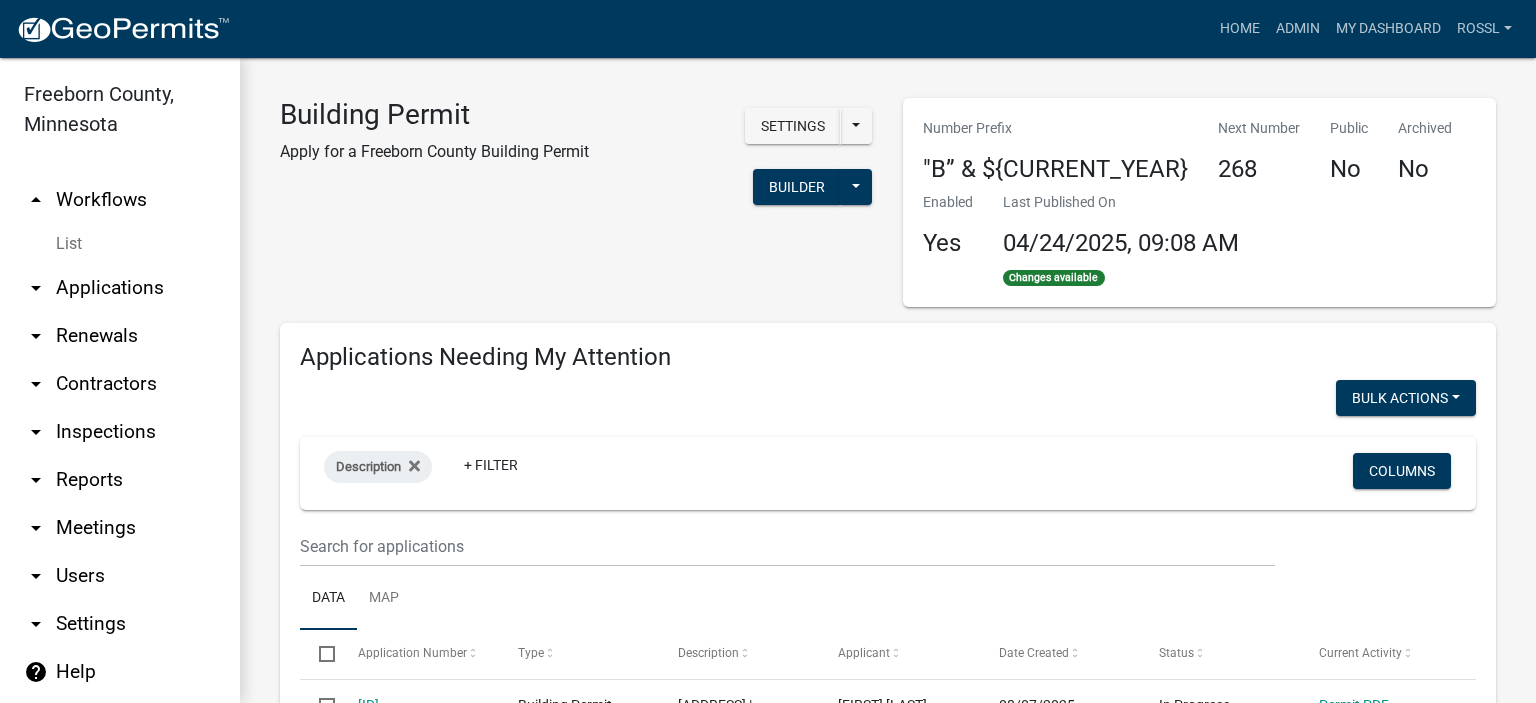 select on "2: 50" 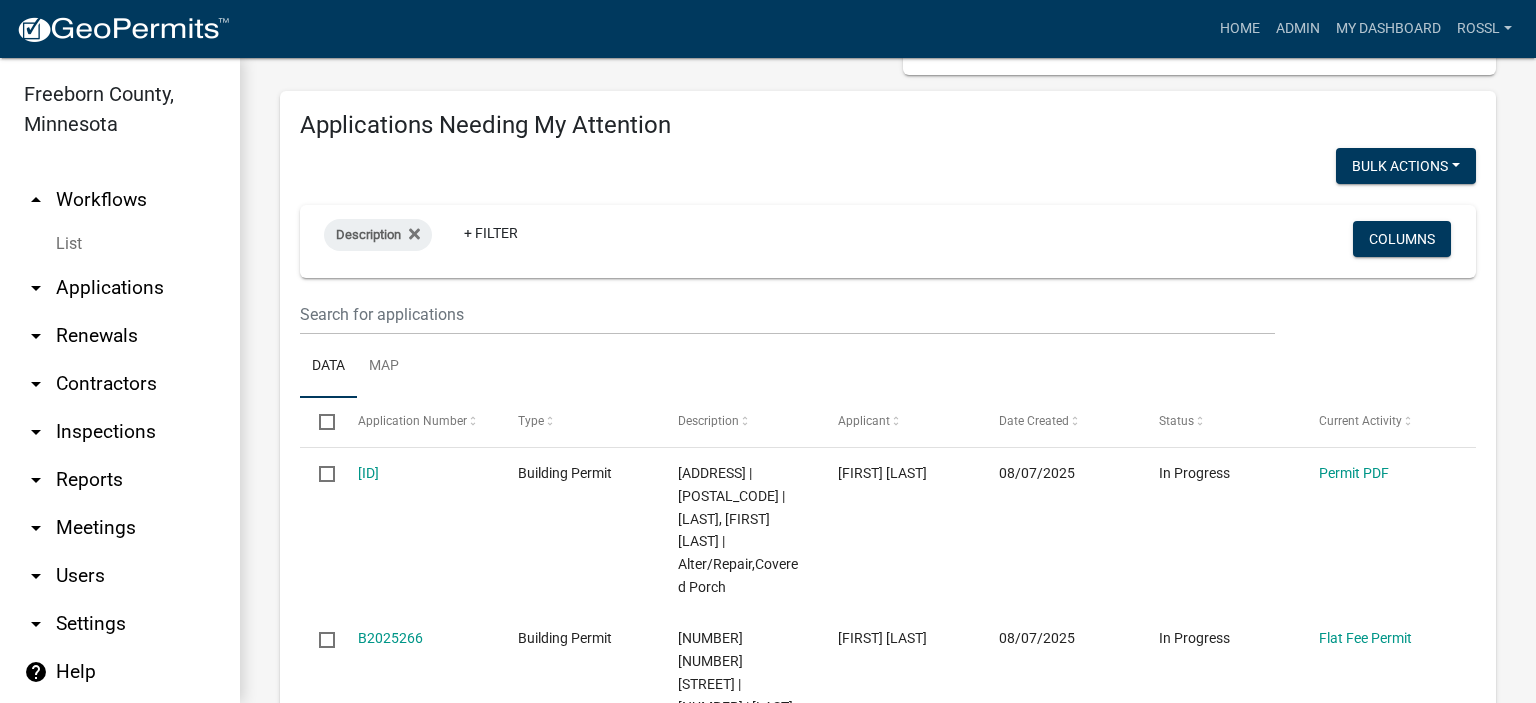 scroll, scrollTop: 0, scrollLeft: 0, axis: both 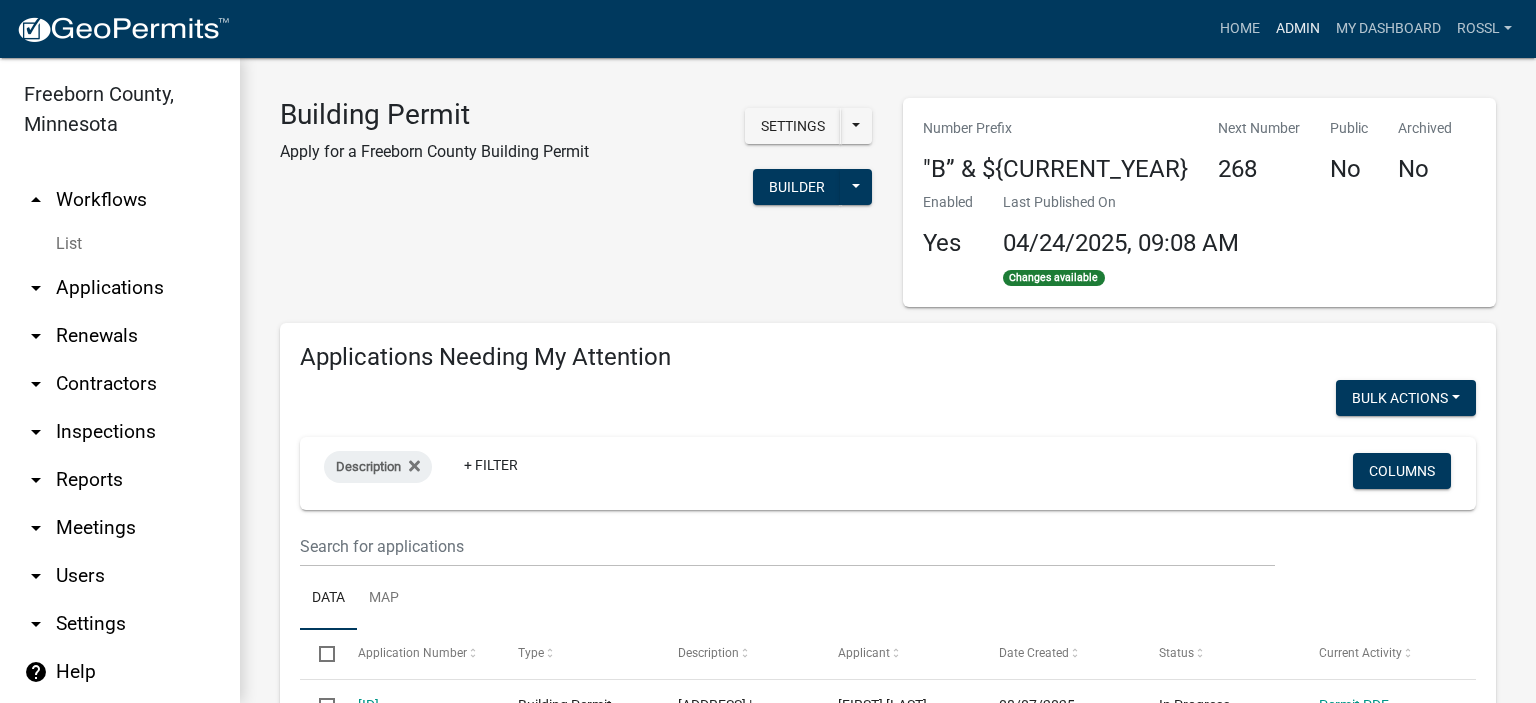 click on "Admin" at bounding box center [1298, 29] 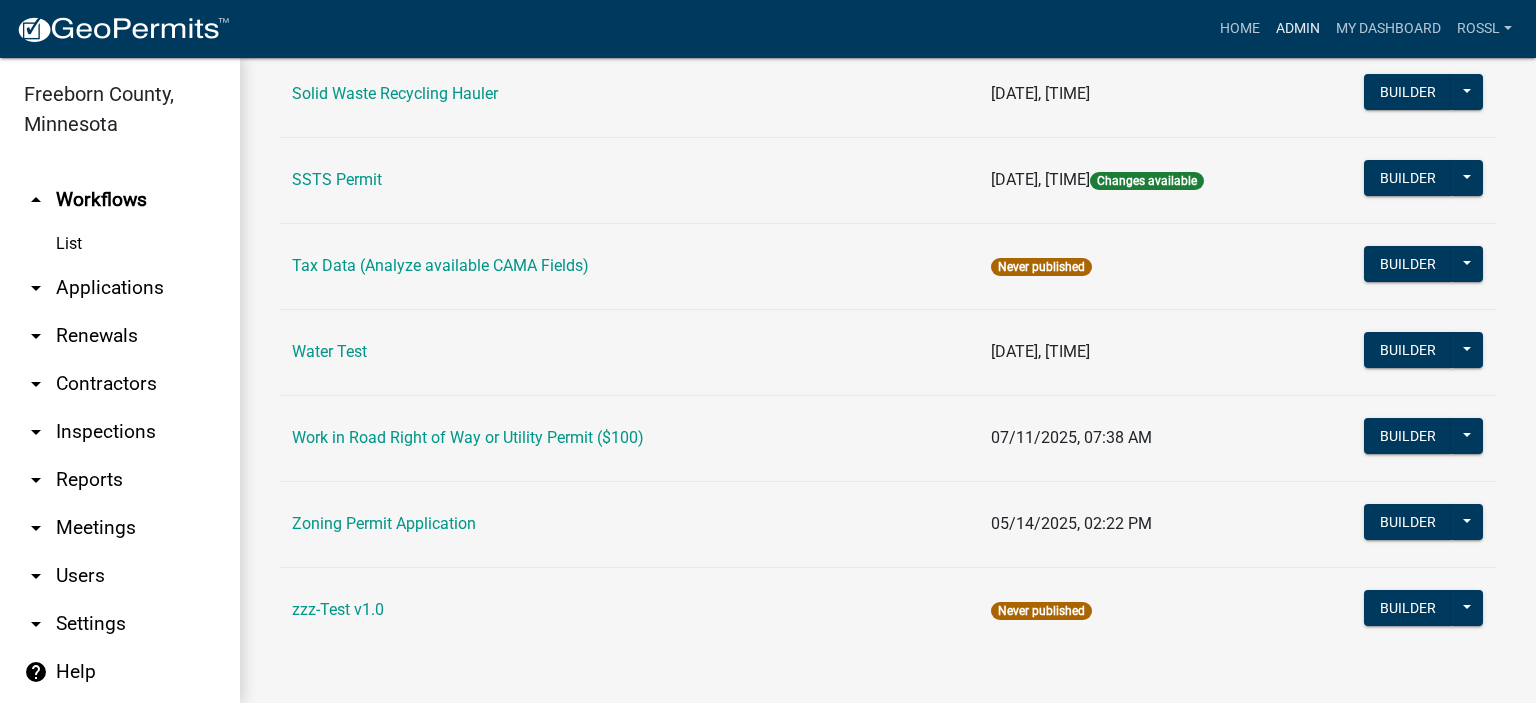 scroll, scrollTop: 1500, scrollLeft: 0, axis: vertical 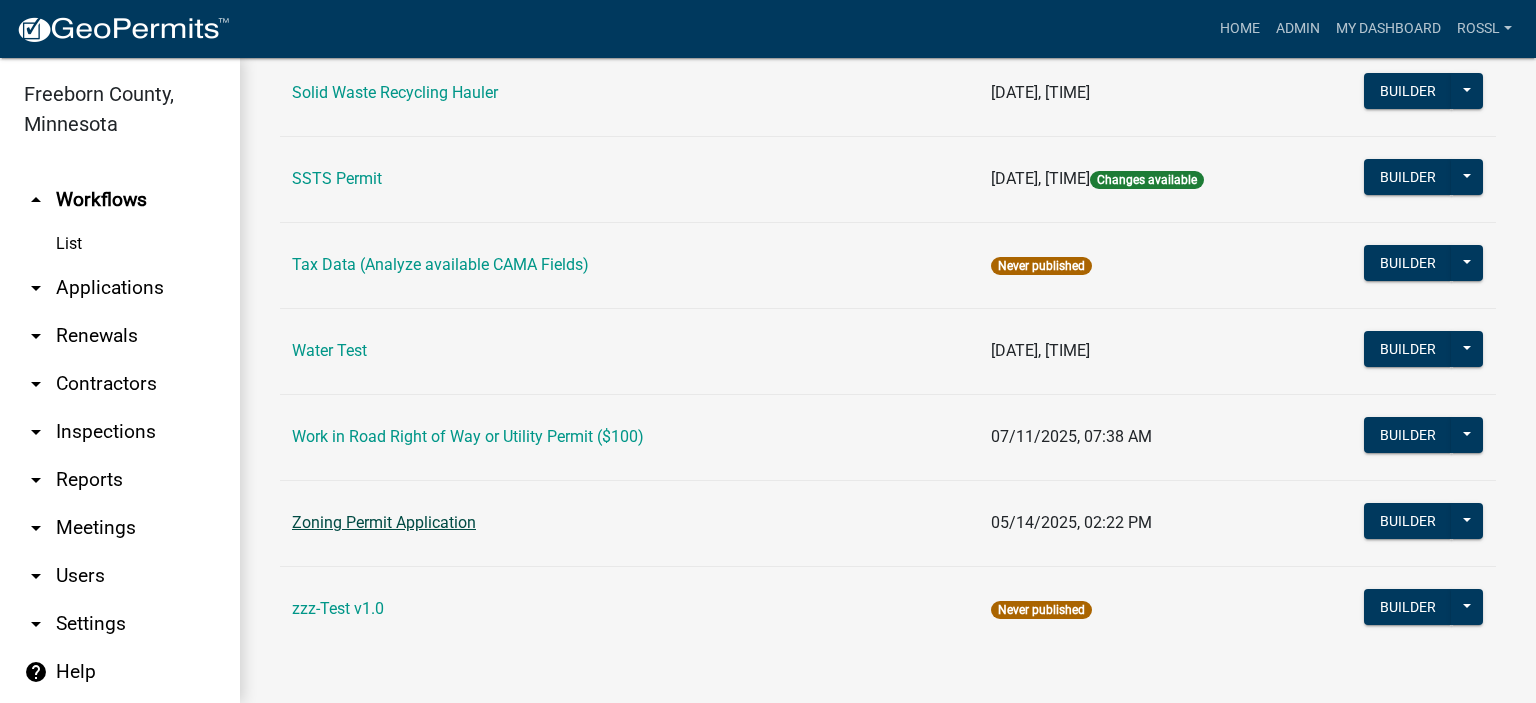 click on "Zoning Permit Application" at bounding box center (384, 522) 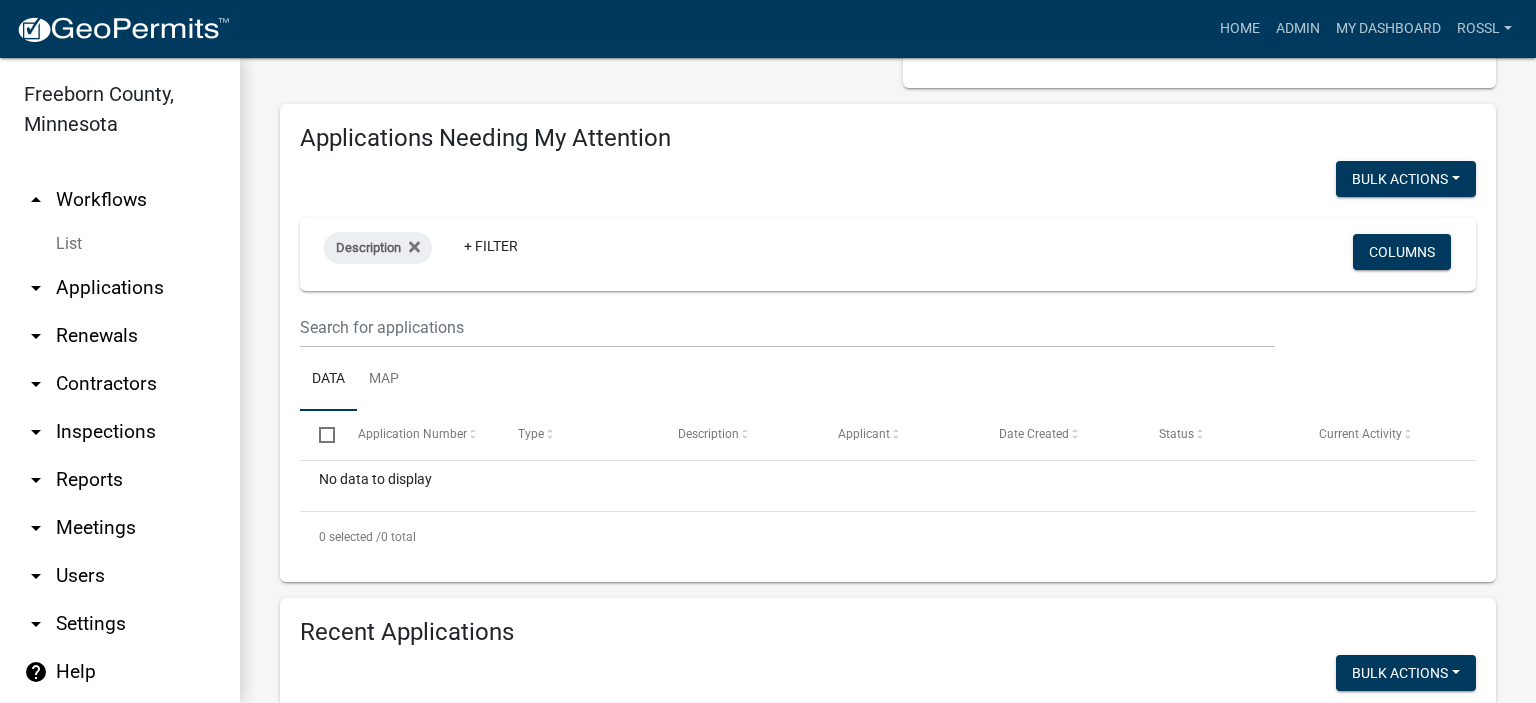 scroll, scrollTop: 100, scrollLeft: 0, axis: vertical 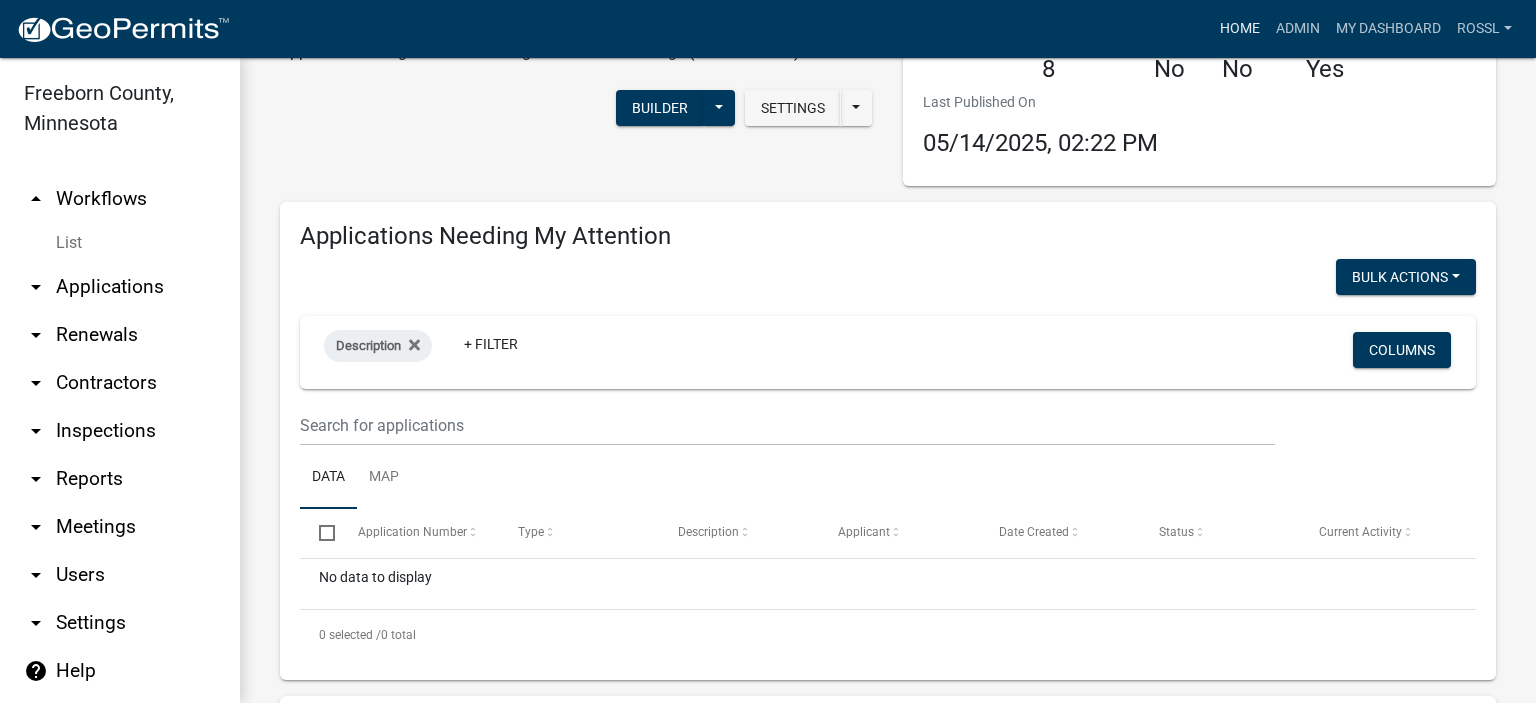 click on "Home" at bounding box center [1240, 29] 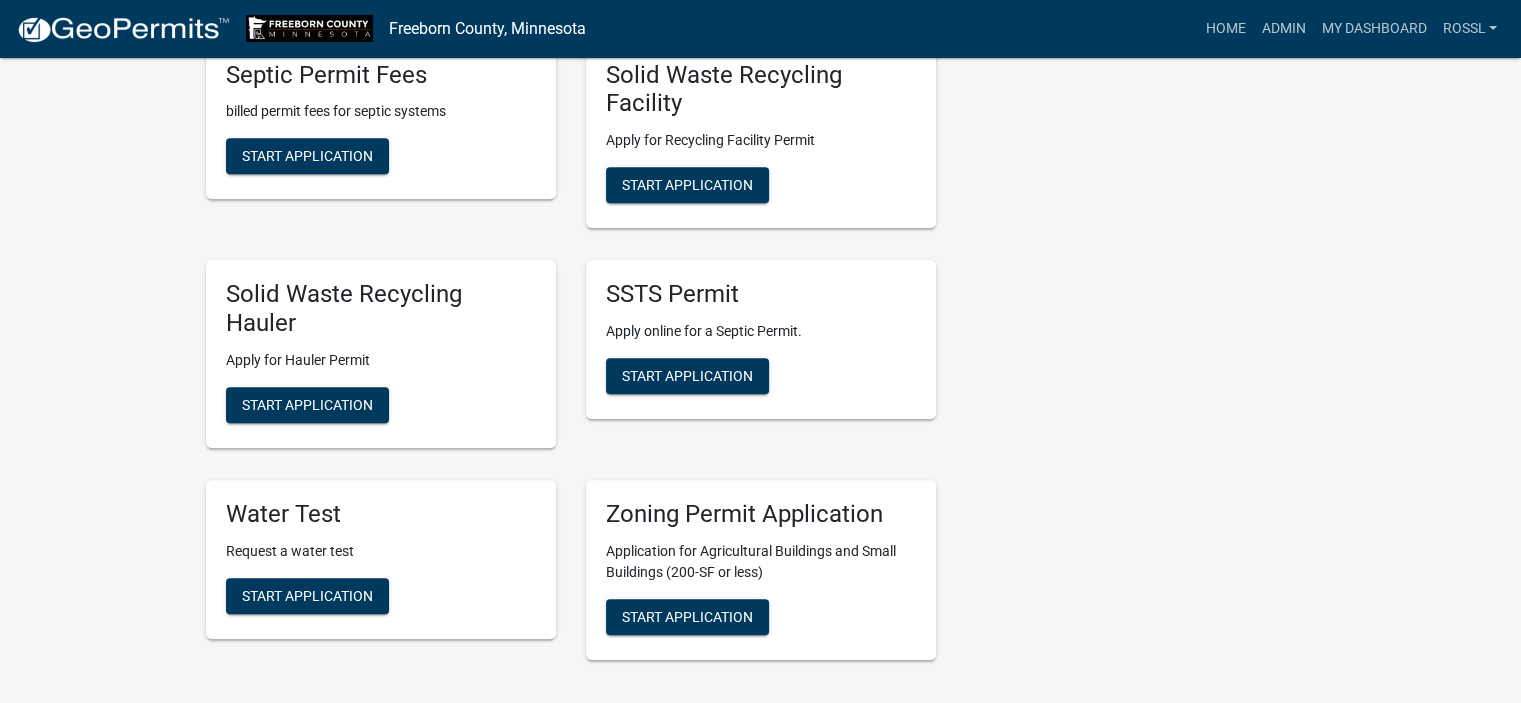 scroll, scrollTop: 1000, scrollLeft: 0, axis: vertical 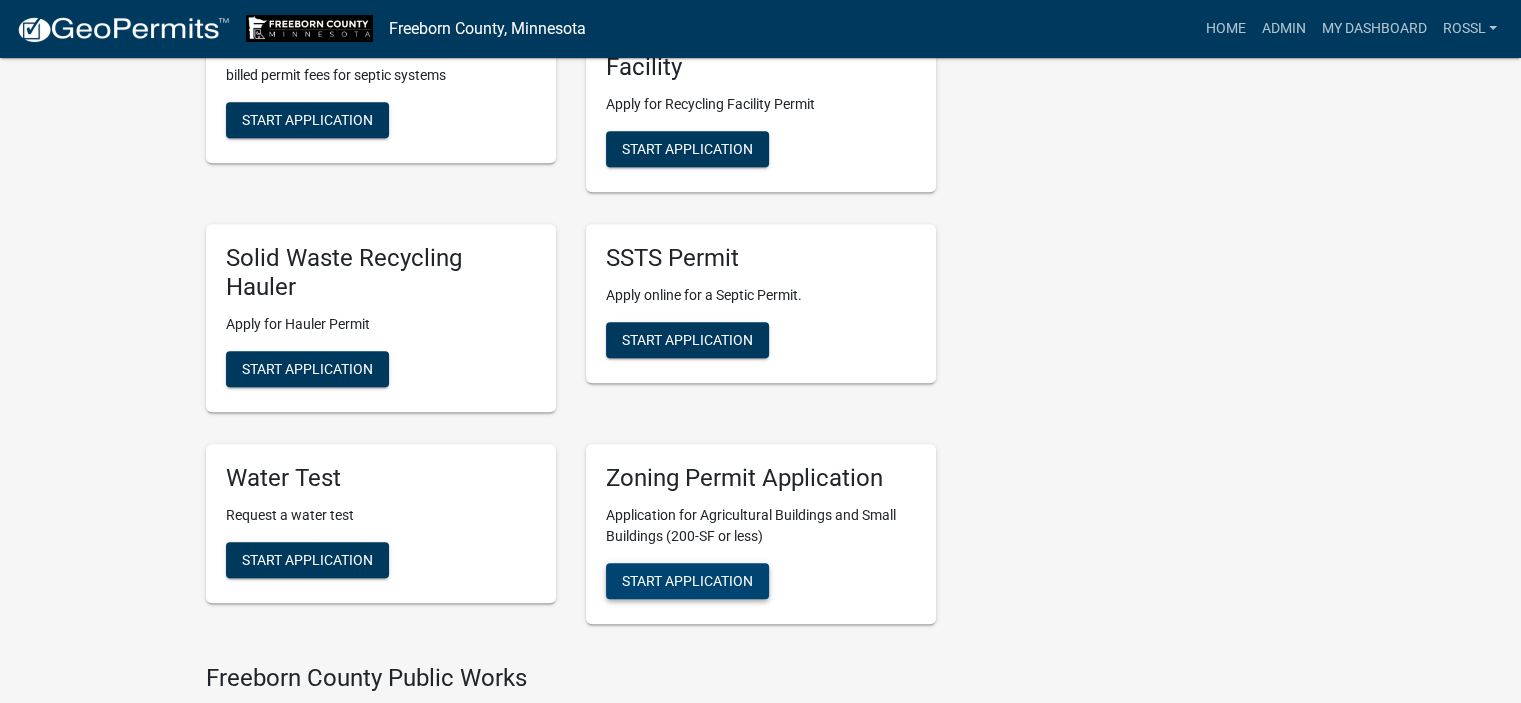 click on "Start Application" at bounding box center [687, 580] 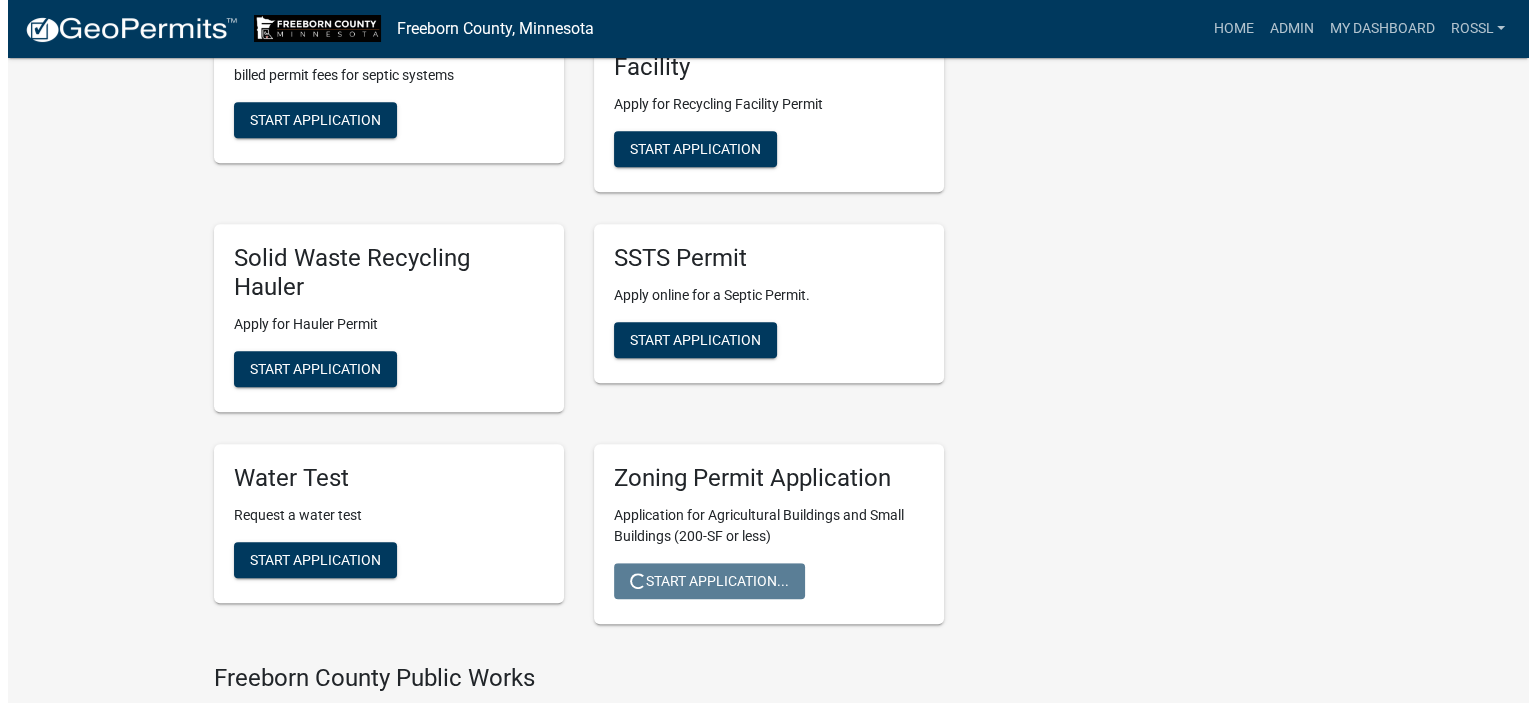 scroll, scrollTop: 0, scrollLeft: 0, axis: both 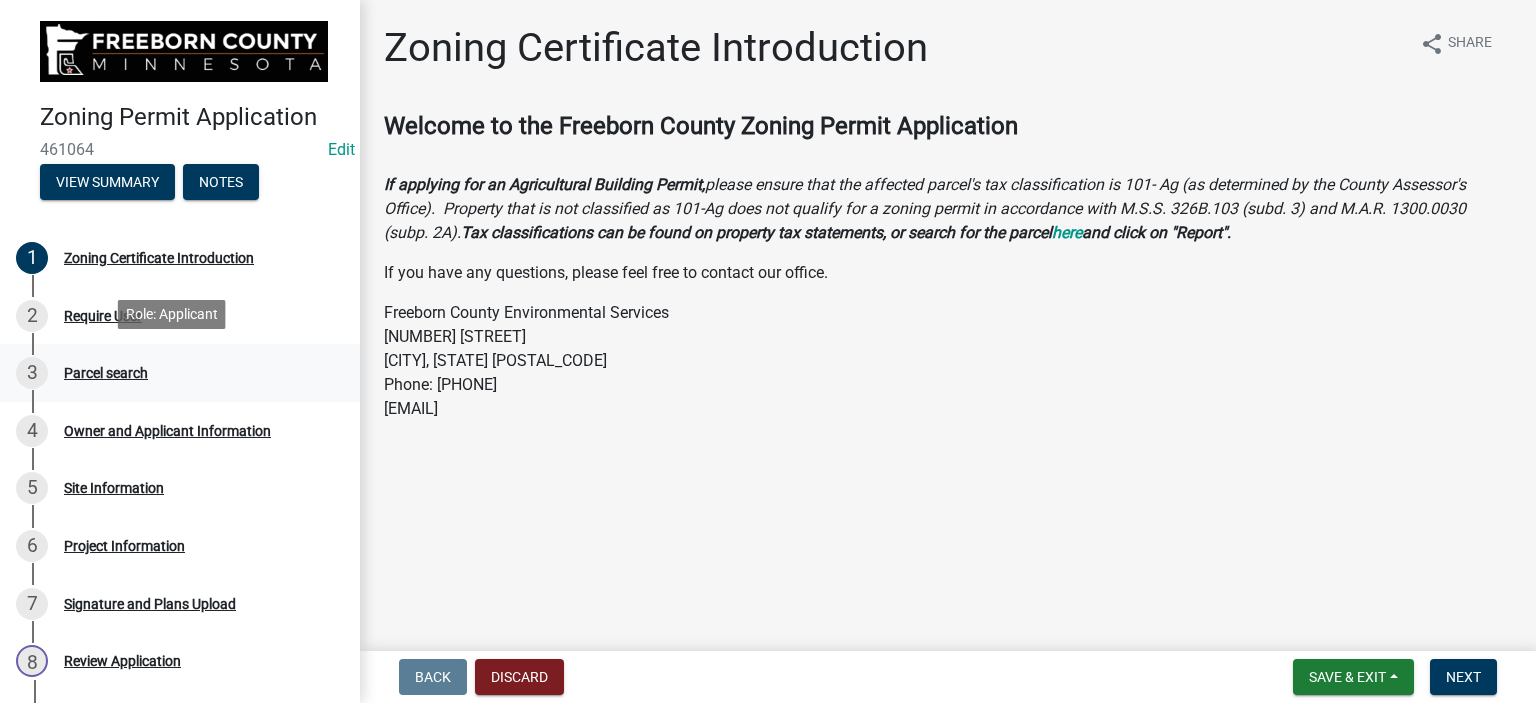 click on "Parcel search" at bounding box center [106, 373] 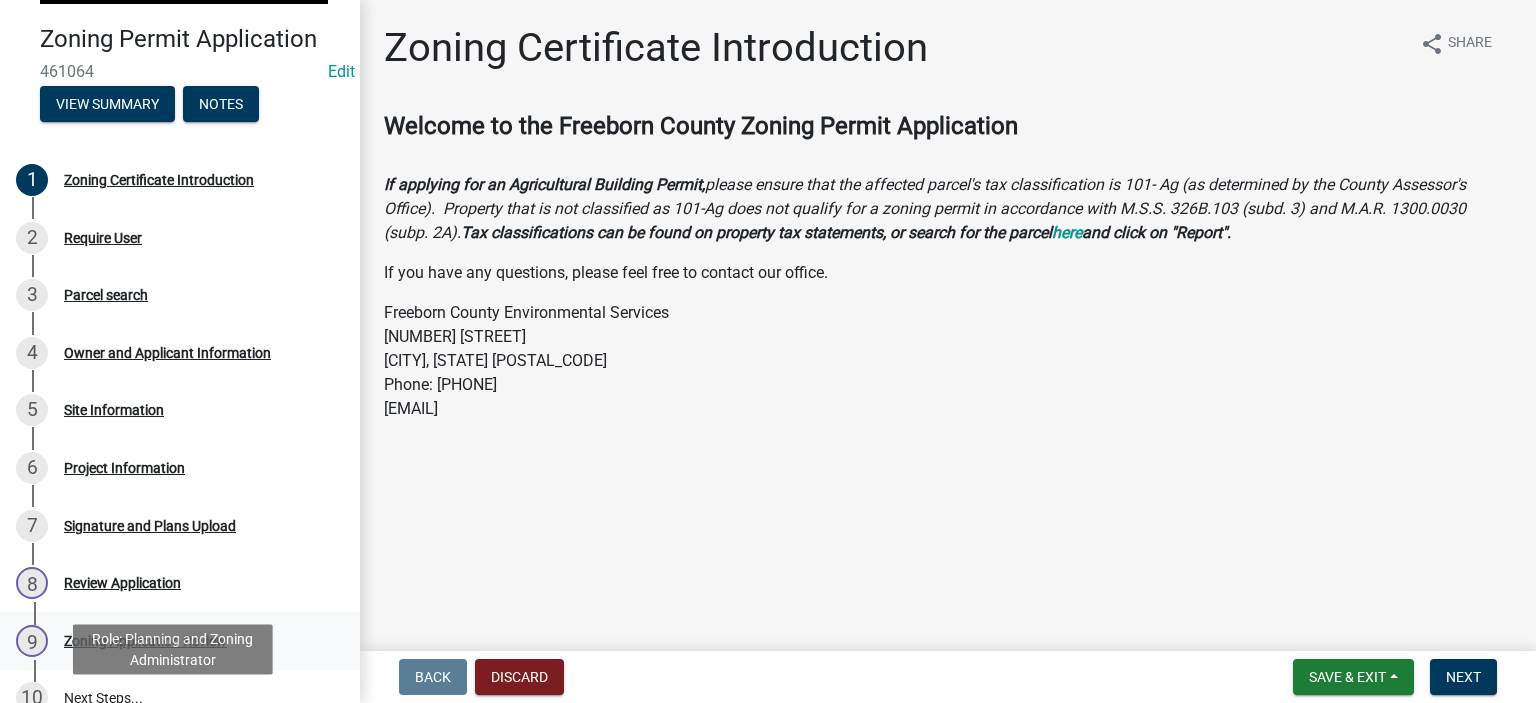 scroll, scrollTop: 0, scrollLeft: 0, axis: both 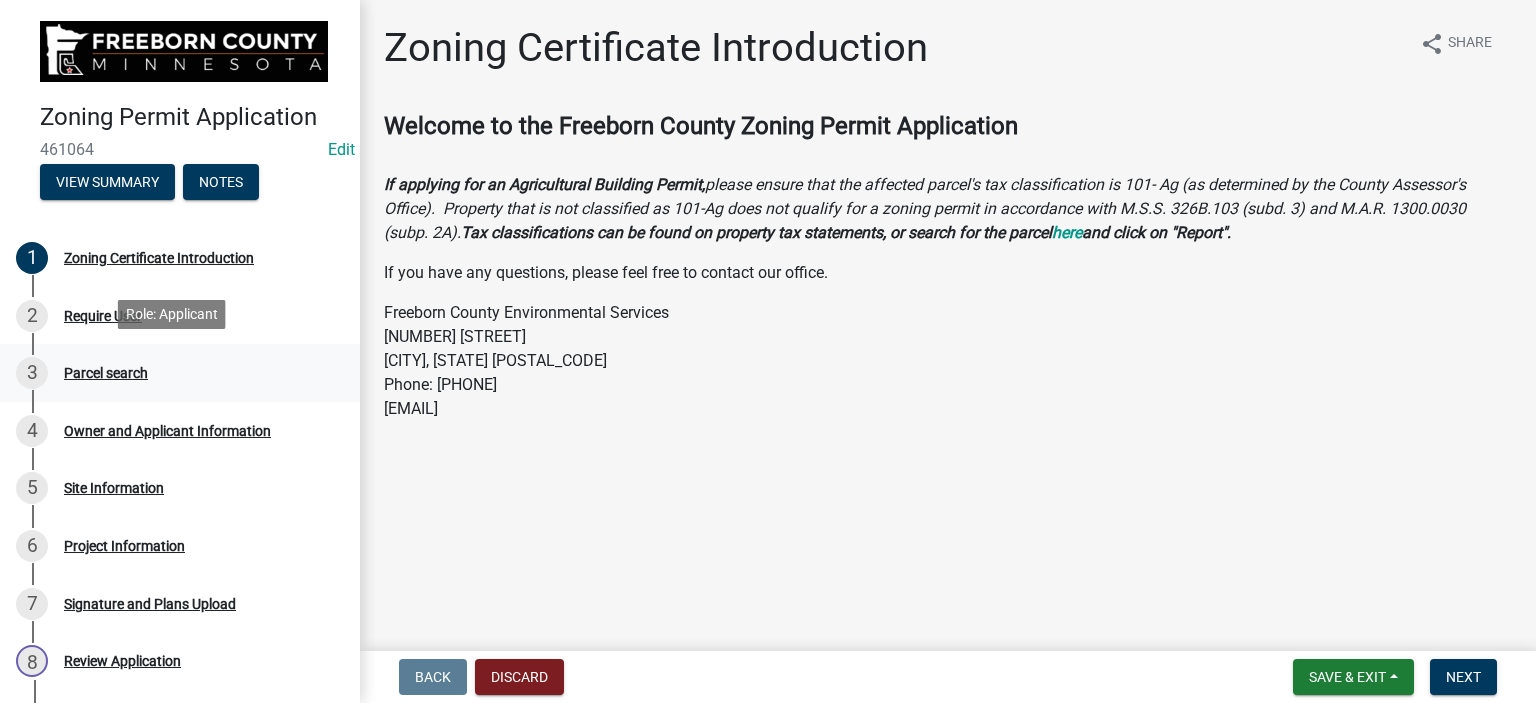 click on "Parcel search" at bounding box center (106, 373) 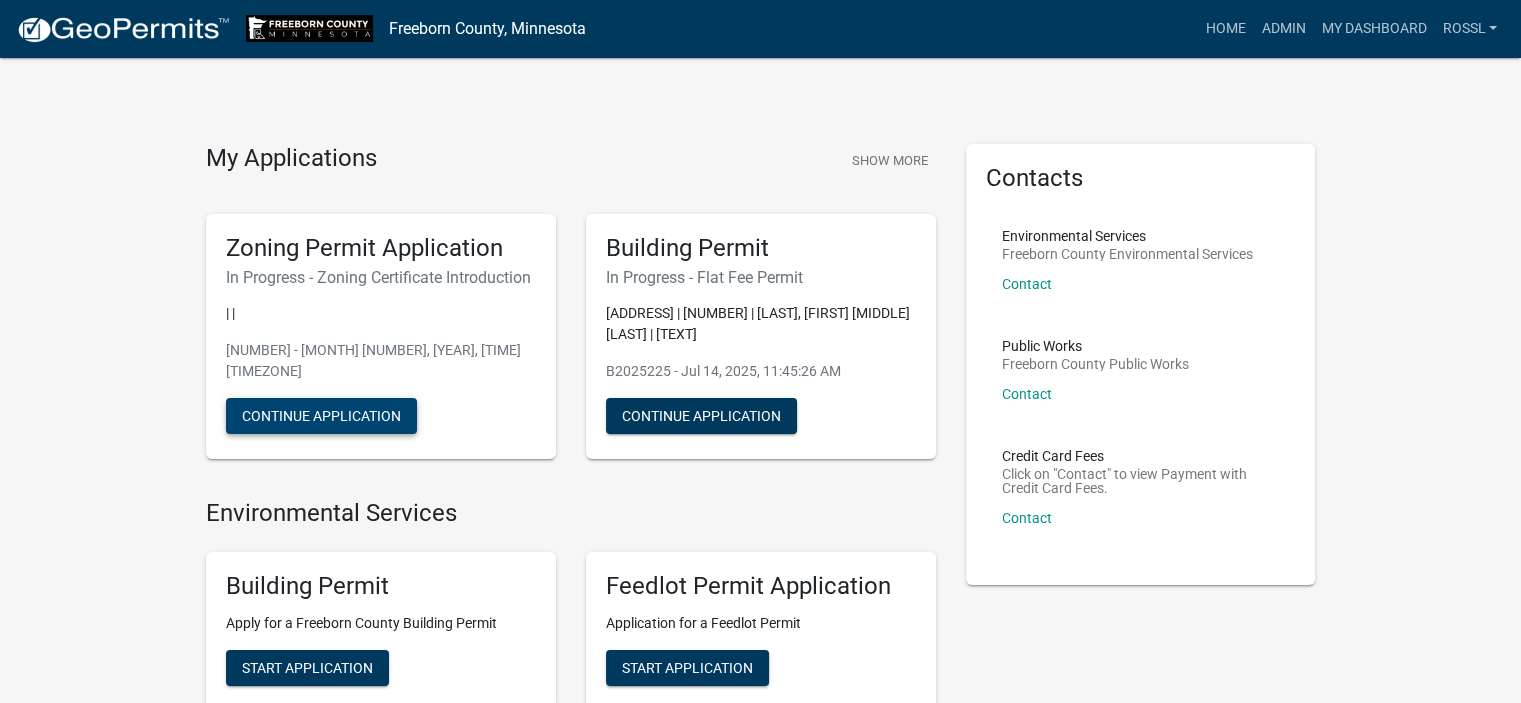 click on "Continue Application" 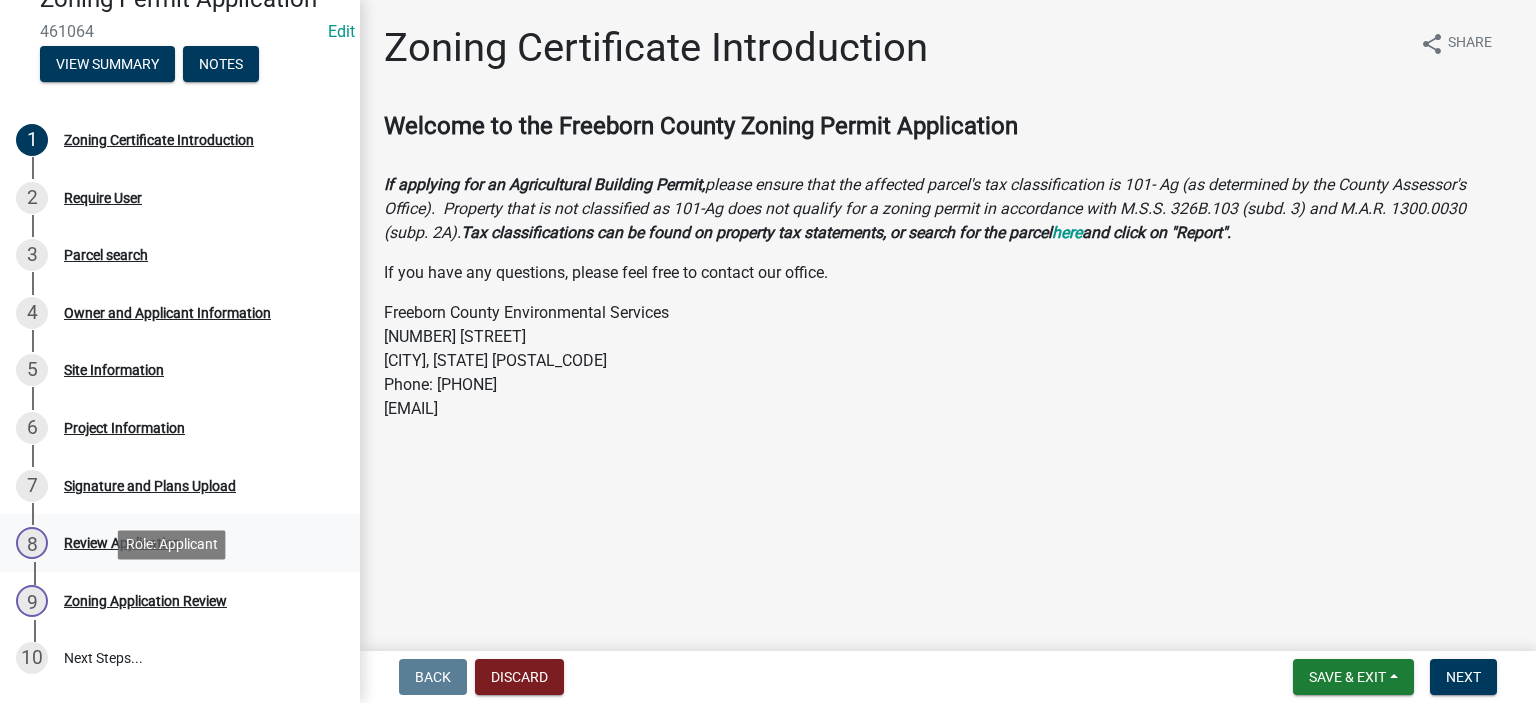 scroll, scrollTop: 200, scrollLeft: 0, axis: vertical 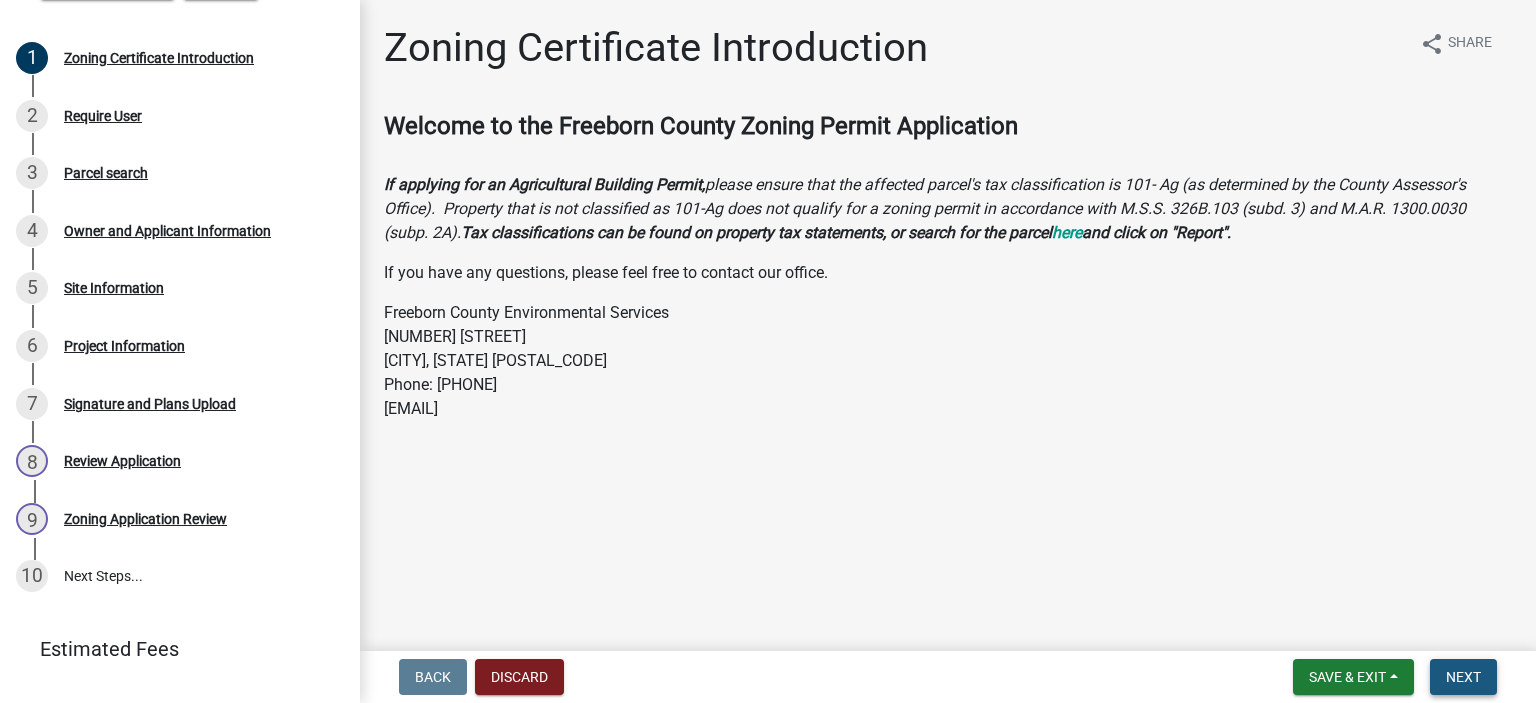 click on "Next" at bounding box center (1463, 677) 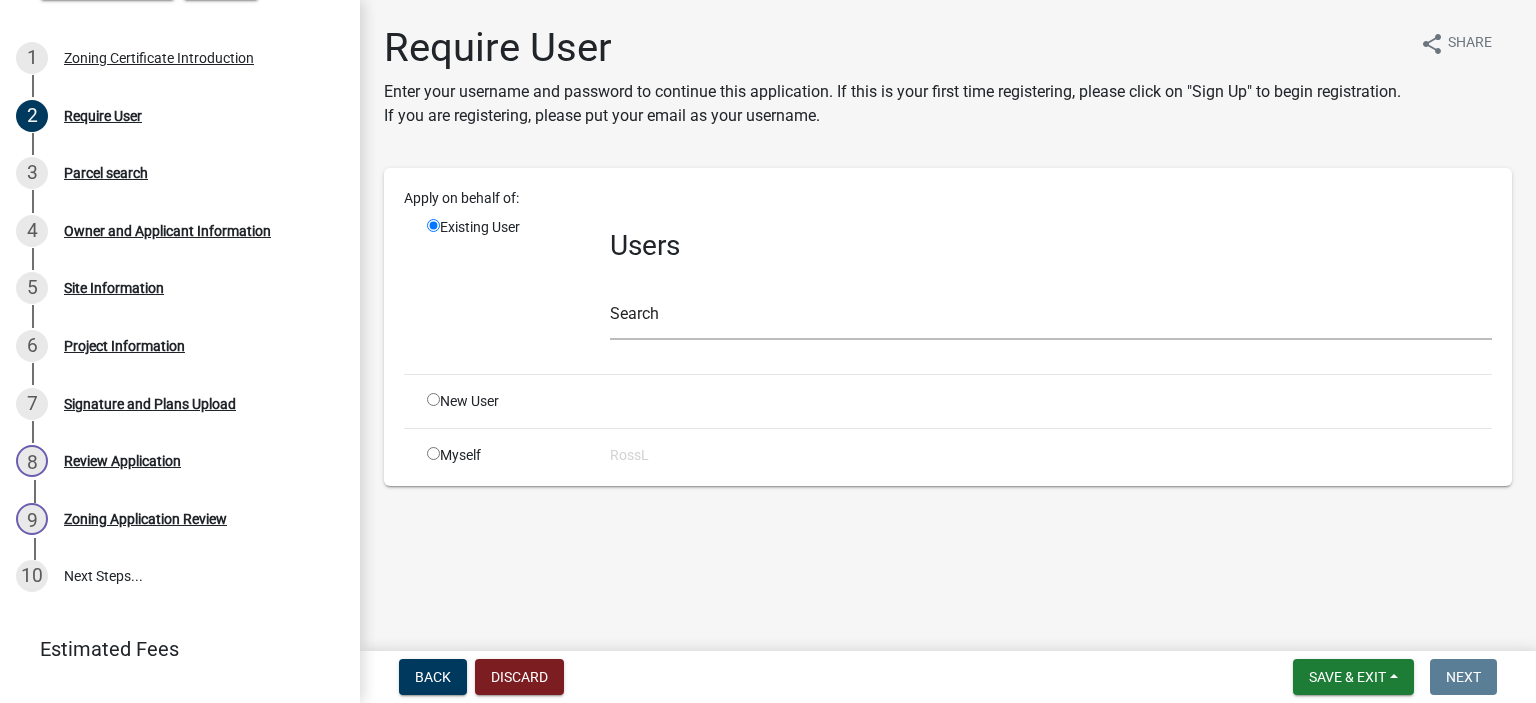 click 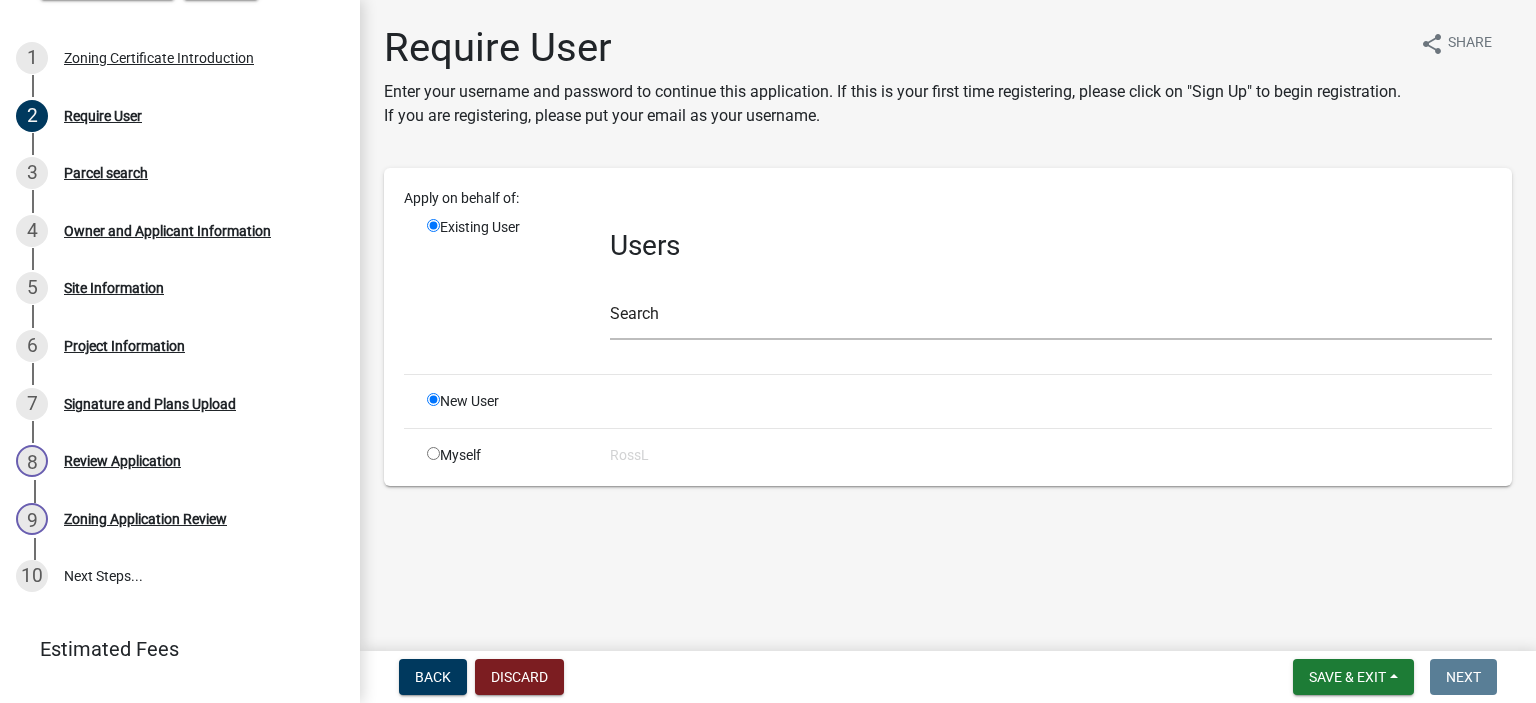 radio on "false" 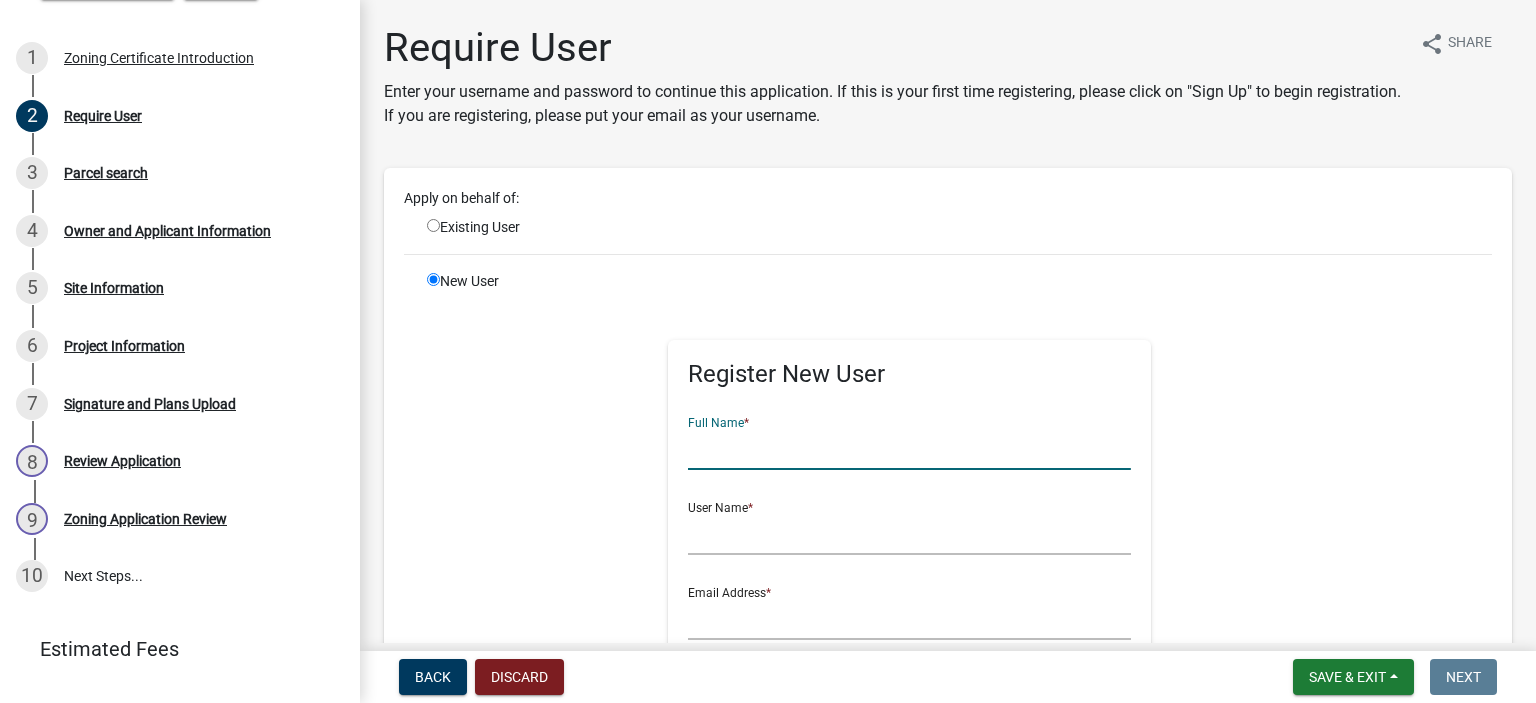 click 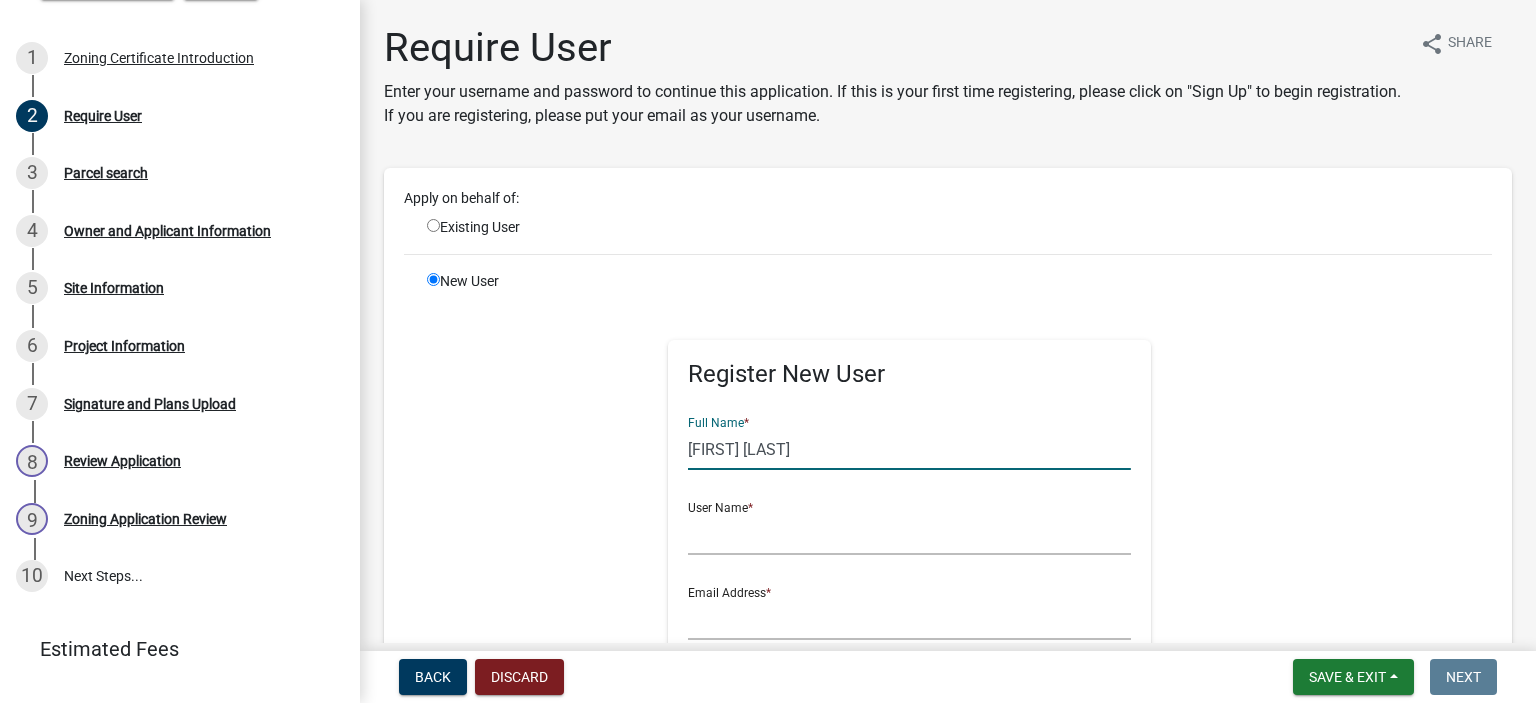type on "[FIRST] [LAST]" 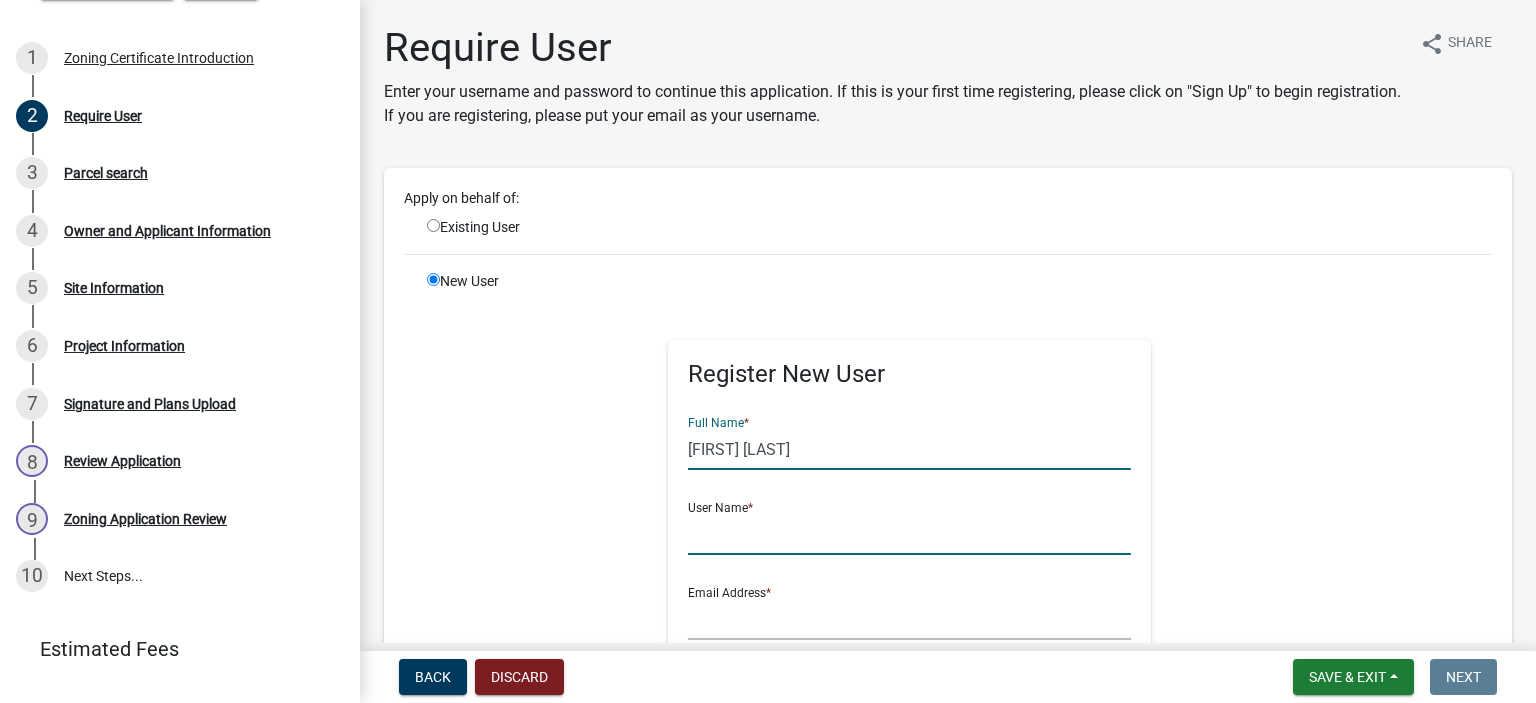 click 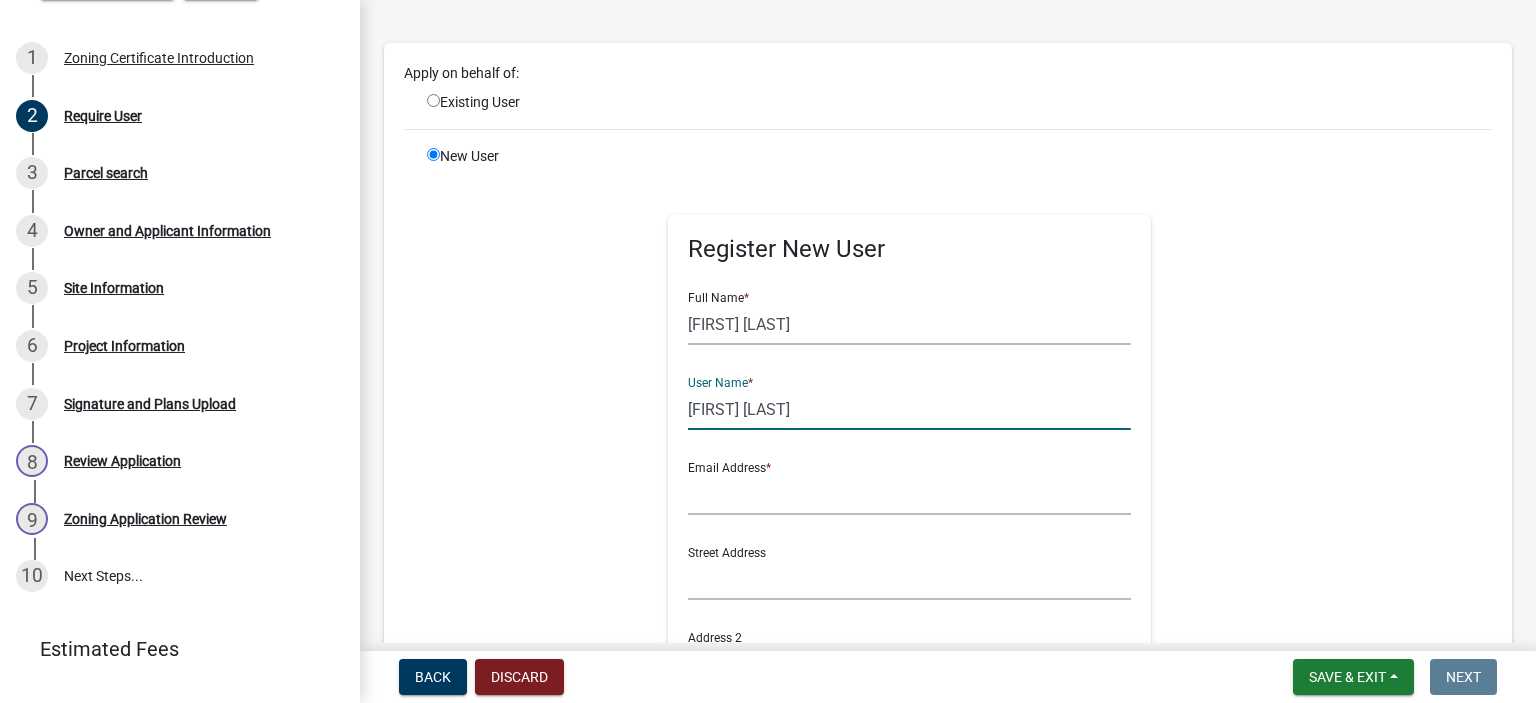 scroll, scrollTop: 300, scrollLeft: 0, axis: vertical 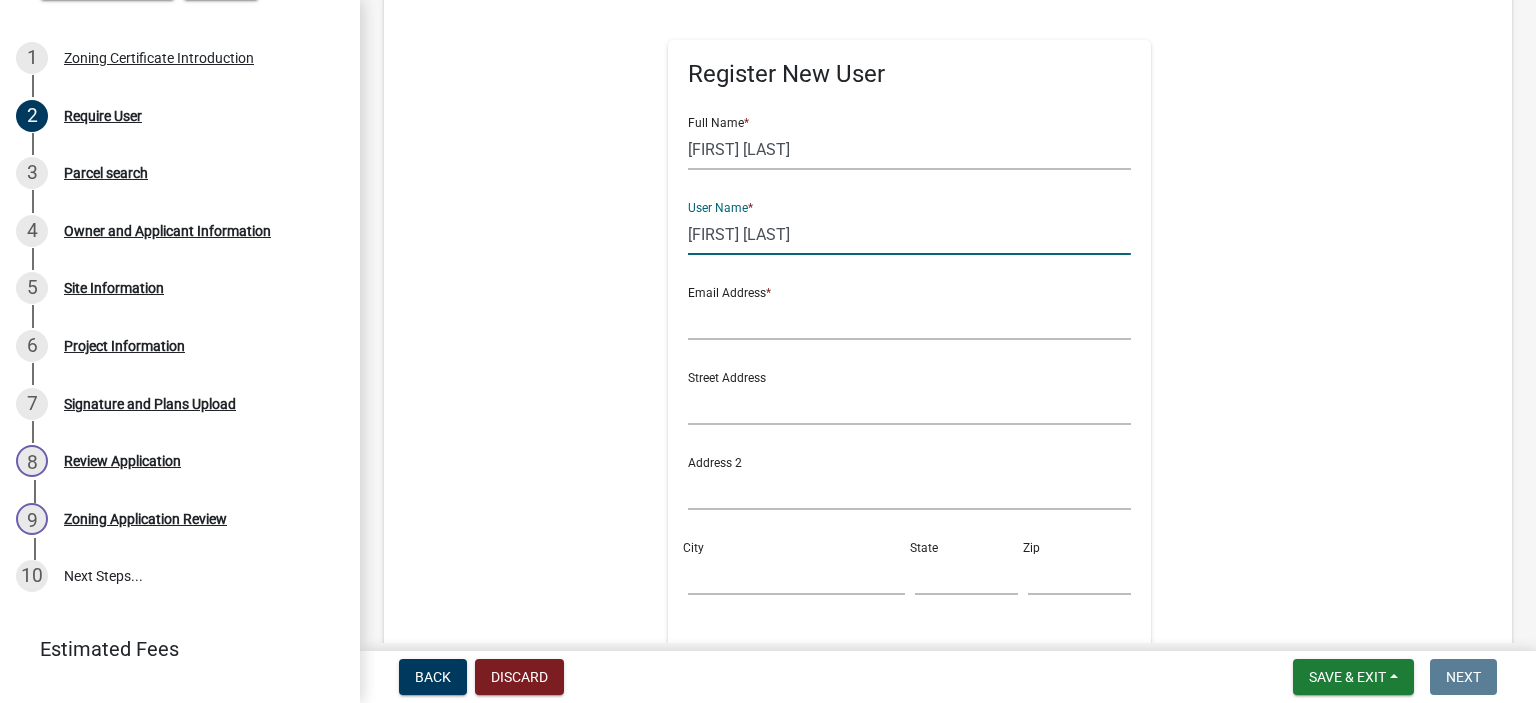 type on "[FIRST] [LAST]" 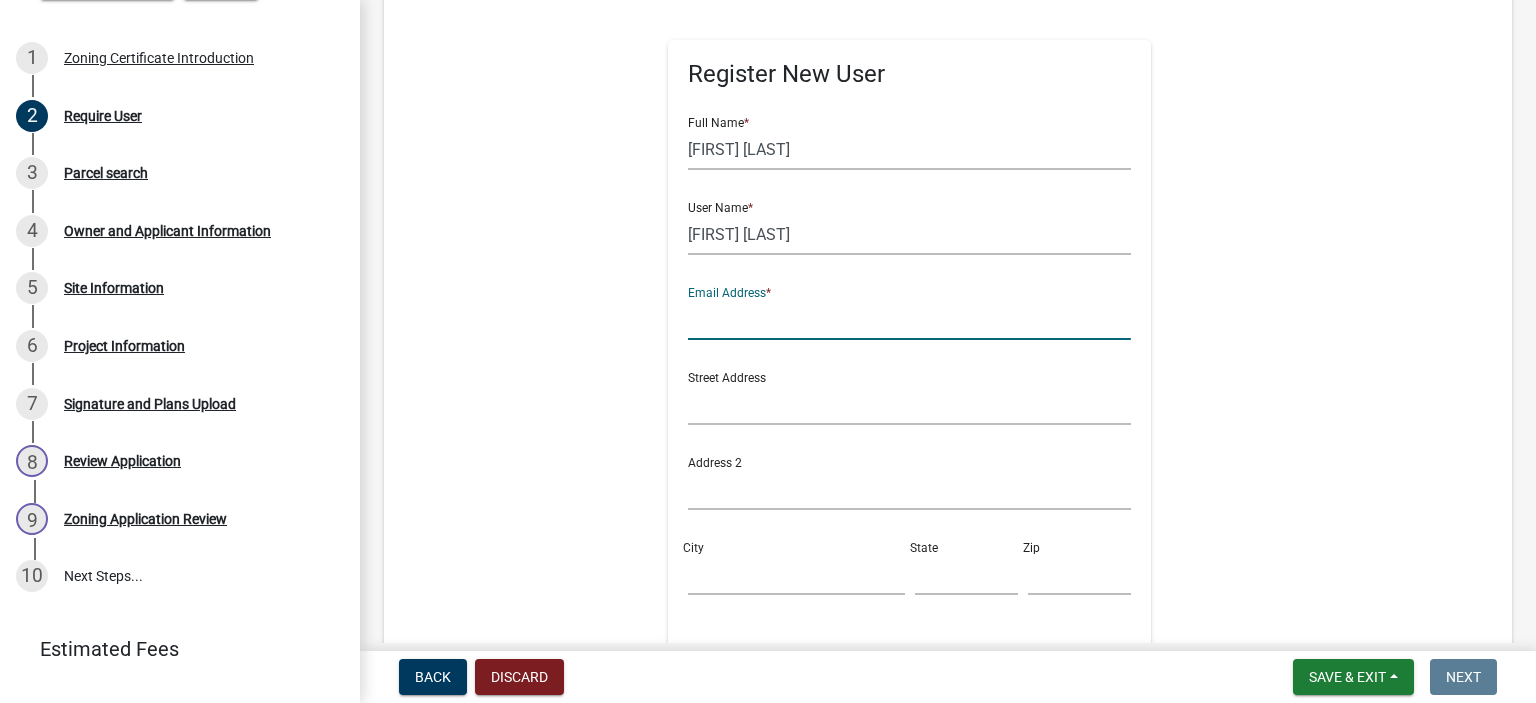 click 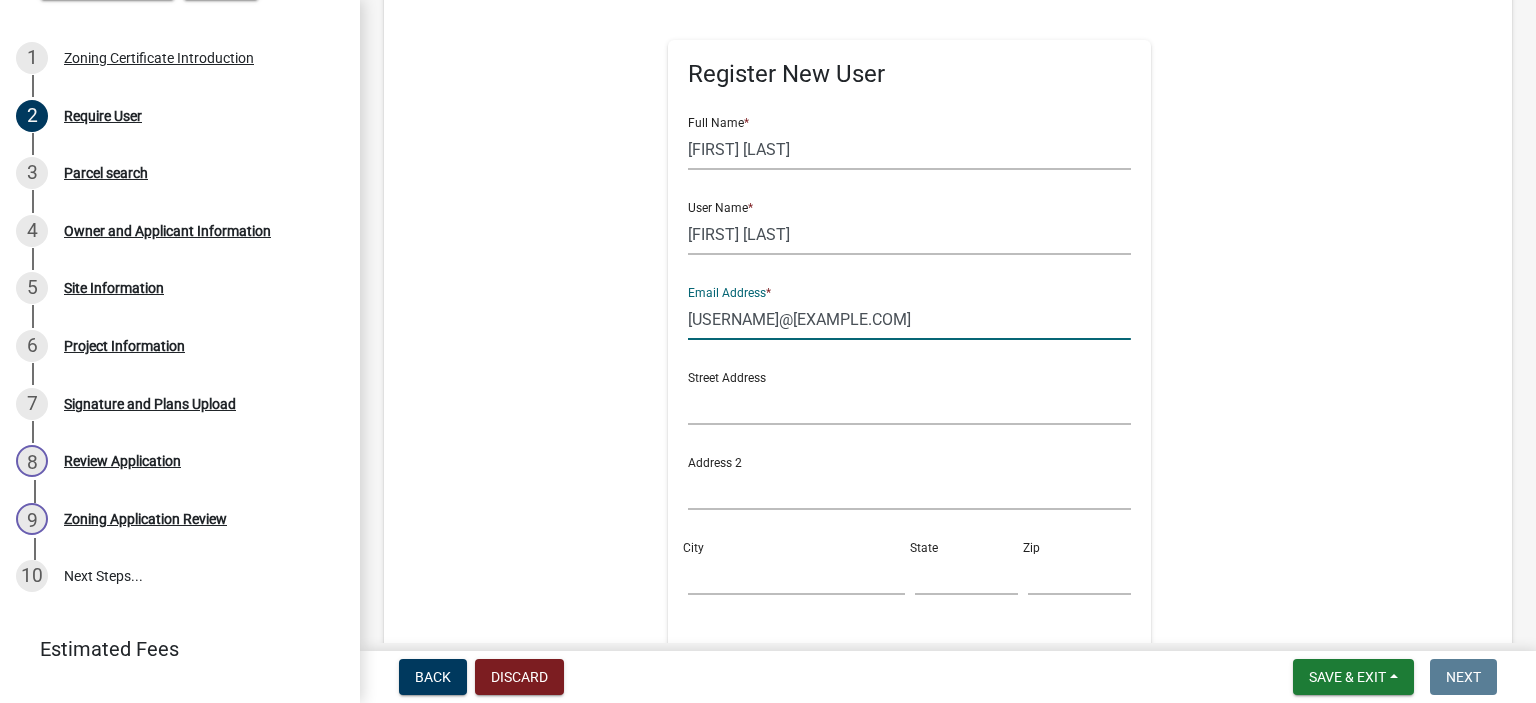scroll, scrollTop: 700, scrollLeft: 0, axis: vertical 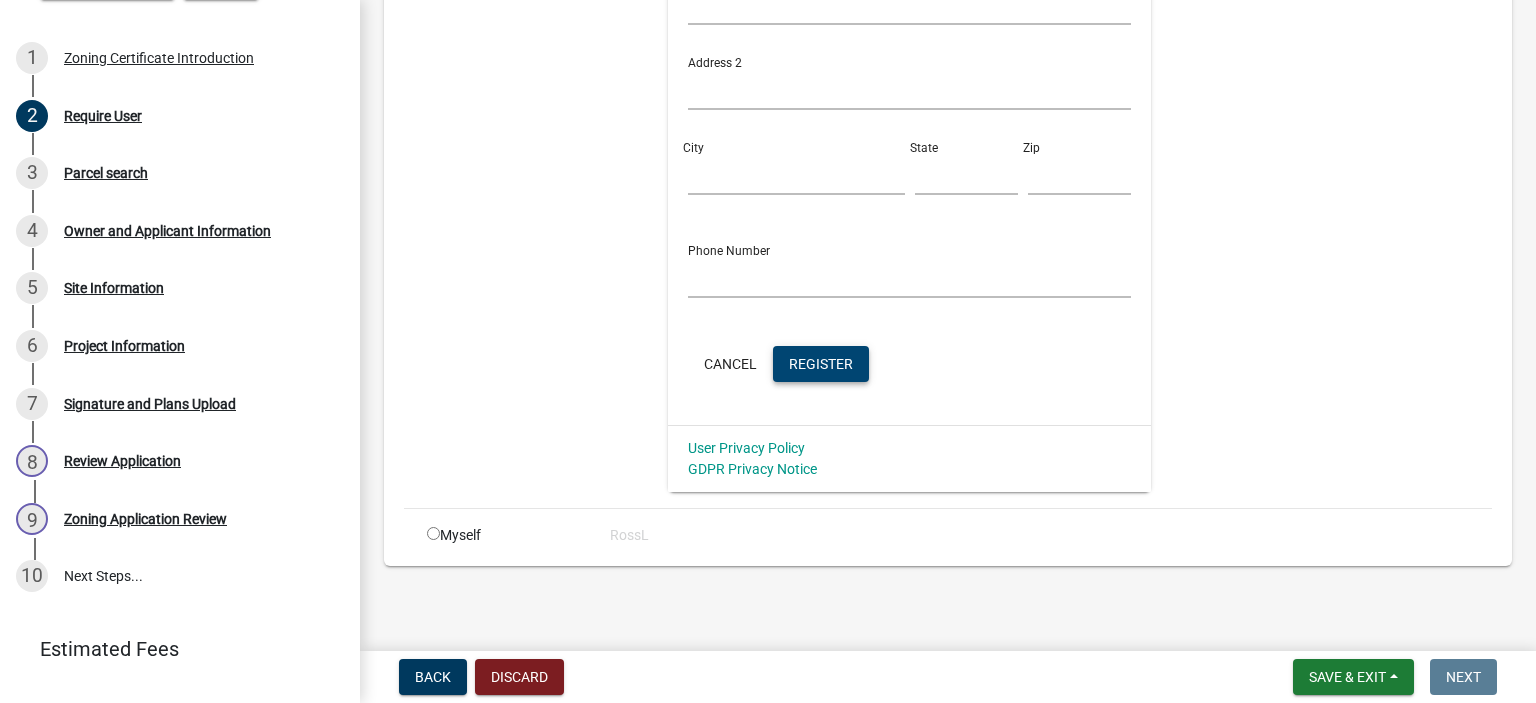 click on "Register" 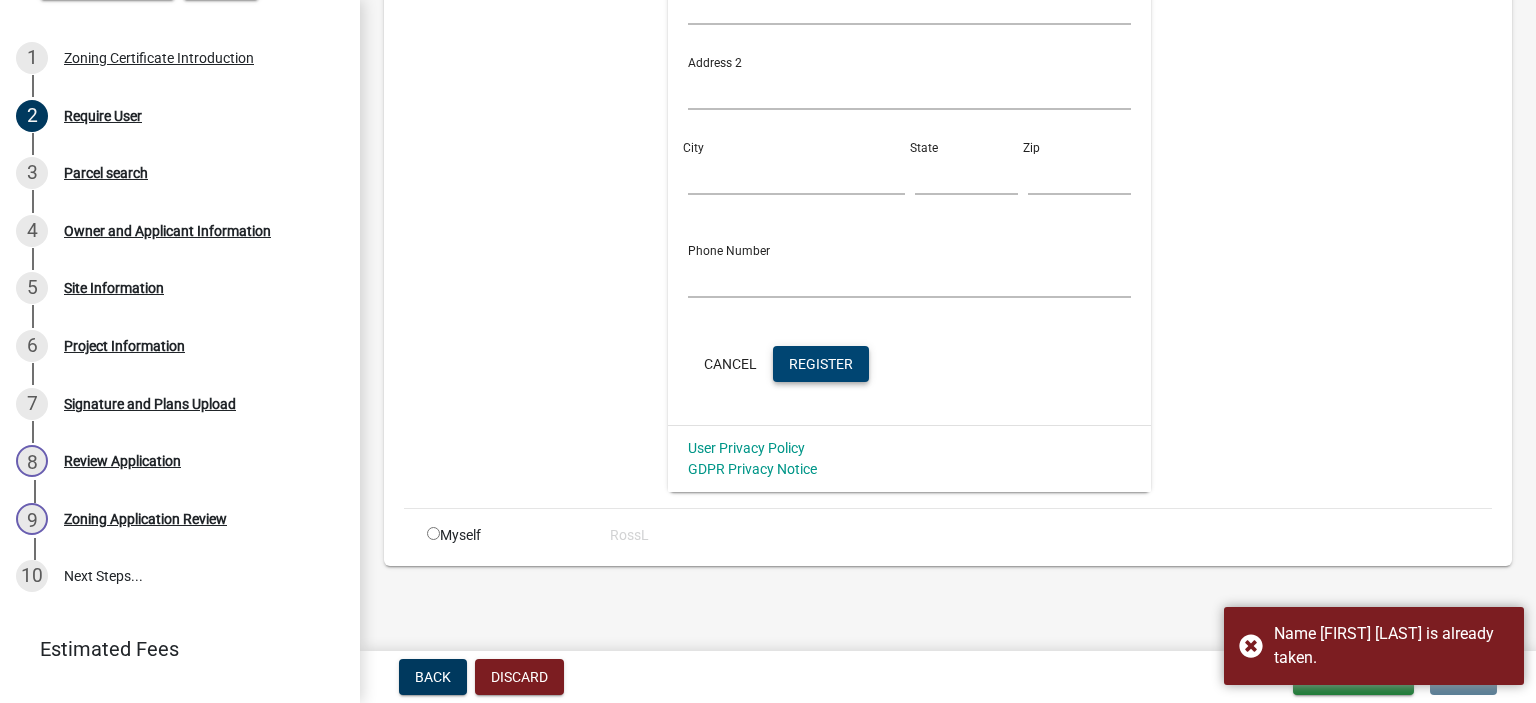 click on "Register New User Full Name  * [FIRST] [LAST] User Name  * [FIRST] [LAST] Email Address  * [EMAIL] Street Address  Address 2 City  State  Zip  Phone Number  Cancel  Register User Privacy Policy GDPR Privacy Notice" 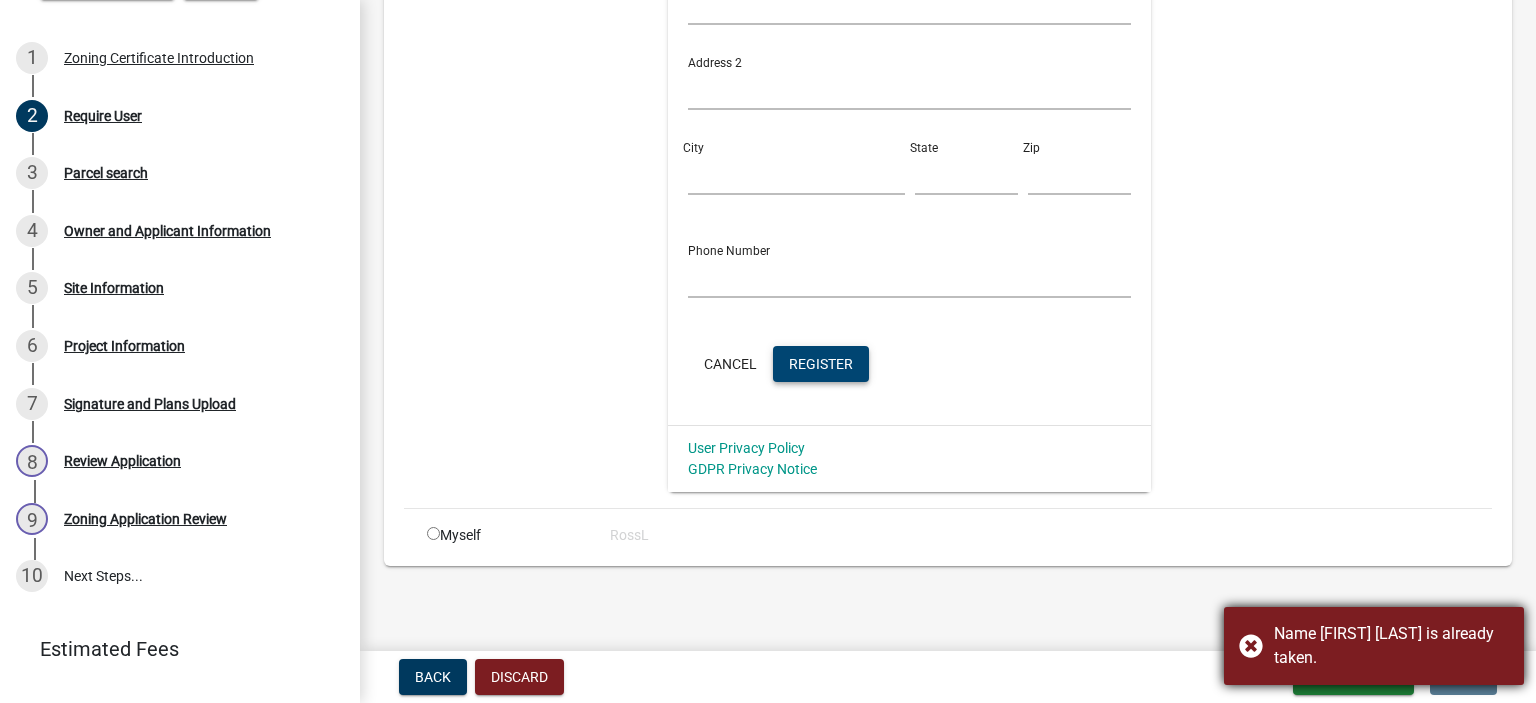 click on "Name [FIRST] [LAST] is already taken." at bounding box center [1391, 646] 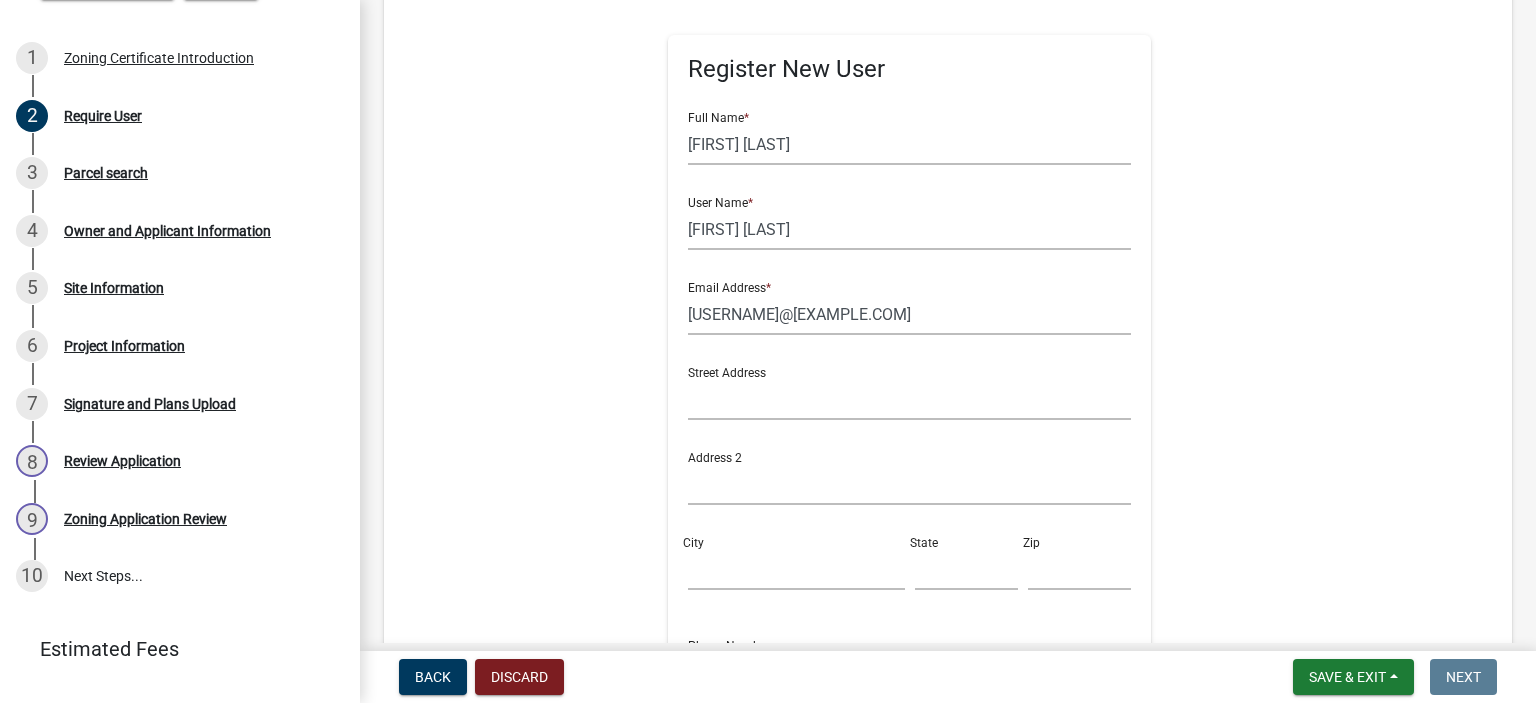scroll, scrollTop: 400, scrollLeft: 0, axis: vertical 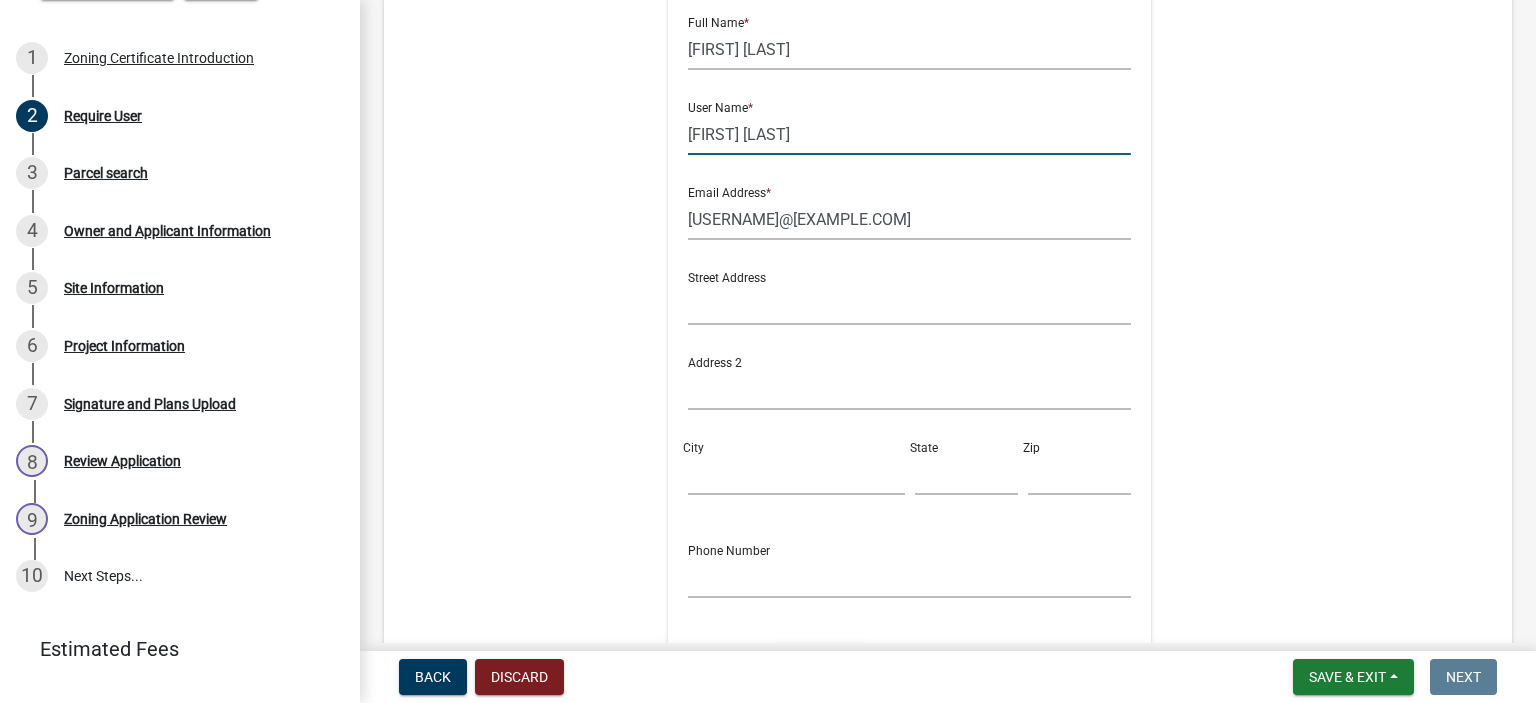 click on "[FIRST] [LAST]" 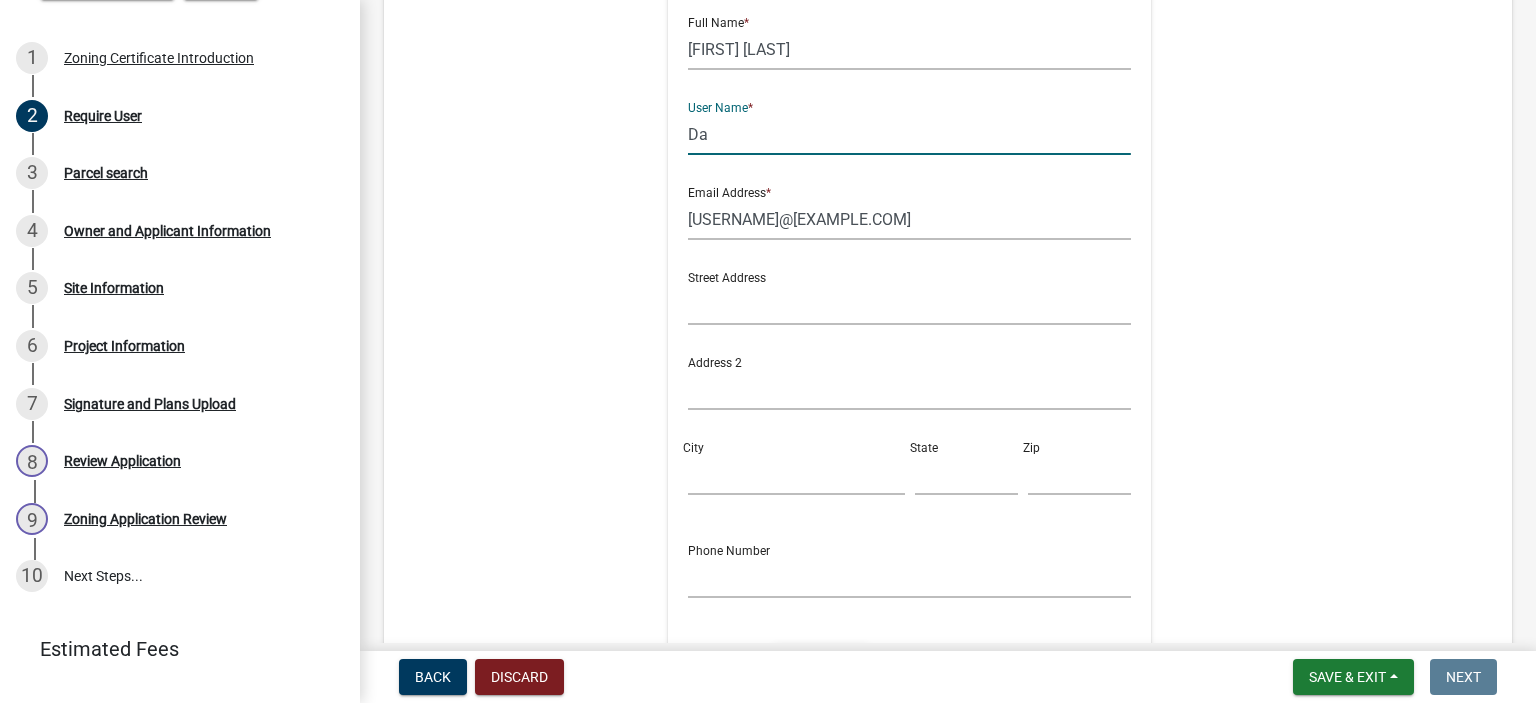 type on "D" 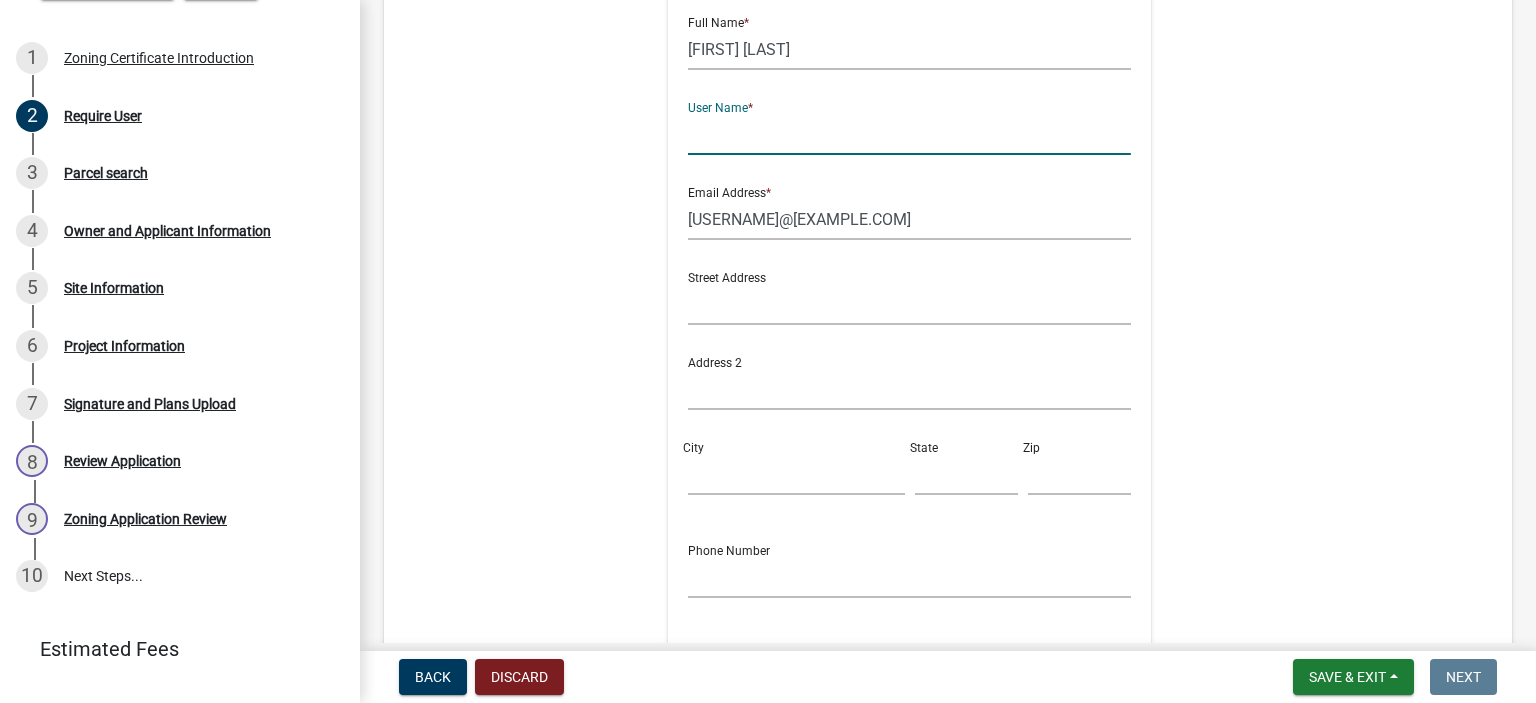 type 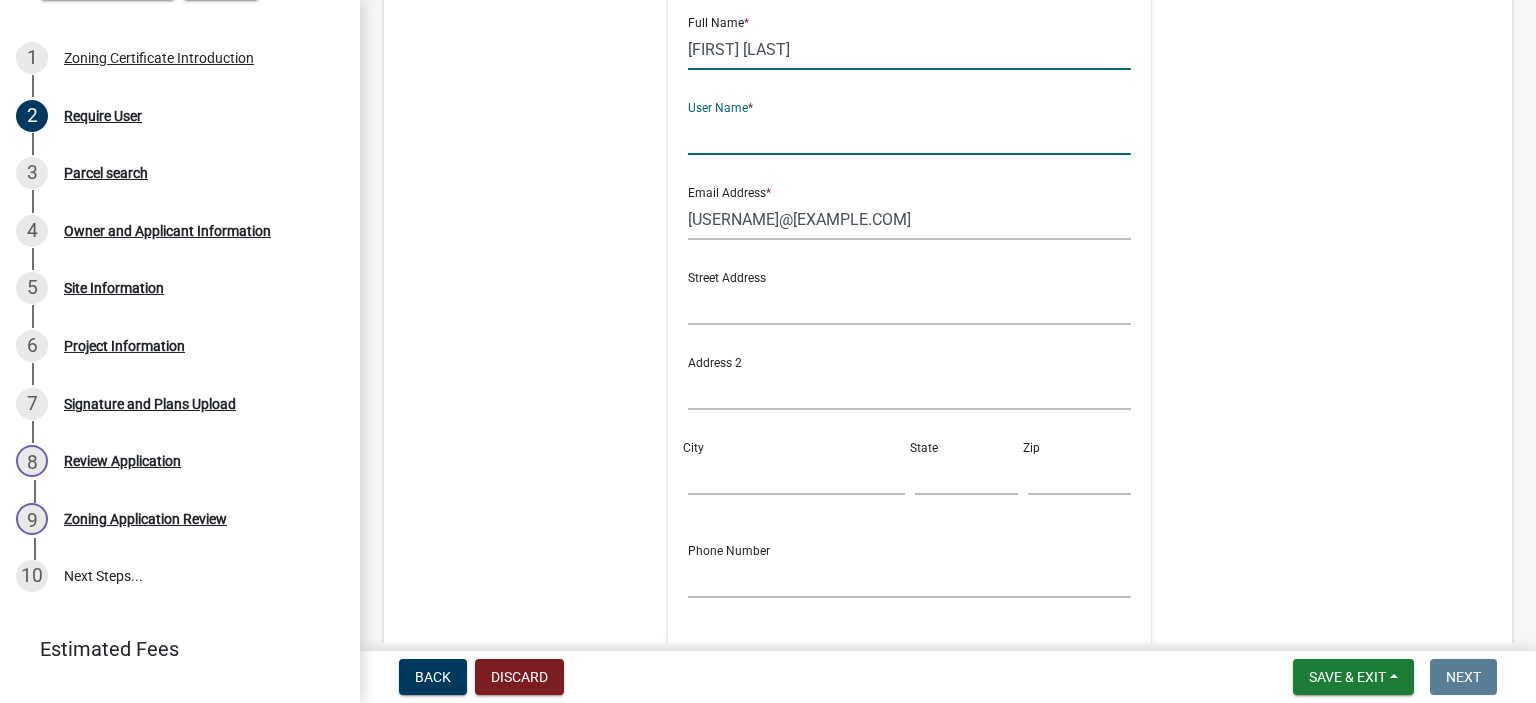 click on "[FIRST] [LAST]" 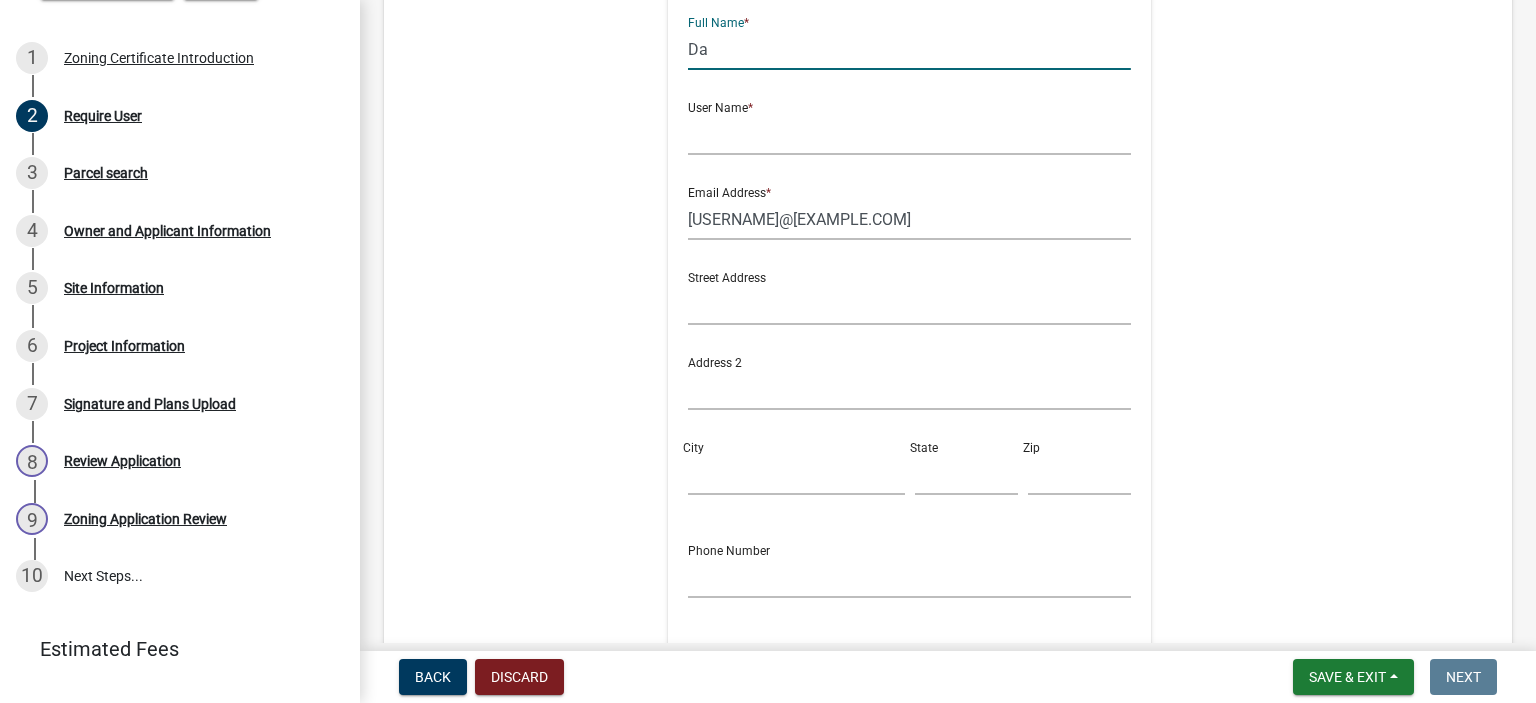 type on "D" 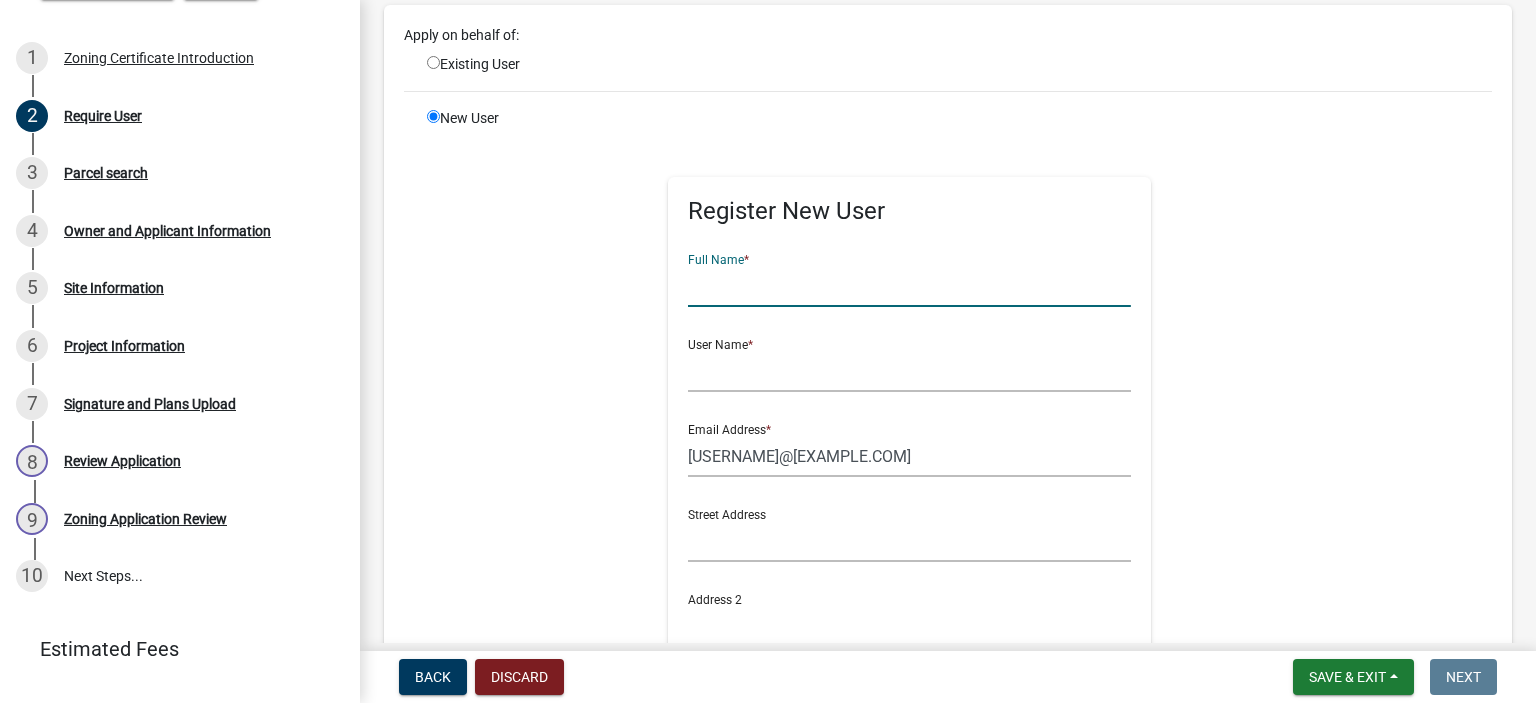 scroll, scrollTop: 0, scrollLeft: 0, axis: both 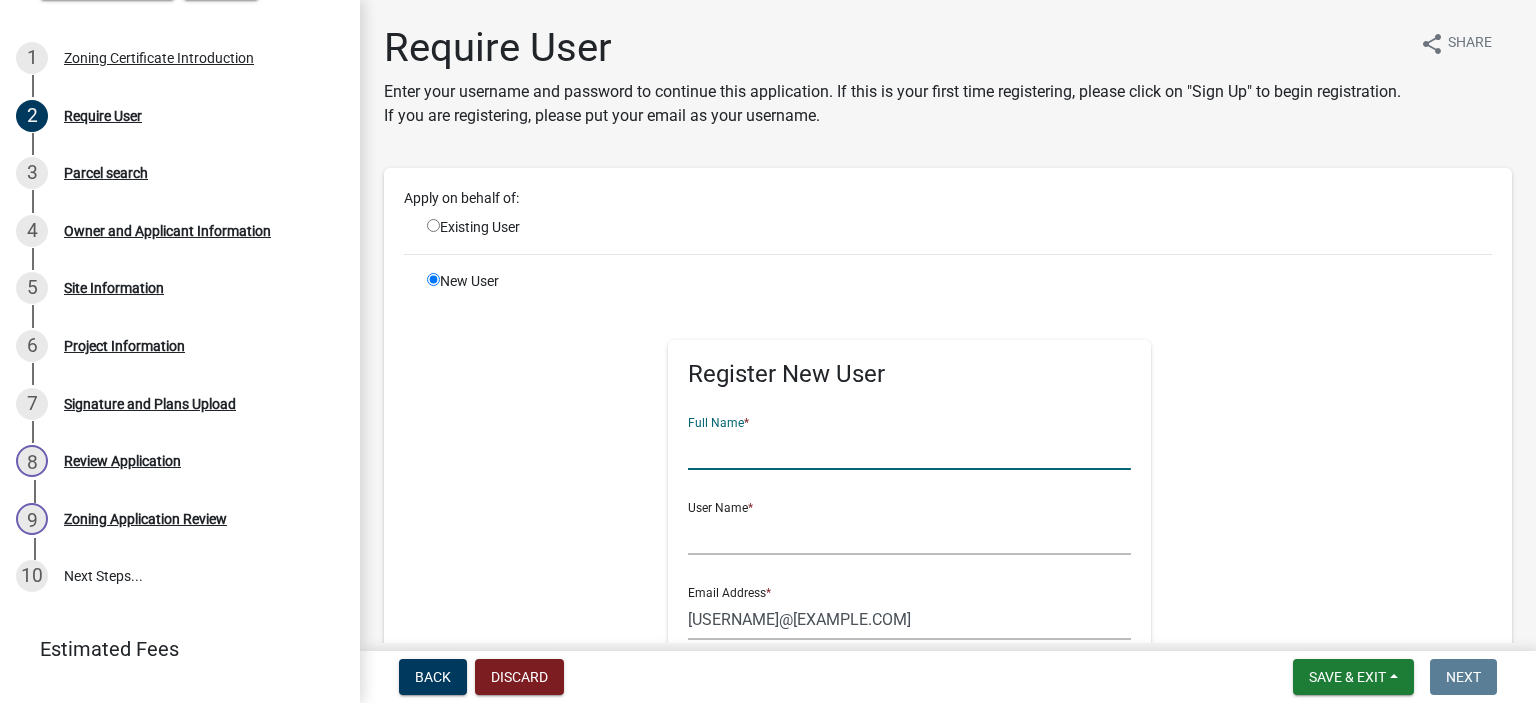 type 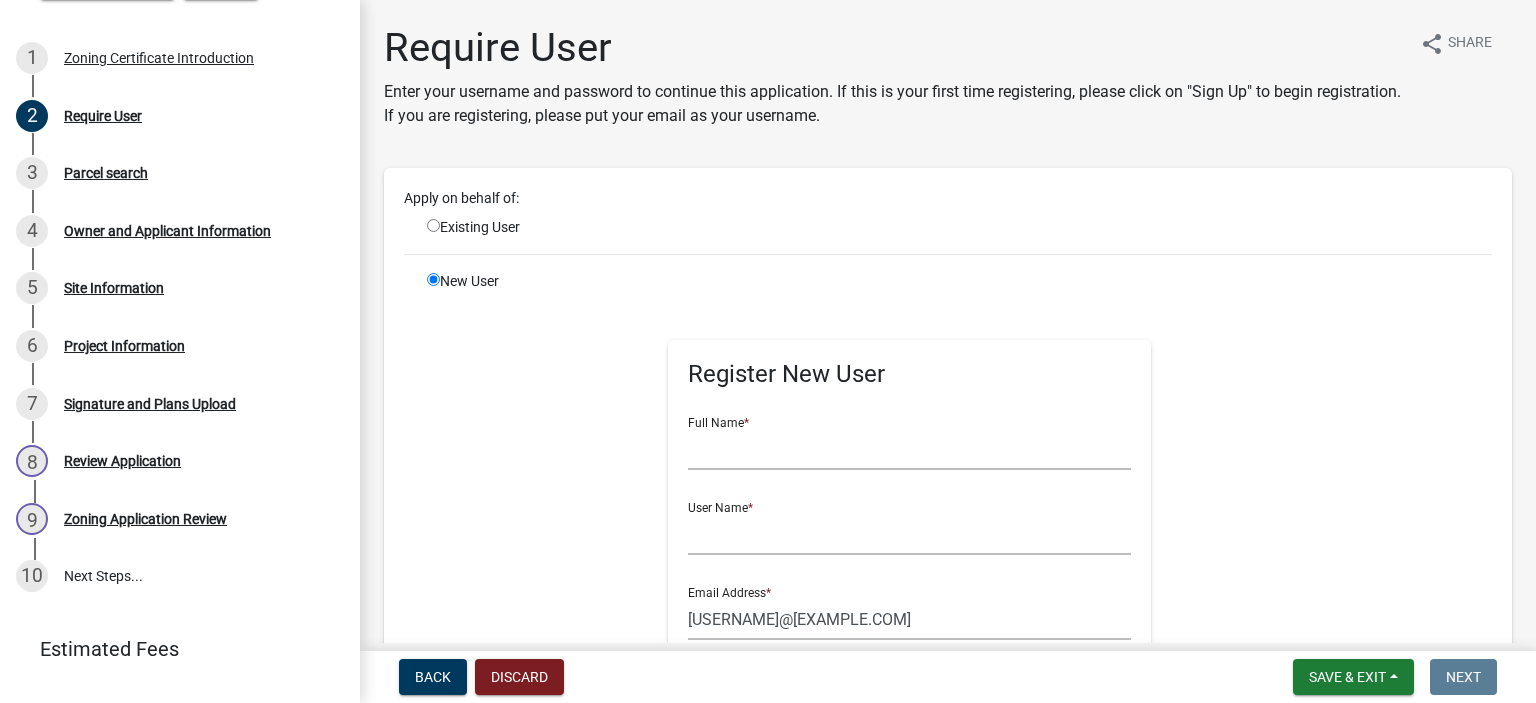 click 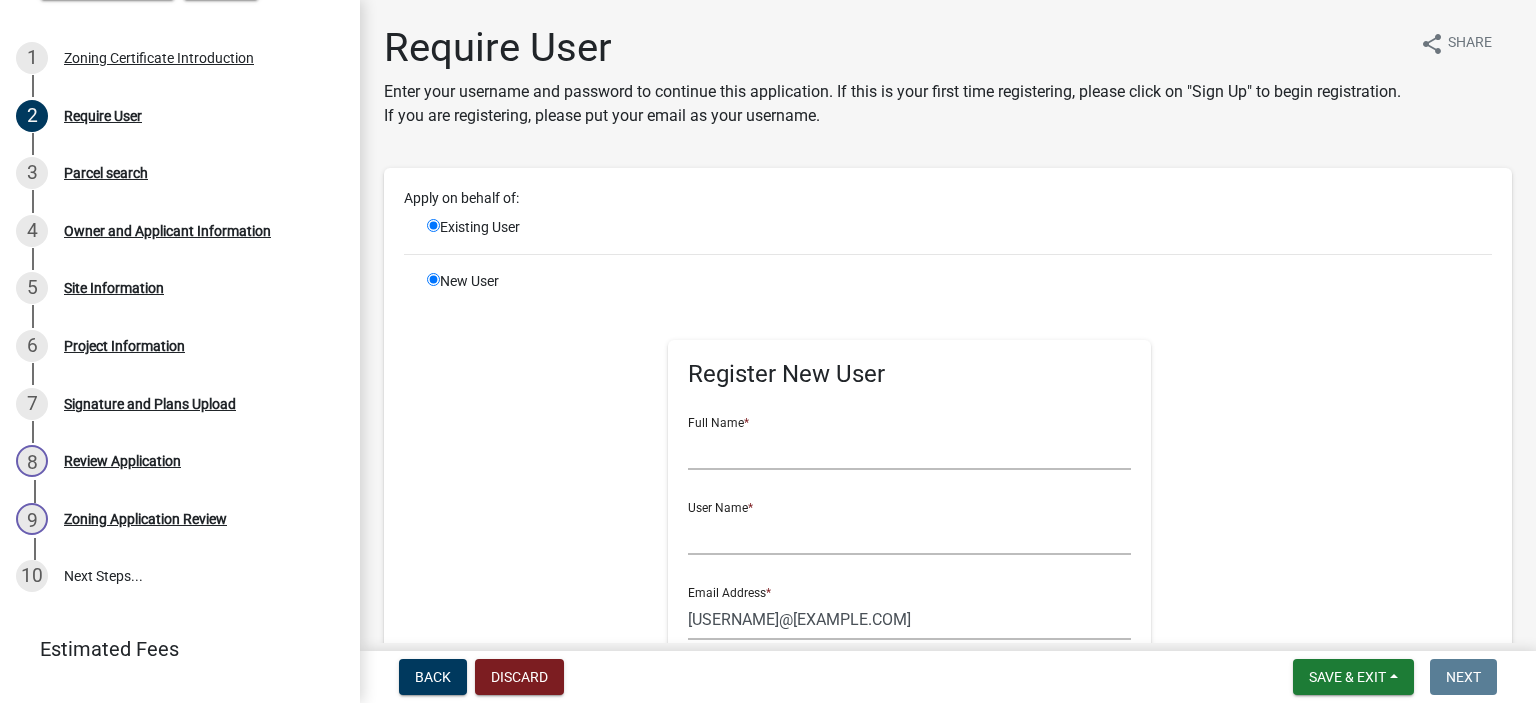 radio on "false" 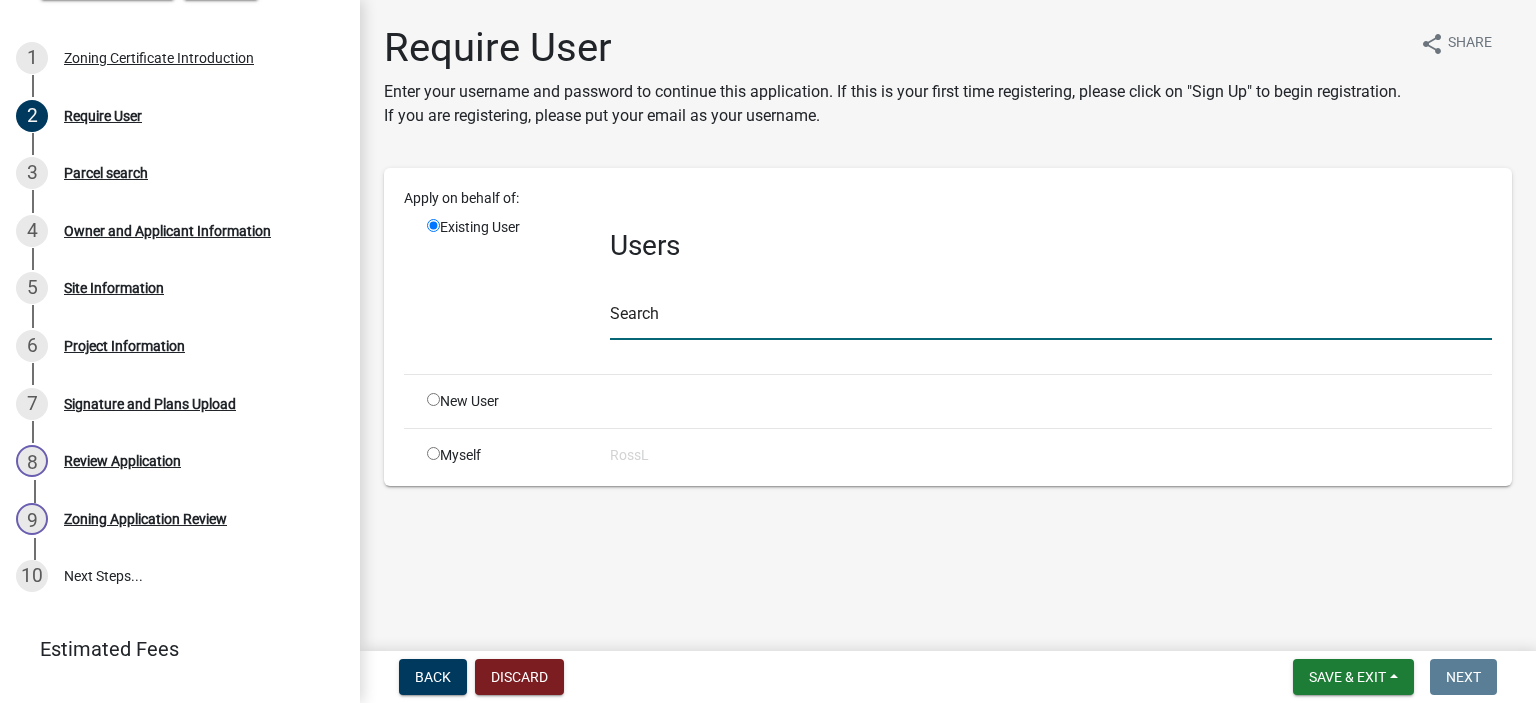click 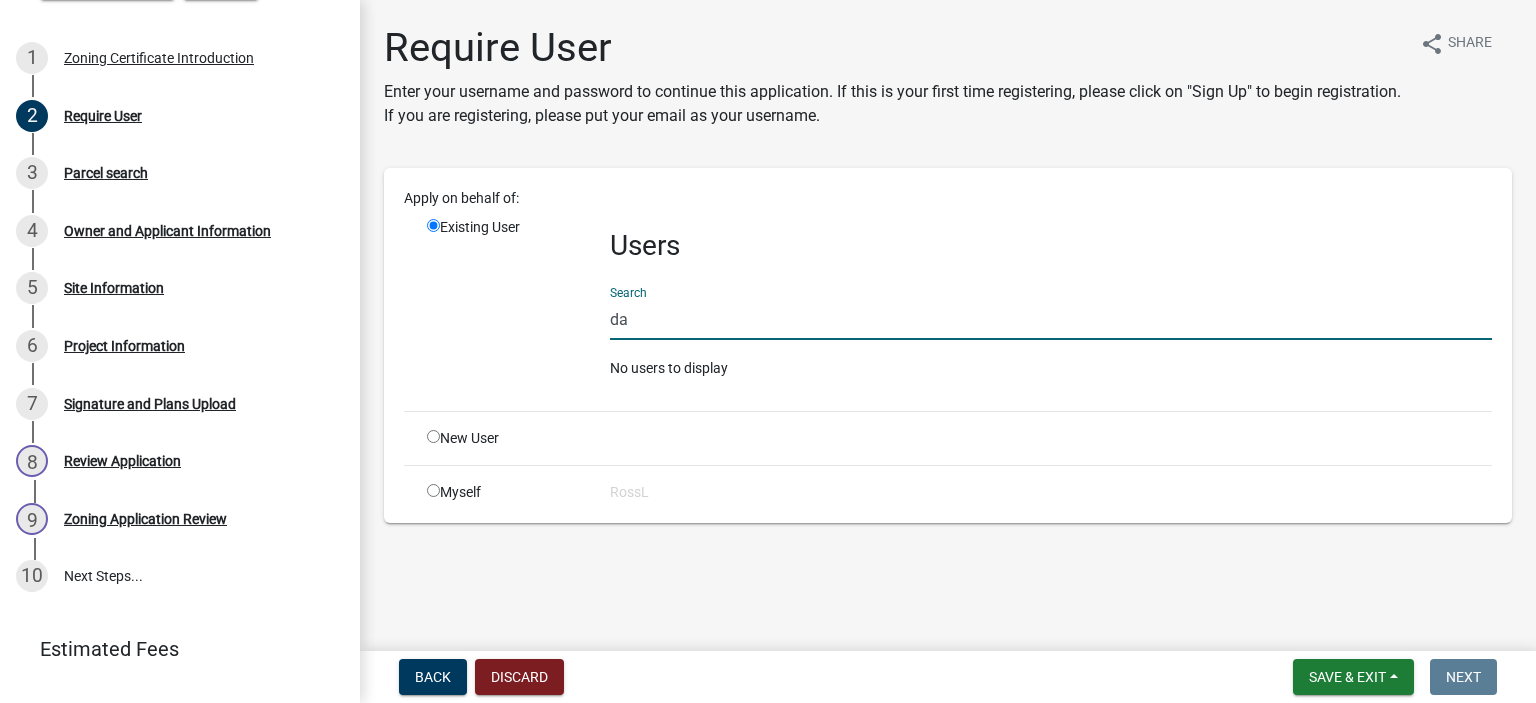 type on "d" 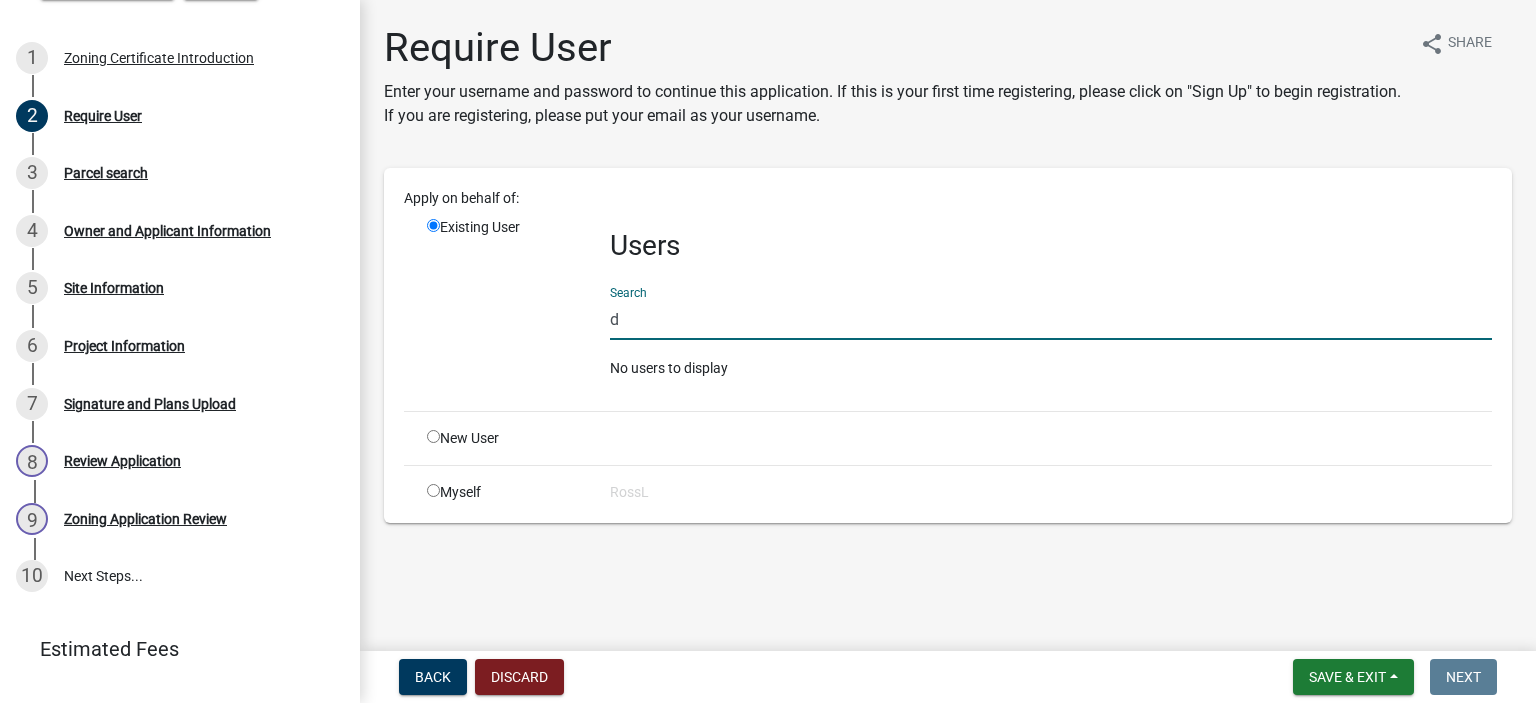 type 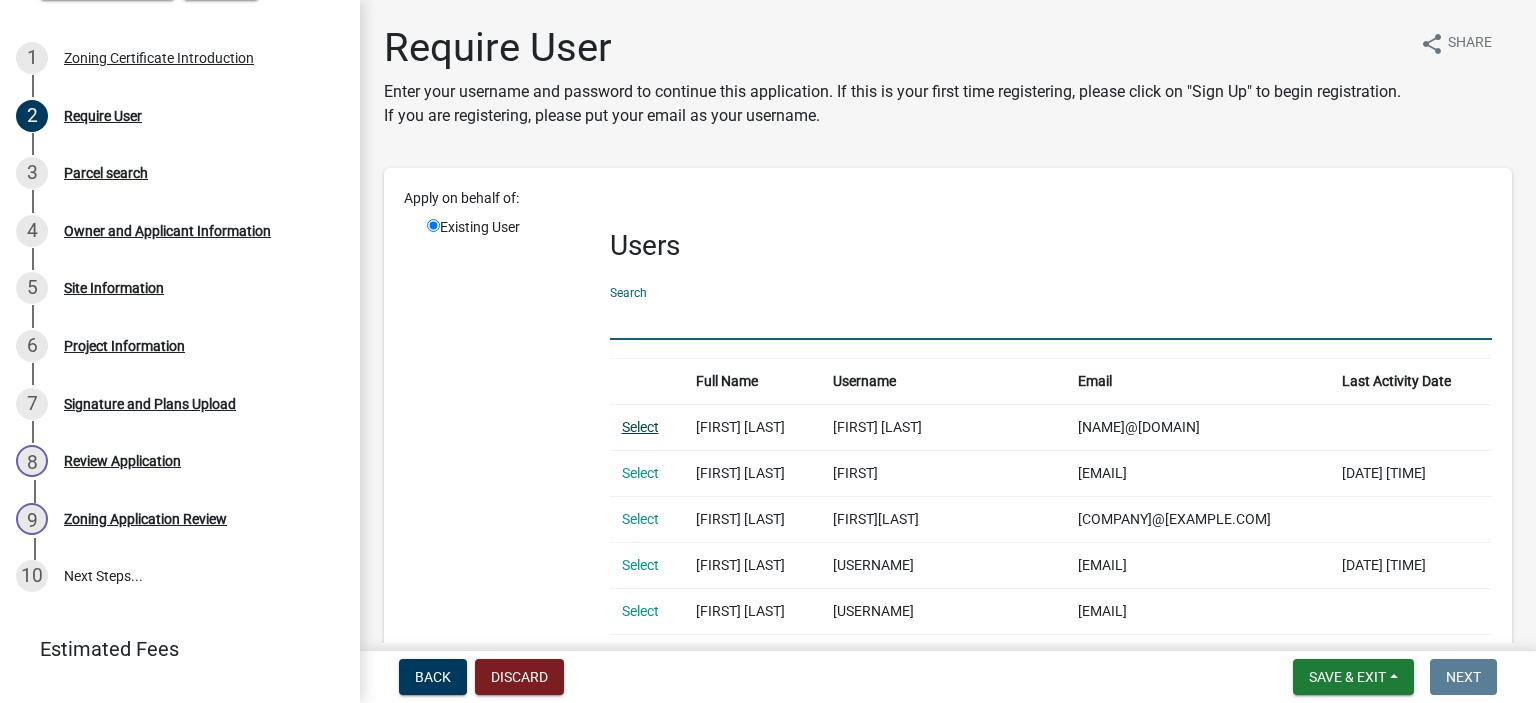 click on "Select" 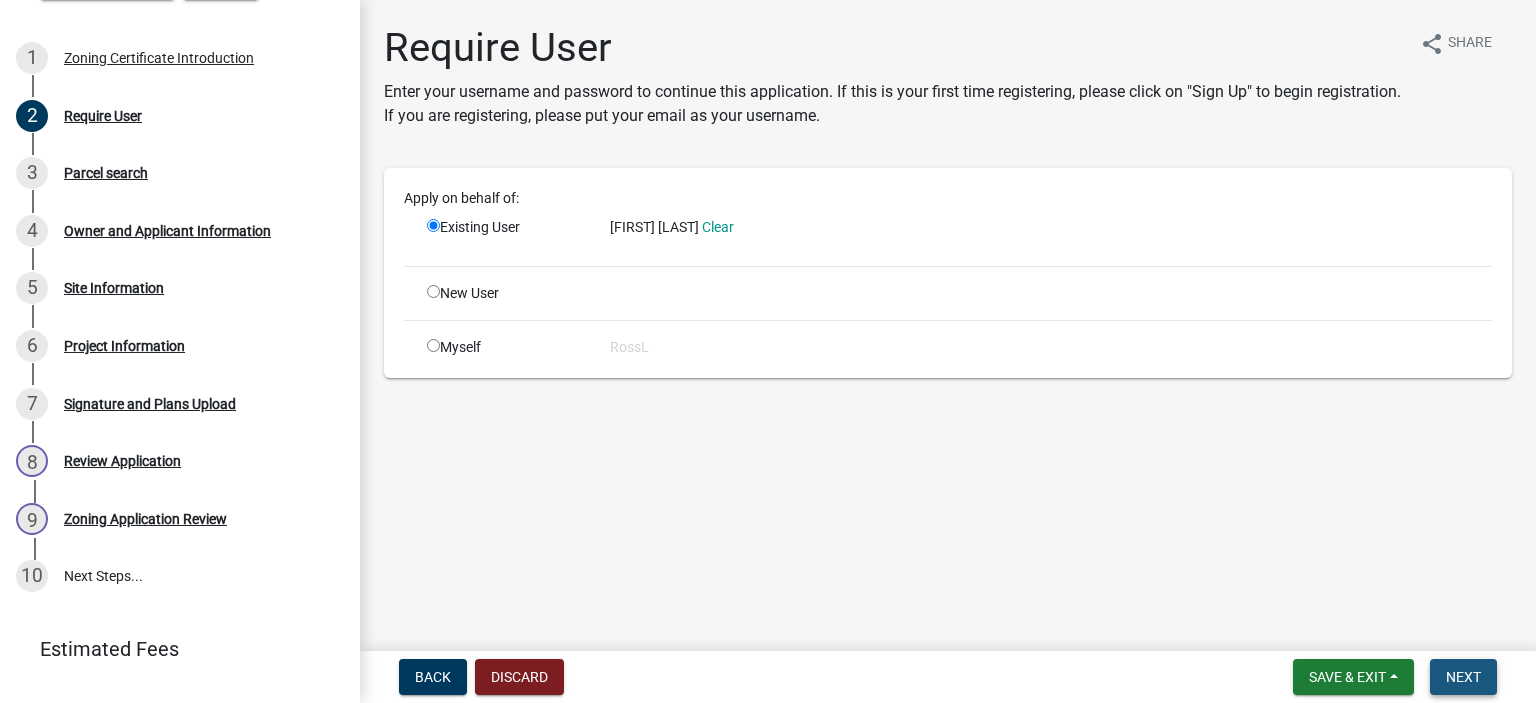 click on "Next" at bounding box center (1463, 677) 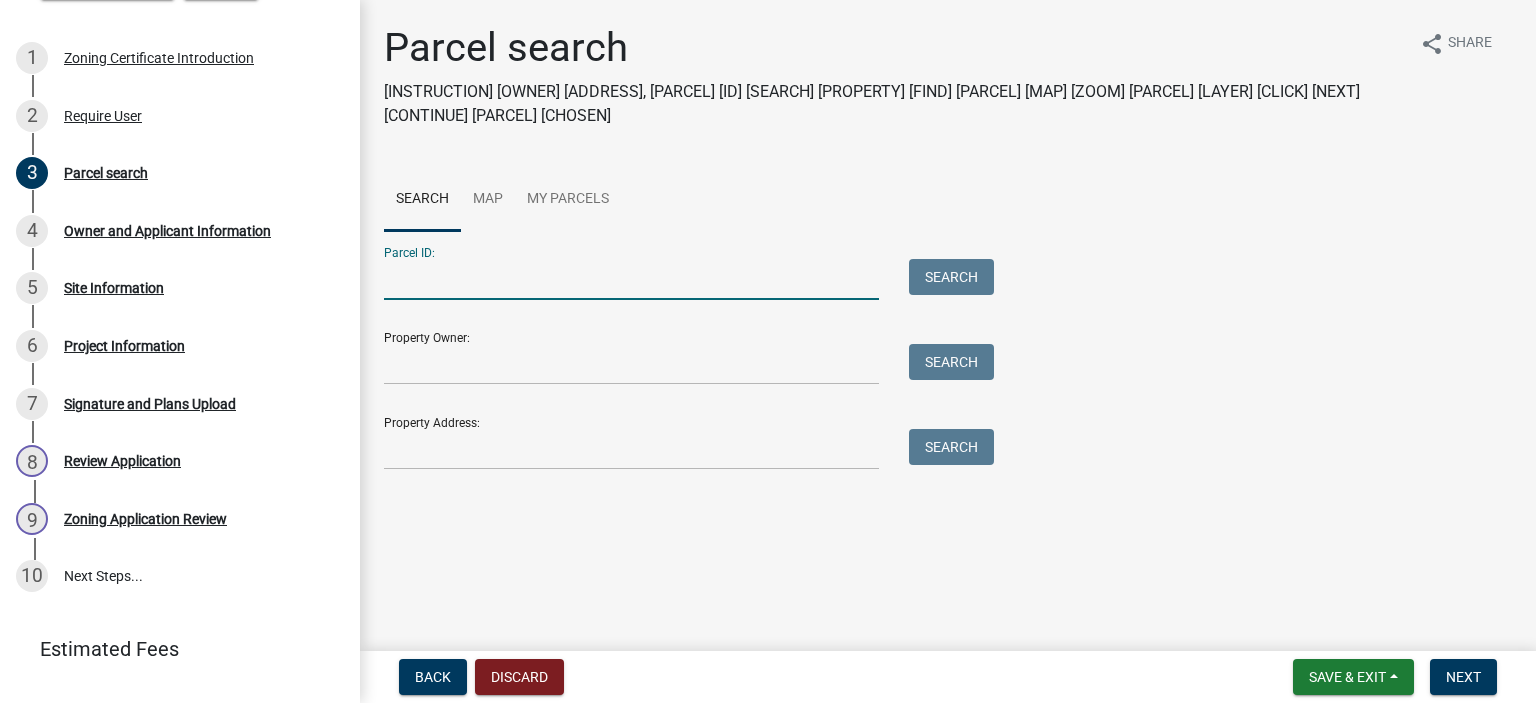 click on "Parcel ID:" at bounding box center [631, 279] 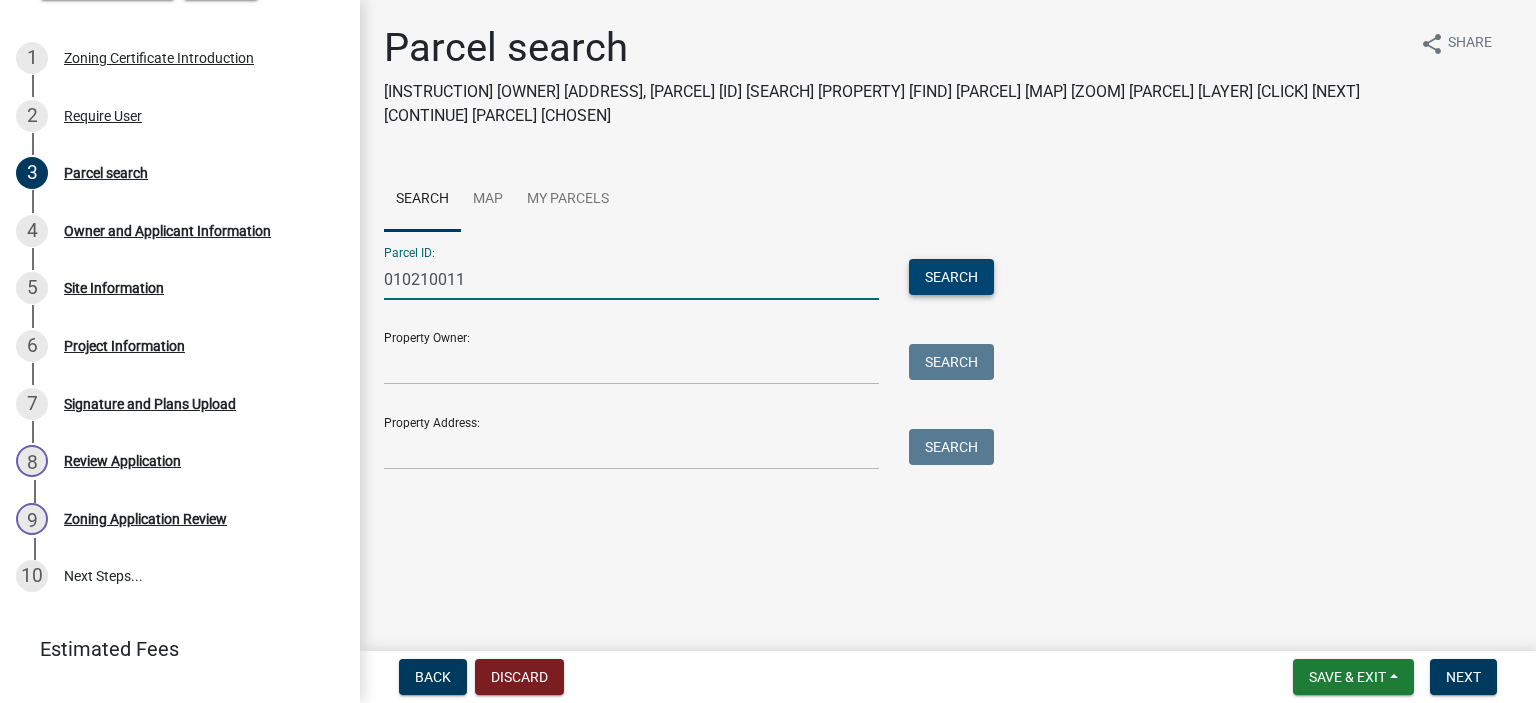 type on "010210011" 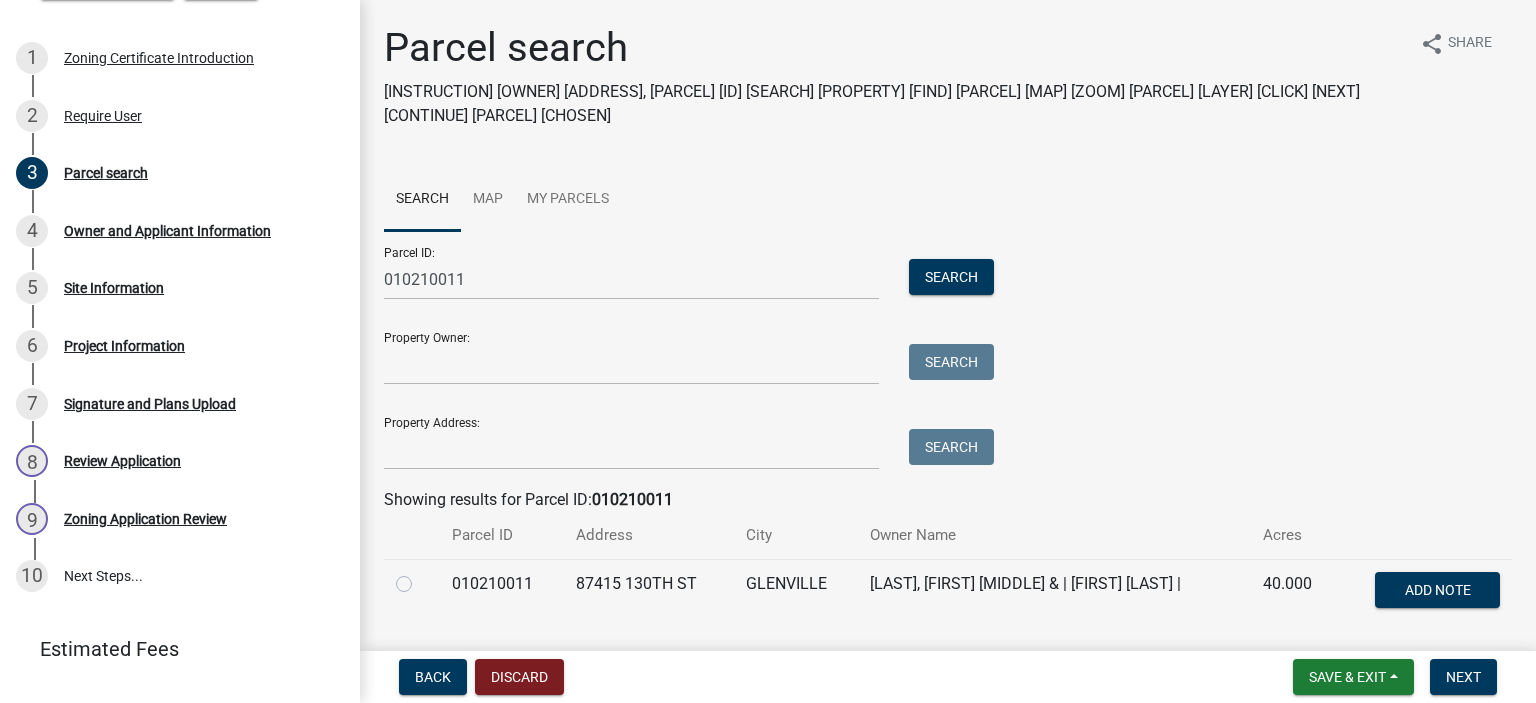 click 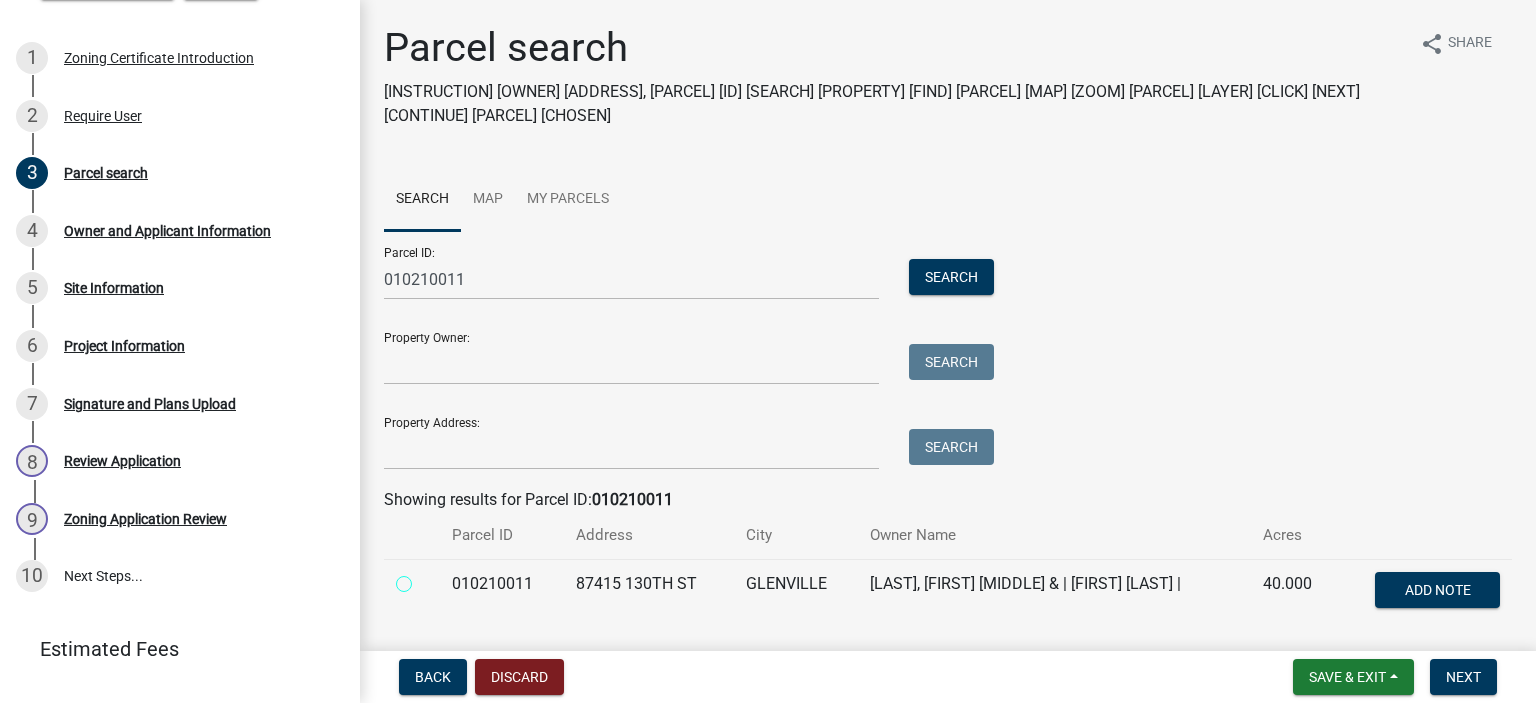 click at bounding box center [426, 578] 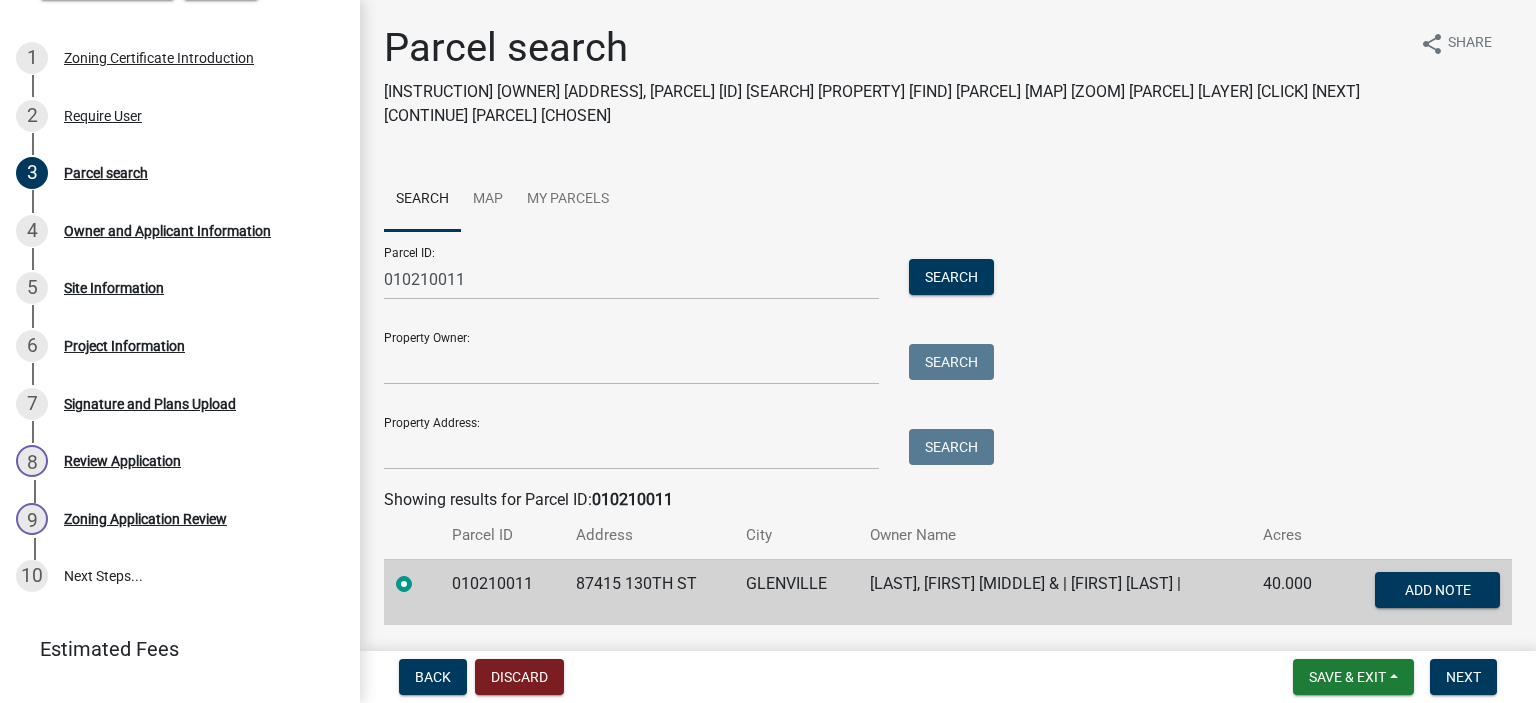 scroll, scrollTop: 60, scrollLeft: 0, axis: vertical 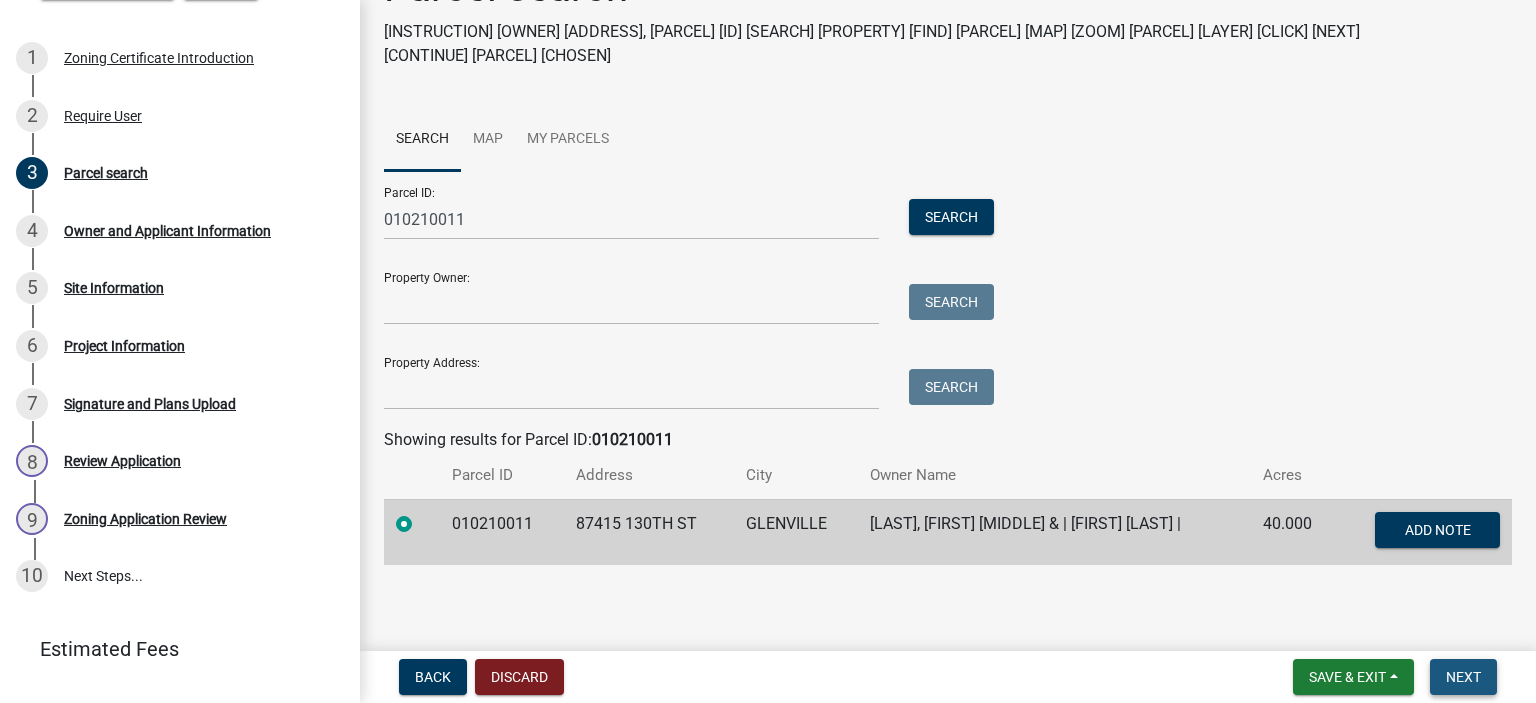 click on "Next" at bounding box center (1463, 677) 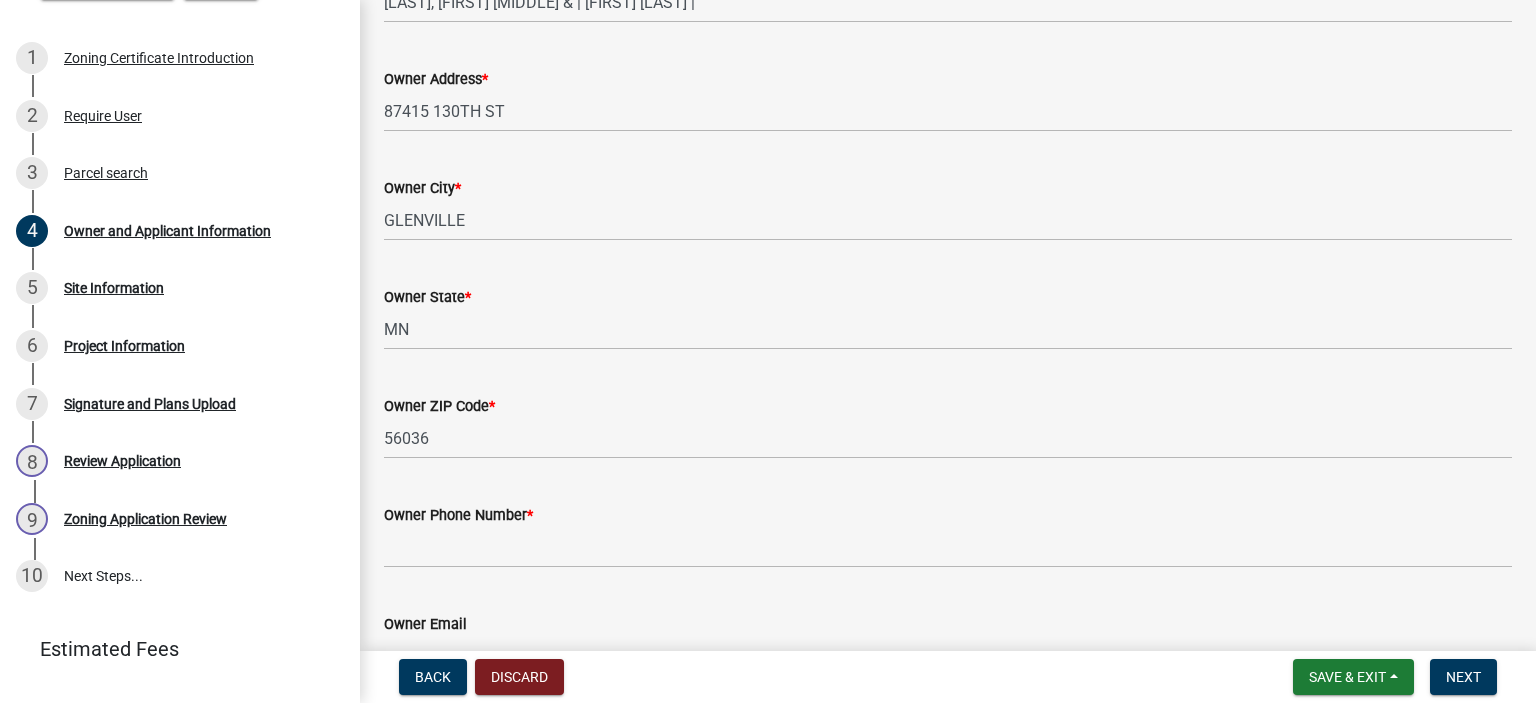 scroll, scrollTop: 600, scrollLeft: 0, axis: vertical 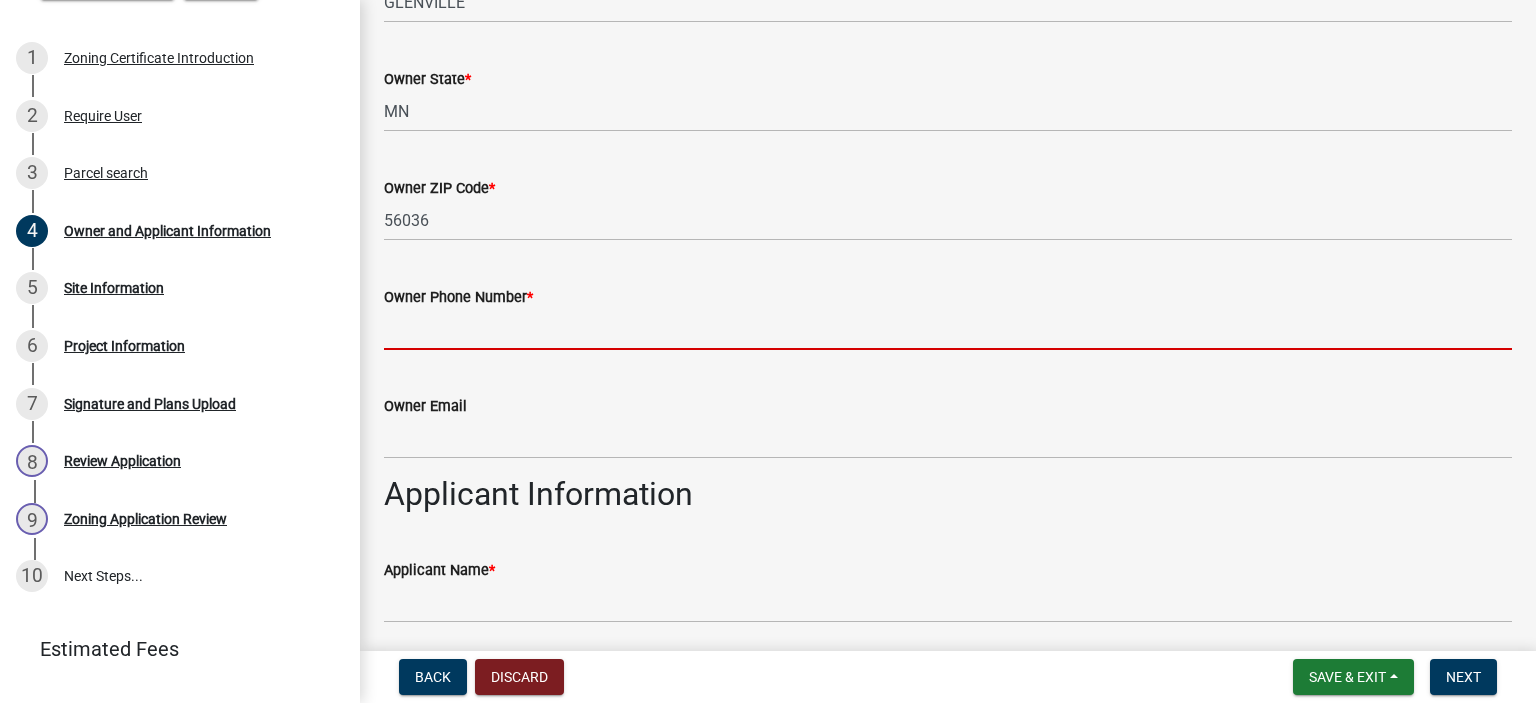 click on "Owner Phone Number  *" at bounding box center [948, 329] 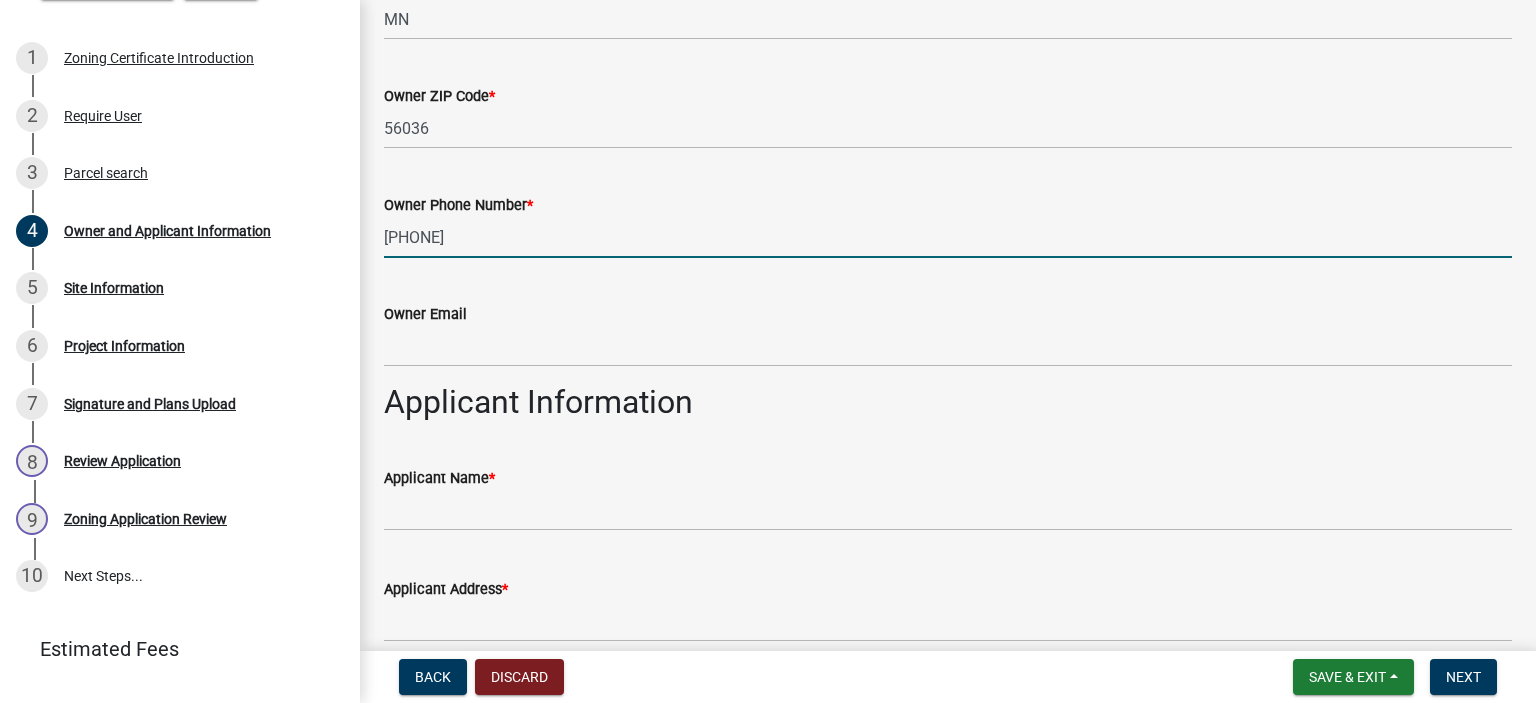 scroll, scrollTop: 800, scrollLeft: 0, axis: vertical 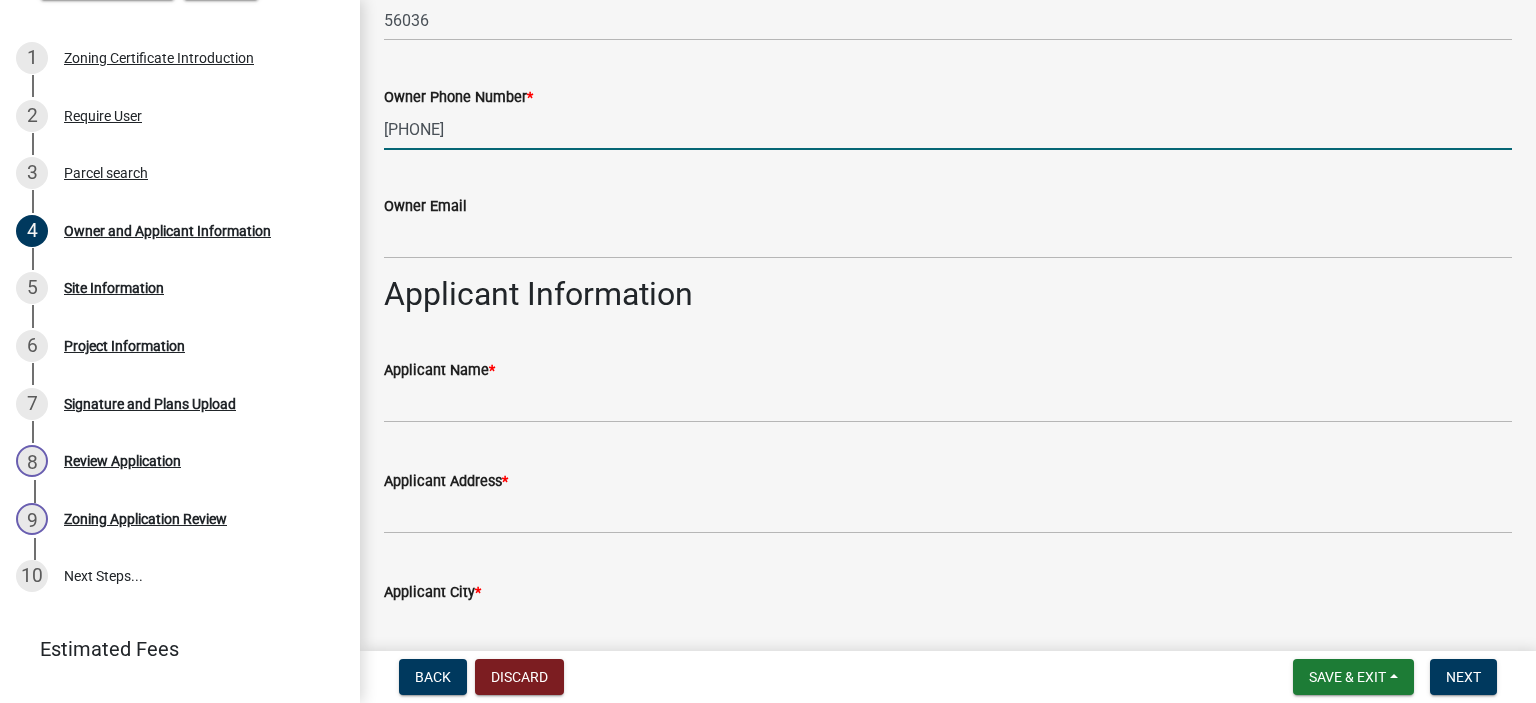 type on "[PHONE]" 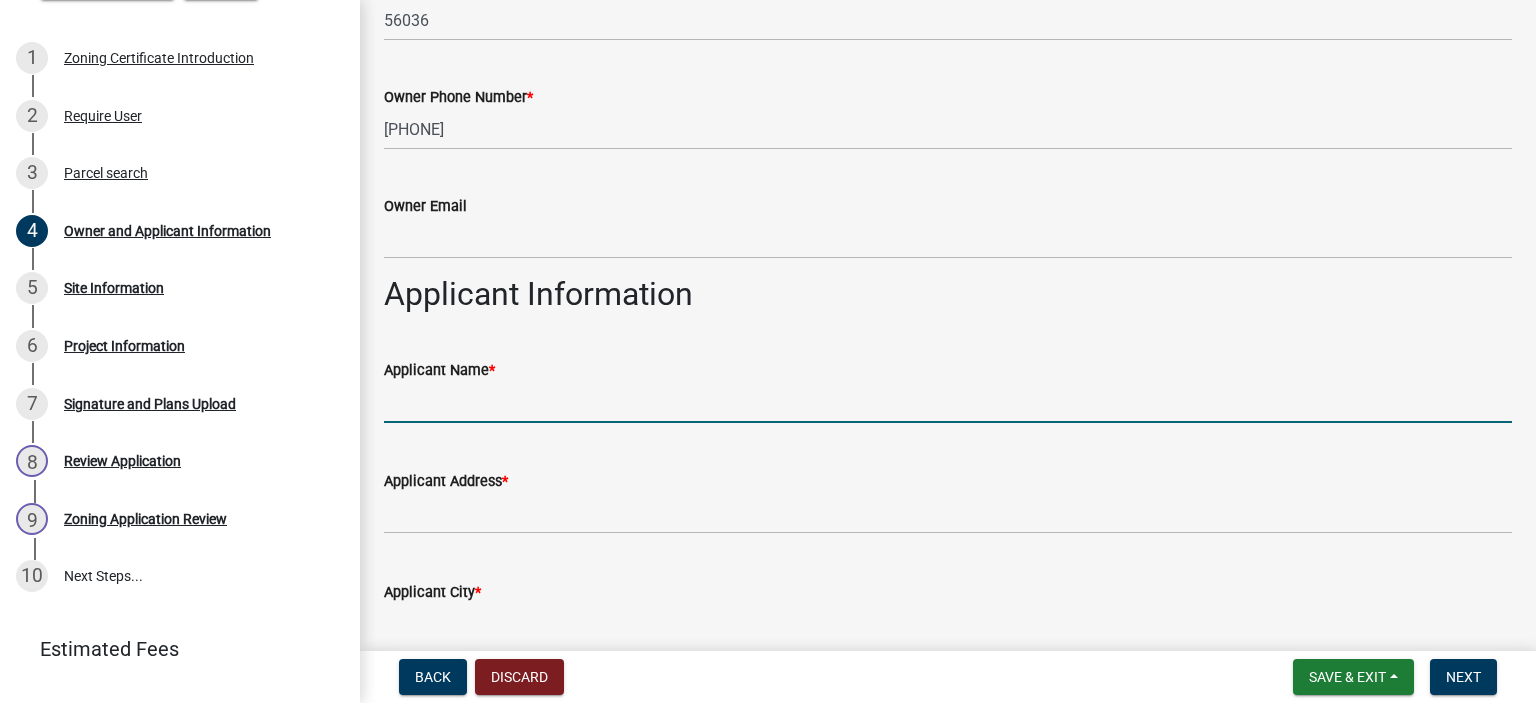 click on "Applicant Name  *" at bounding box center (948, 402) 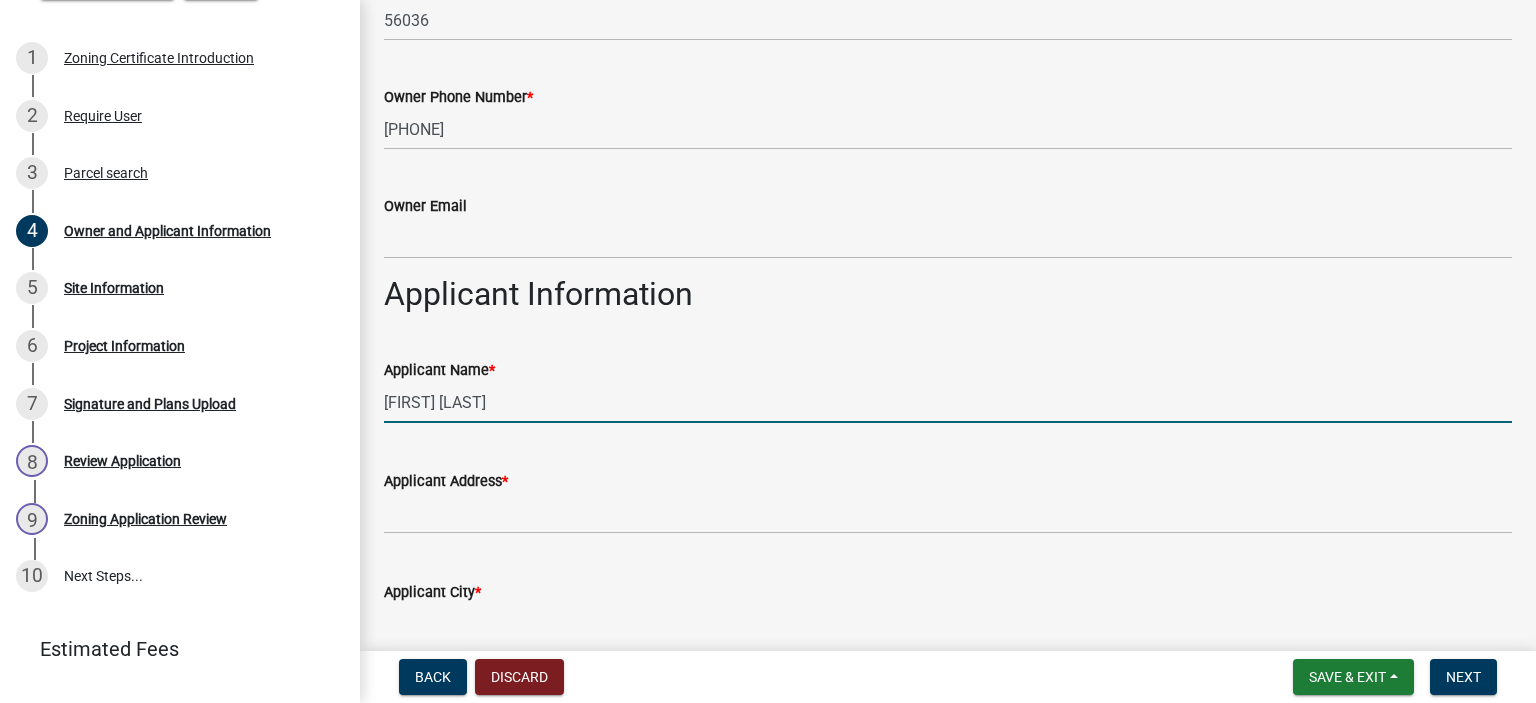 type on "[FIRST] [LAST]" 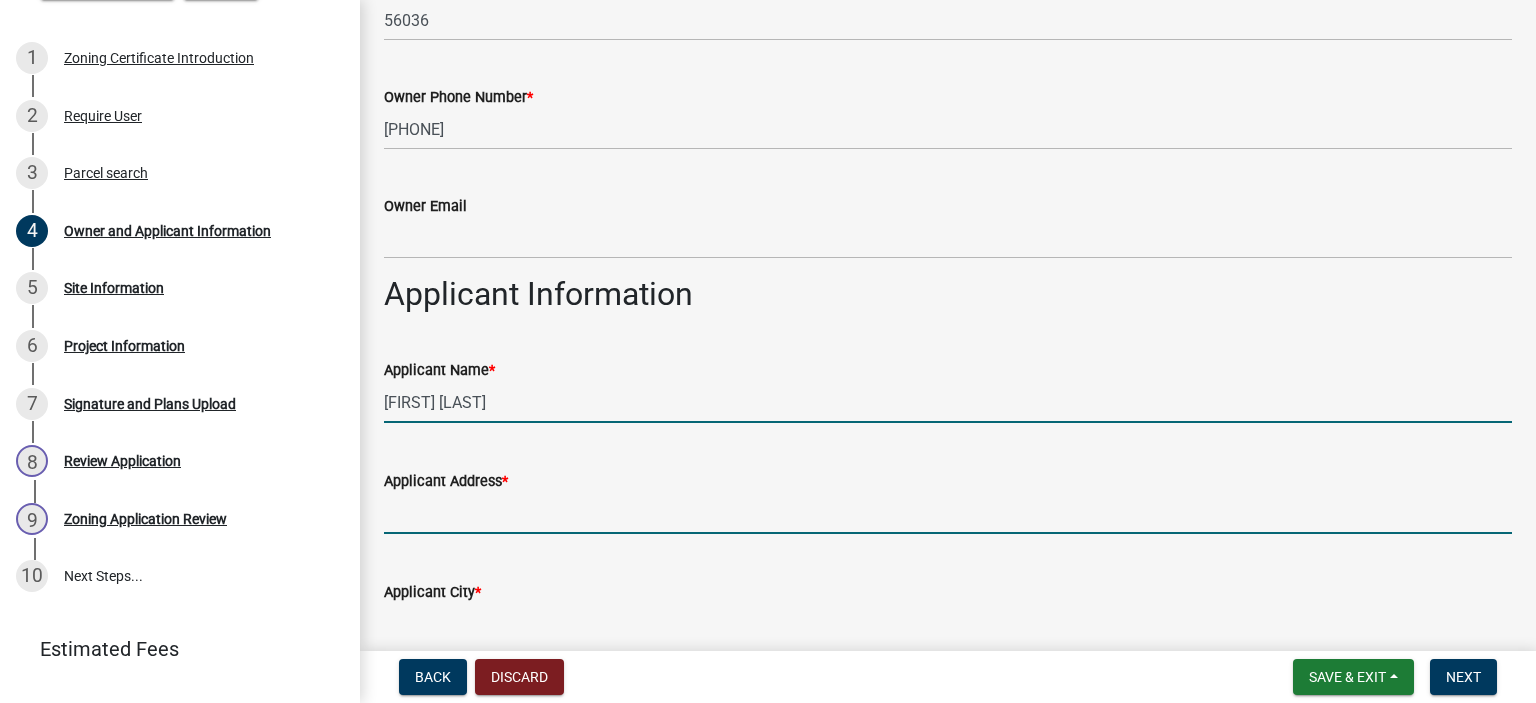 click on "Applicant Address  *" at bounding box center [948, 513] 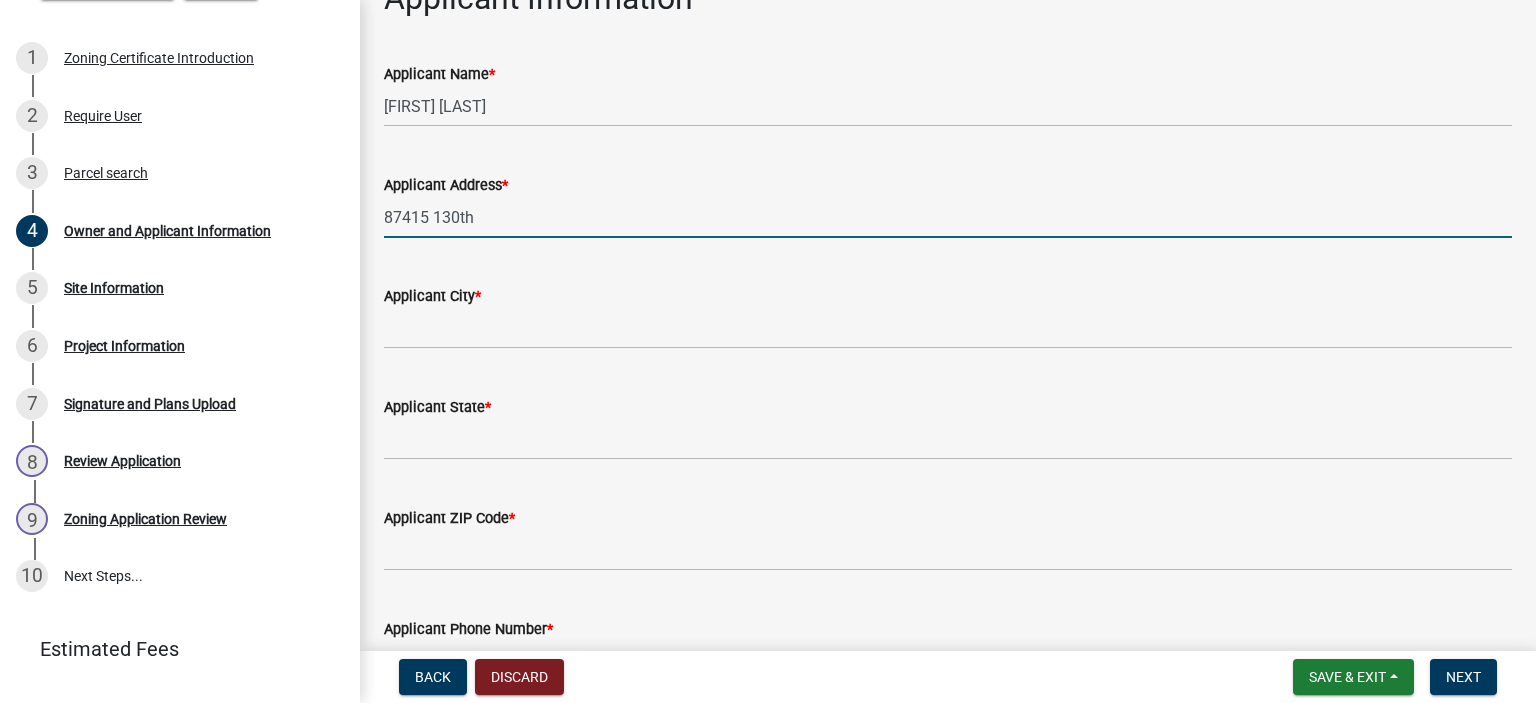 scroll, scrollTop: 1100, scrollLeft: 0, axis: vertical 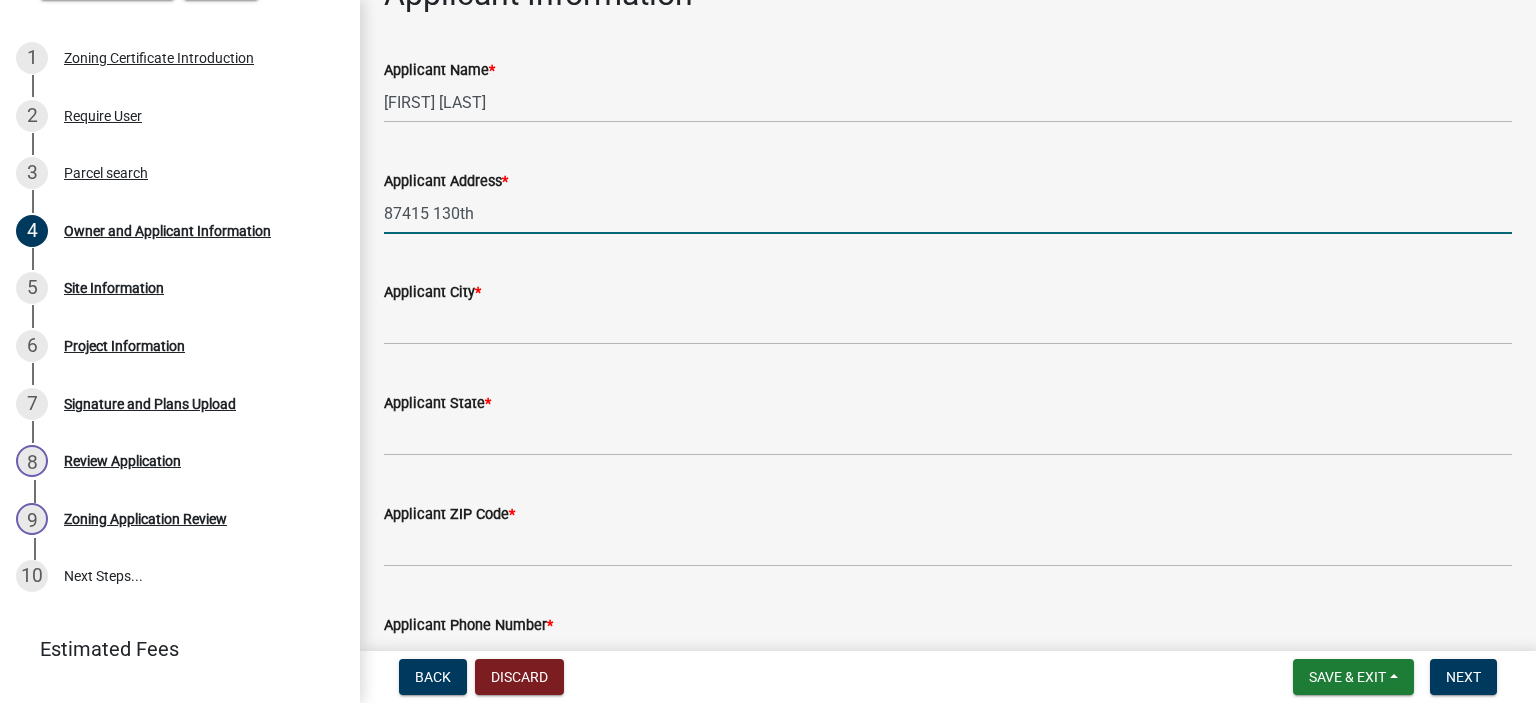 type on "87415 130th" 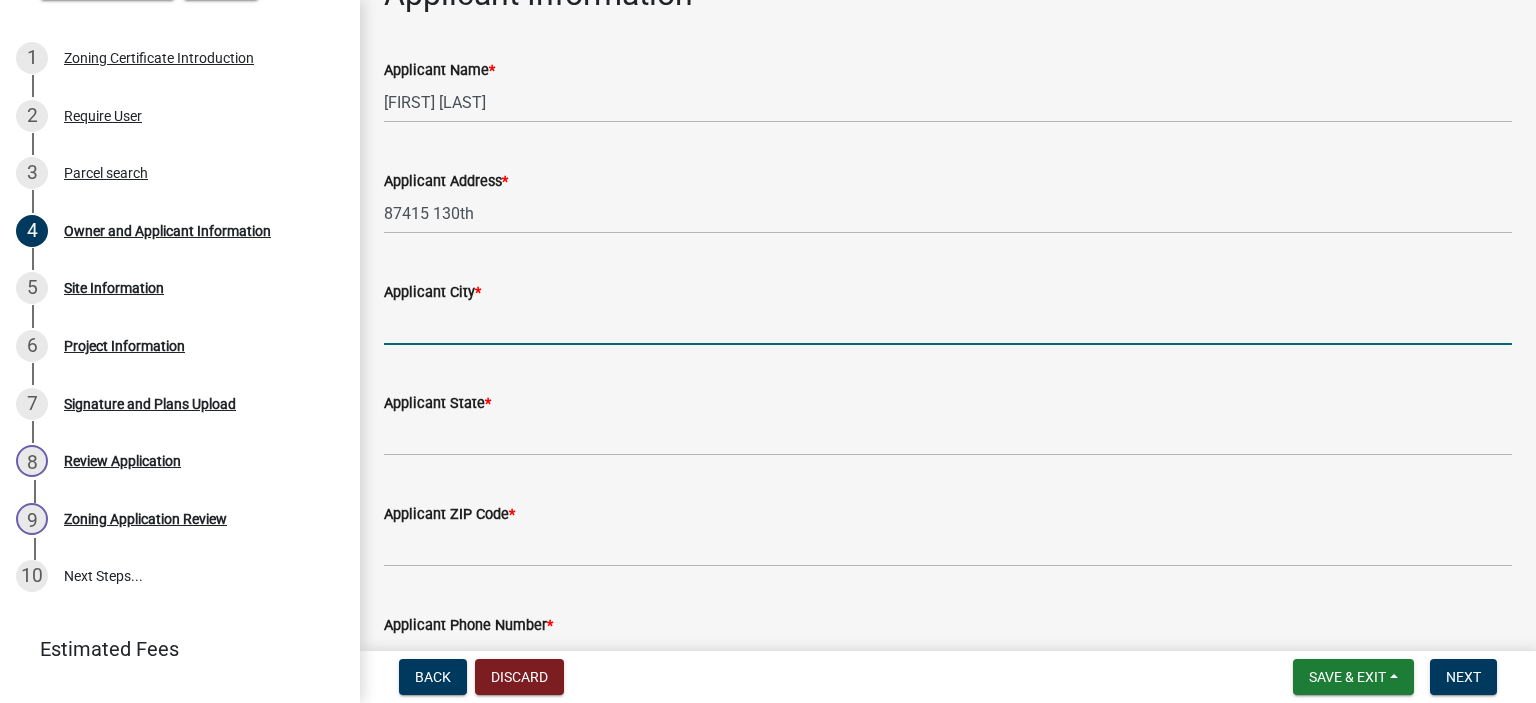 click on "Applicant [CITY] *" at bounding box center [948, 324] 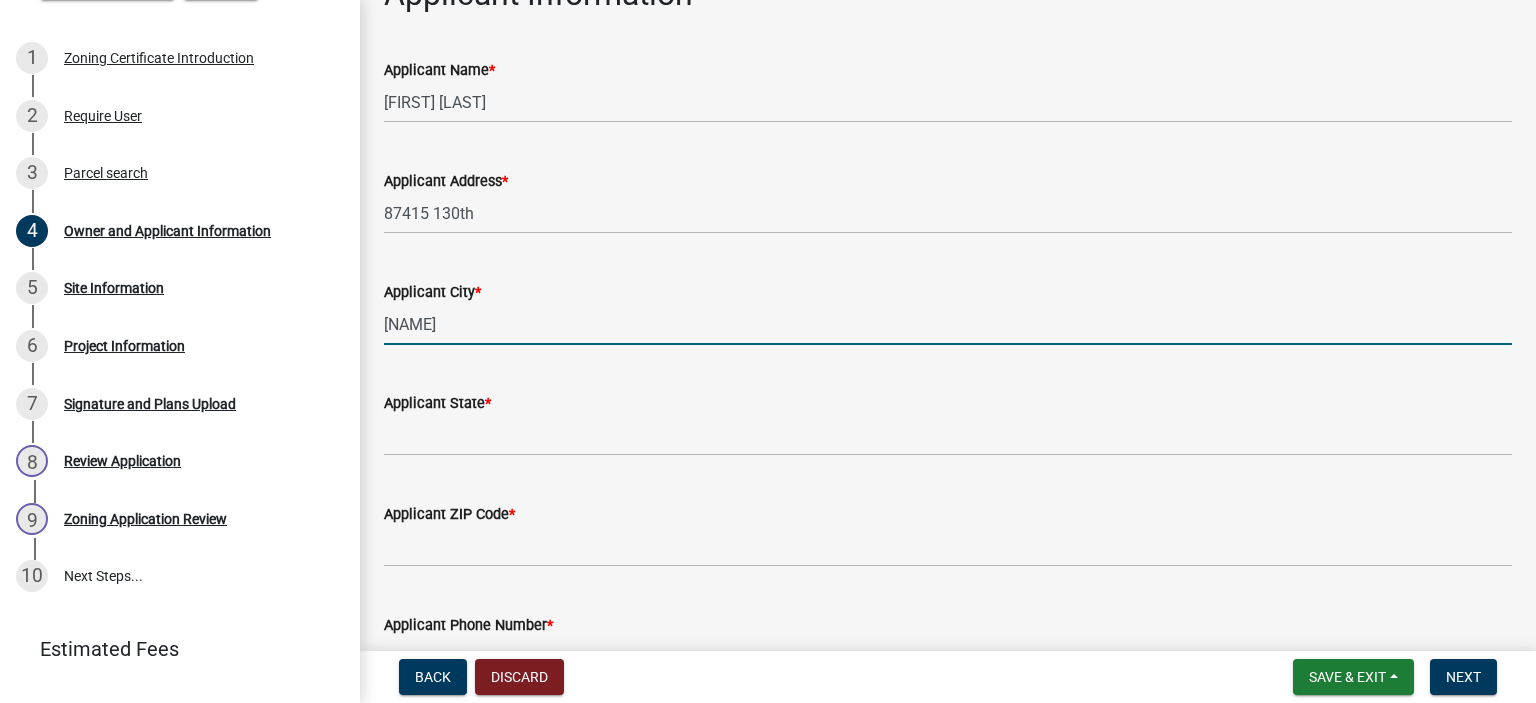 type on "[NAME]" 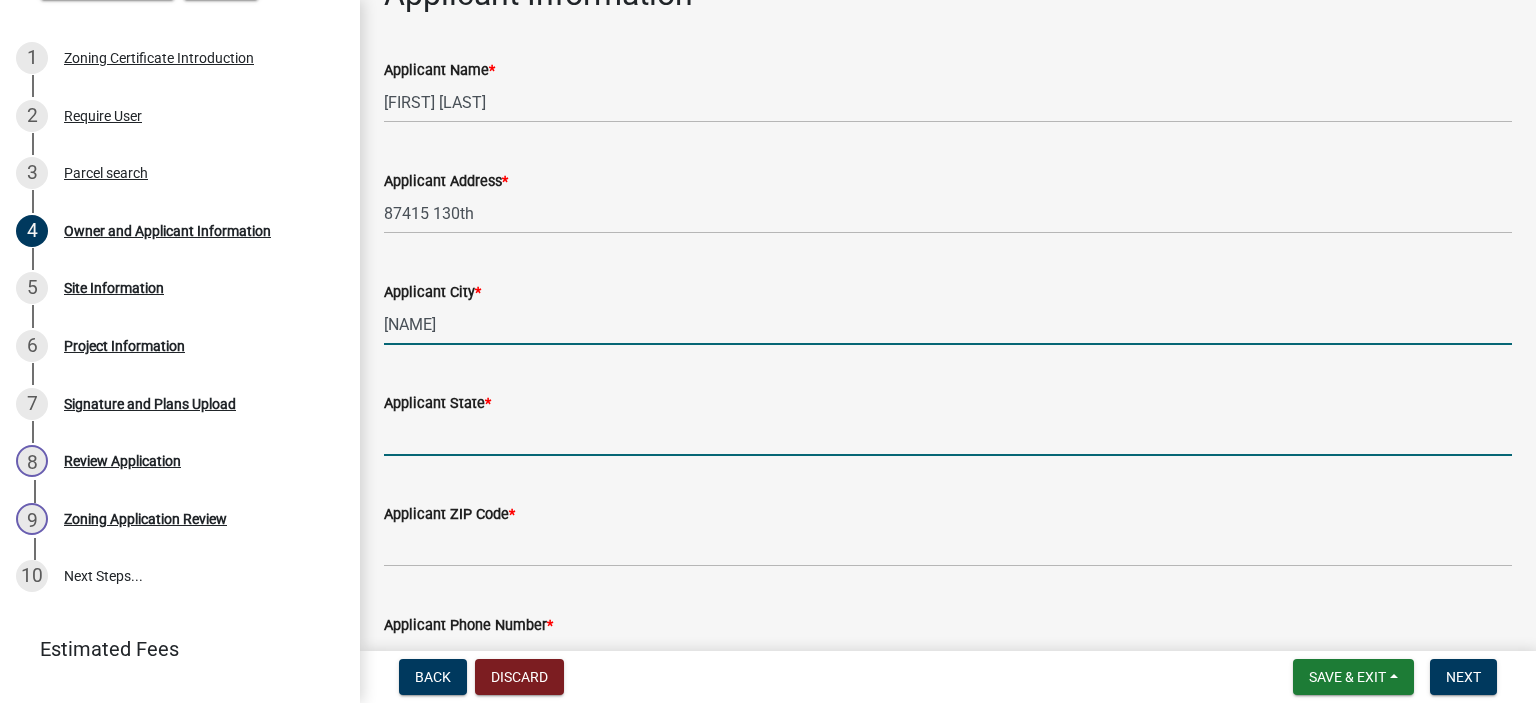 click on "Applicant State  *" at bounding box center [948, 435] 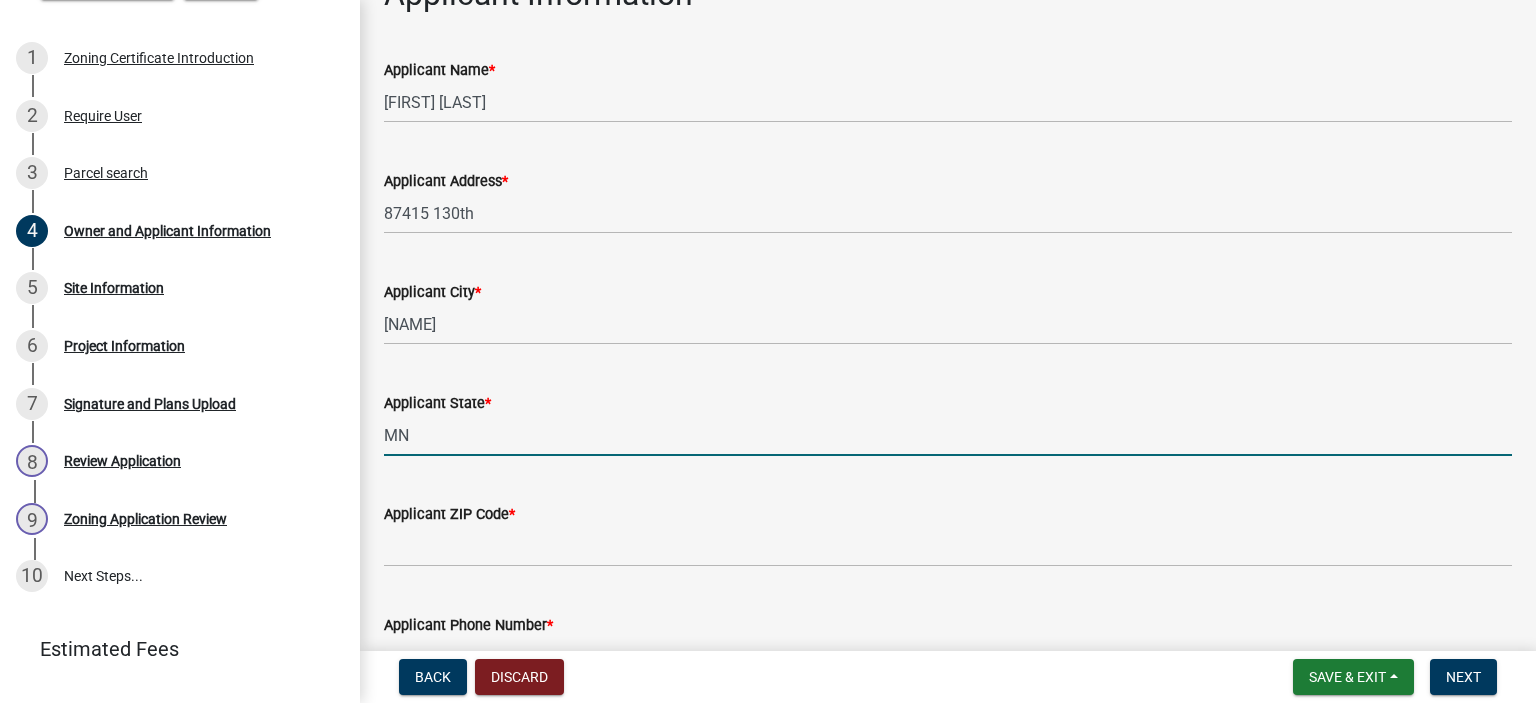 type on "MN" 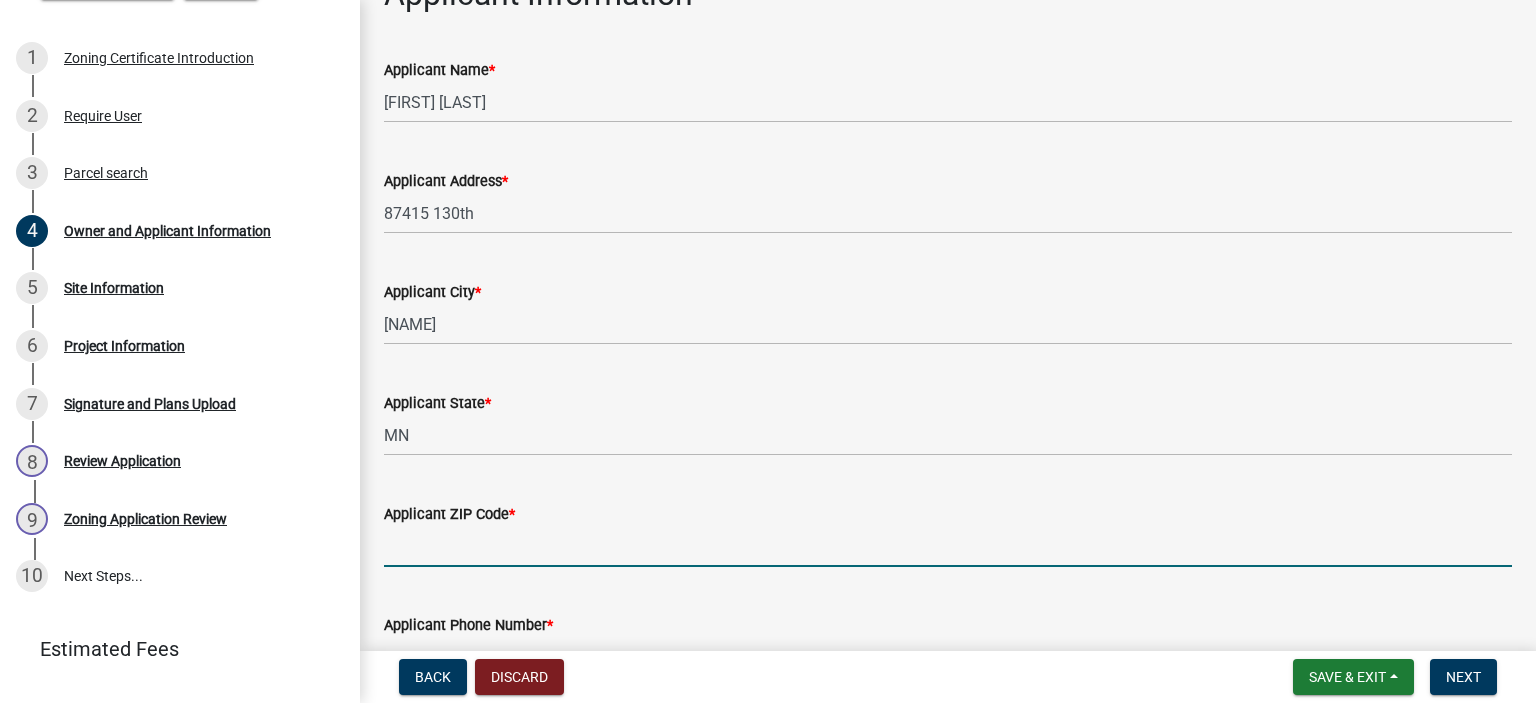 click on "Applicant ZIP Code  *" at bounding box center [948, 546] 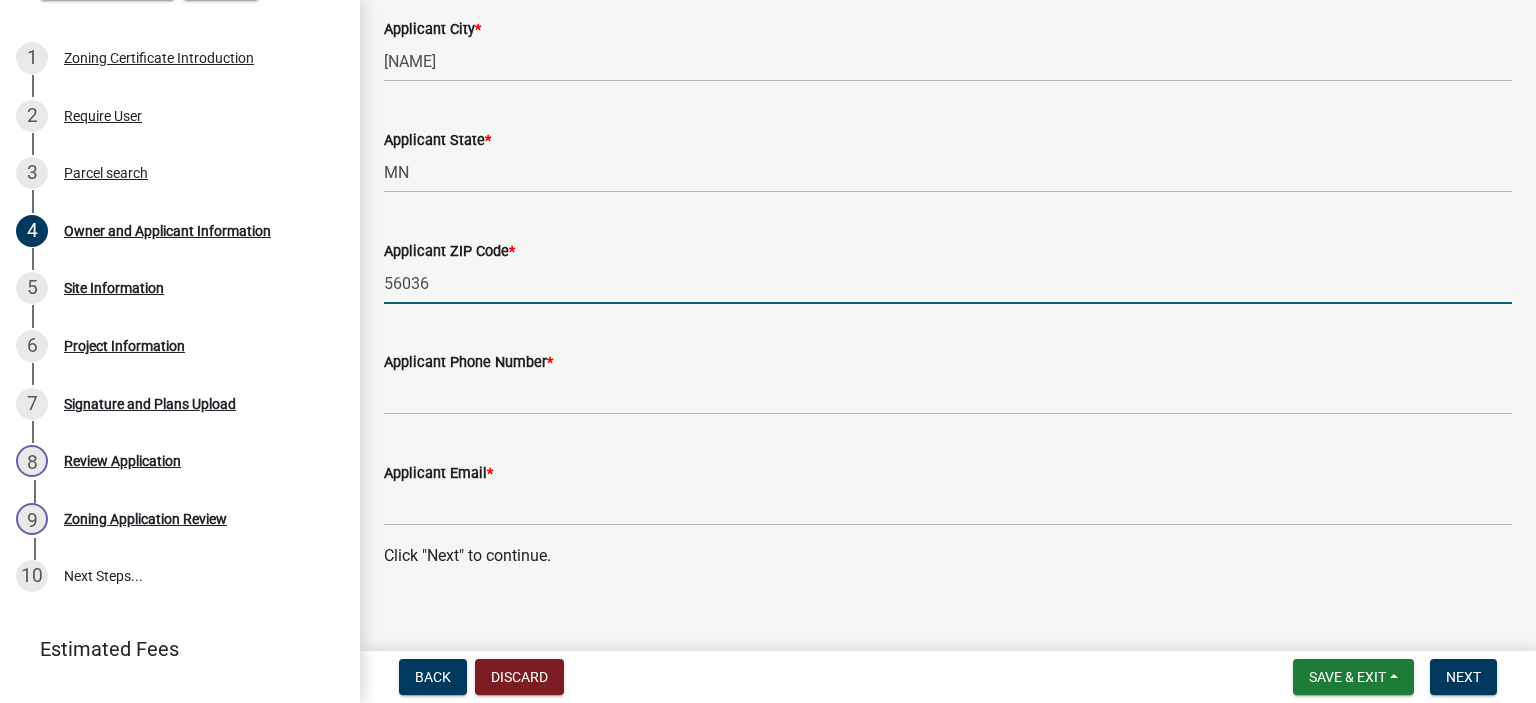 scroll, scrollTop: 1381, scrollLeft: 0, axis: vertical 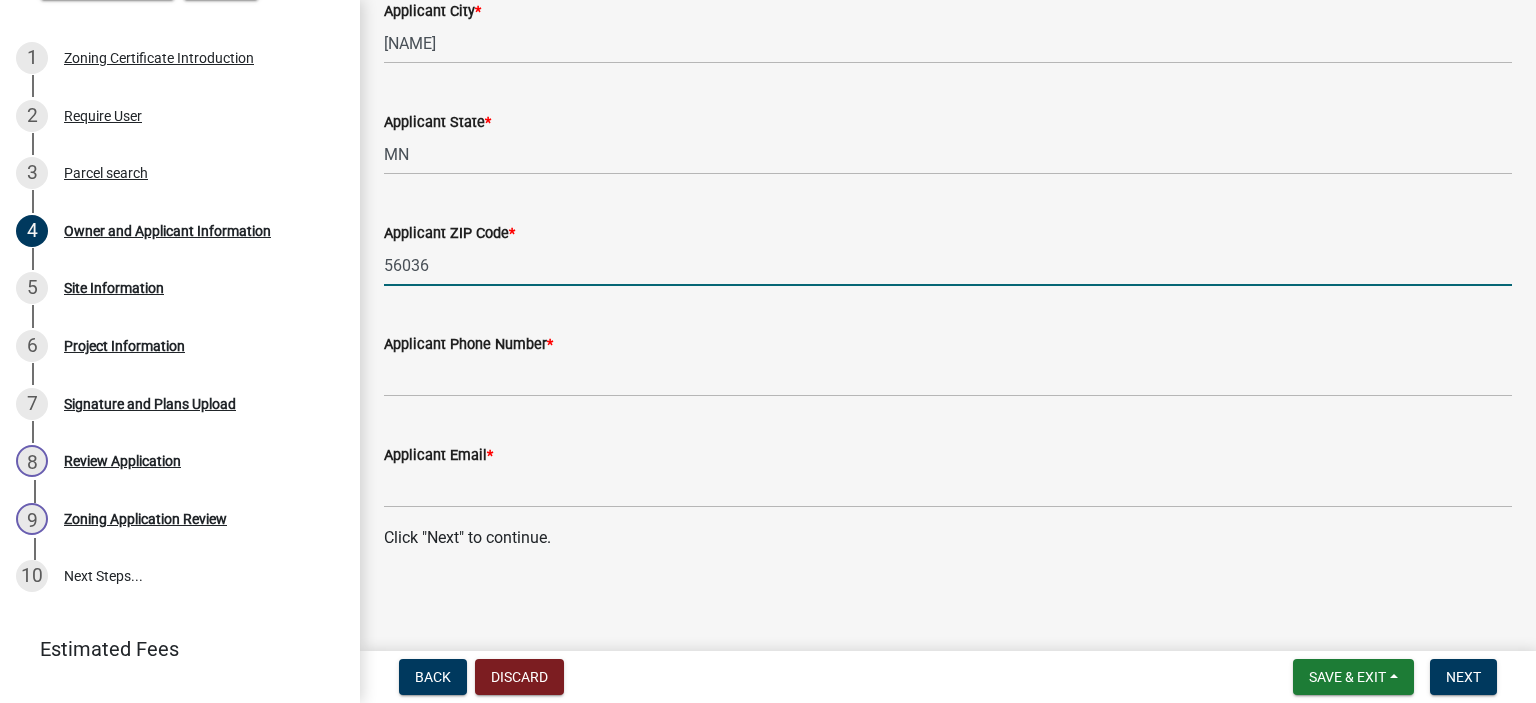 type on "56036" 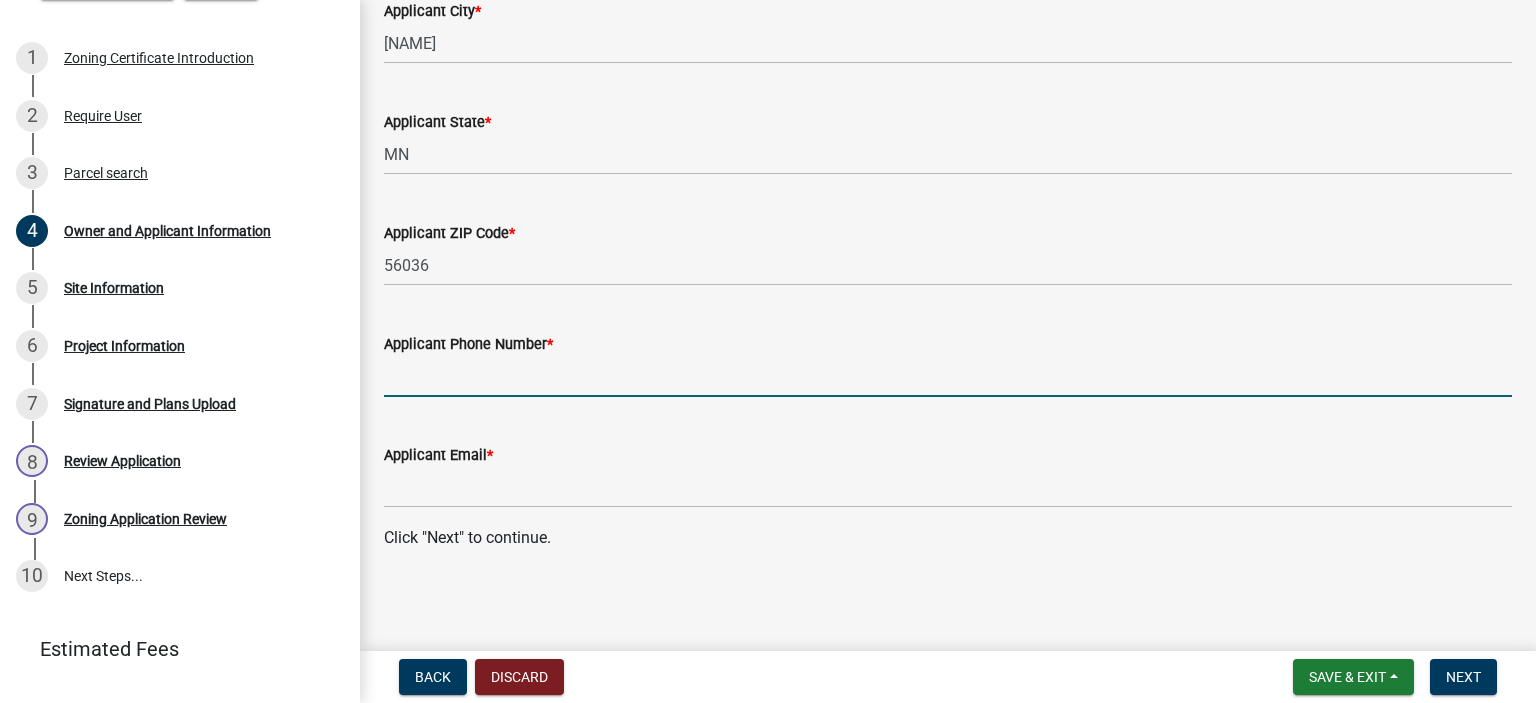 click on "Applicant Phone Number  *" at bounding box center [948, 376] 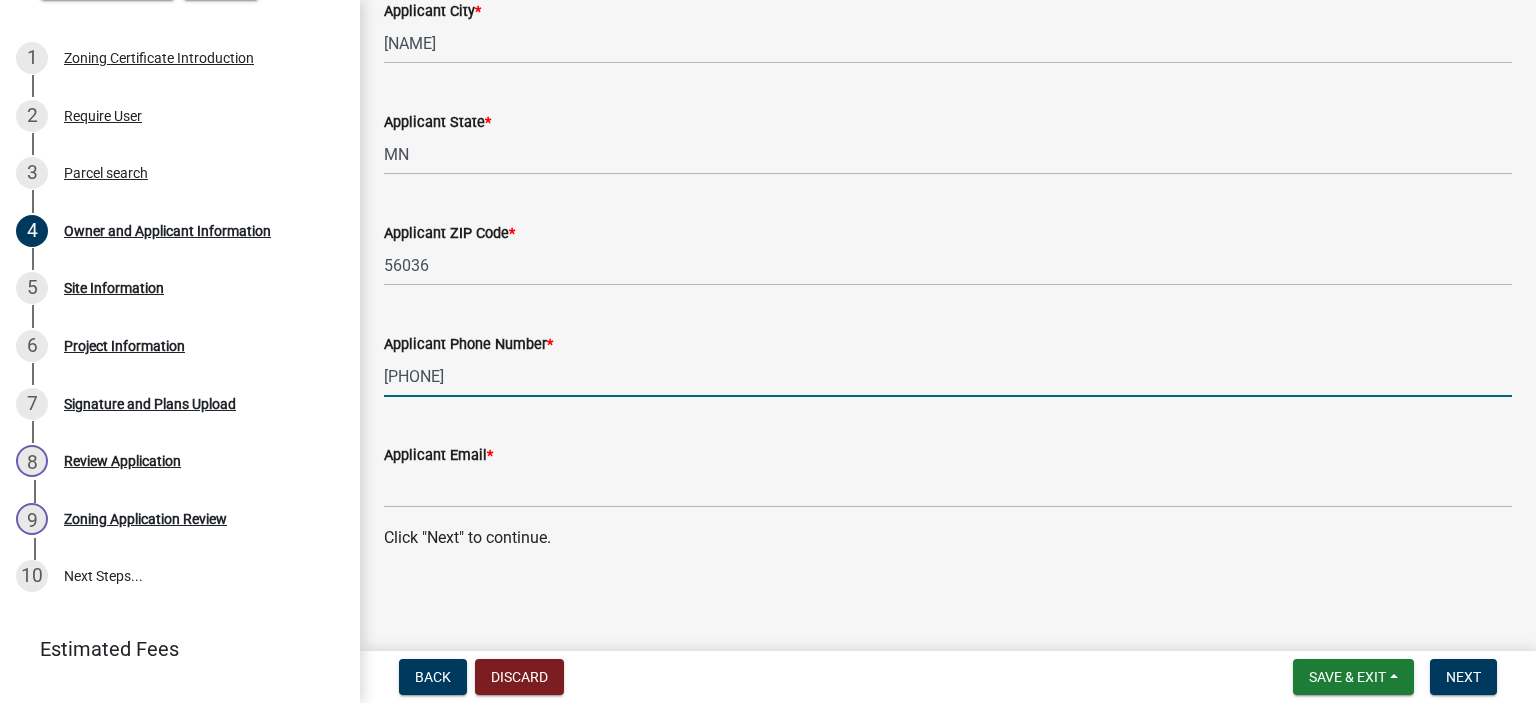 type on "[PHONE]" 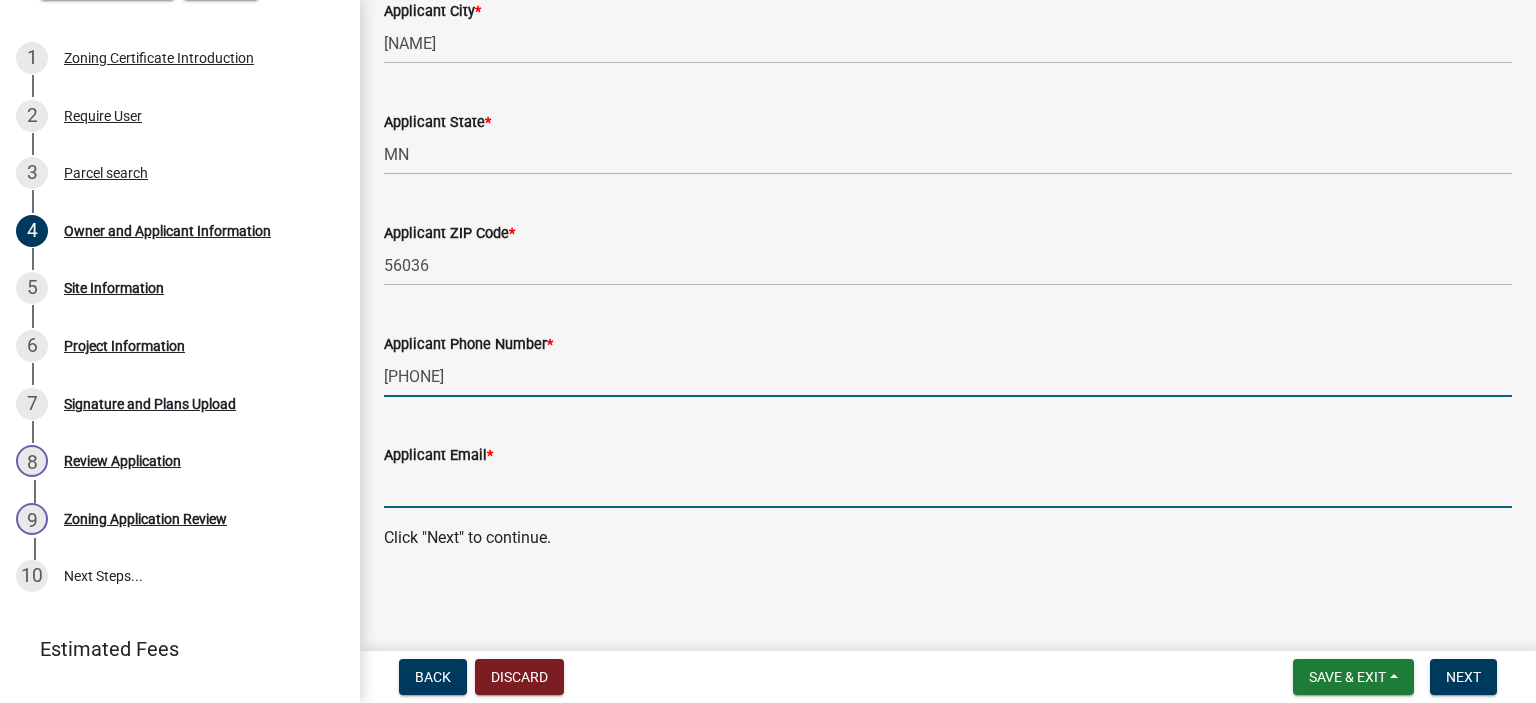 click on "Applicant Email  *" at bounding box center (948, 487) 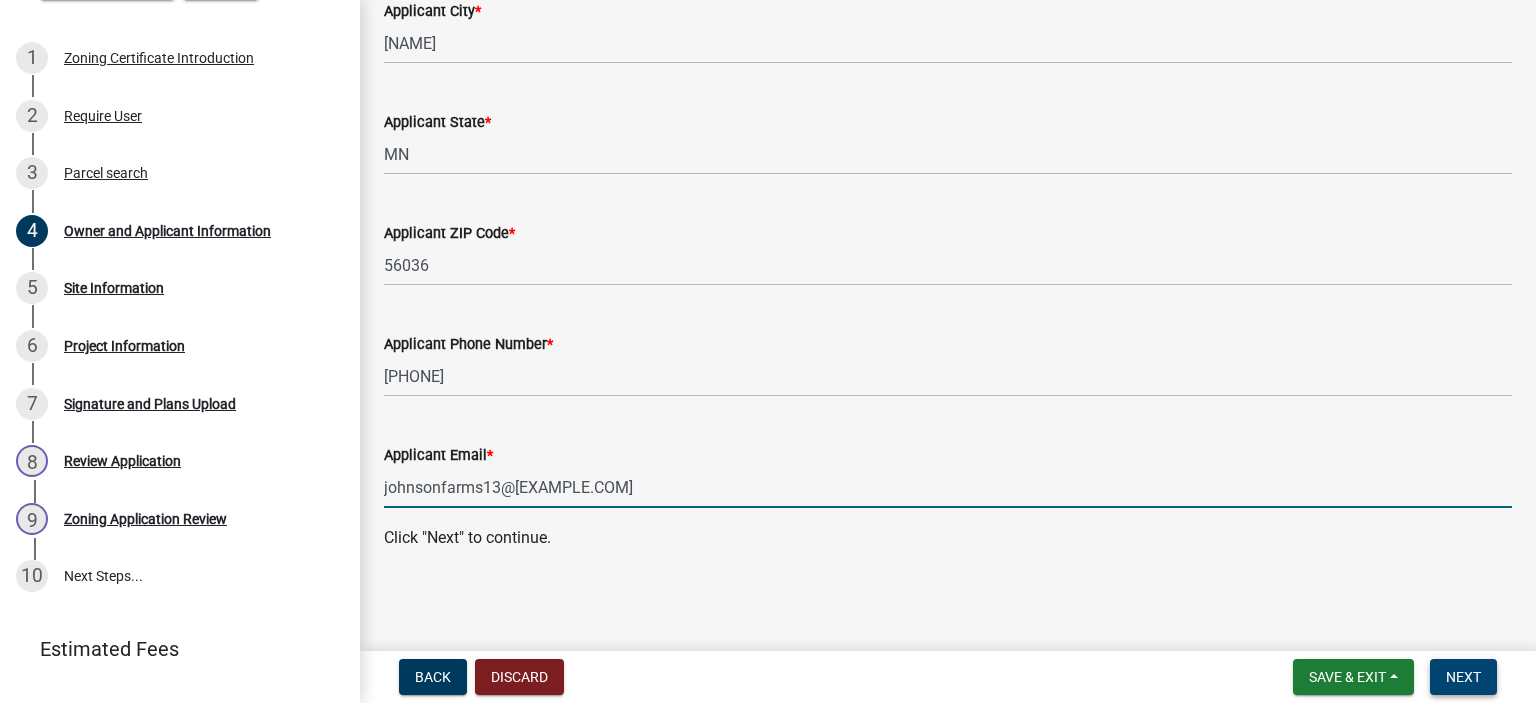 type on "johnsonfarms13@[EXAMPLE.COM]" 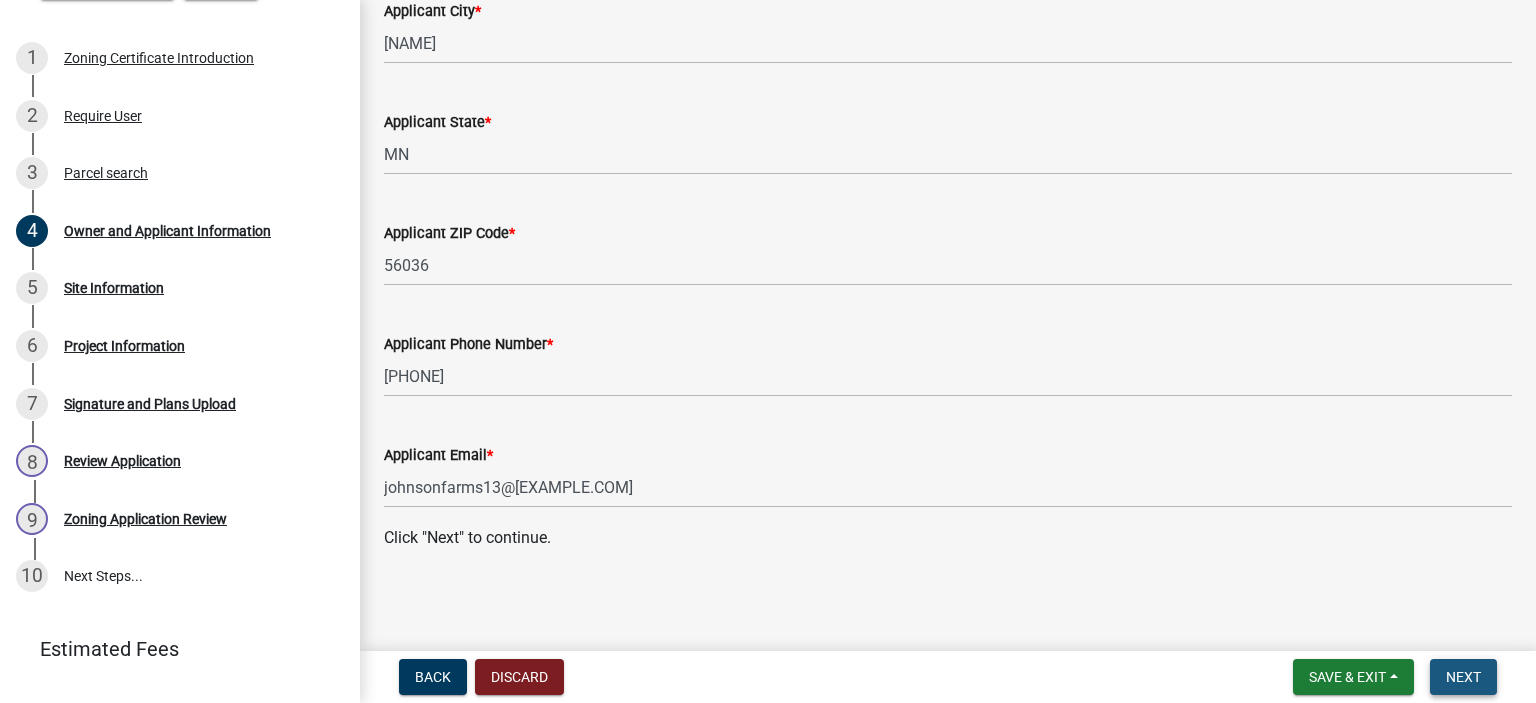 click on "Next" at bounding box center [1463, 677] 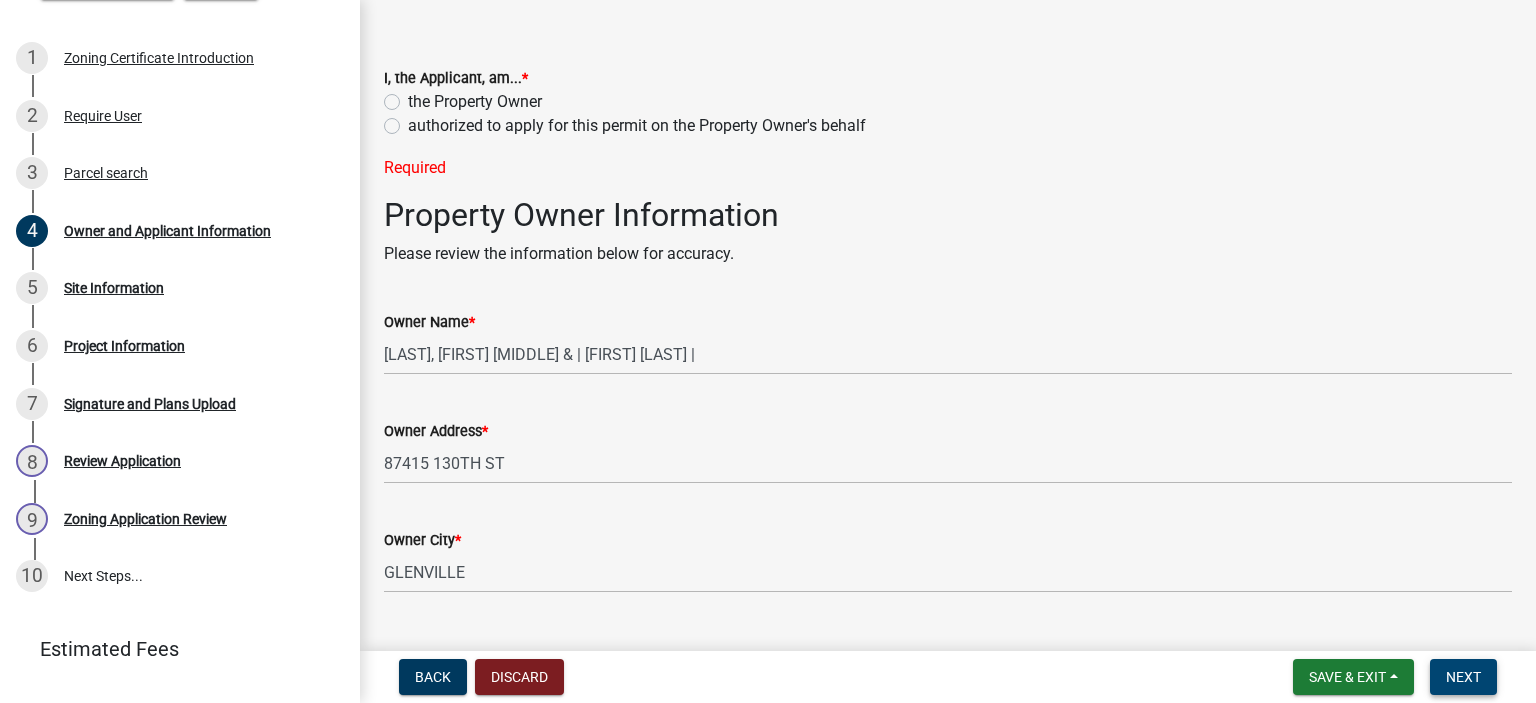 scroll, scrollTop: 21, scrollLeft: 0, axis: vertical 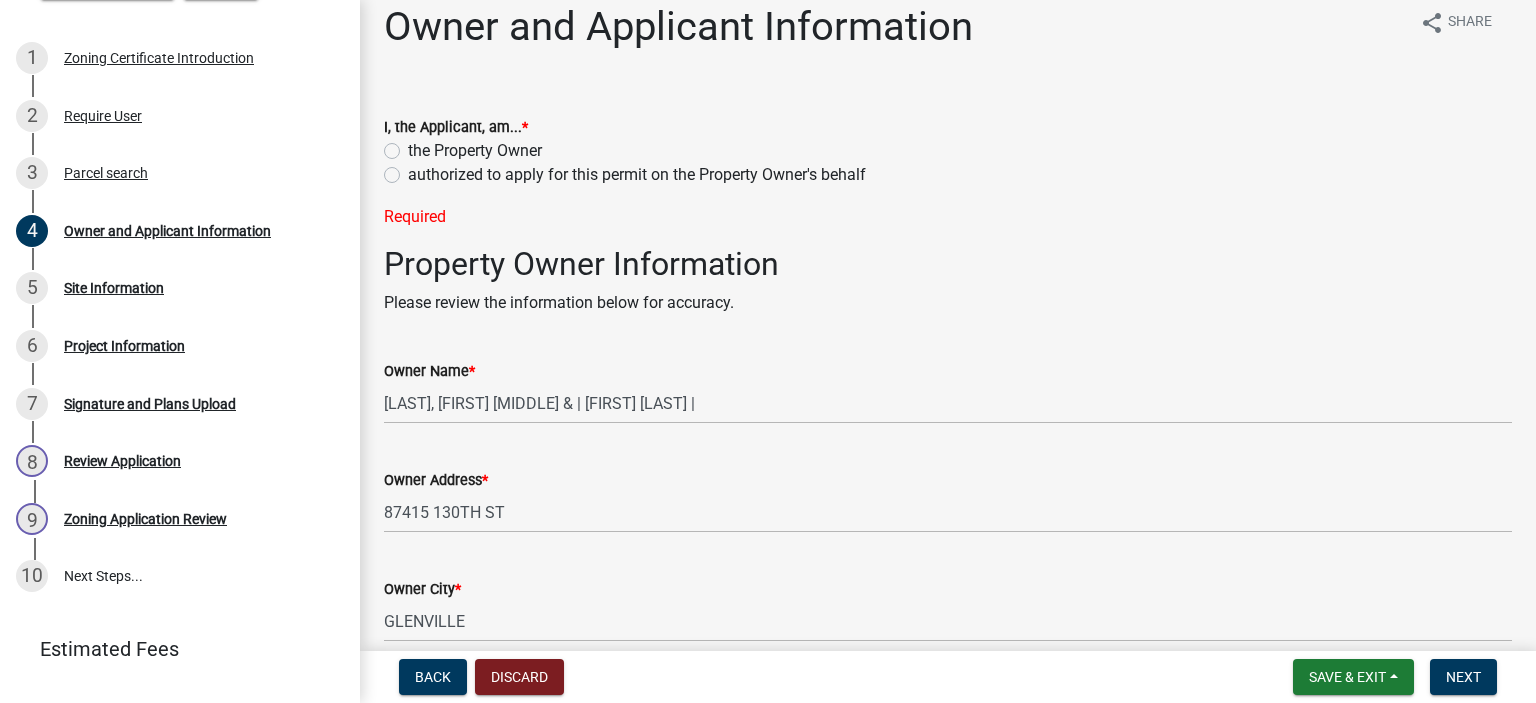 click on "authorized to apply for this permit on the Property Owner's behalf" 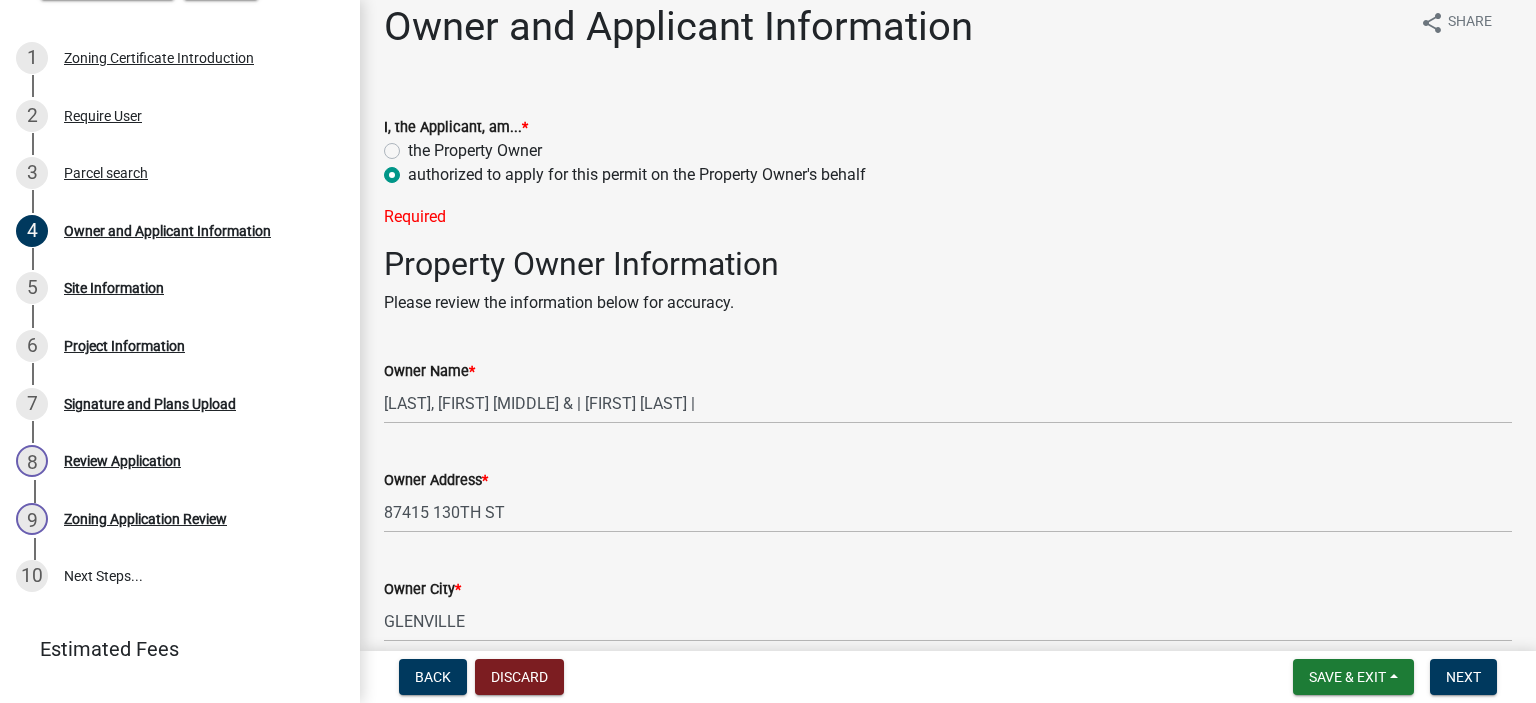 radio on "true" 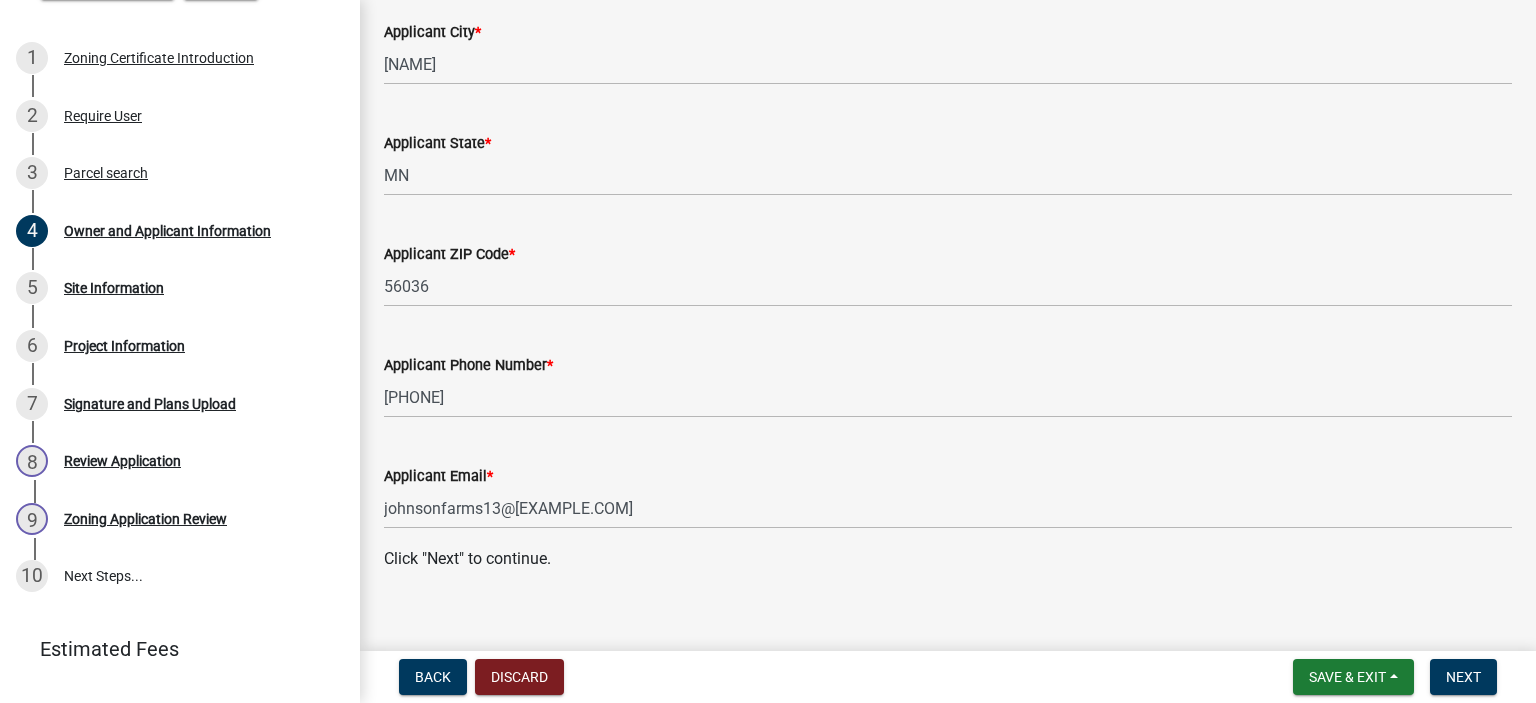 scroll, scrollTop: 1381, scrollLeft: 0, axis: vertical 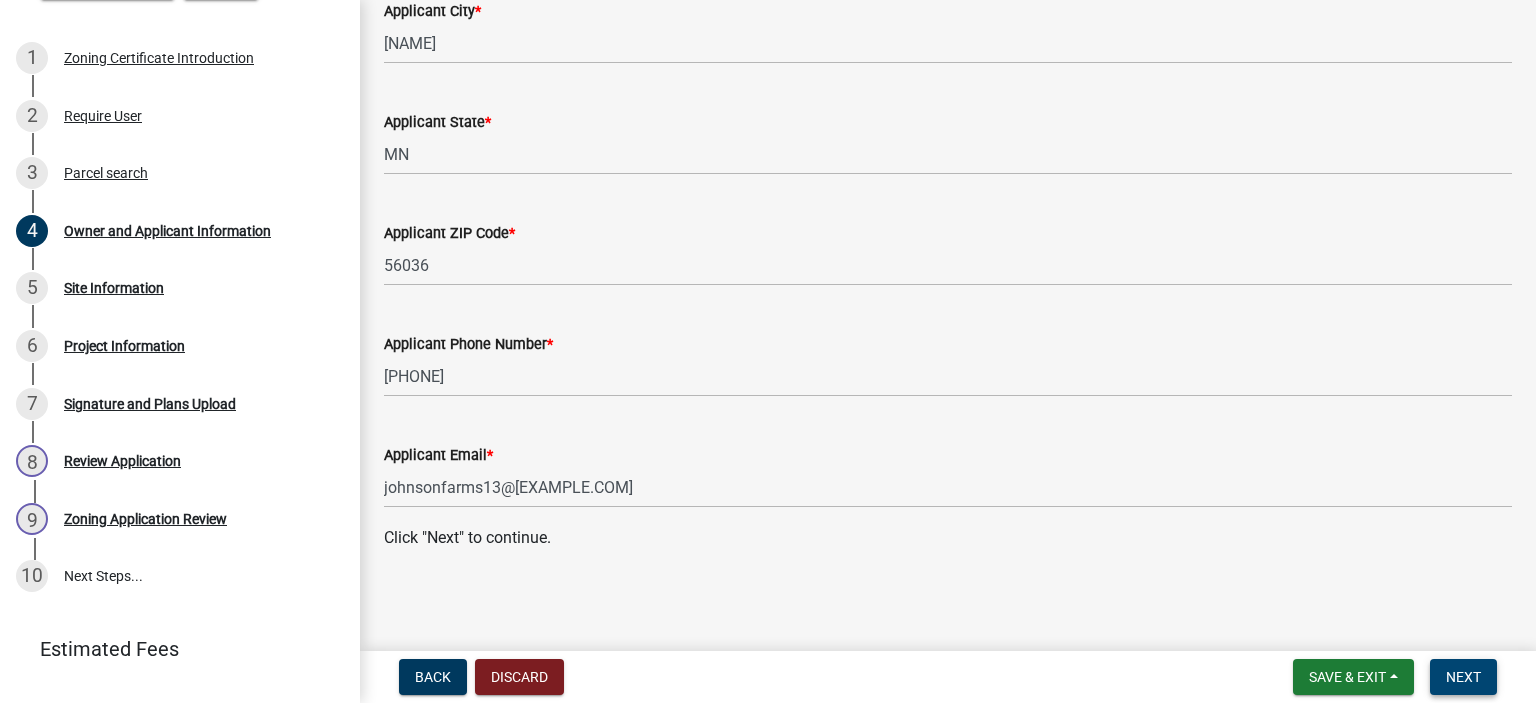 click on "Next" at bounding box center [1463, 677] 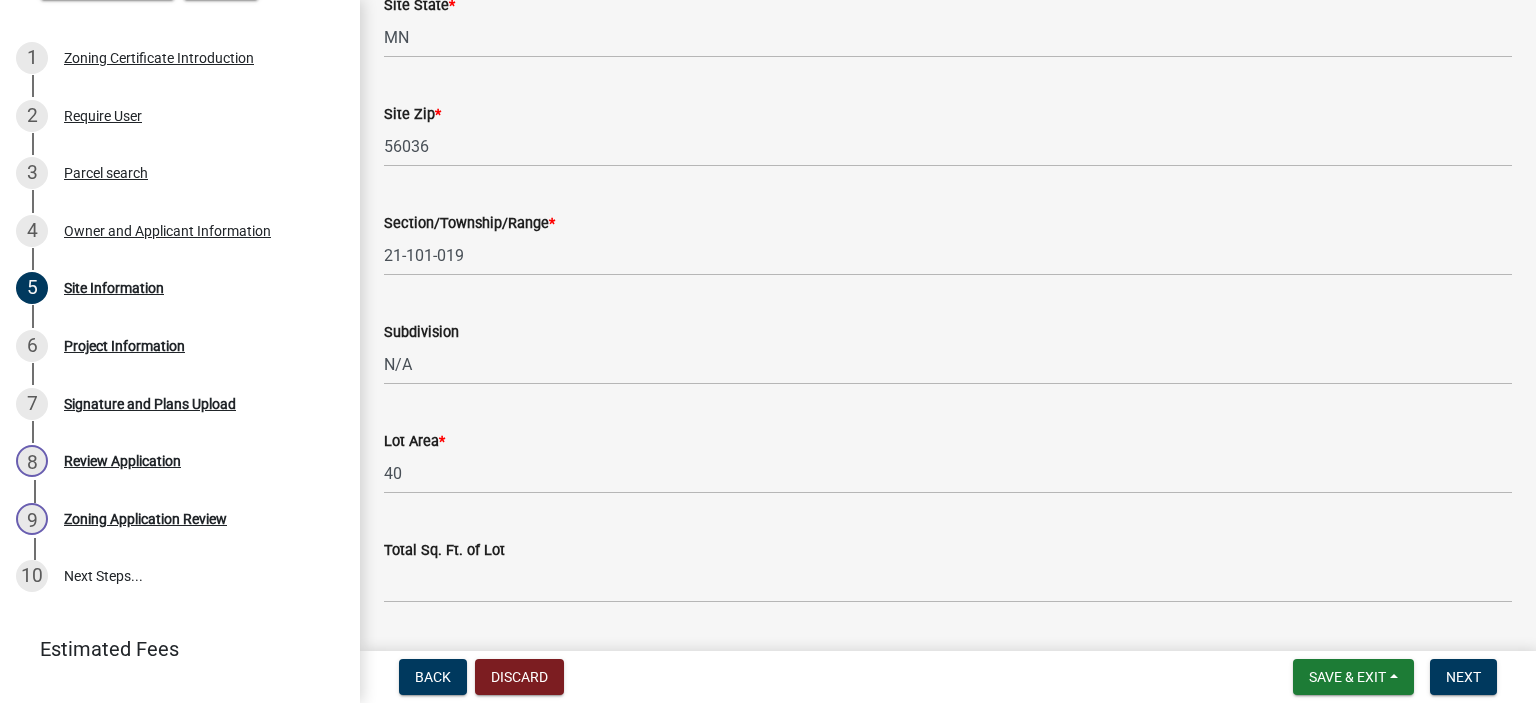 scroll, scrollTop: 765, scrollLeft: 0, axis: vertical 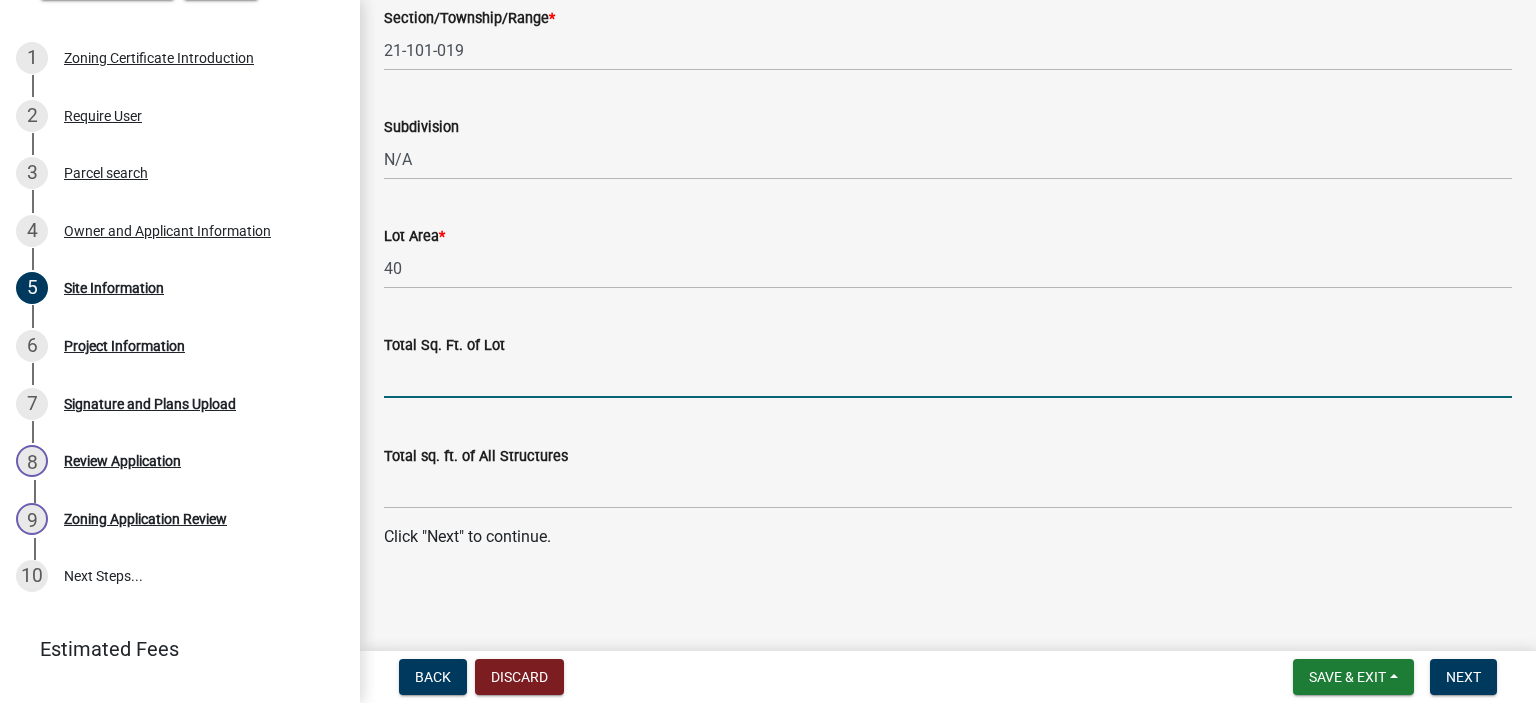 click 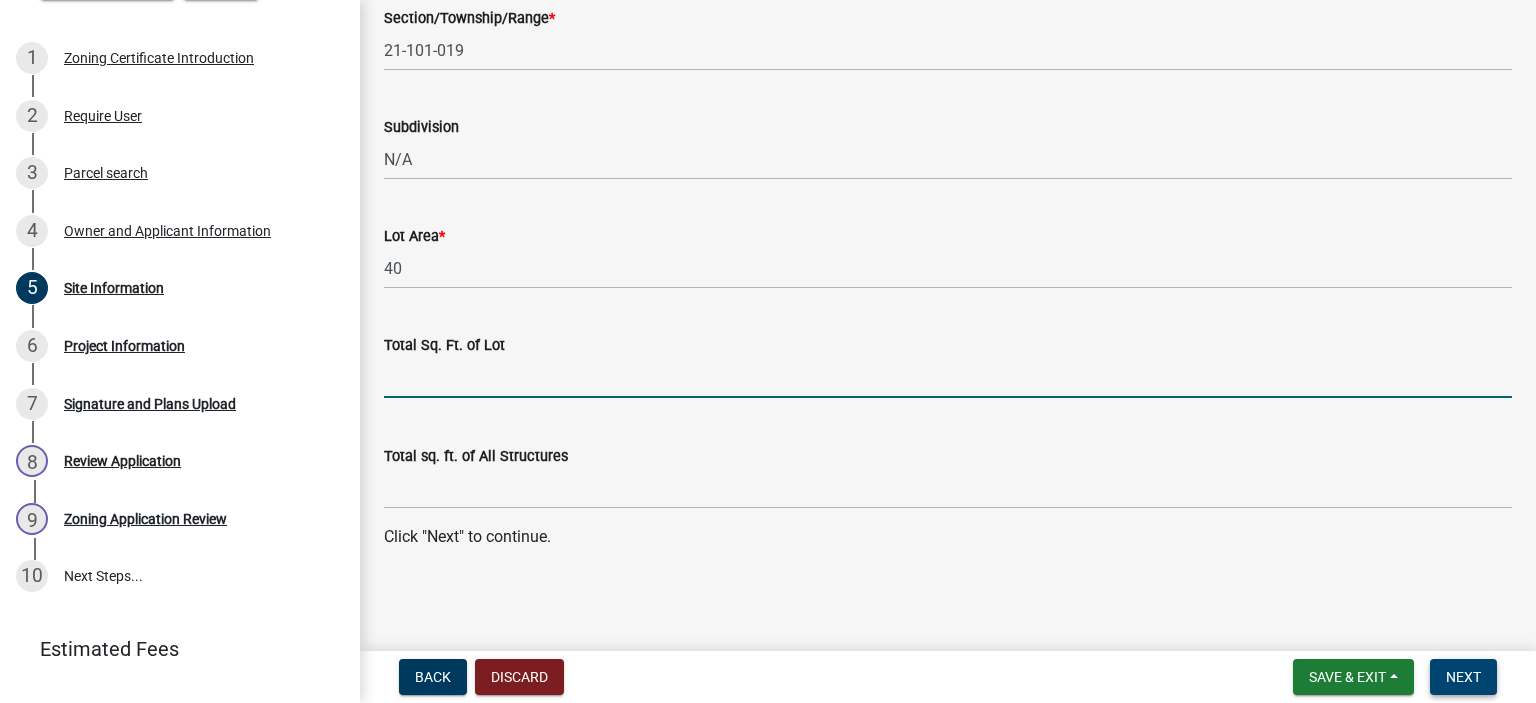 click on "Next" at bounding box center (1463, 677) 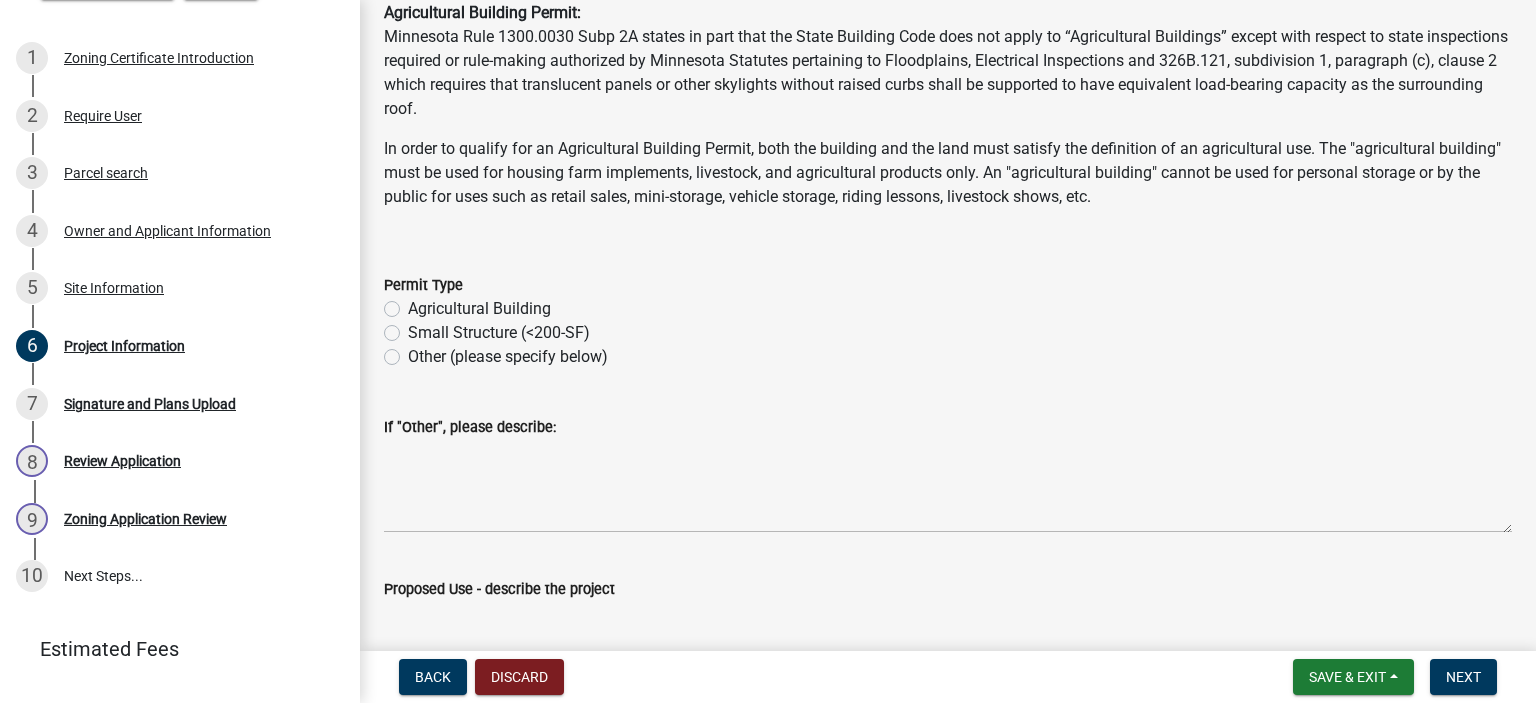scroll, scrollTop: 300, scrollLeft: 0, axis: vertical 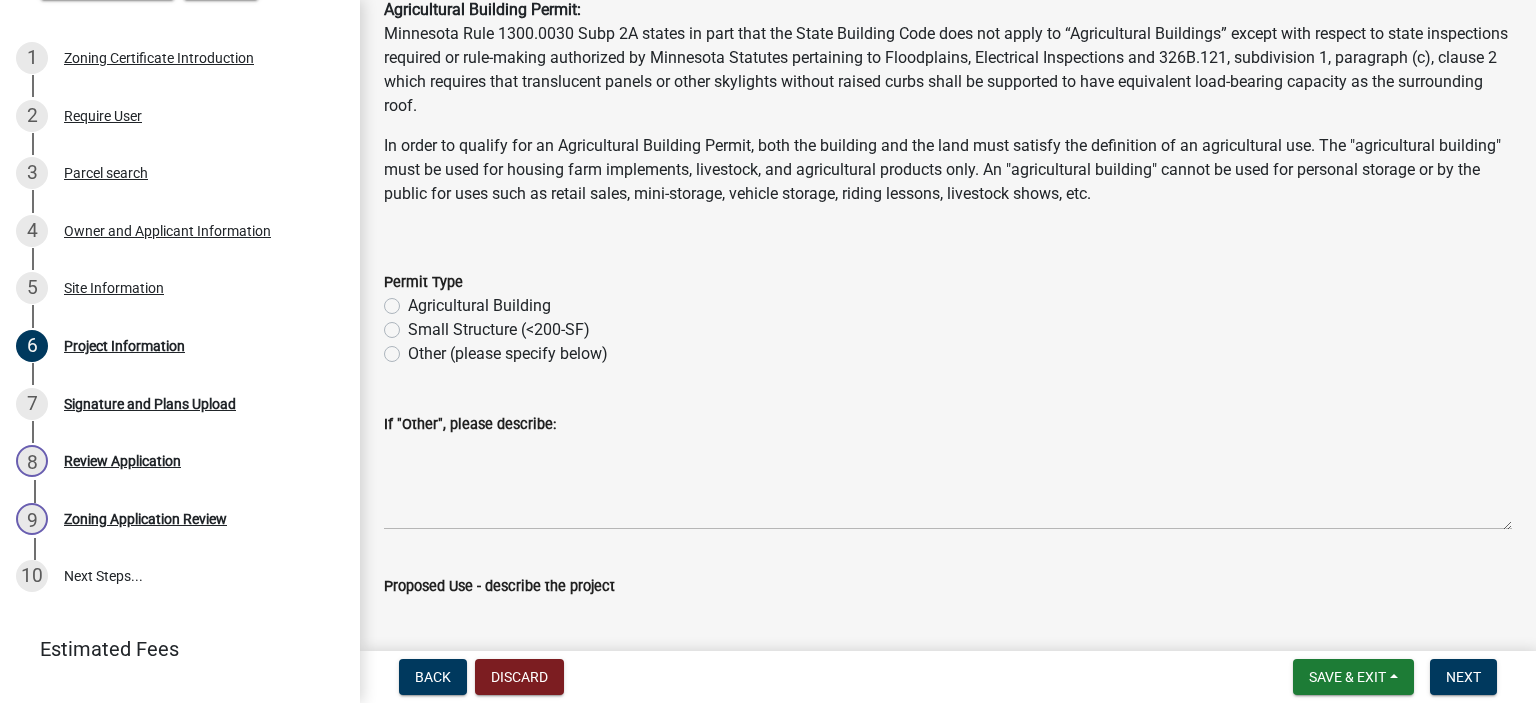 click on "Agricultural Building" 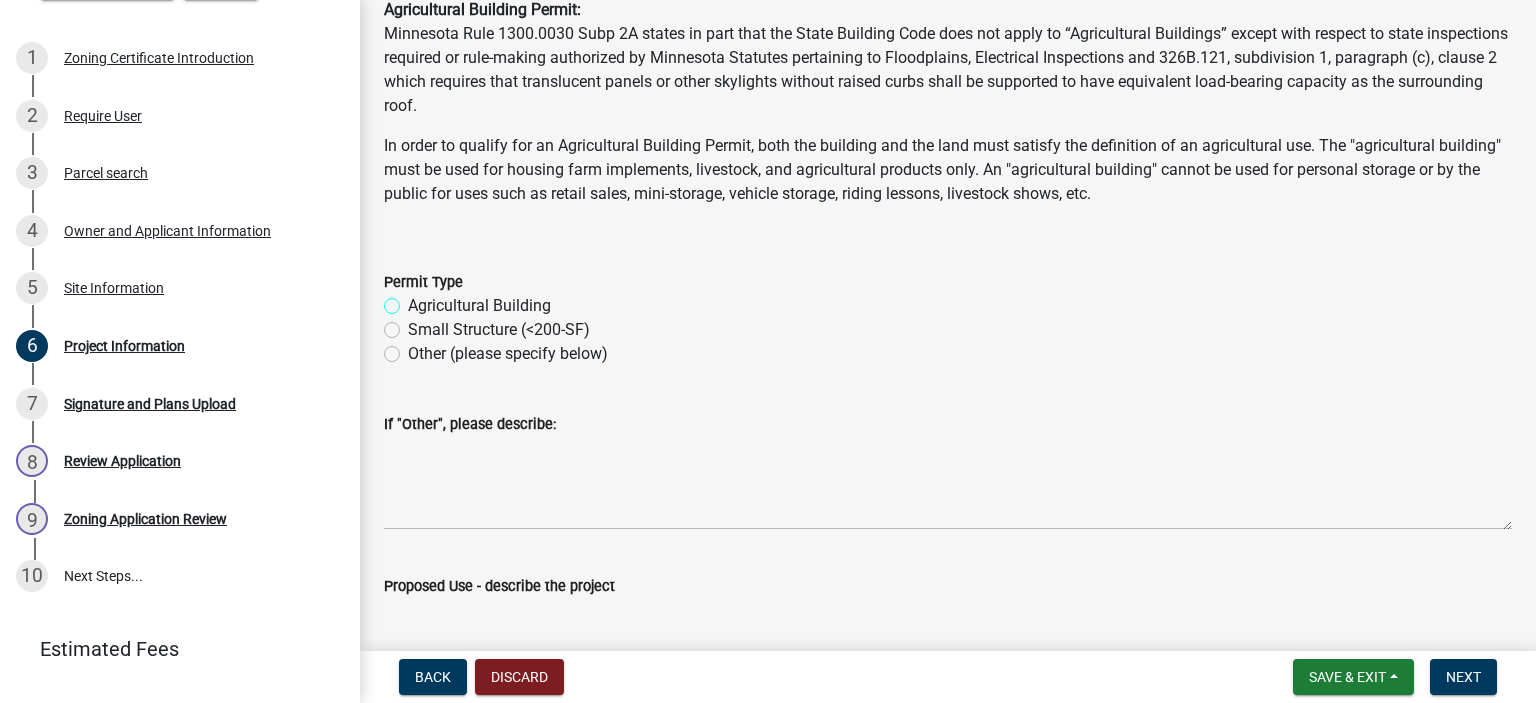 click on "Agricultural Building" at bounding box center [414, 300] 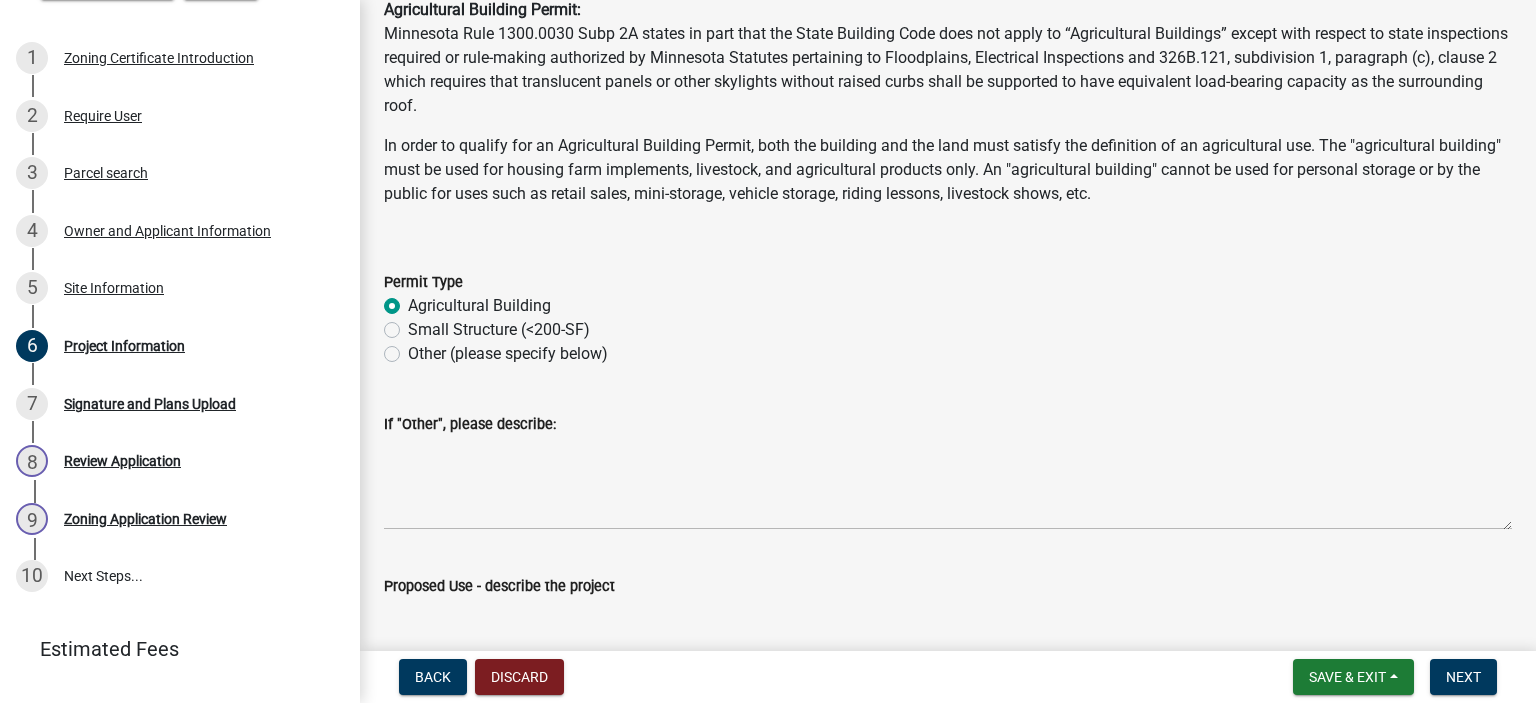 radio on "true" 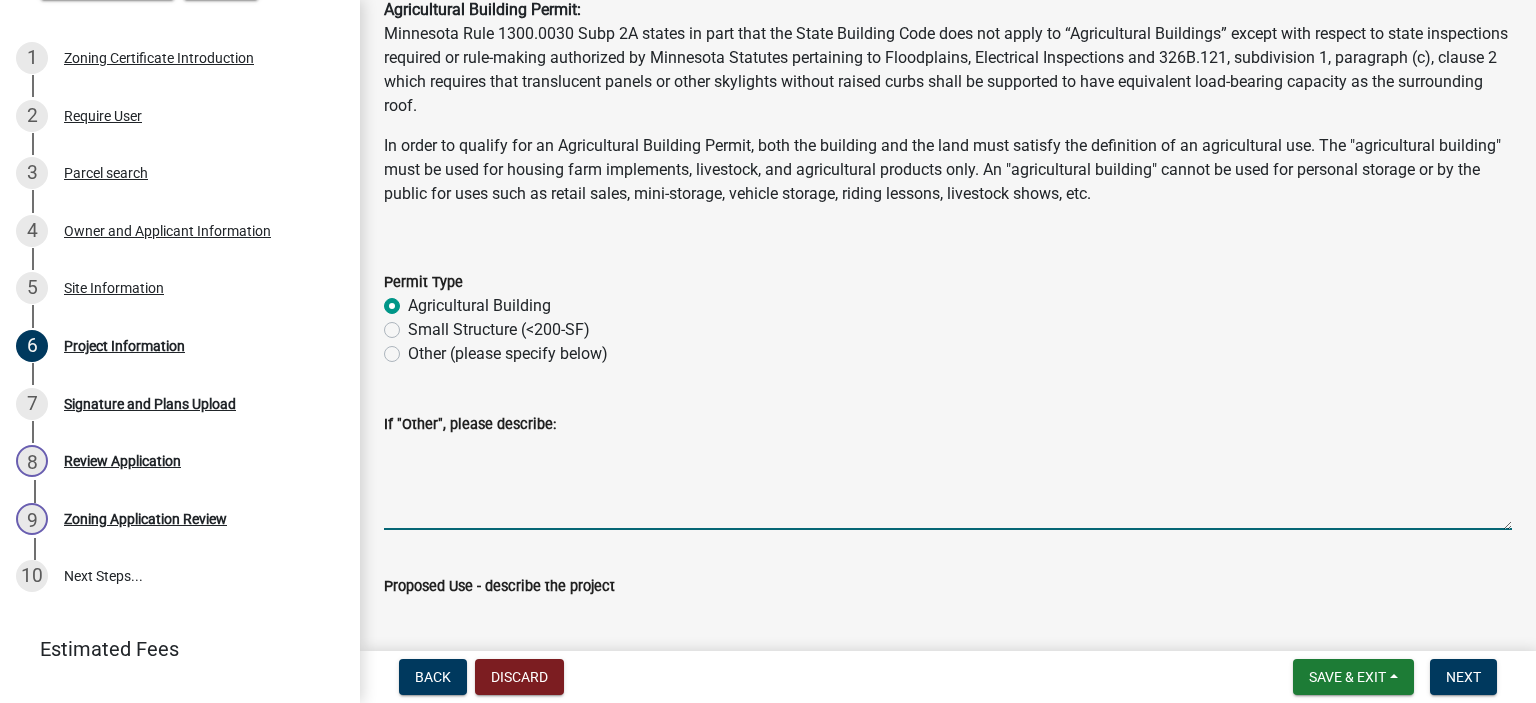 click on "If "Other", please describe:" at bounding box center (948, 483) 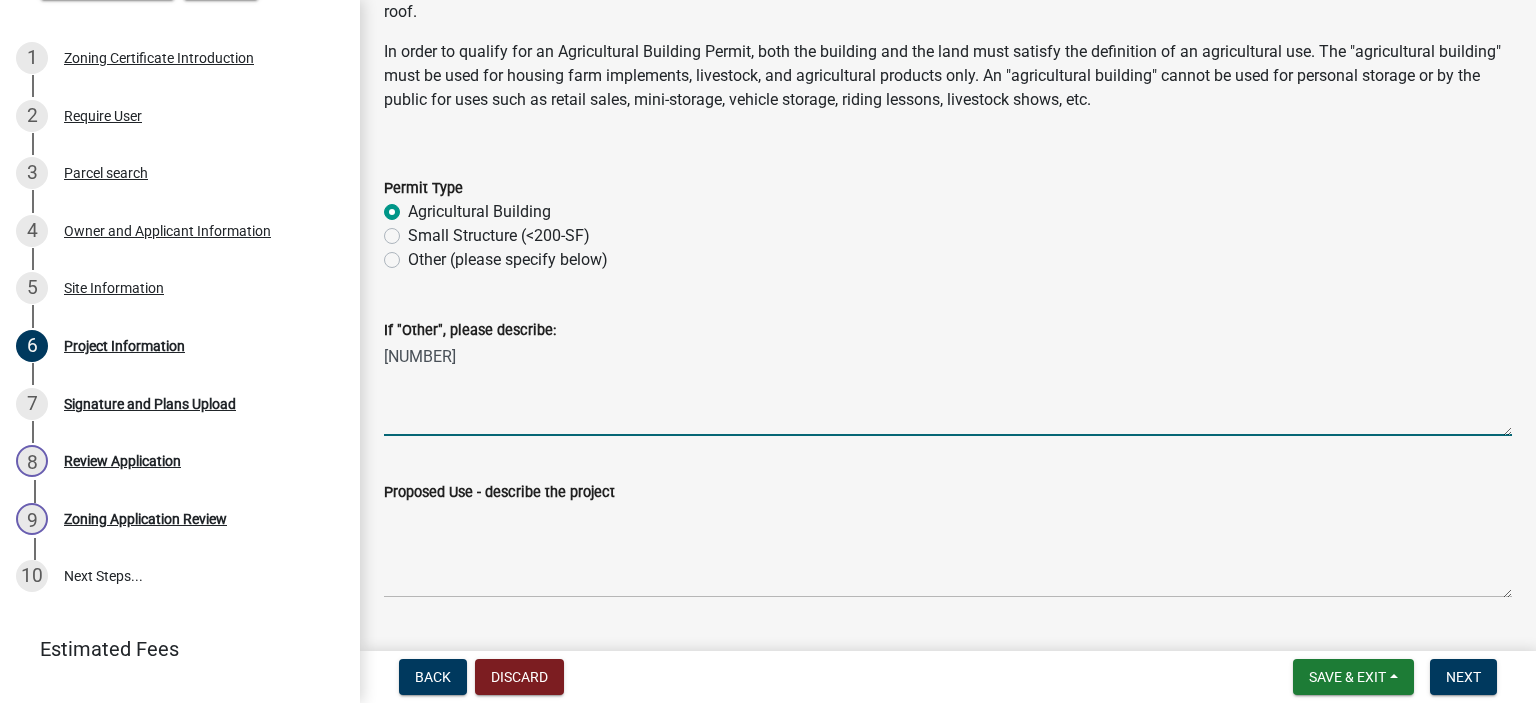 scroll, scrollTop: 500, scrollLeft: 0, axis: vertical 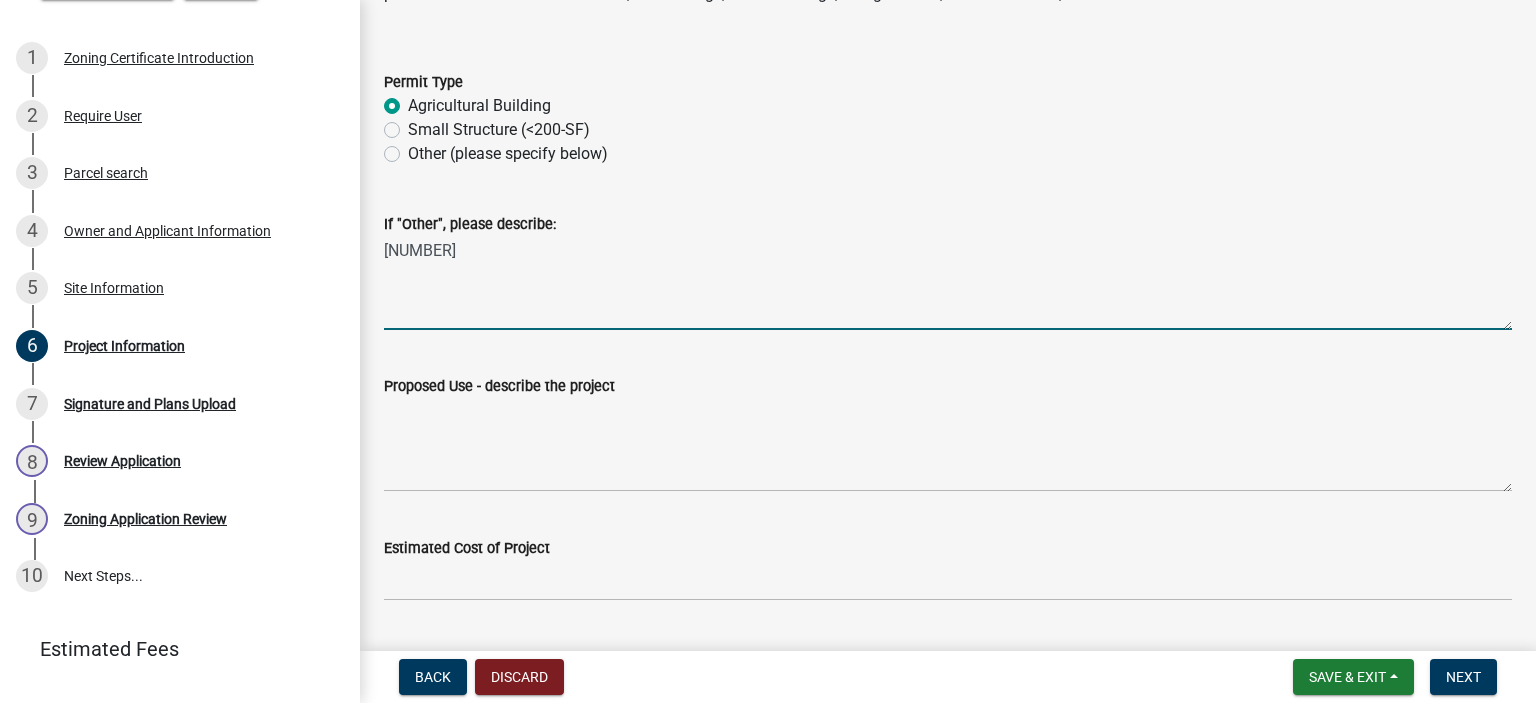type on "[NUMBER]" 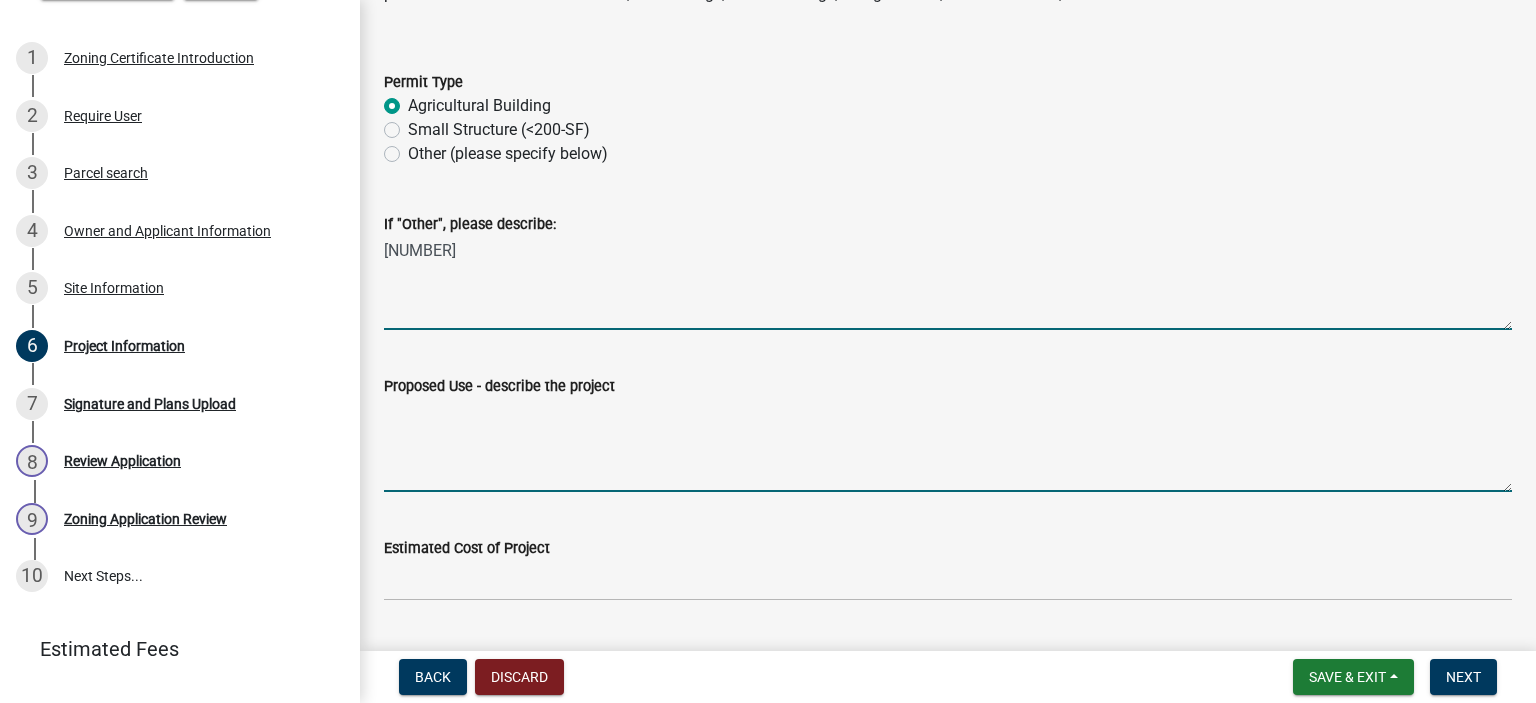 click on "Proposed Use - describe the project" at bounding box center (948, 445) 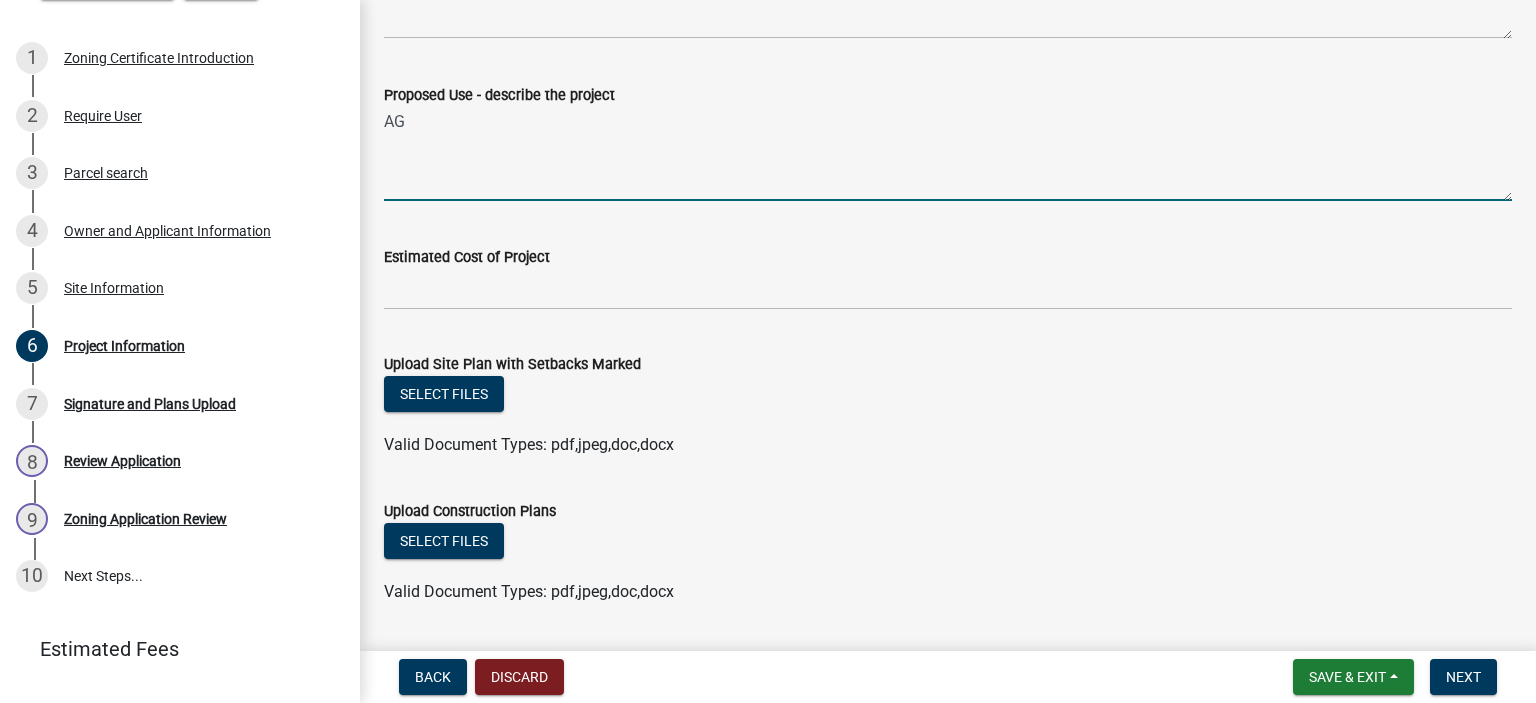 scroll, scrollTop: 800, scrollLeft: 0, axis: vertical 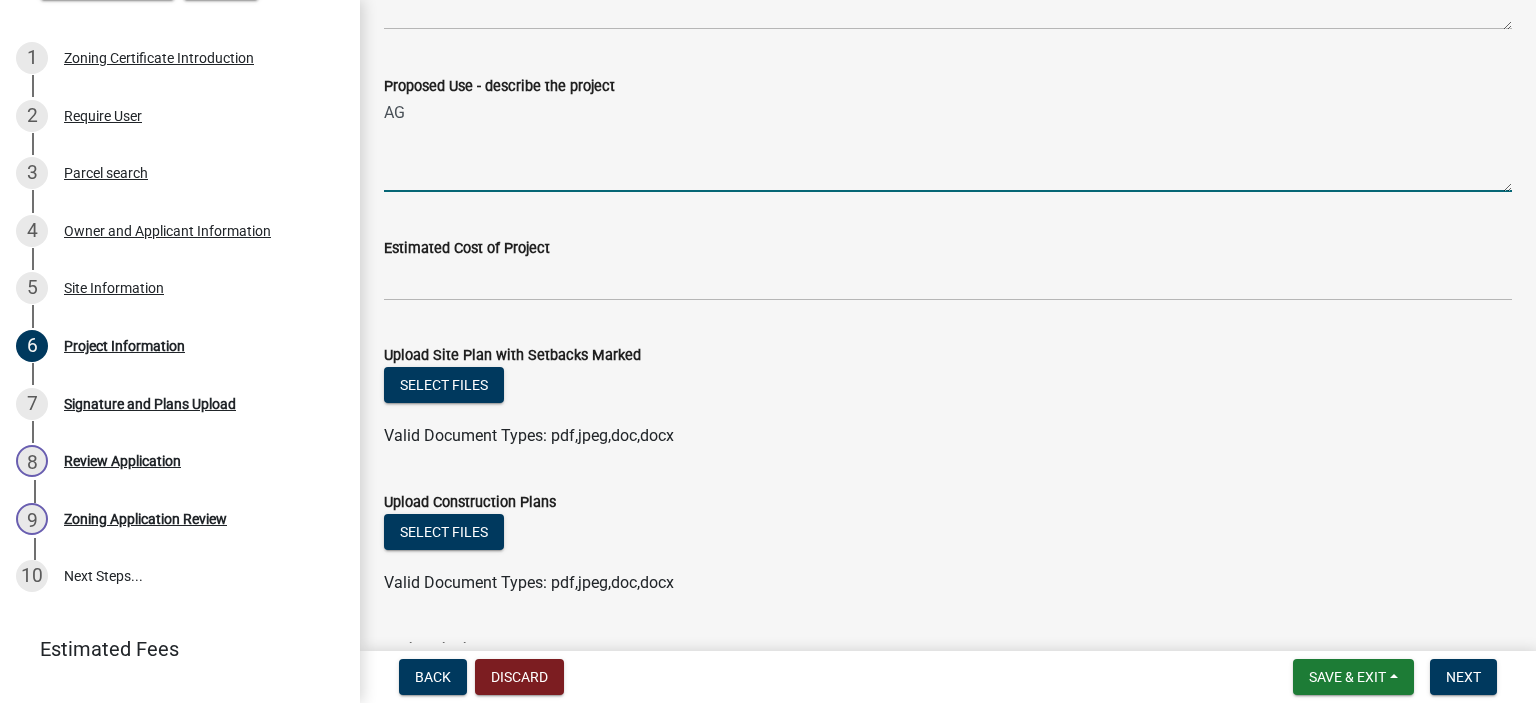 type on "AG" 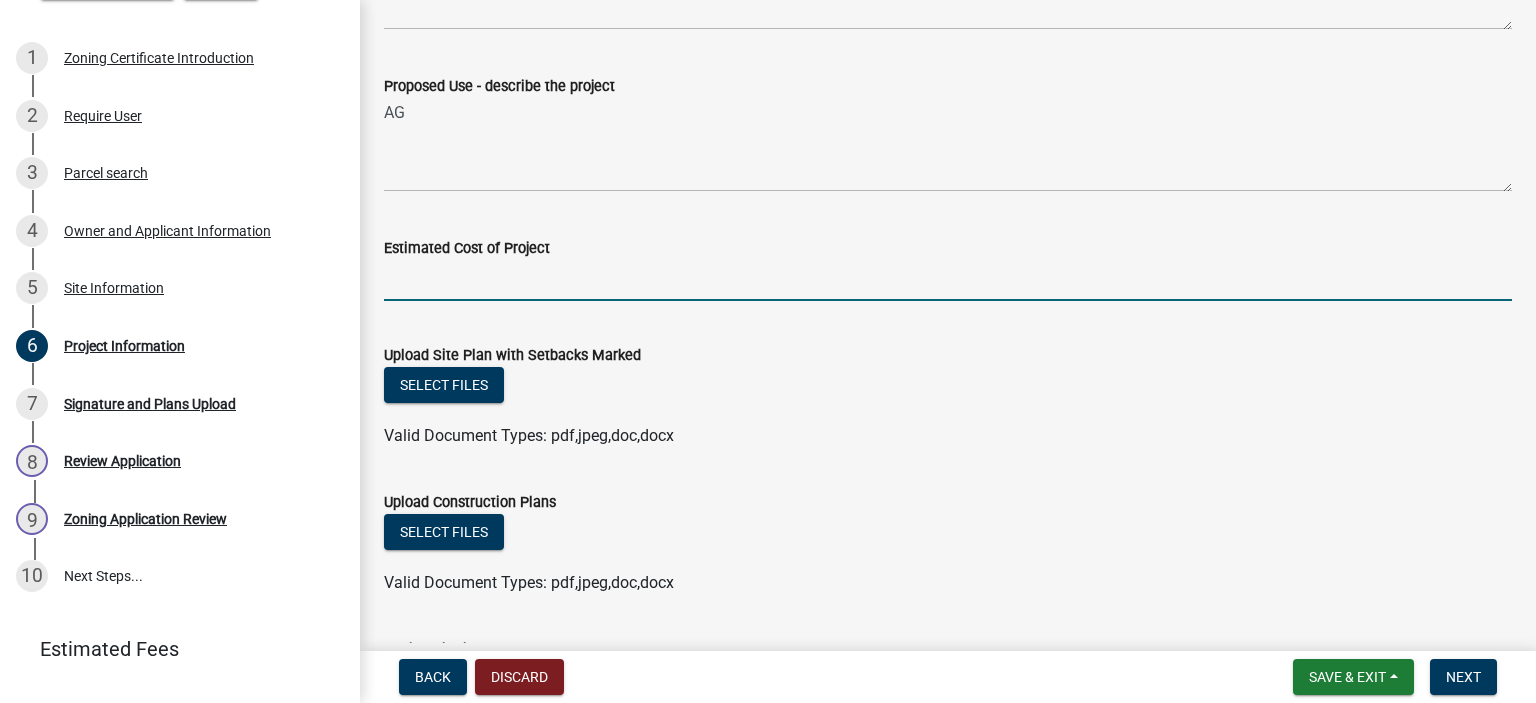 click 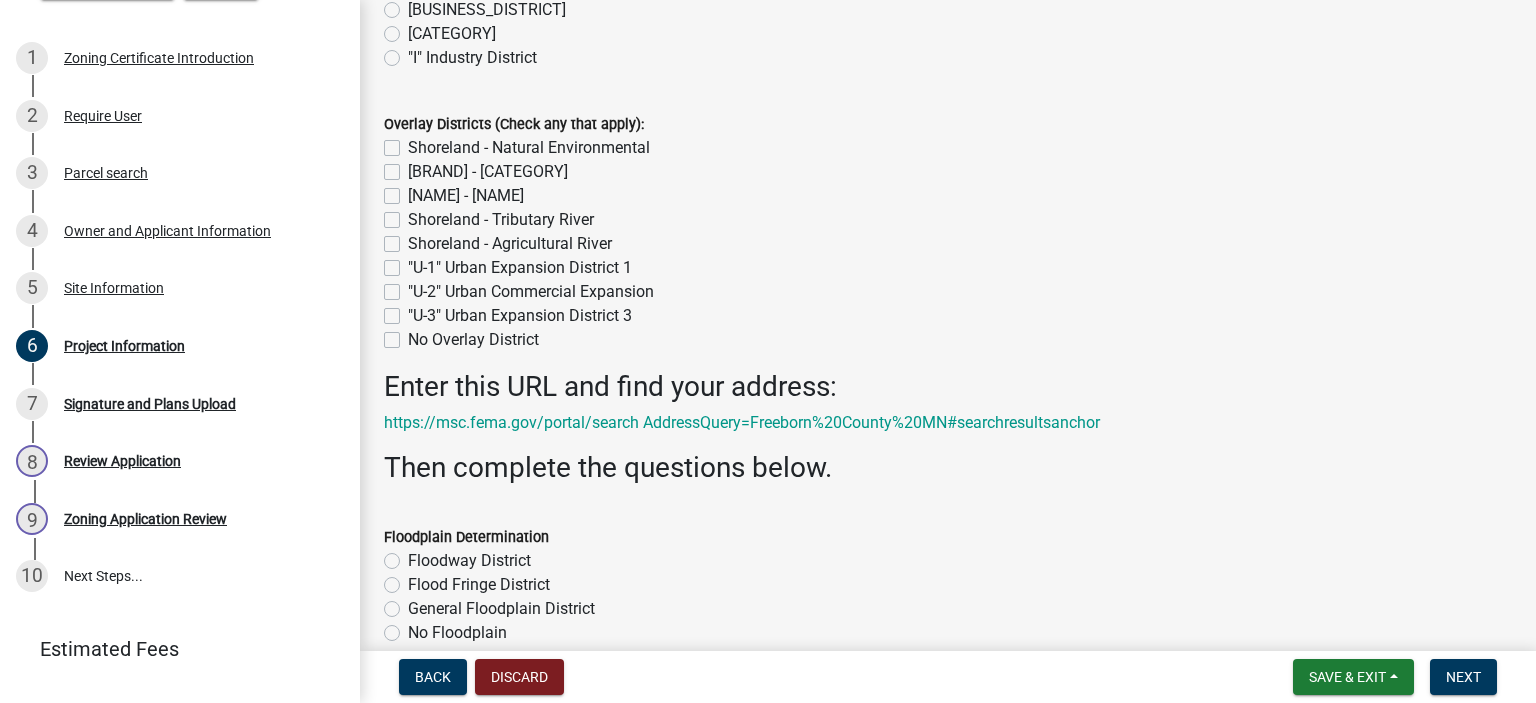 scroll, scrollTop: 1600, scrollLeft: 0, axis: vertical 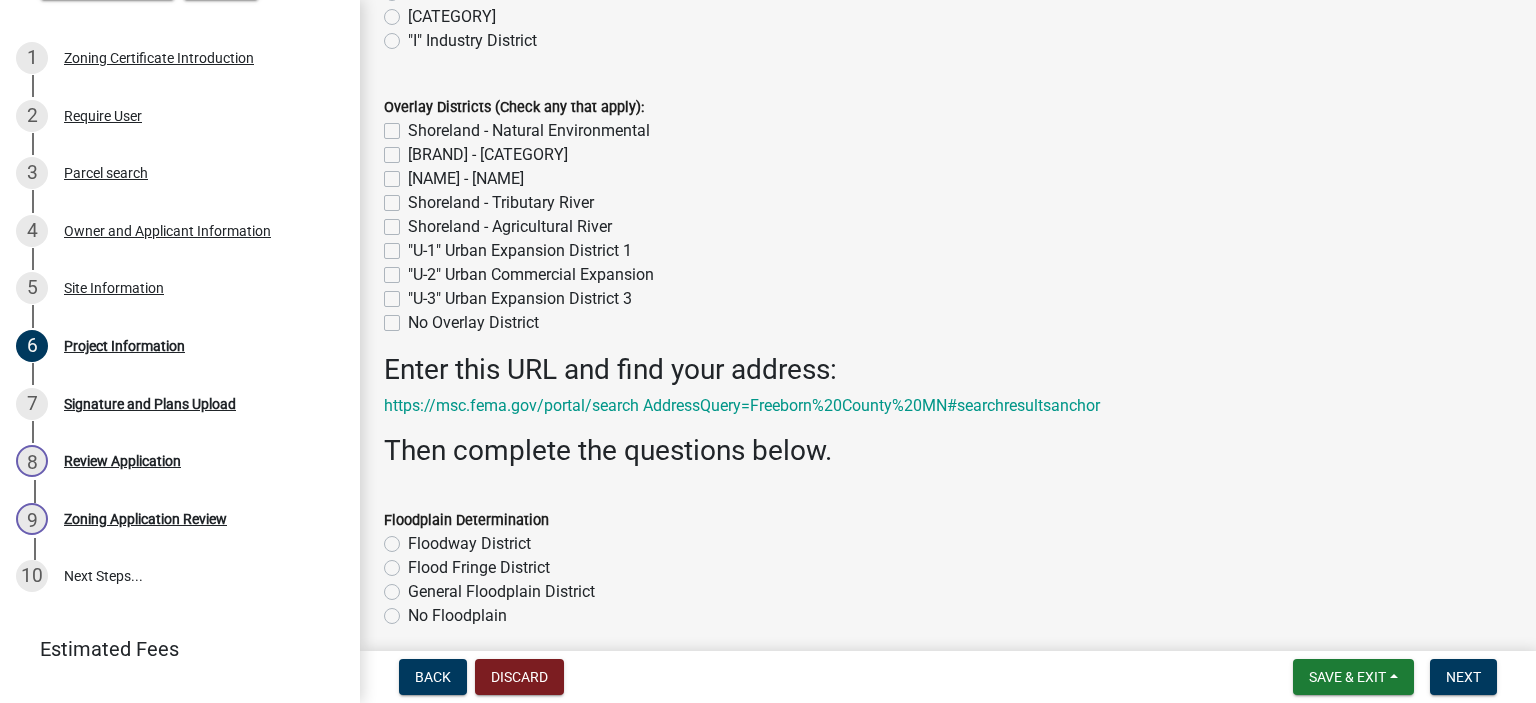 type on "102000" 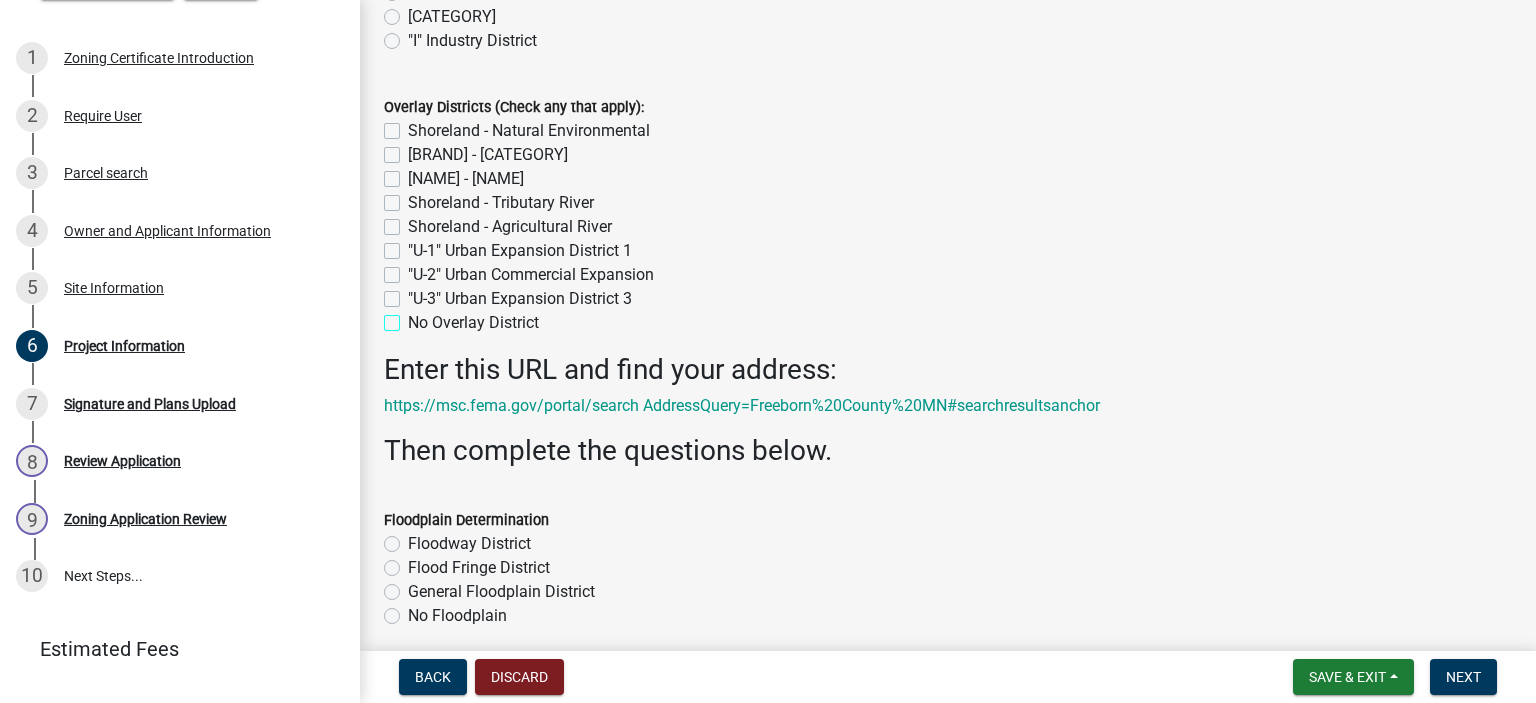checkbox on "true" 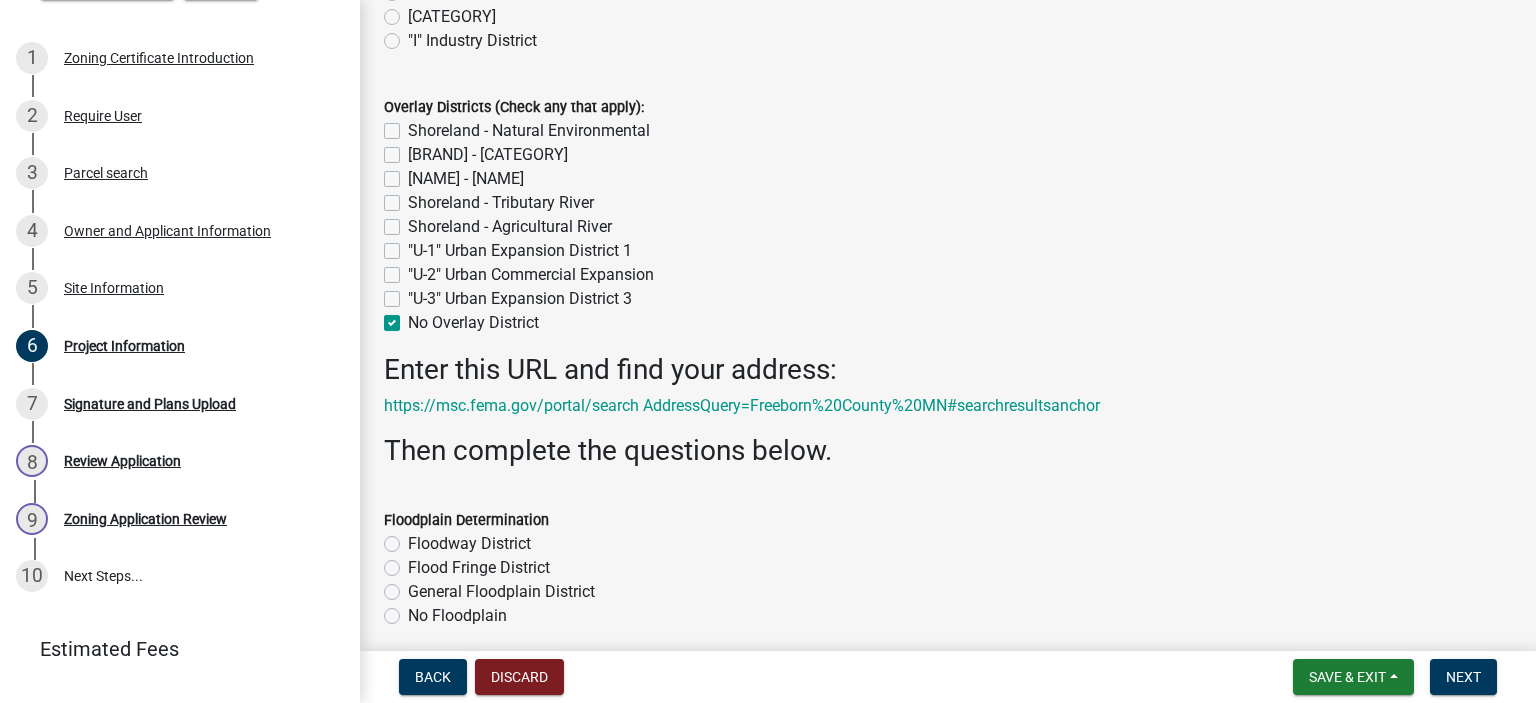 checkbox on "false" 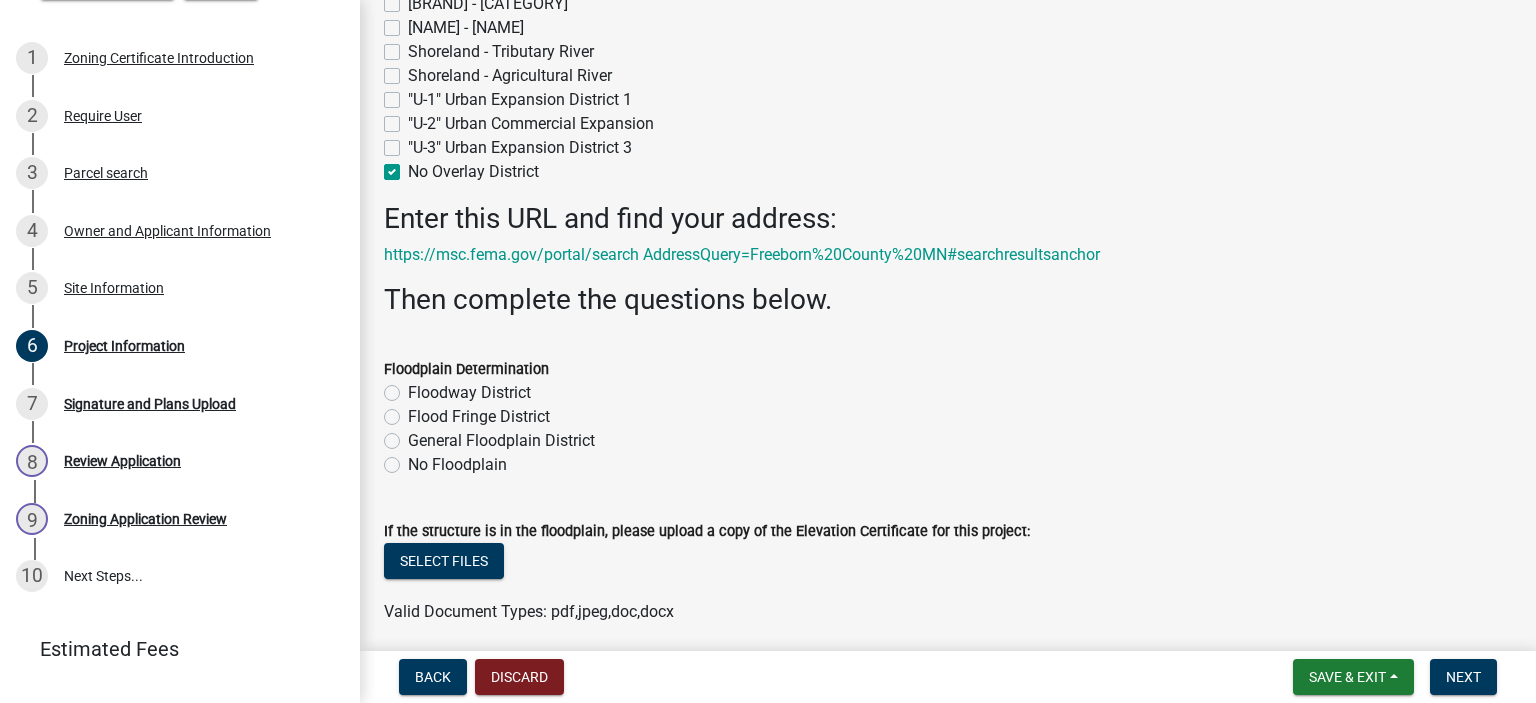 scroll, scrollTop: 1800, scrollLeft: 0, axis: vertical 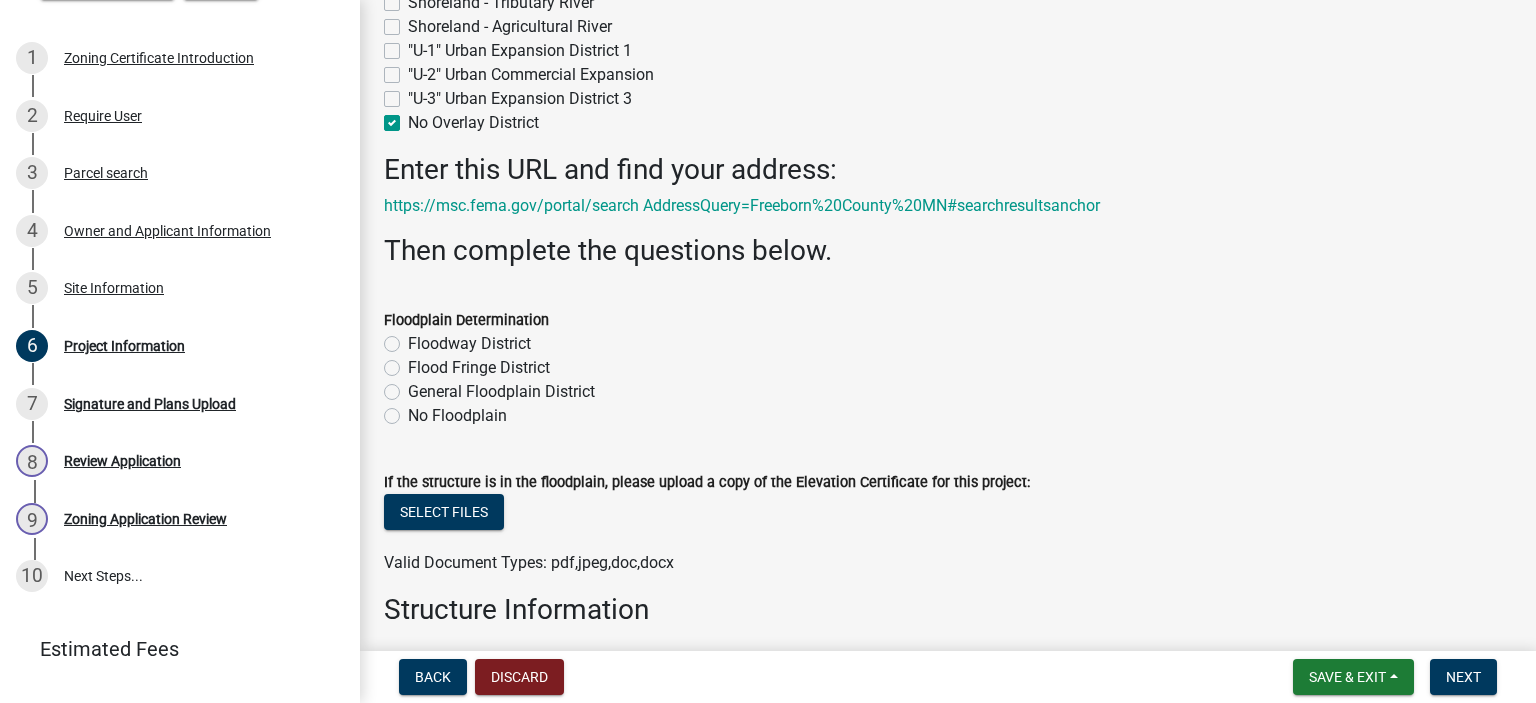 click on "No Floodplain" 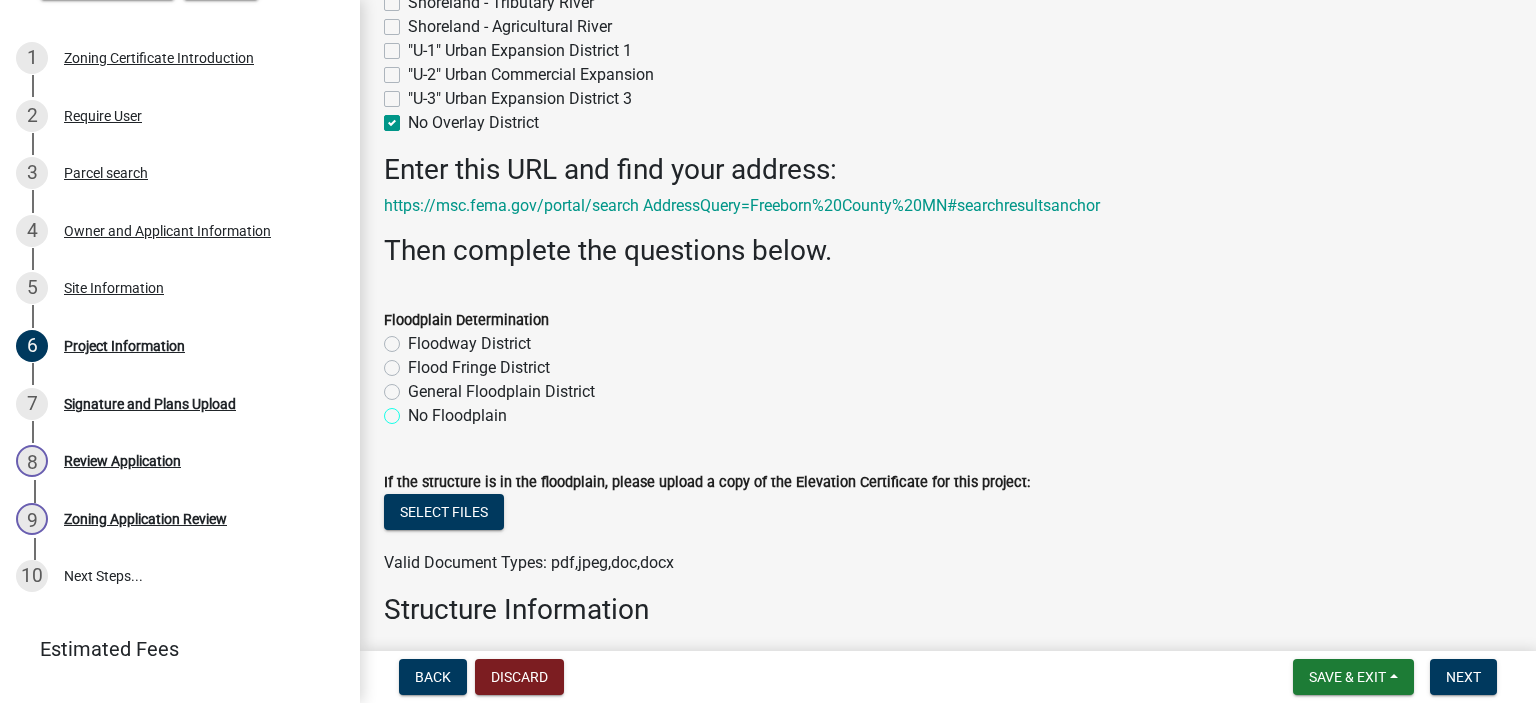 click on "No Floodplain" at bounding box center (414, 410) 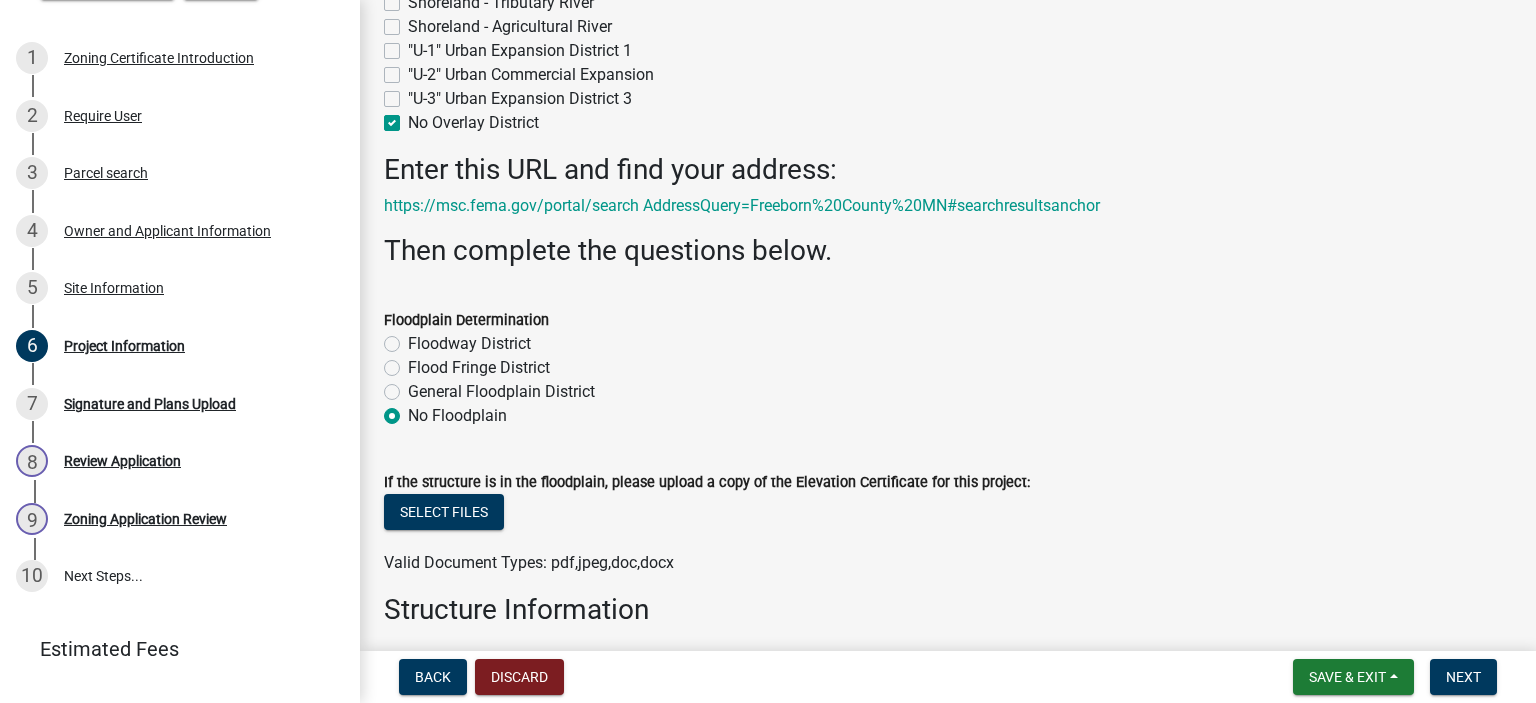 radio on "true" 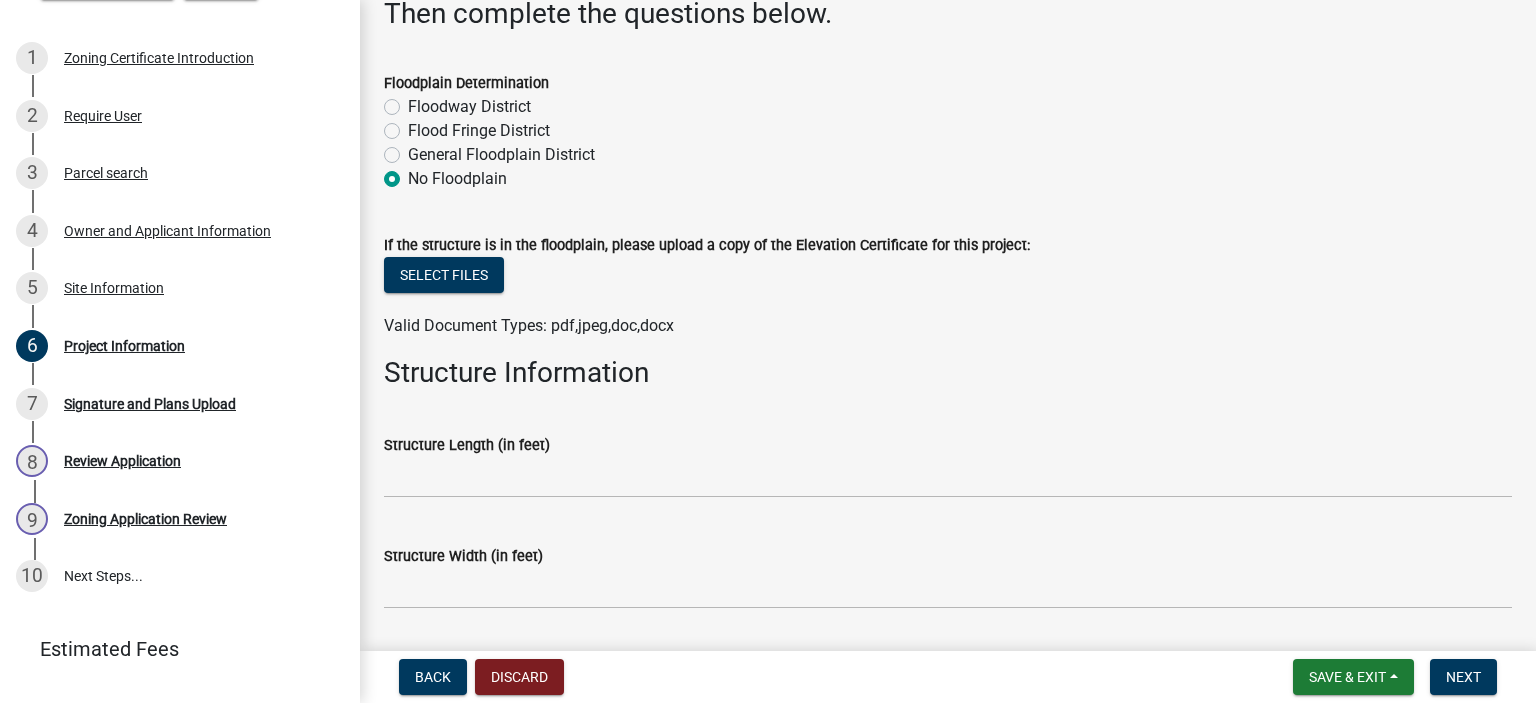 scroll, scrollTop: 2100, scrollLeft: 0, axis: vertical 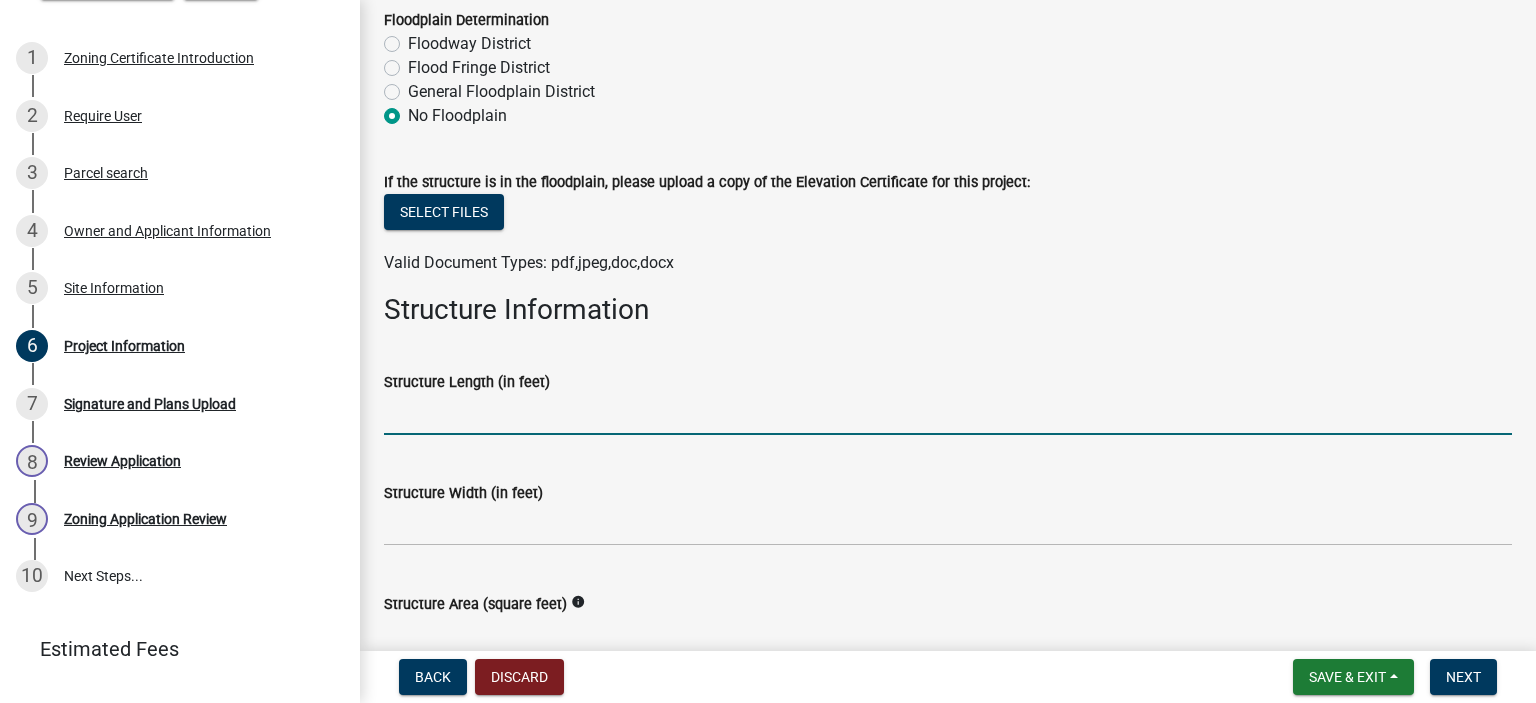 click 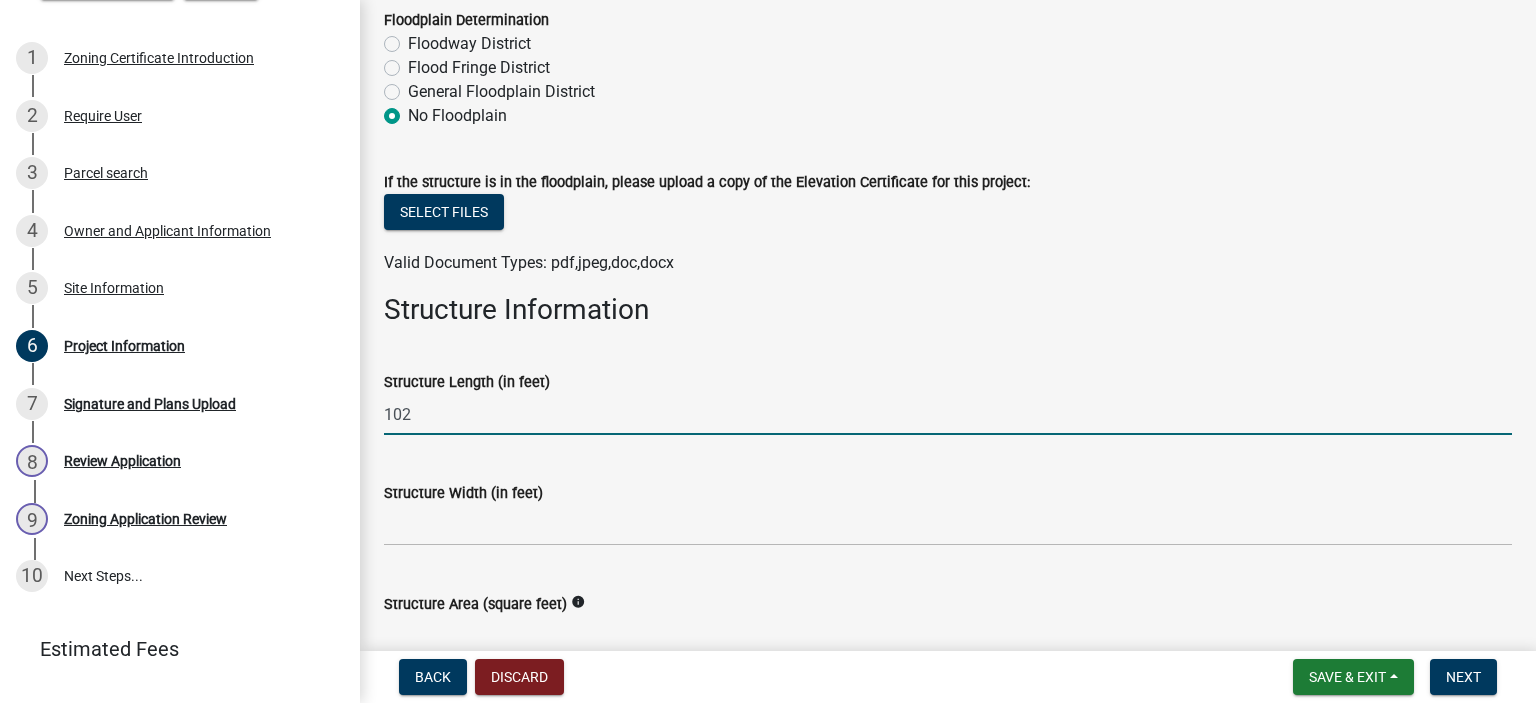 type on "102" 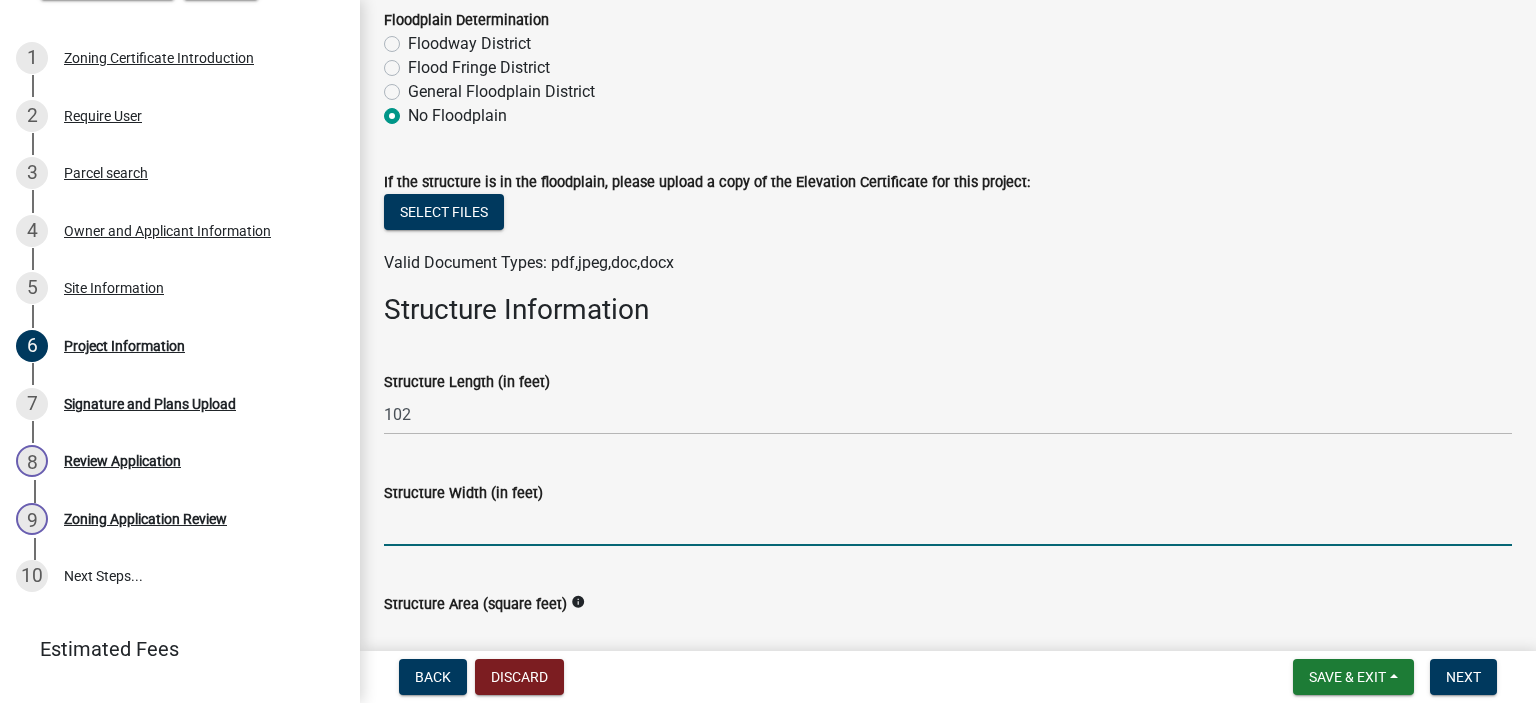 click 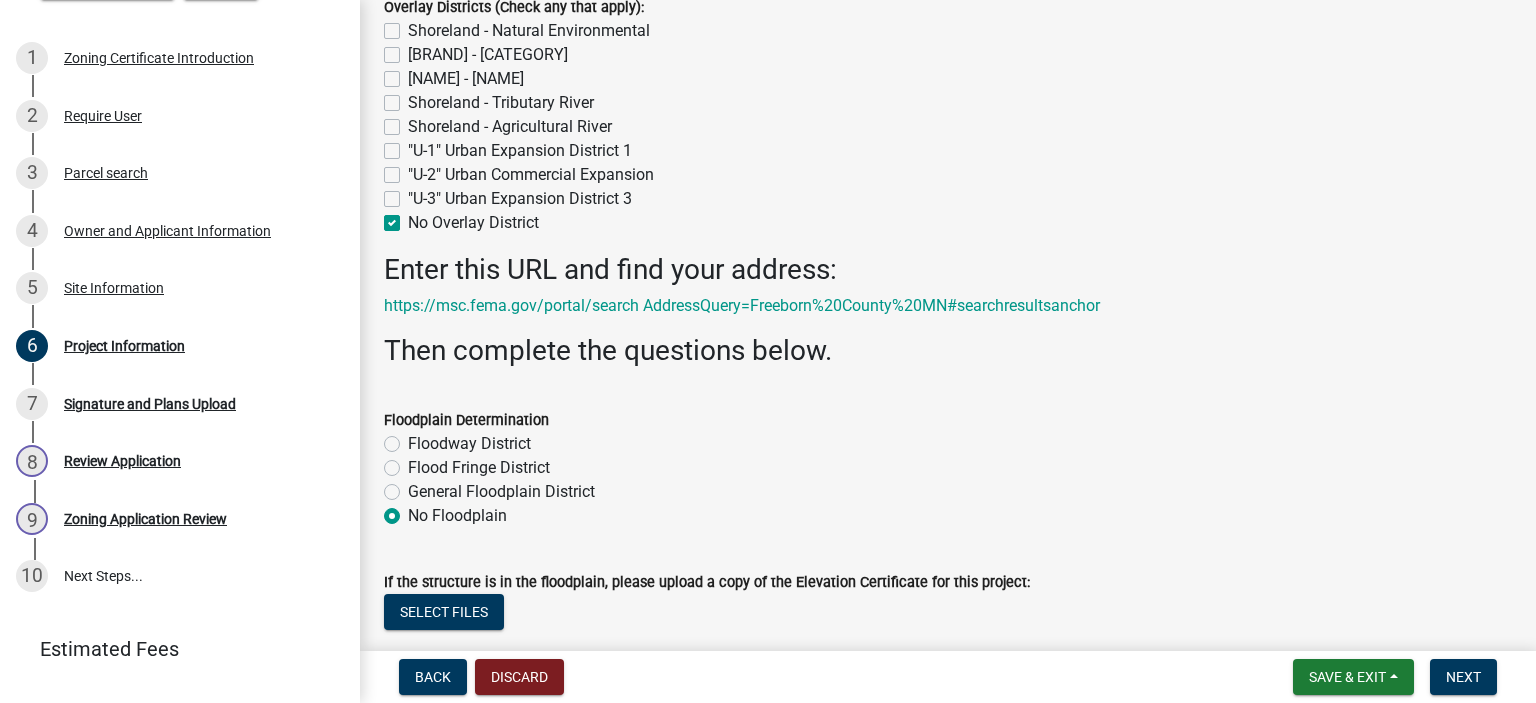 scroll, scrollTop: 2100, scrollLeft: 0, axis: vertical 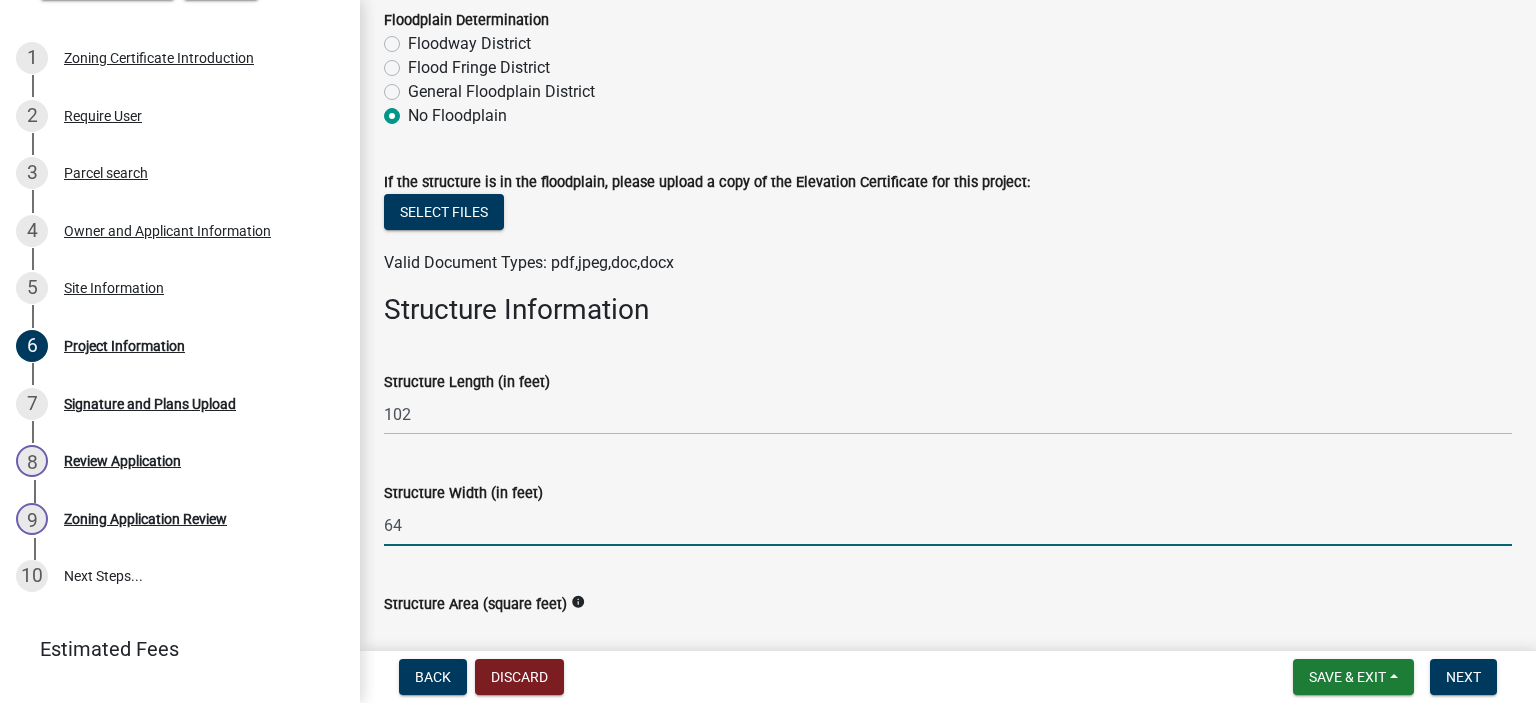 type on "64" 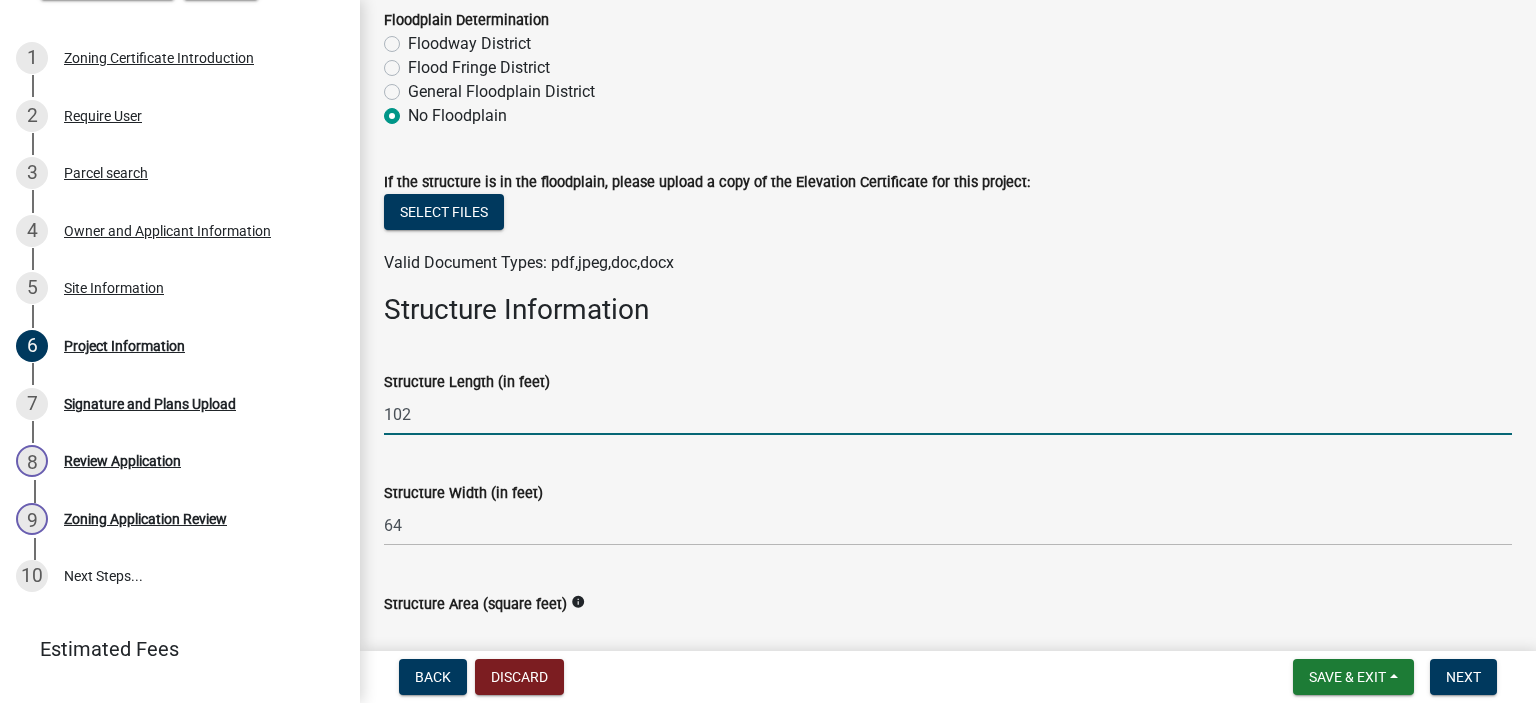 click on "102" 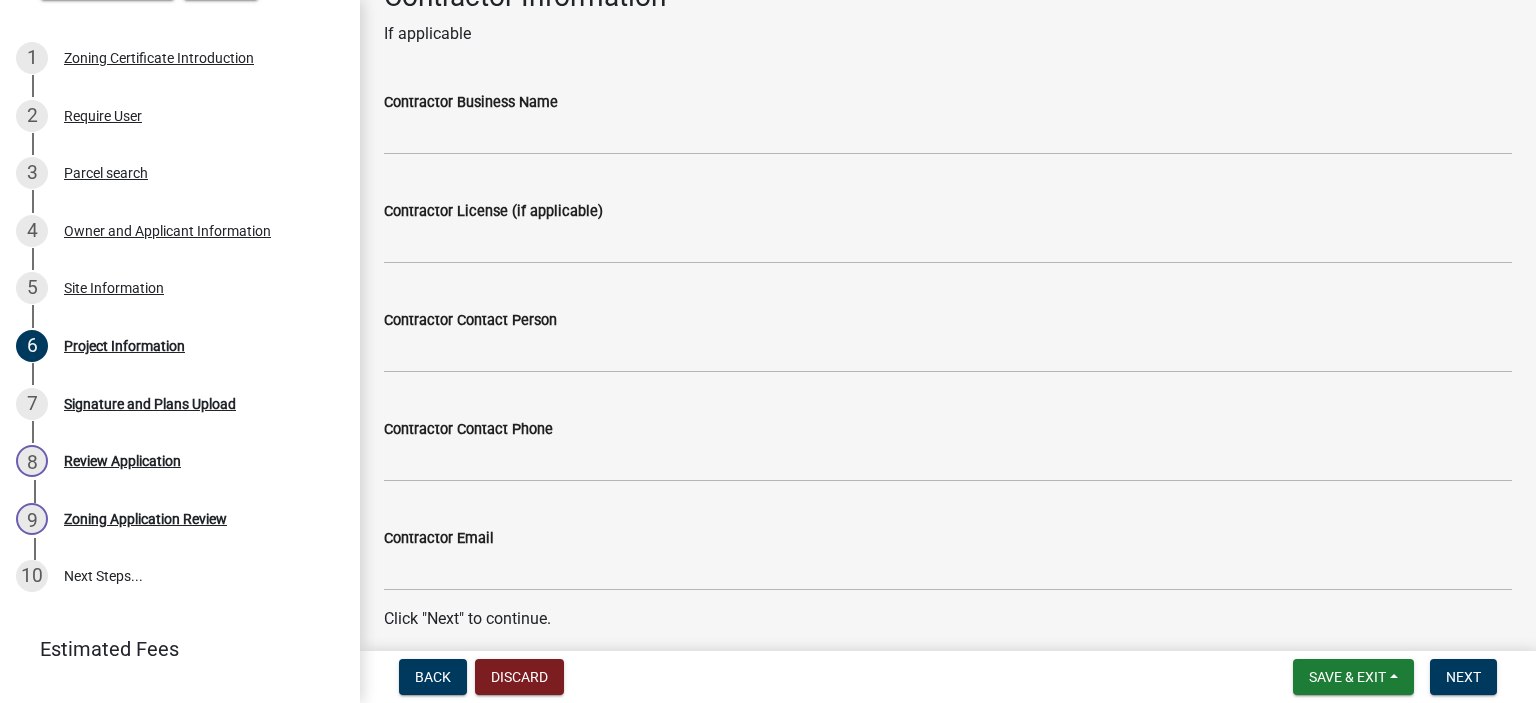 scroll, scrollTop: 2916, scrollLeft: 0, axis: vertical 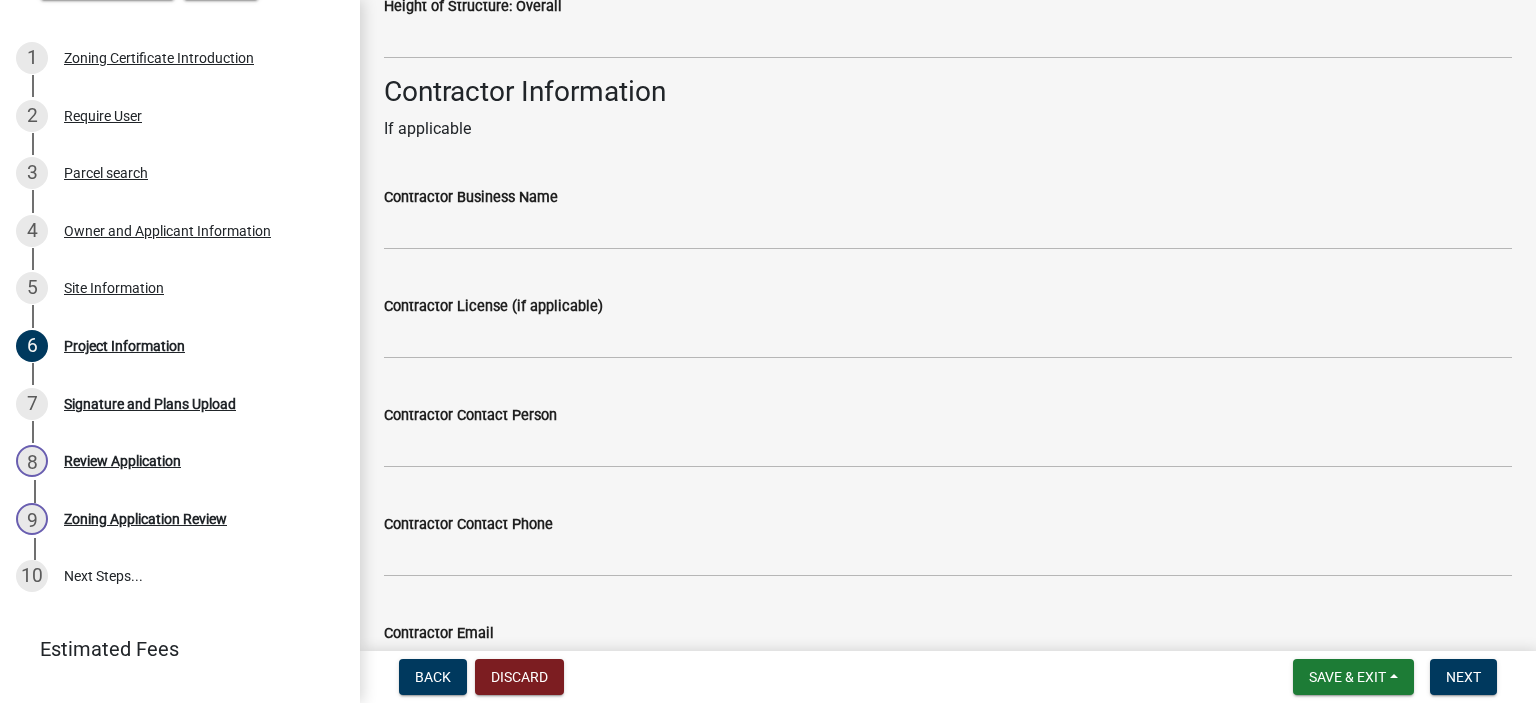 type on "104" 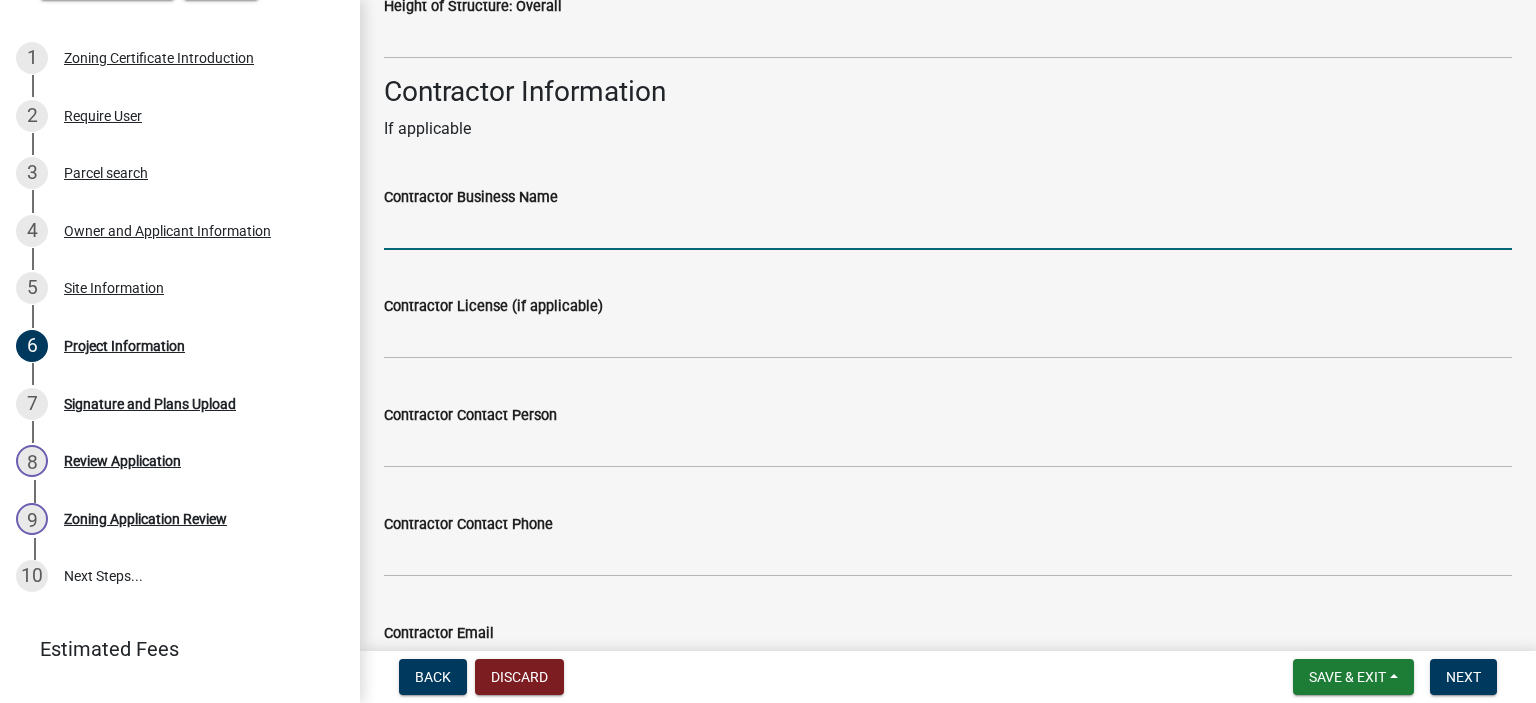 click on "Contractor Business Name" at bounding box center (948, 229) 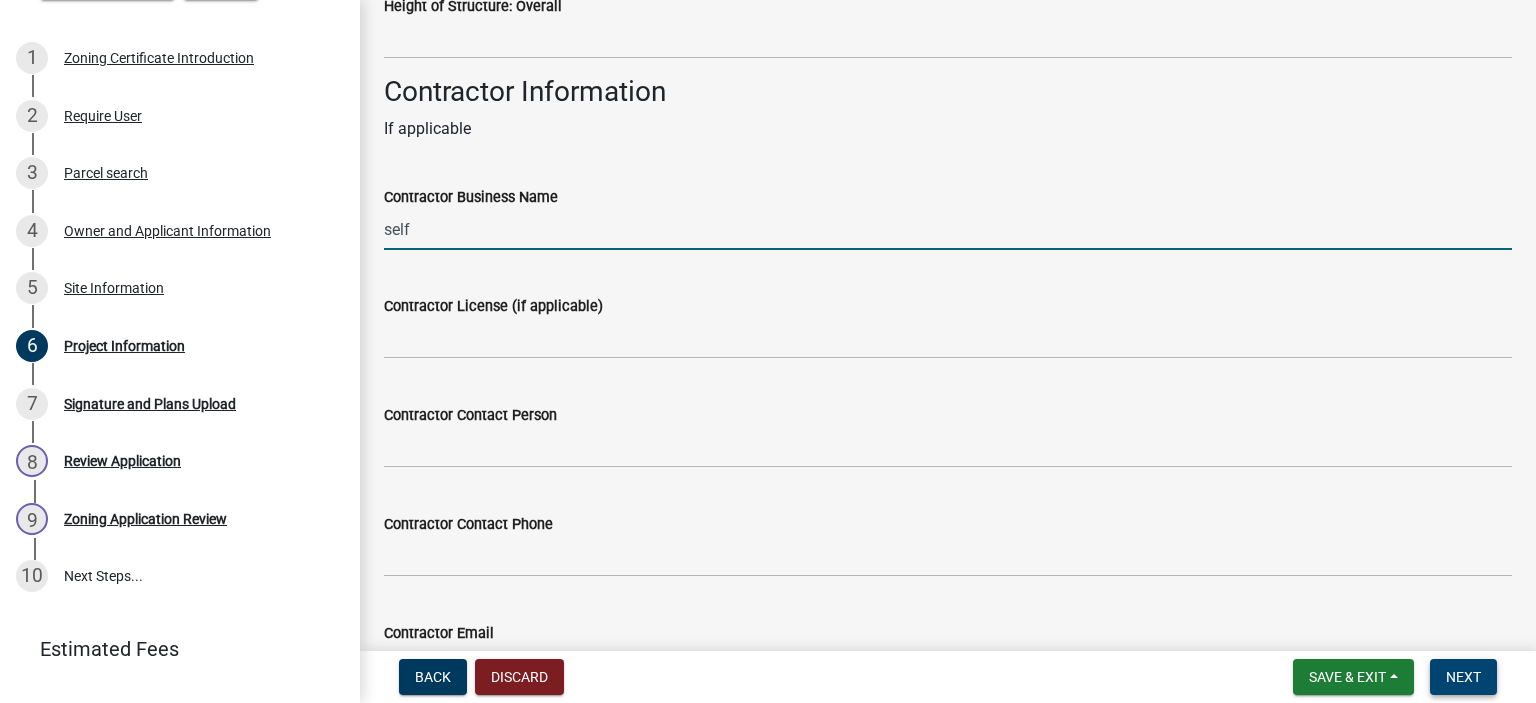 type on "self" 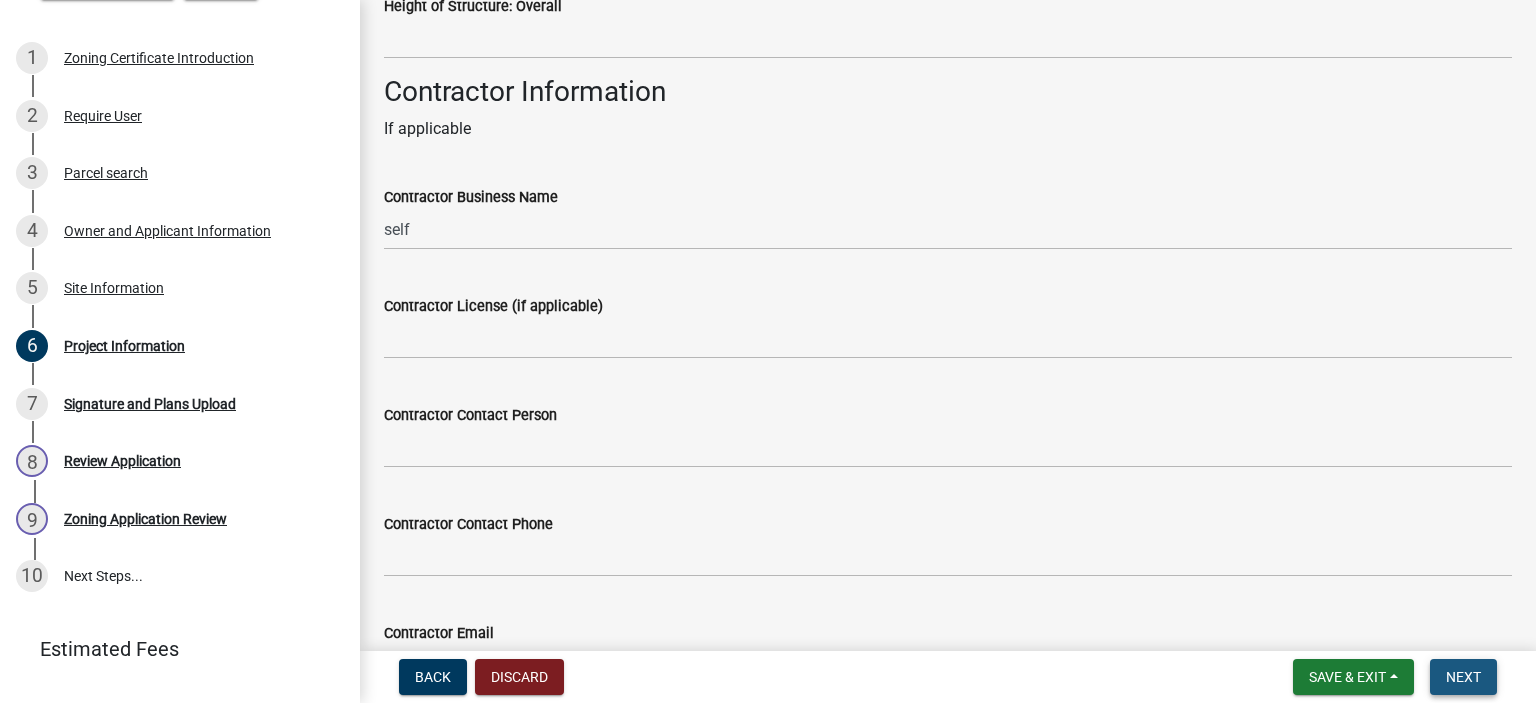 click on "Next" at bounding box center [1463, 677] 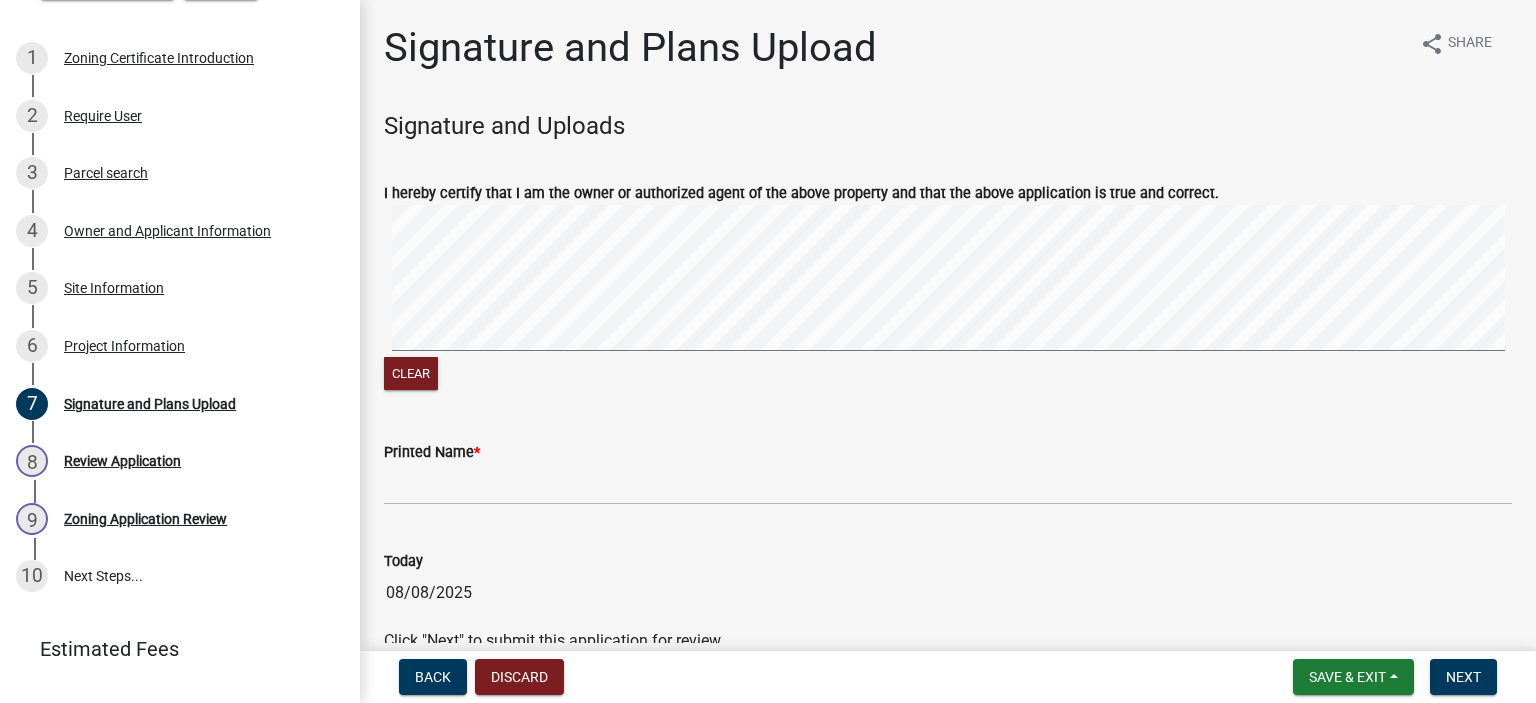 scroll, scrollTop: 103, scrollLeft: 0, axis: vertical 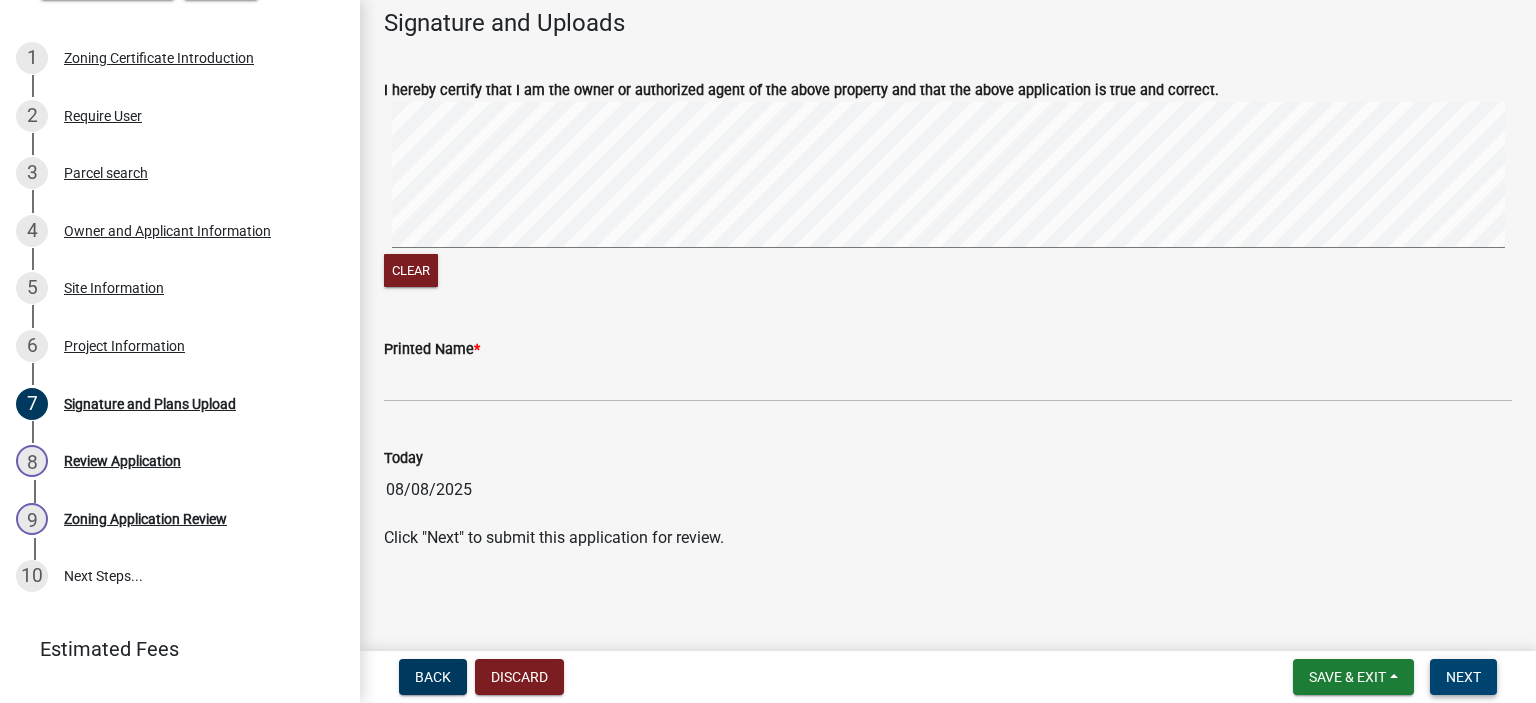 click on "Next" at bounding box center [1463, 677] 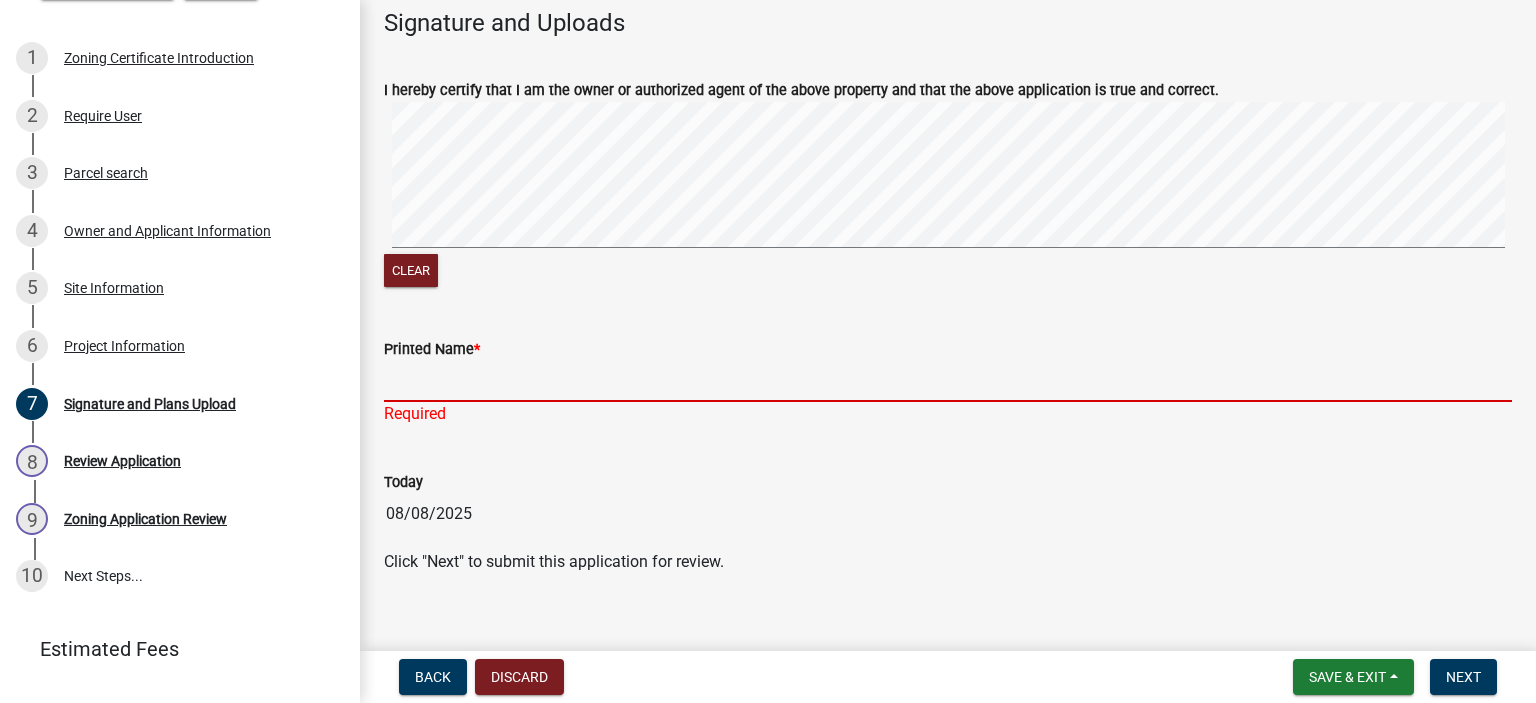 click on "Printed Name  *" at bounding box center [948, 381] 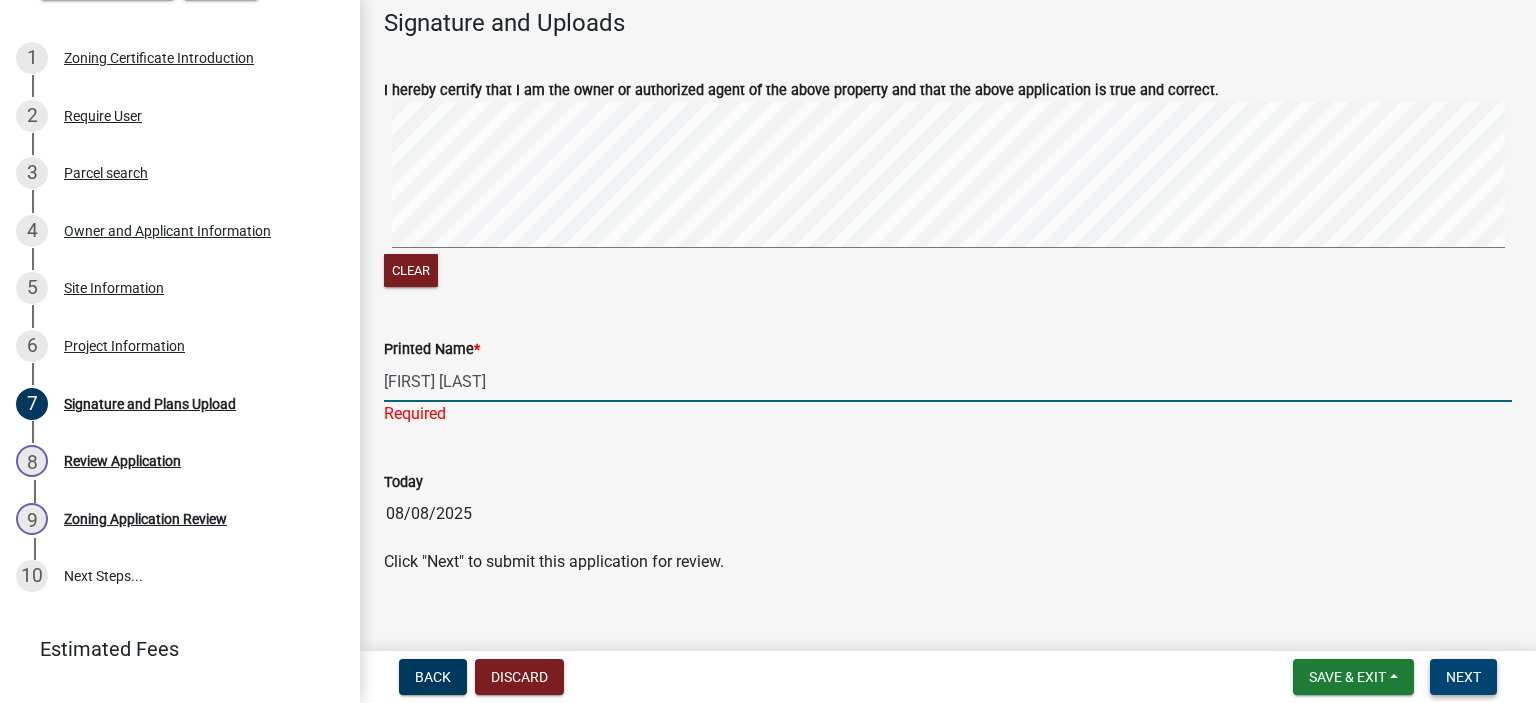type on "[FIRST] [LAST]" 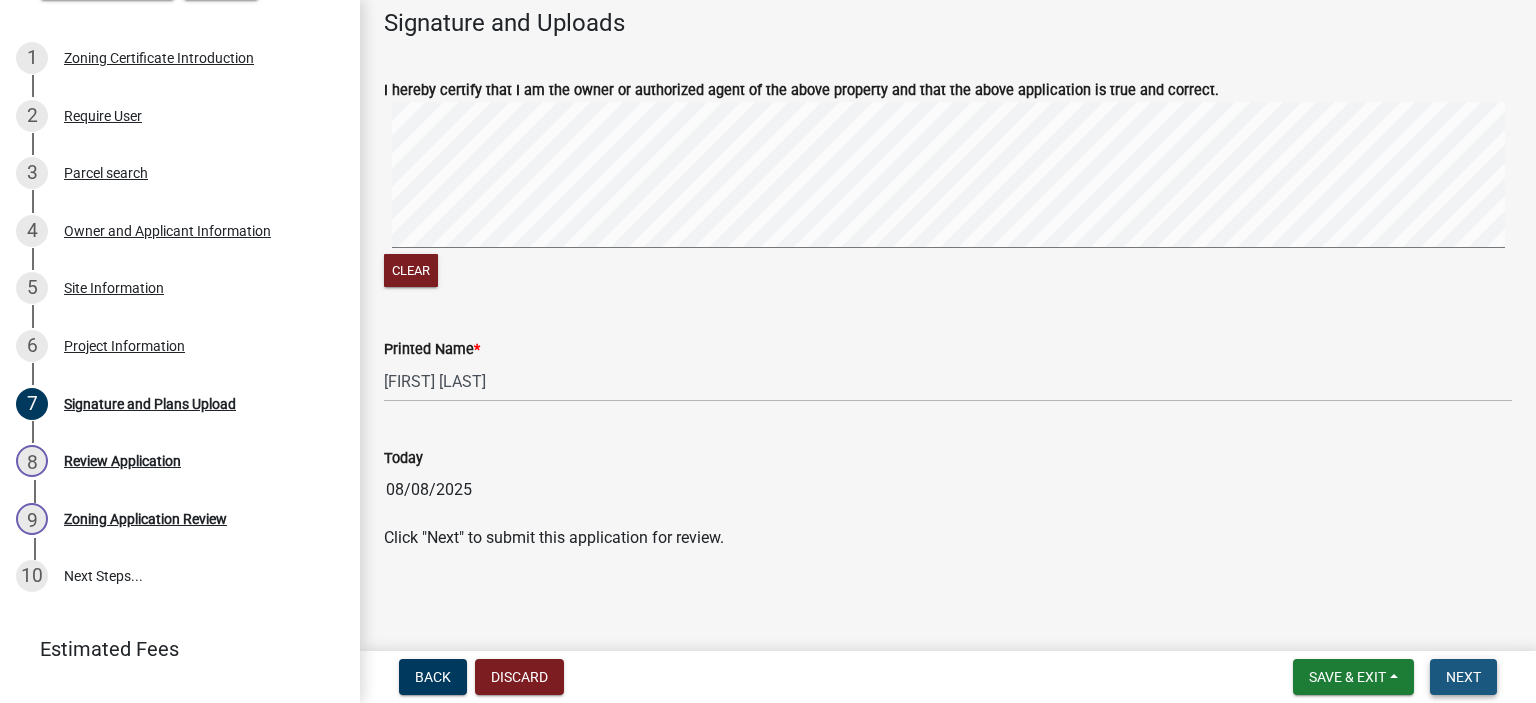 click on "Next" at bounding box center [1463, 677] 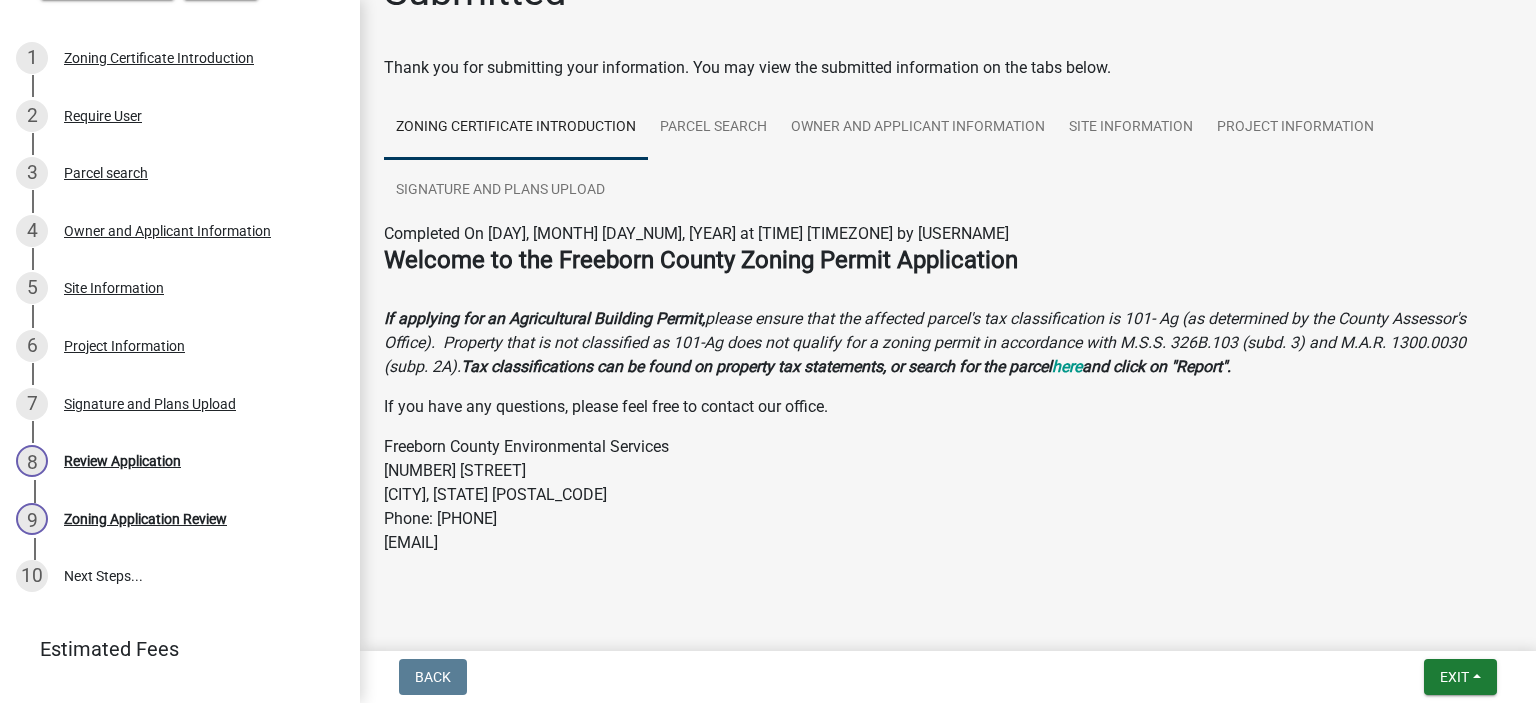 scroll, scrollTop: 86, scrollLeft: 0, axis: vertical 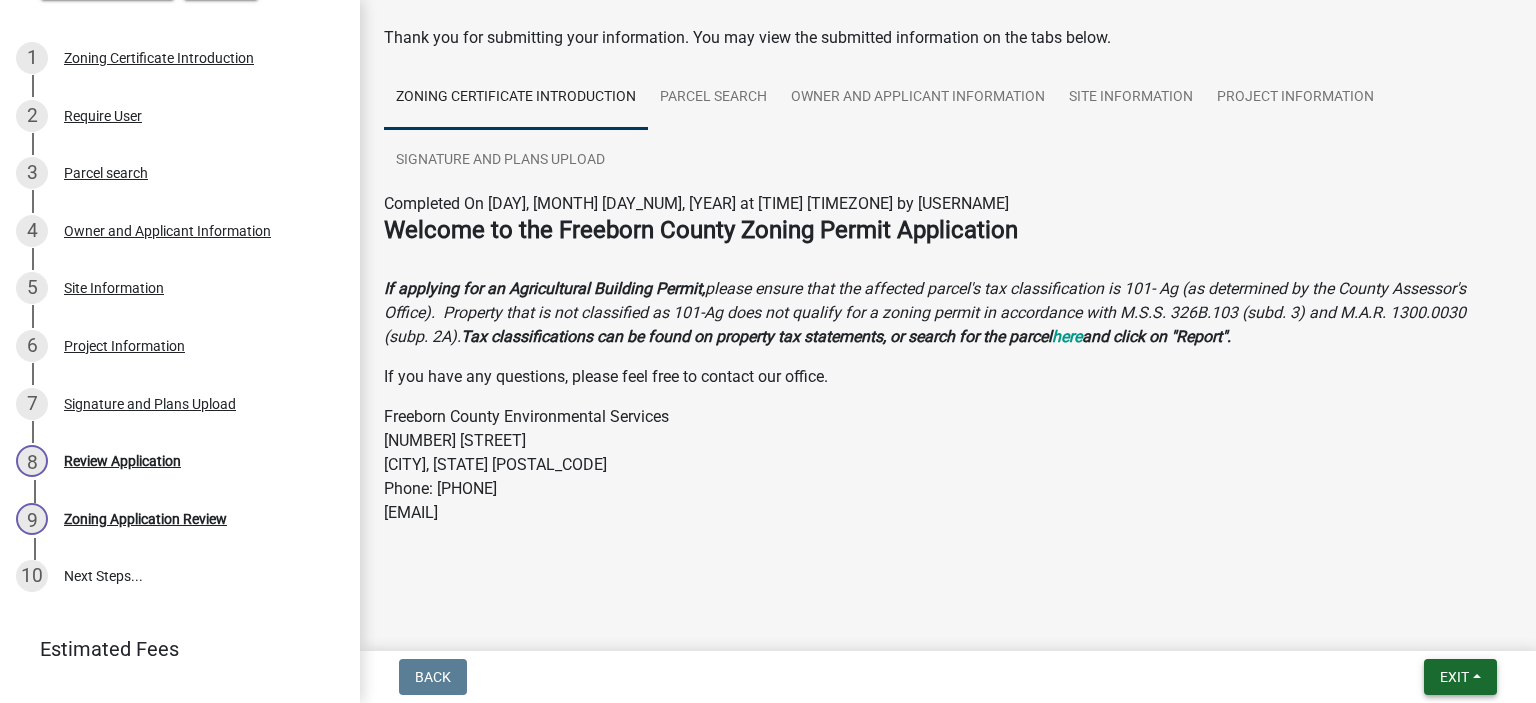 click on "Exit" at bounding box center (1460, 677) 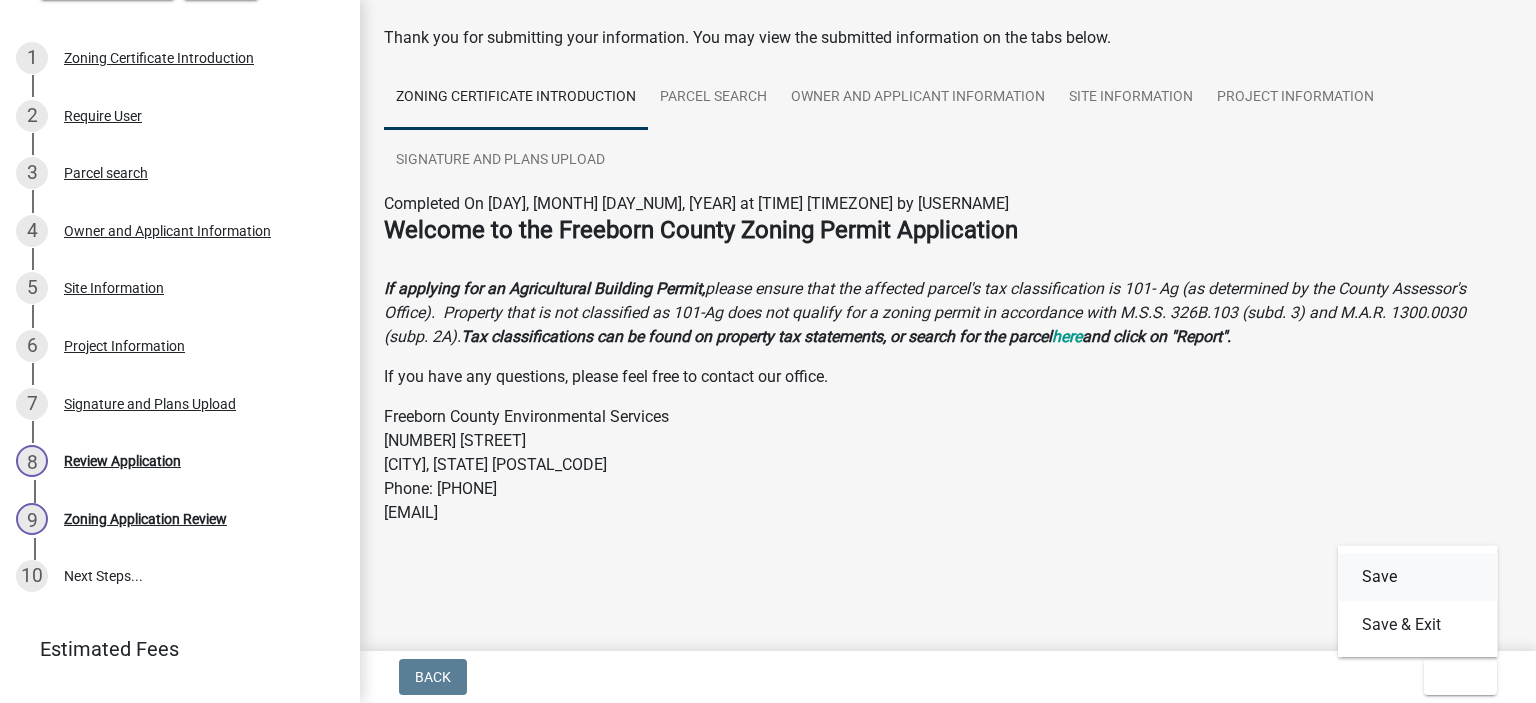 click on "Save" at bounding box center (1418, 577) 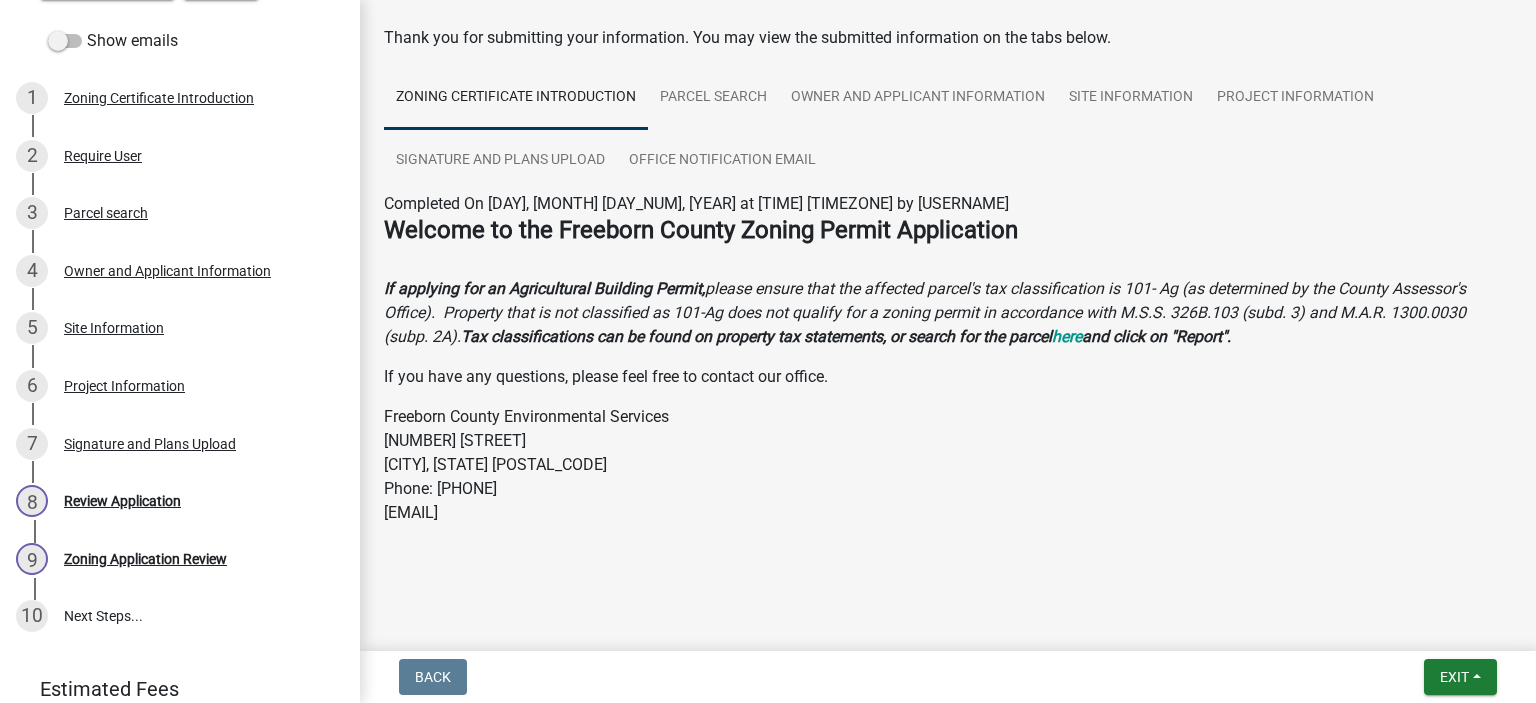 scroll, scrollTop: 0, scrollLeft: 0, axis: both 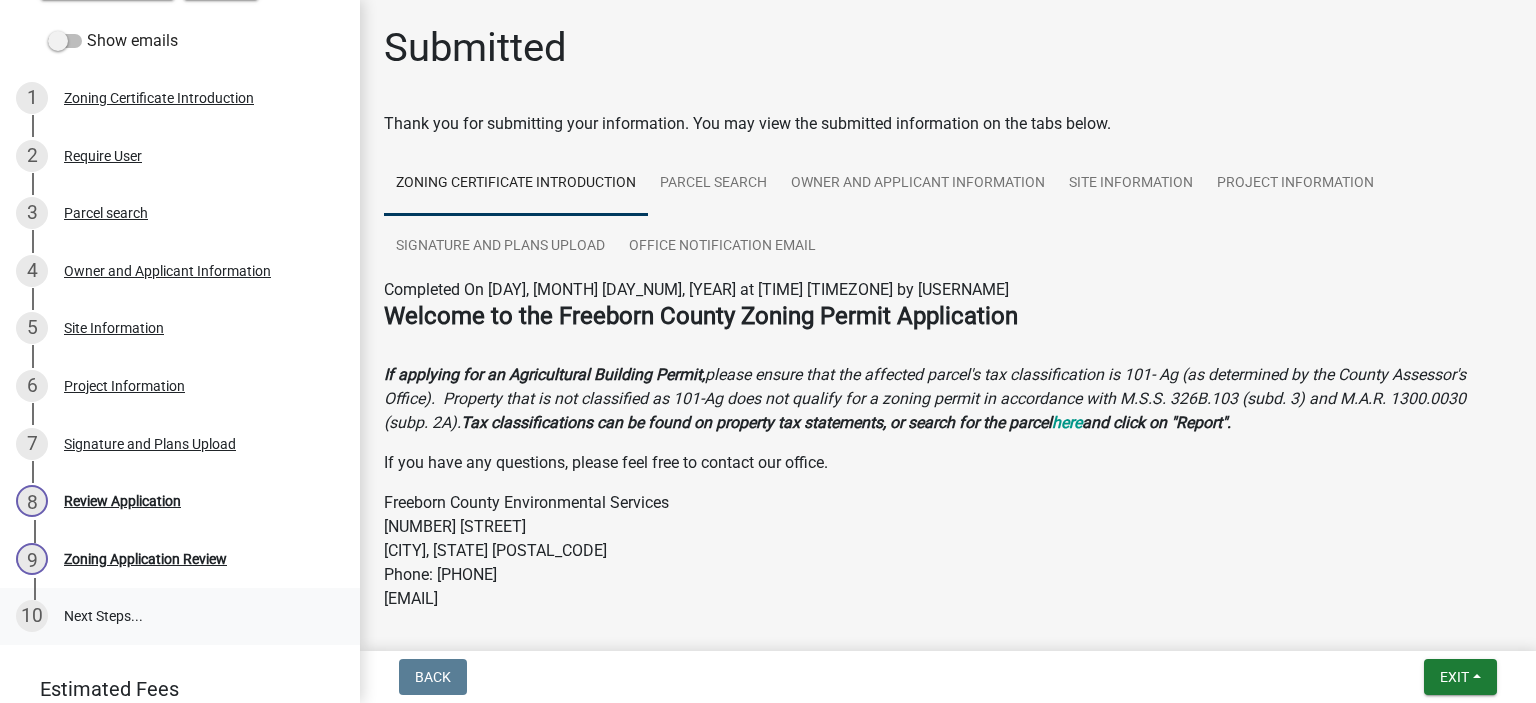 click on "10   Next Steps..." at bounding box center (180, 617) 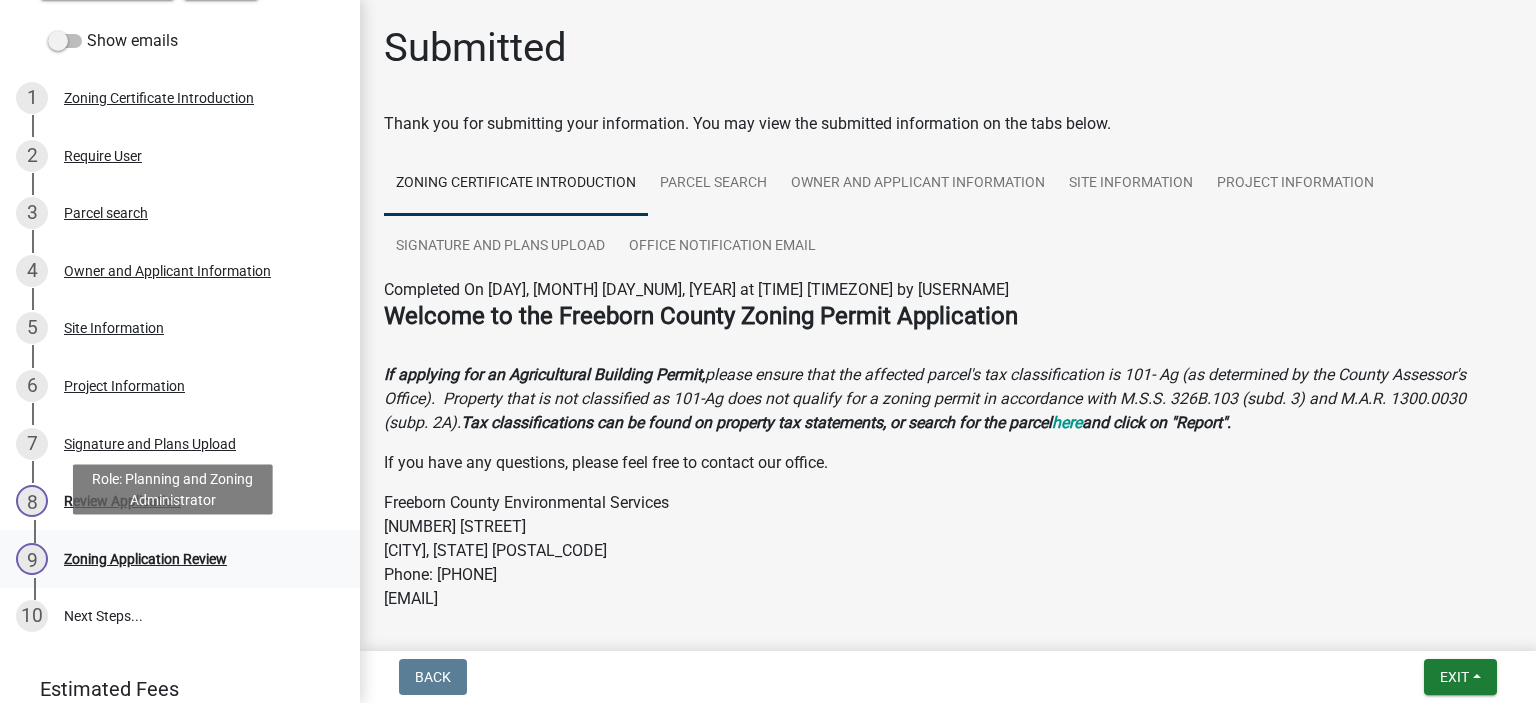 click on "Zoning Application Review" at bounding box center (145, 559) 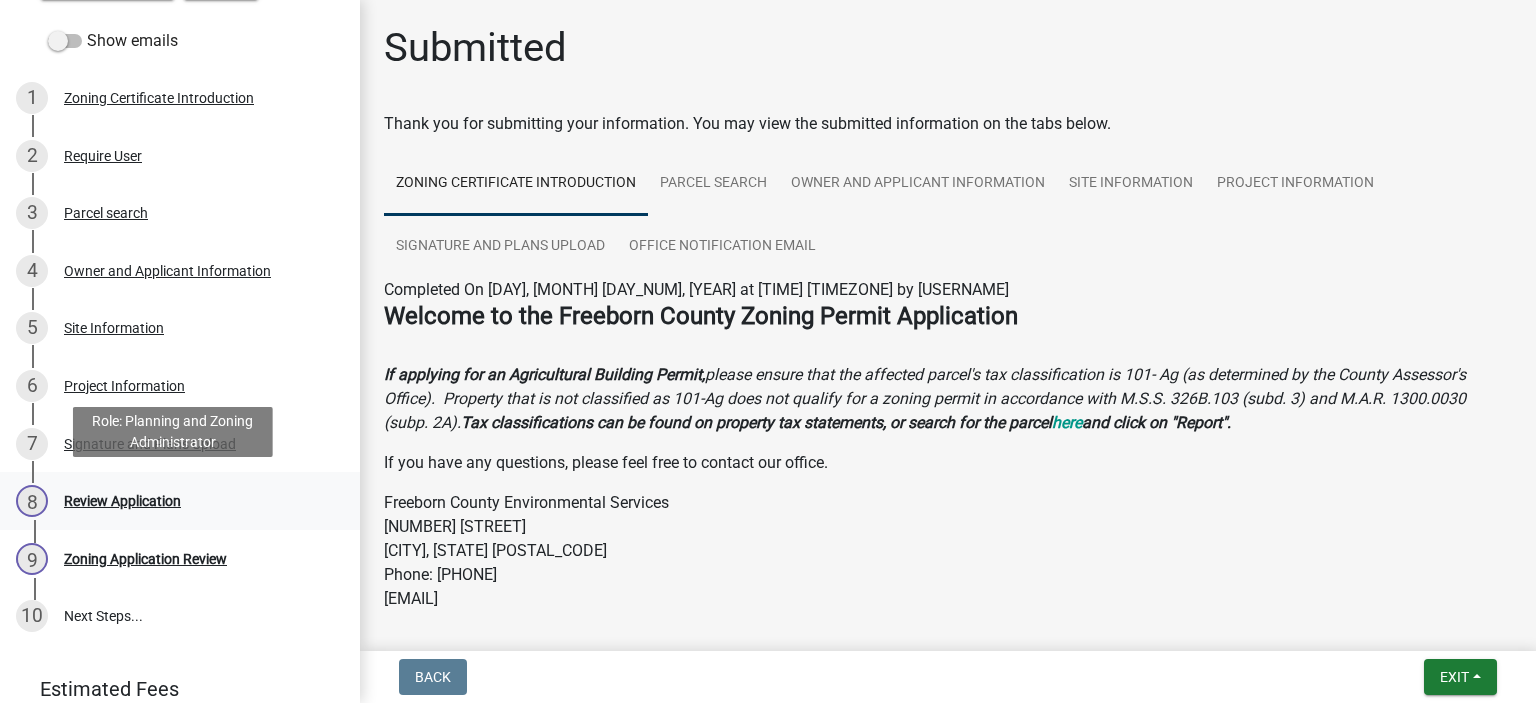 click on "Review Application" at bounding box center (122, 501) 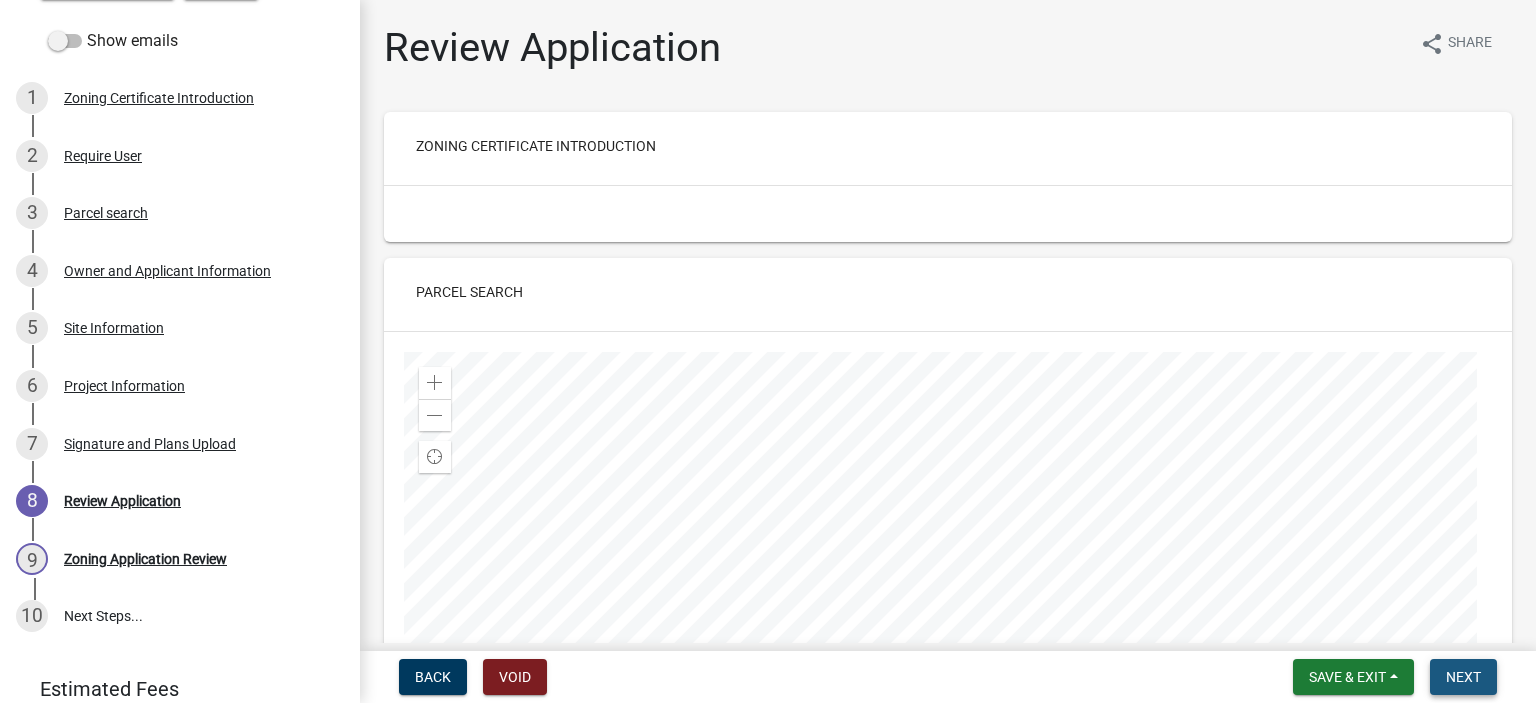 click on "Next" at bounding box center [1463, 677] 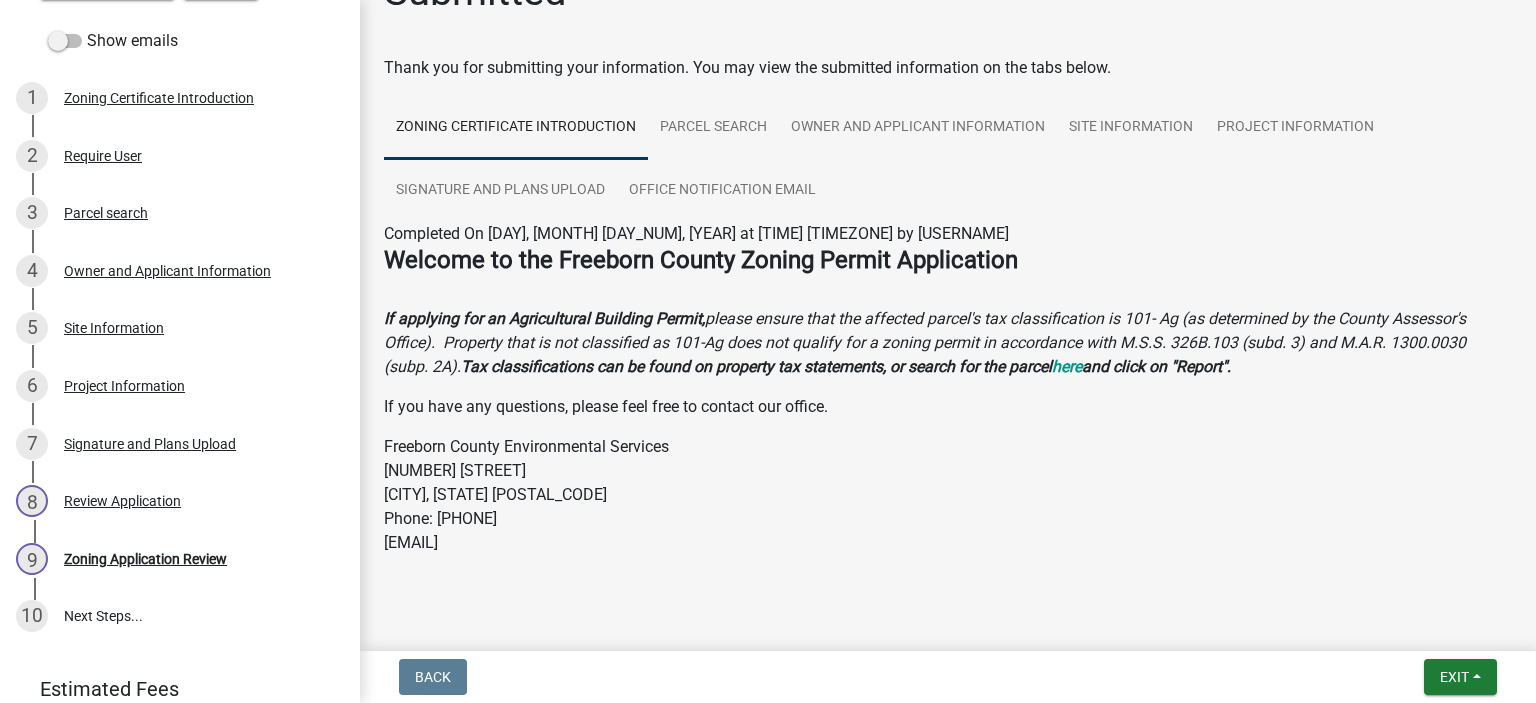 scroll, scrollTop: 86, scrollLeft: 0, axis: vertical 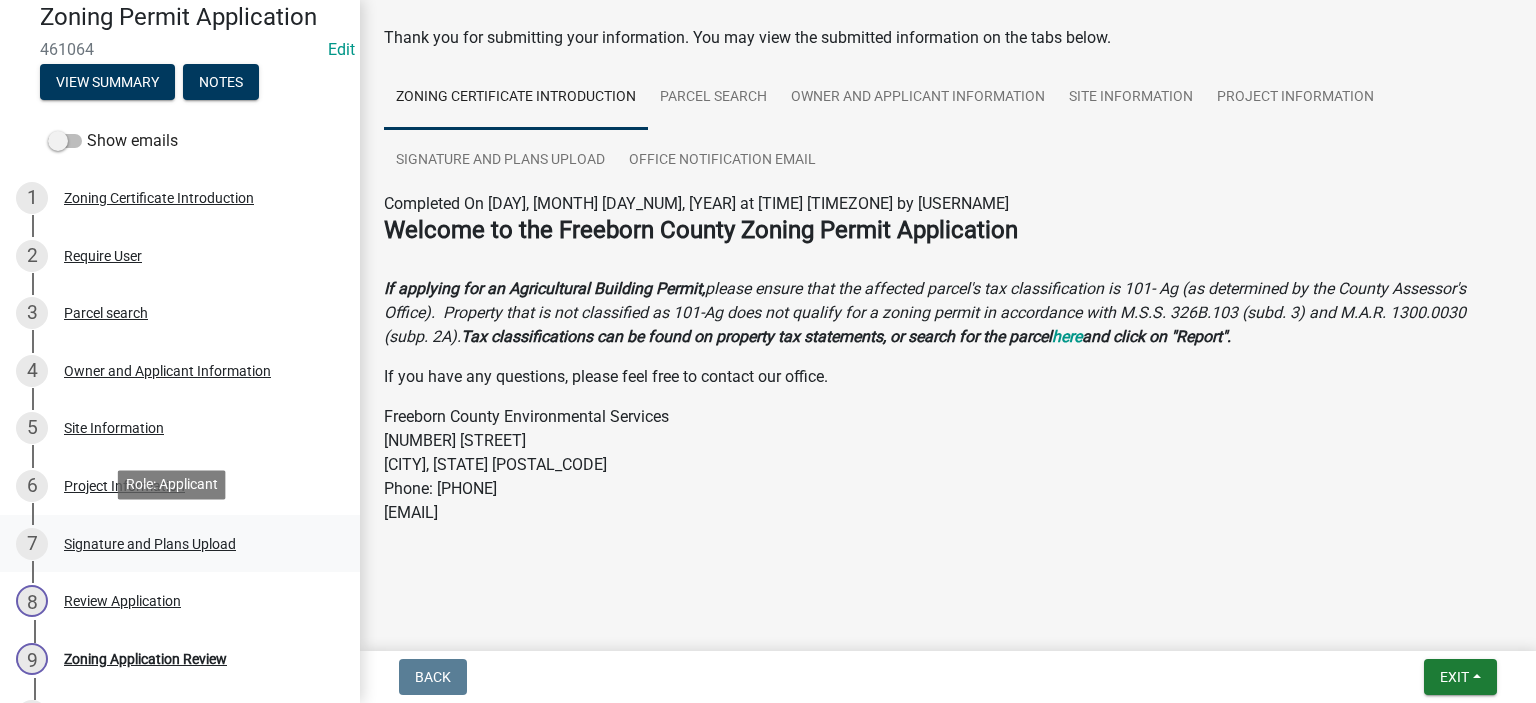 click on "Signature and Plans Upload" at bounding box center [150, 544] 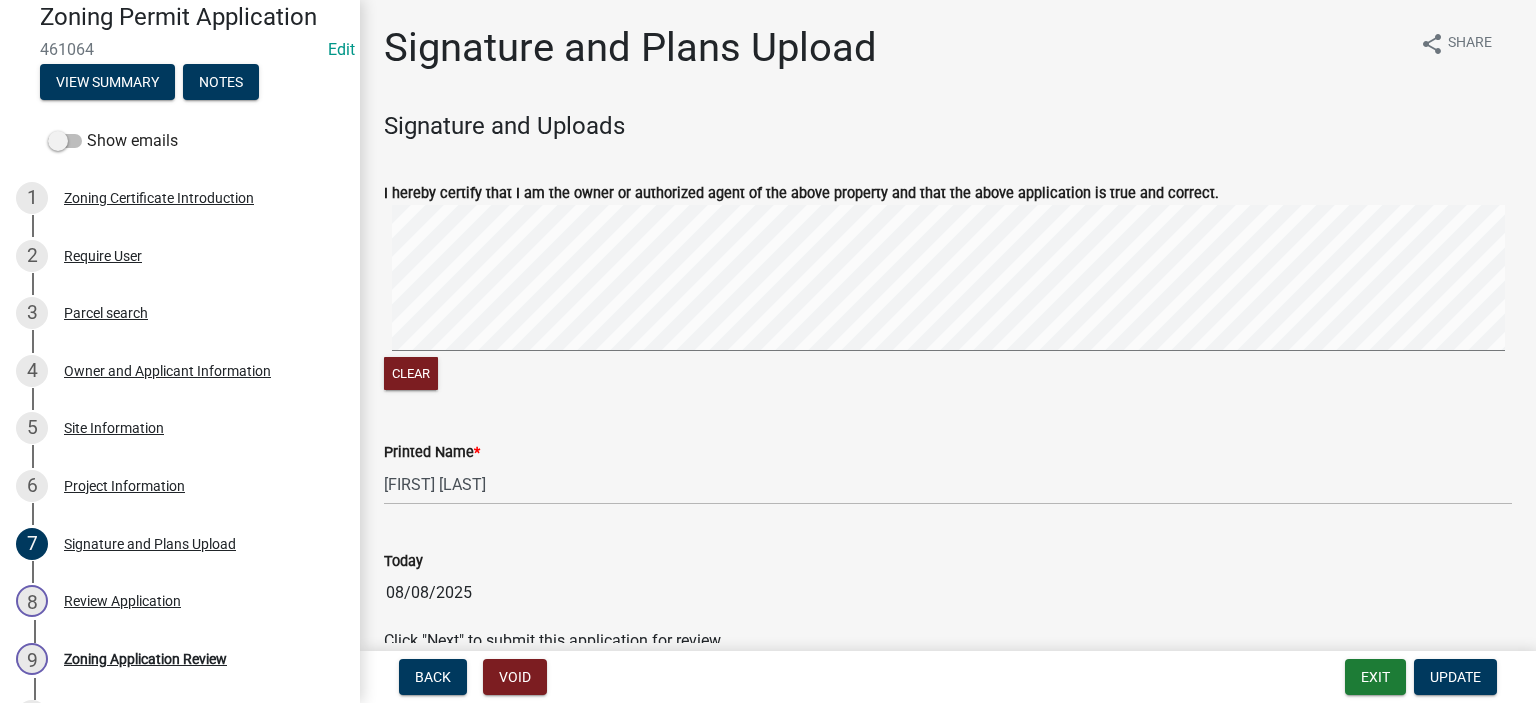 scroll, scrollTop: 103, scrollLeft: 0, axis: vertical 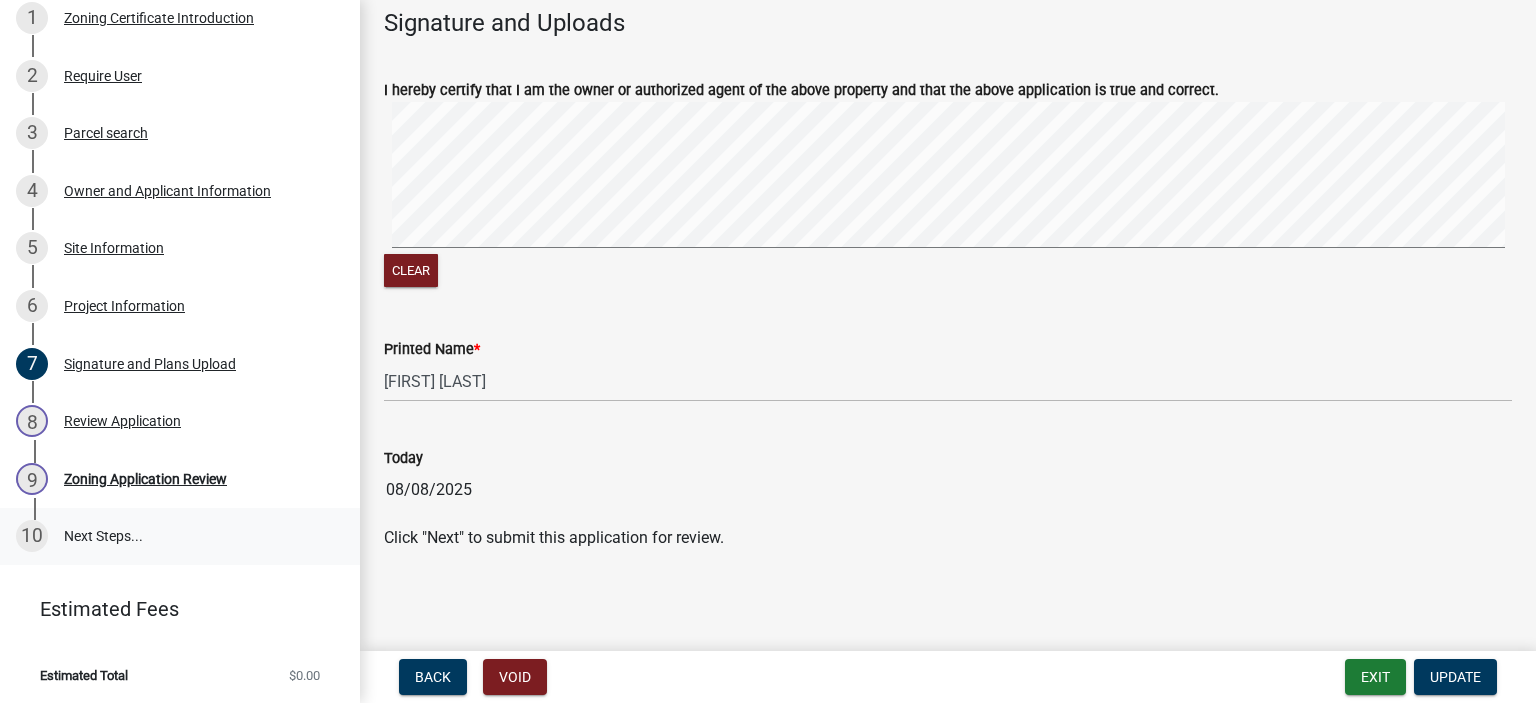 click on "10   Next Steps..." at bounding box center (180, 537) 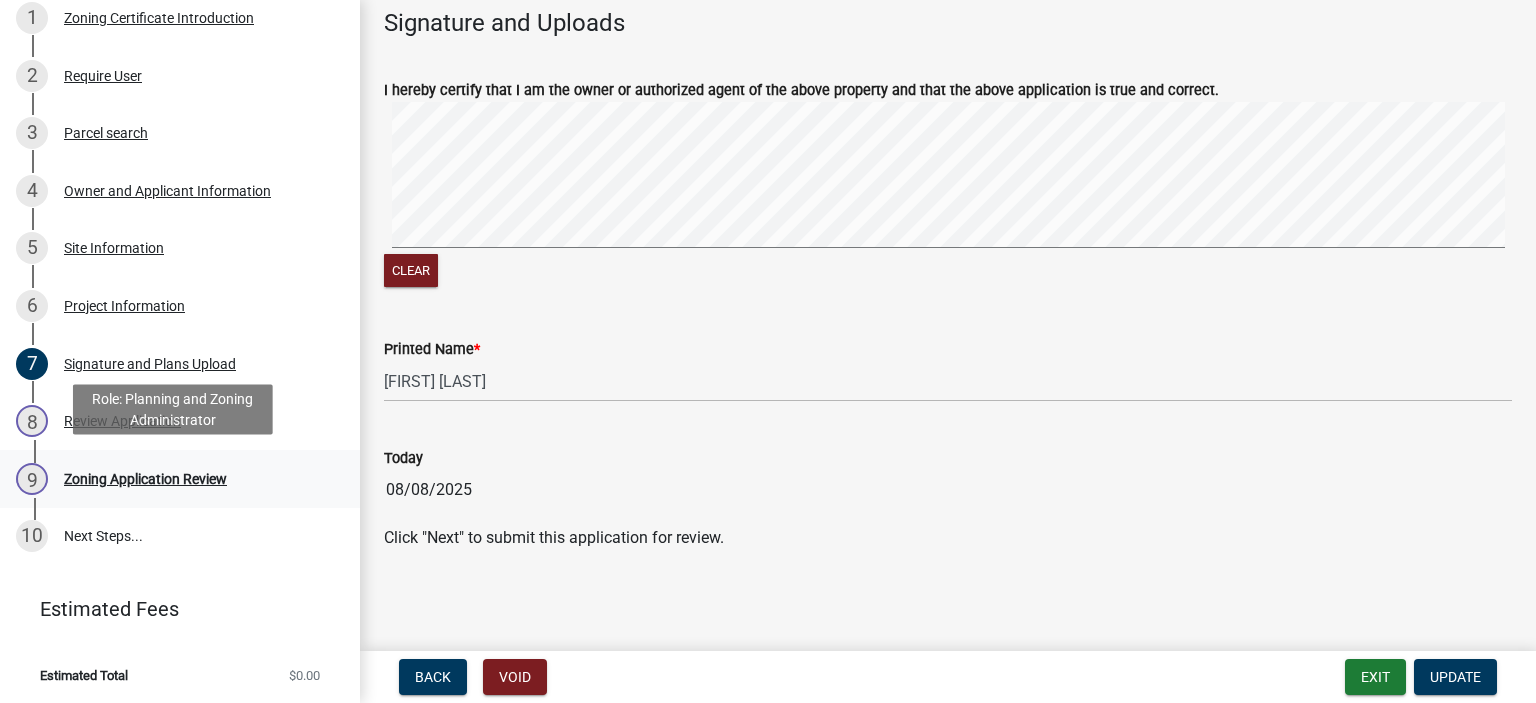 click on "Zoning Application Review" at bounding box center [145, 479] 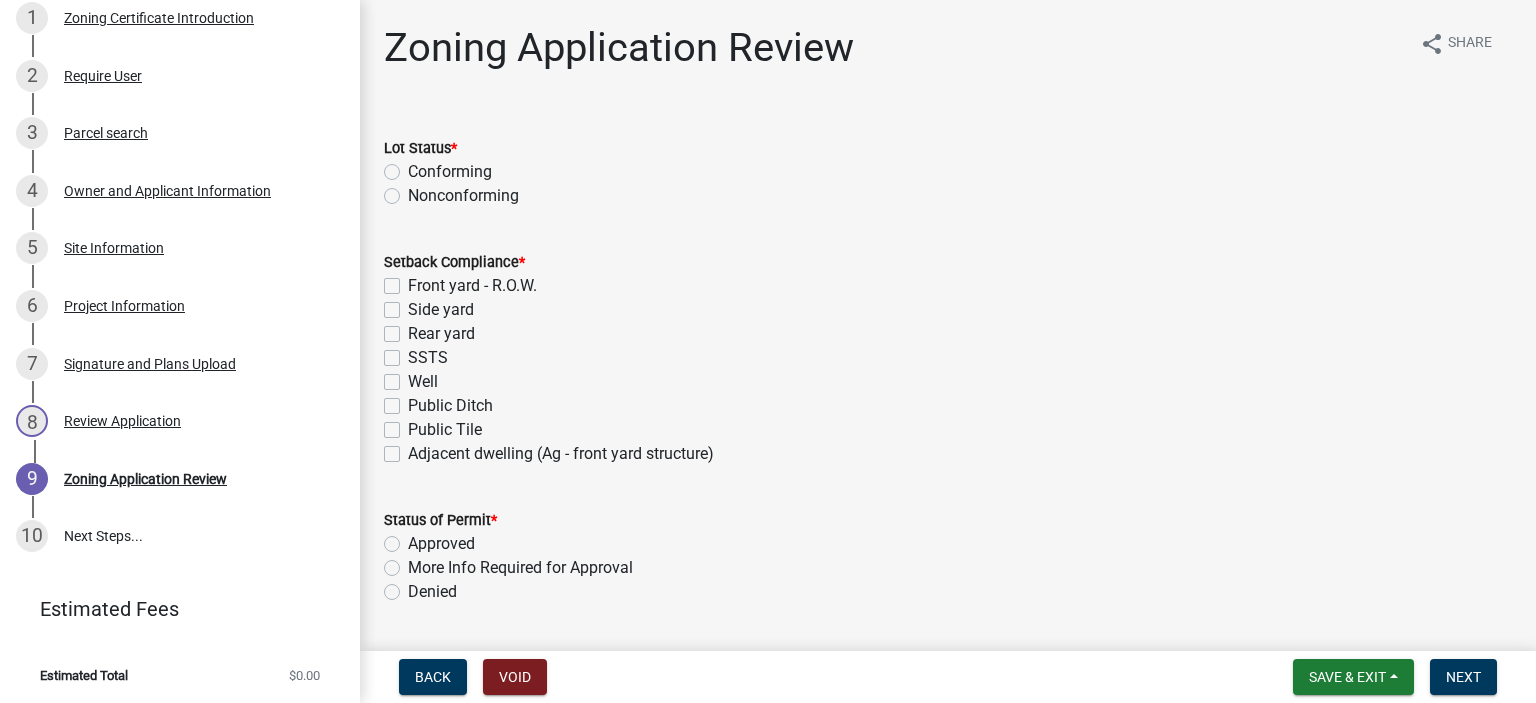 click on "Conforming" 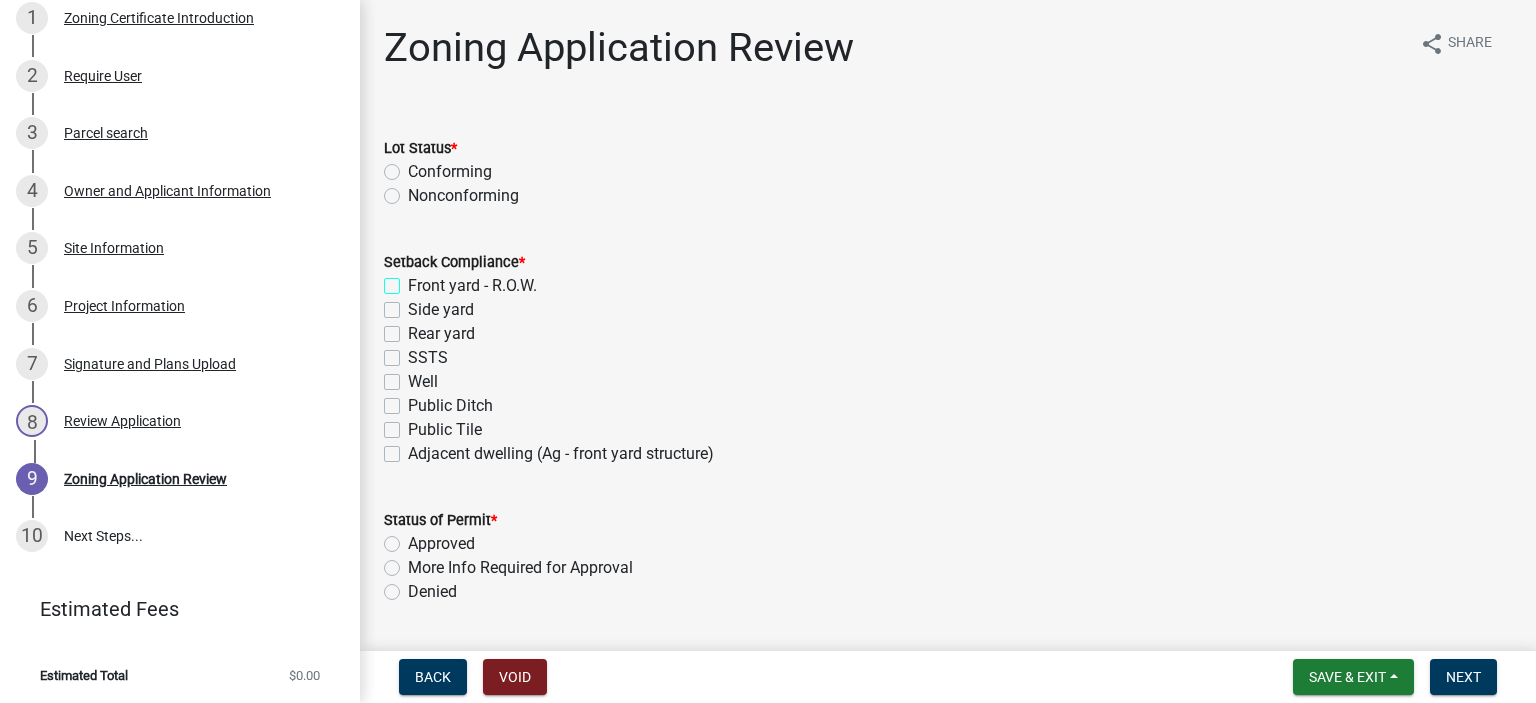 click on "Front yard - R.O.W." at bounding box center [414, 280] 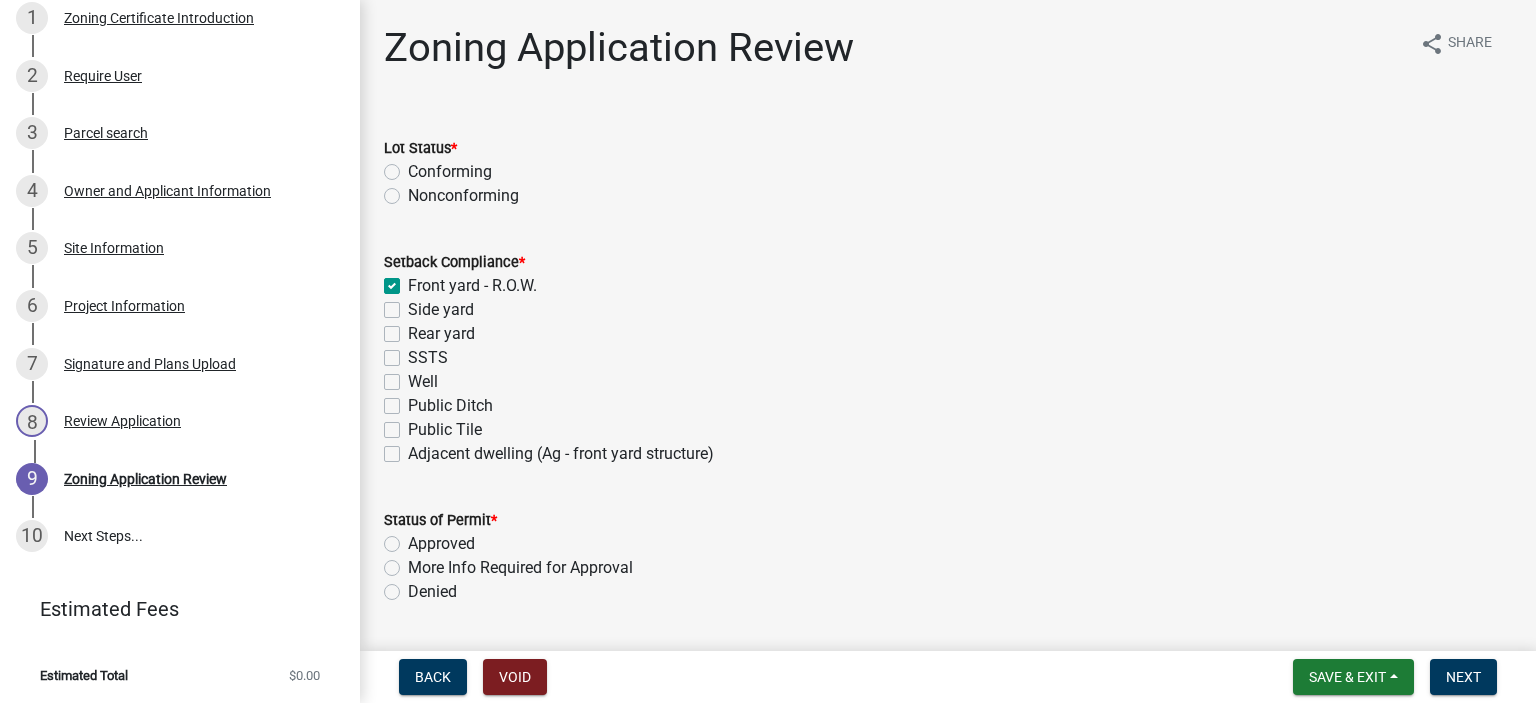 checkbox on "true" 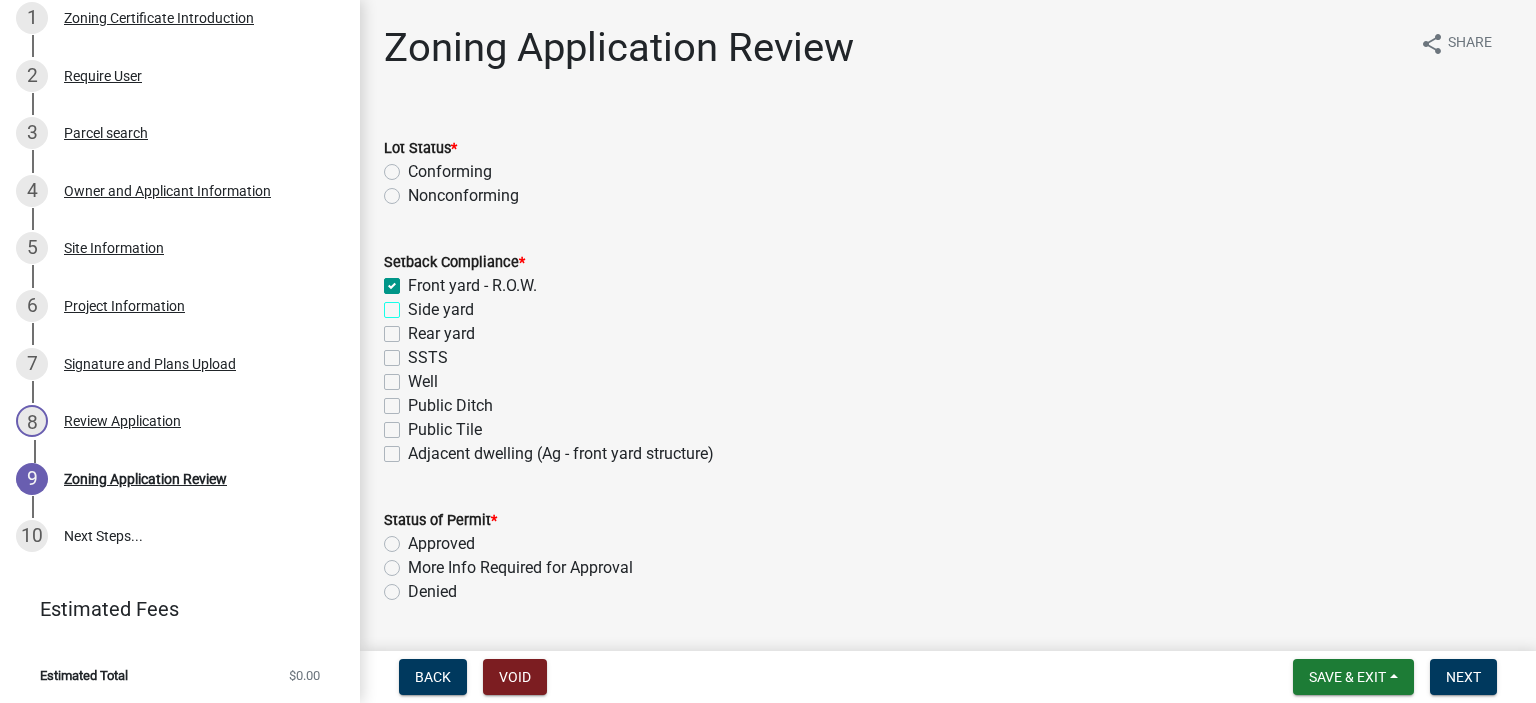 click on "Side yard" at bounding box center (414, 304) 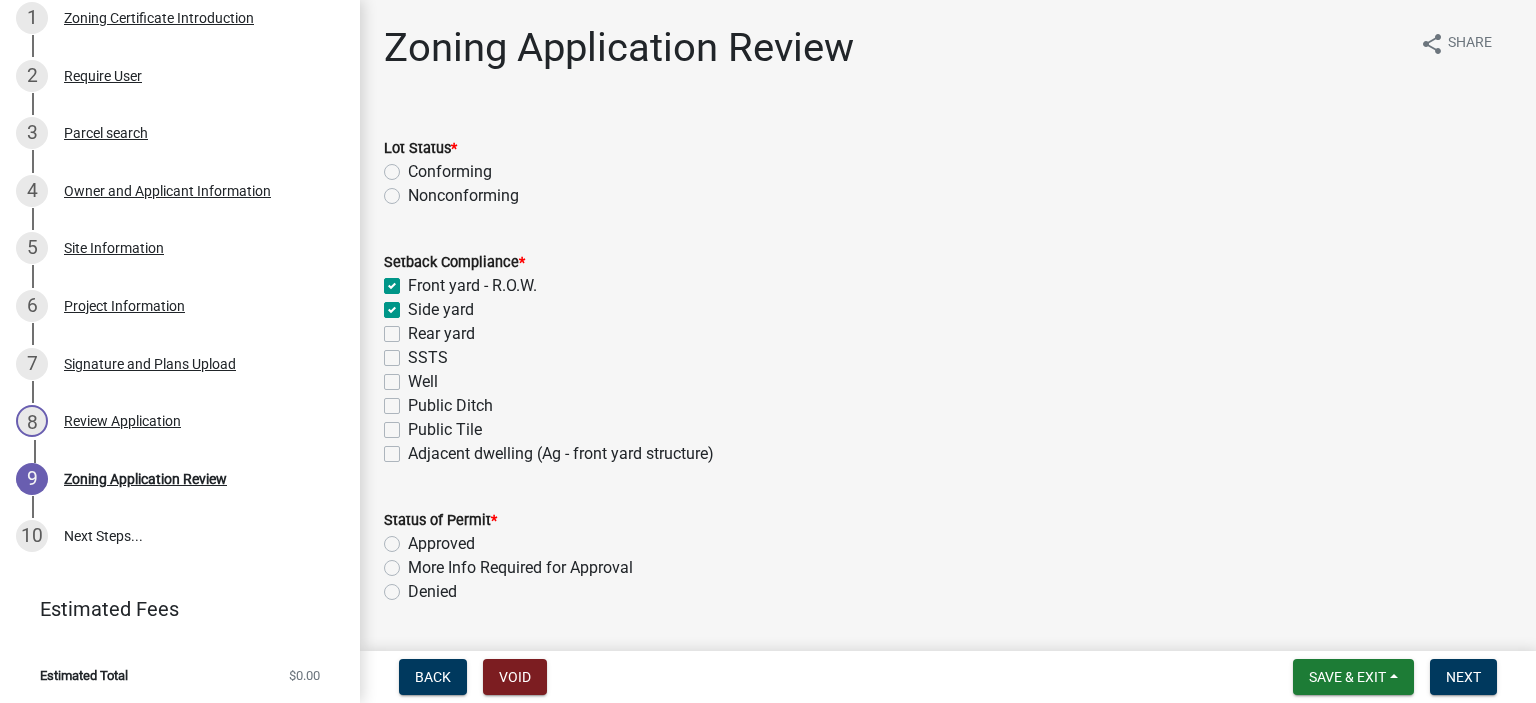 checkbox on "true" 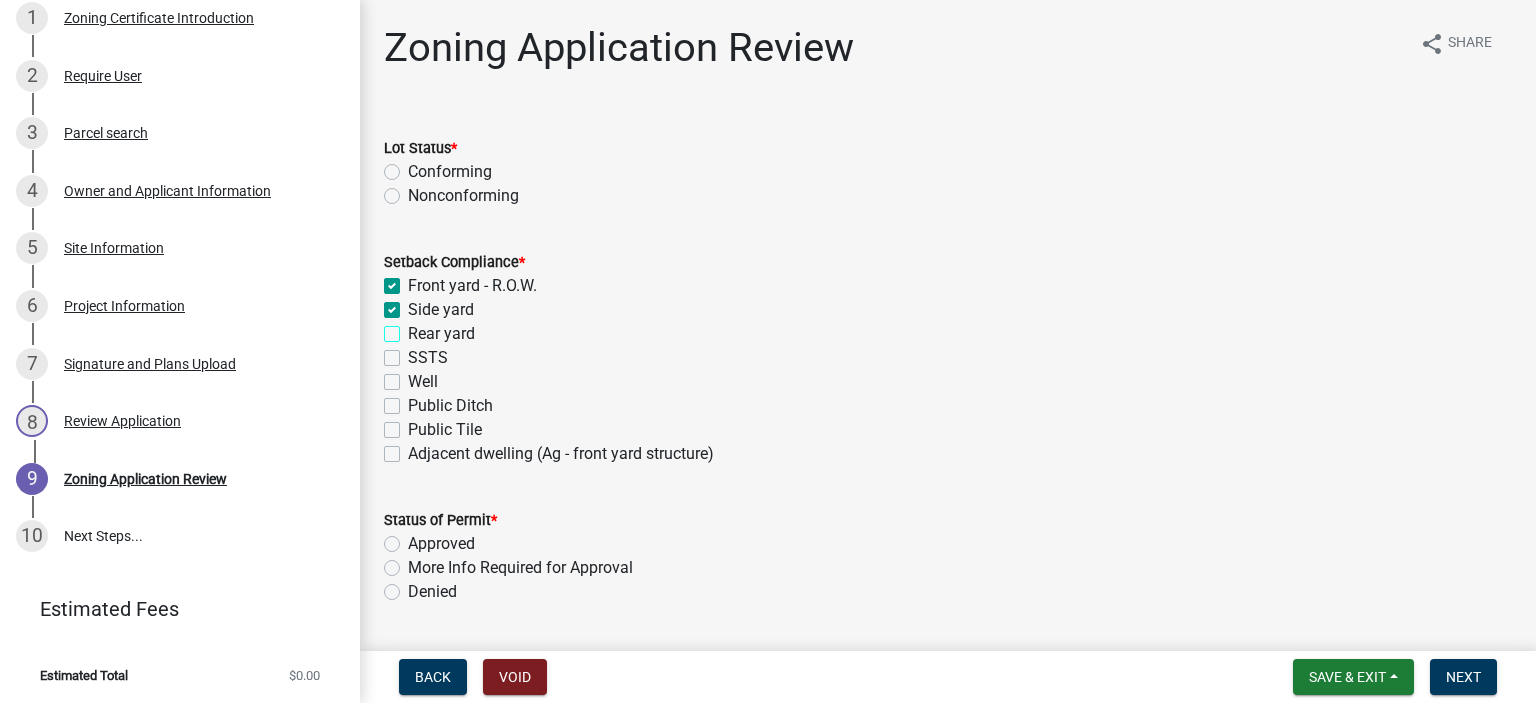 click on "Rear yard" at bounding box center [414, 328] 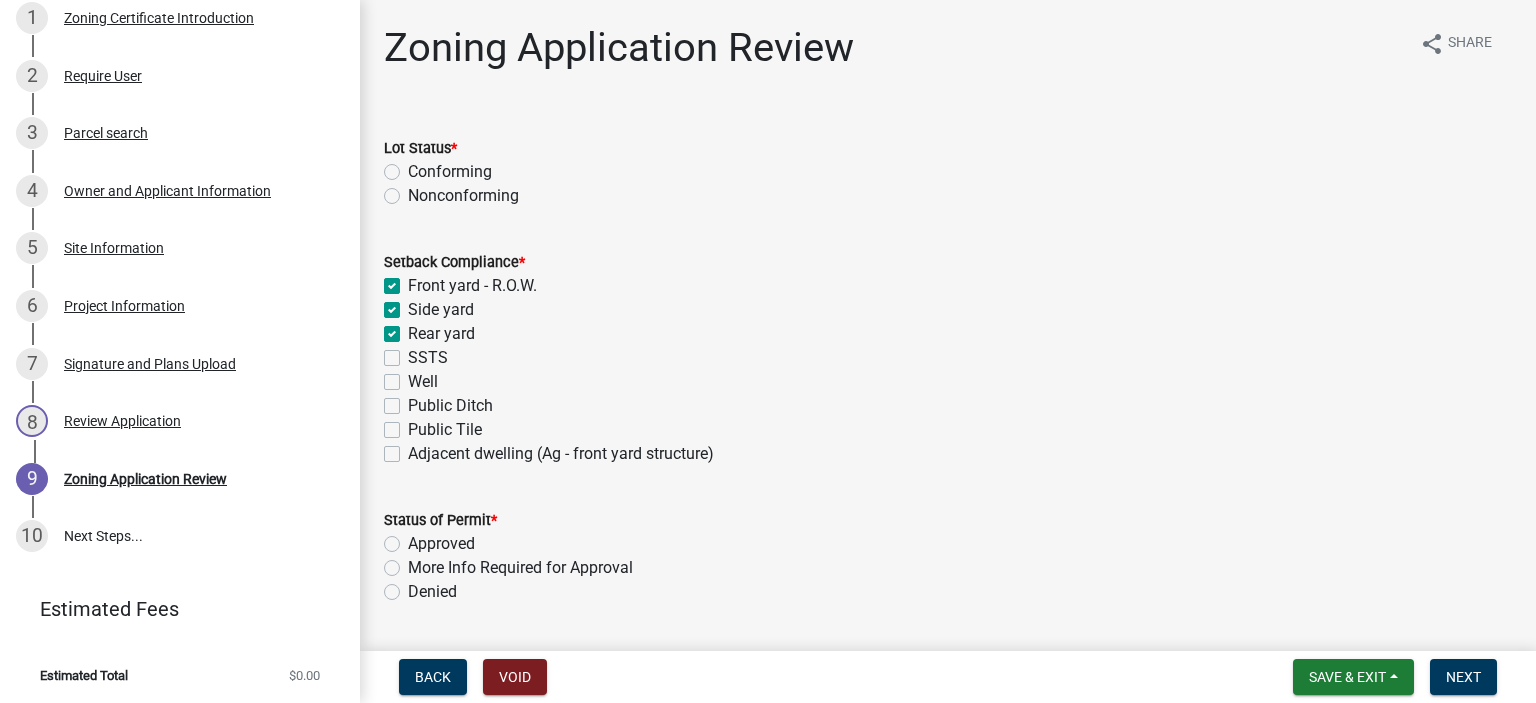 checkbox on "true" 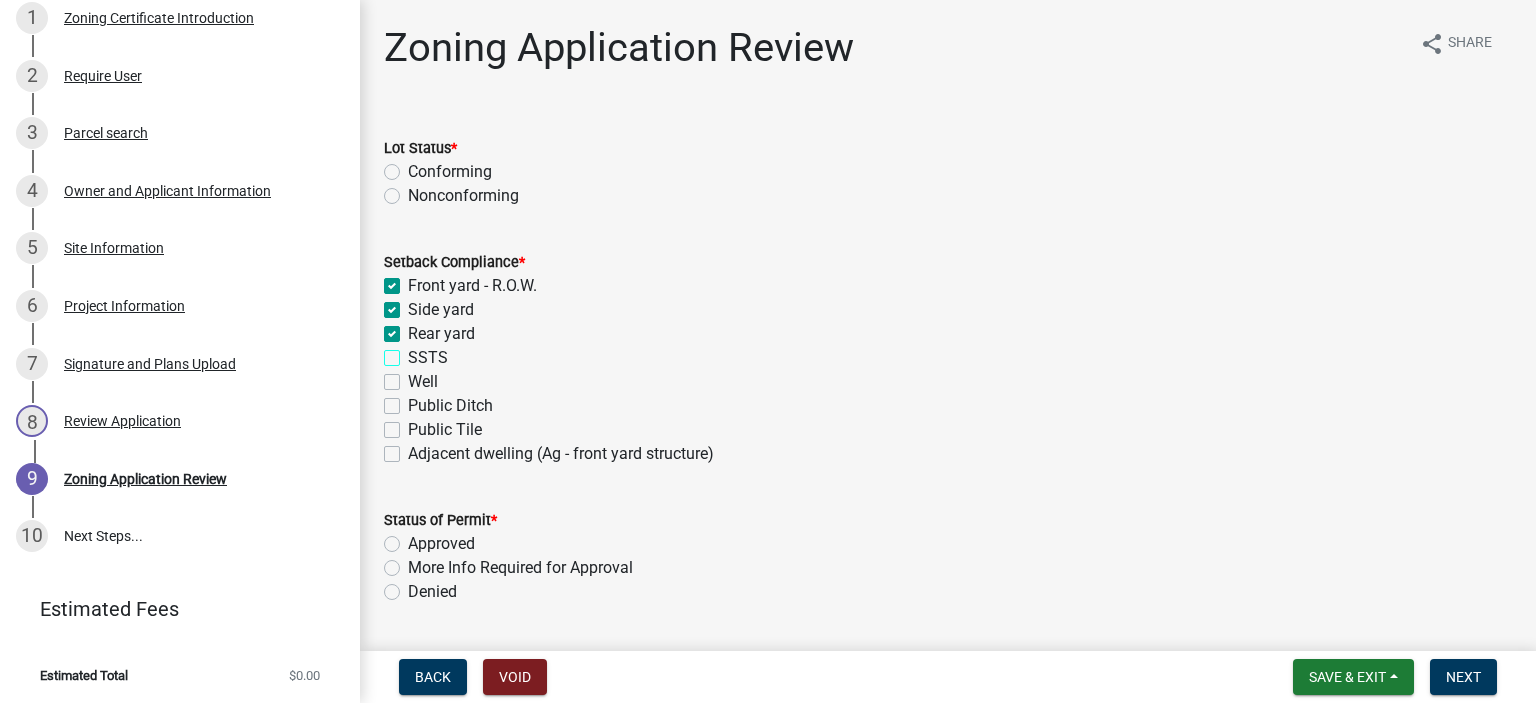 click on "SSTS" at bounding box center [414, 352] 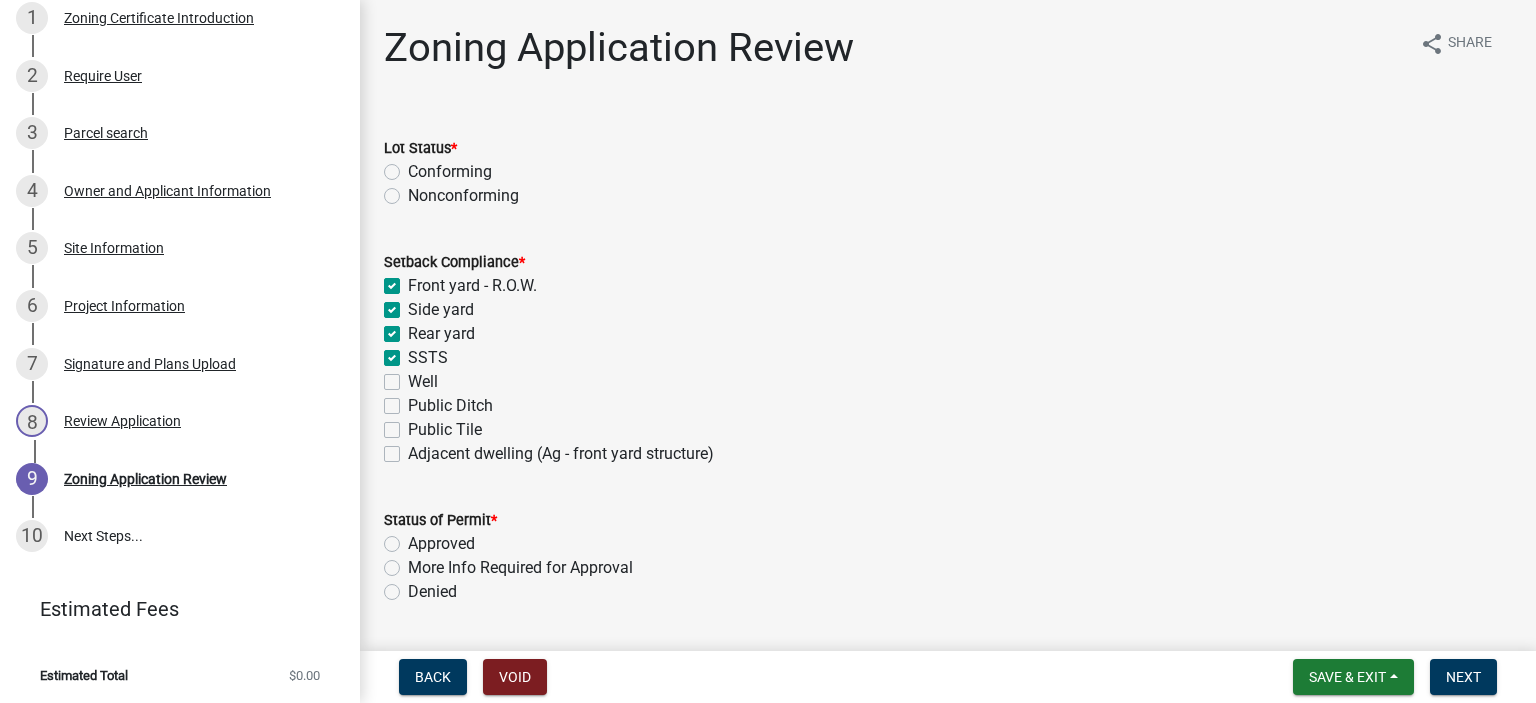 checkbox on "true" 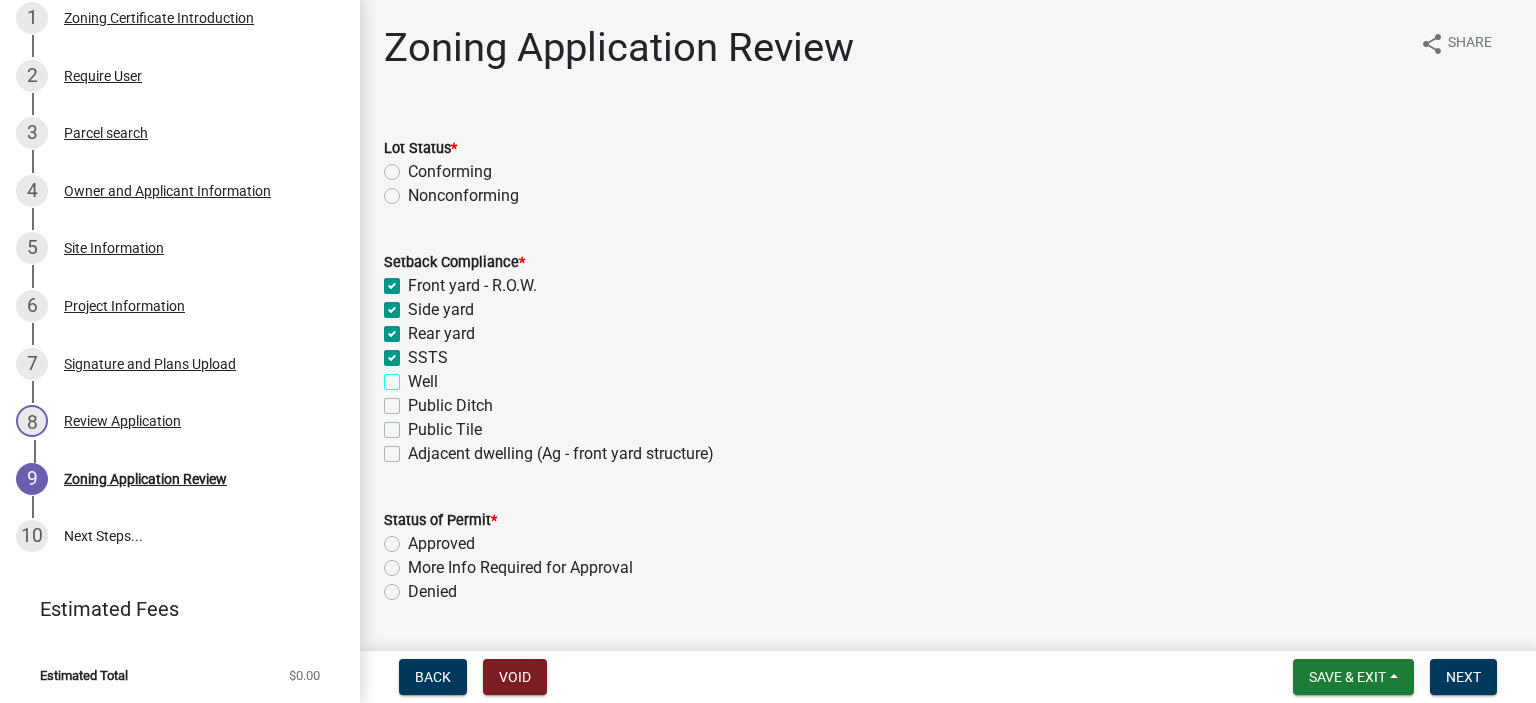 checkbox on "true" 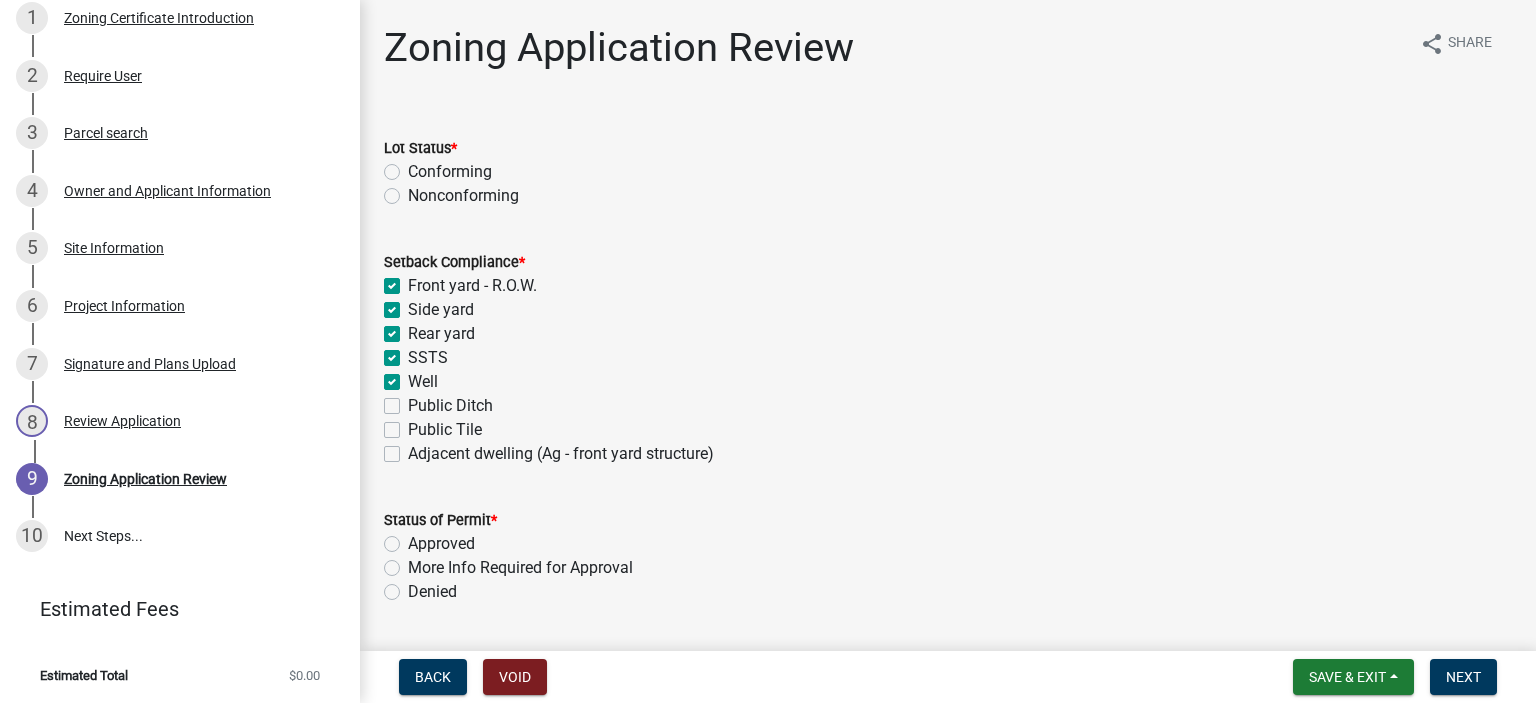 checkbox on "true" 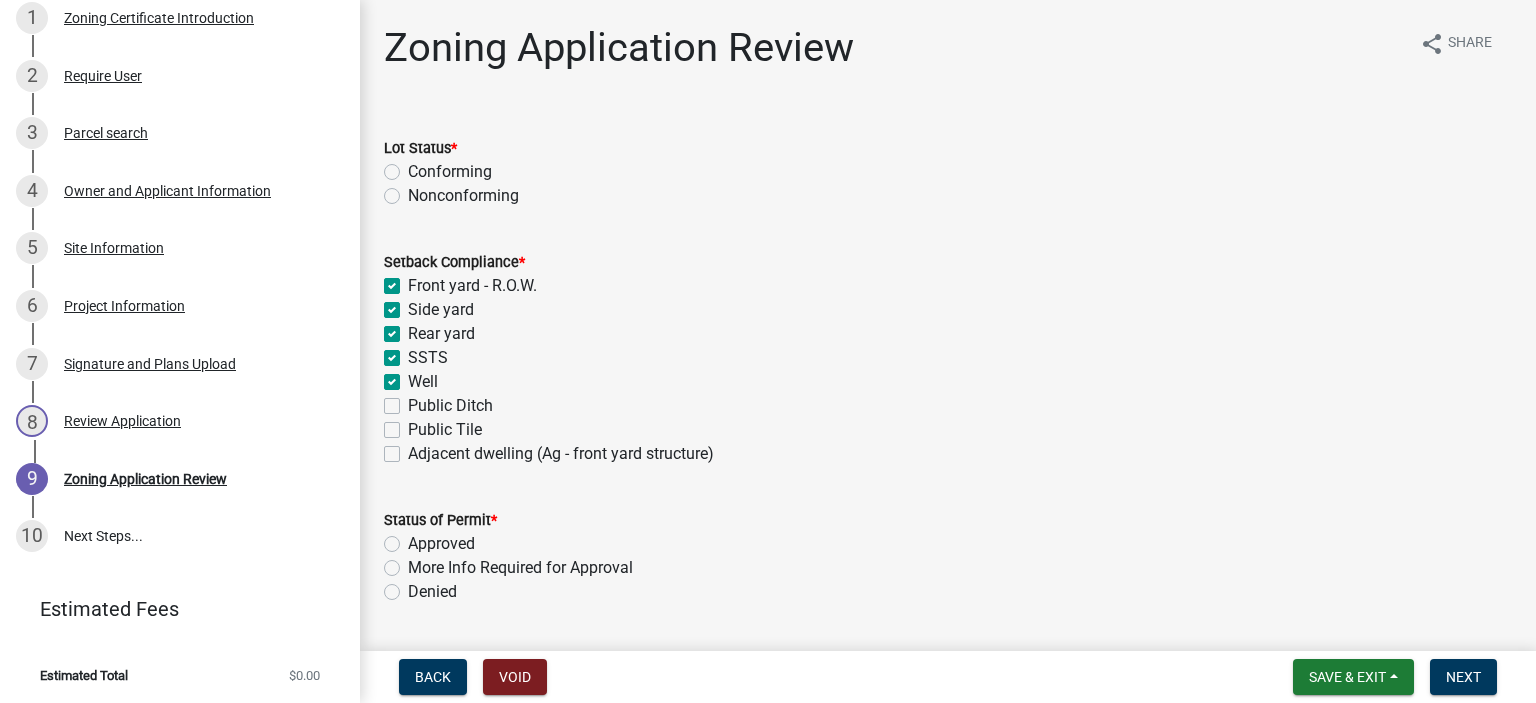 click on "Adjacent dwelling (Ag - front yard structure)" 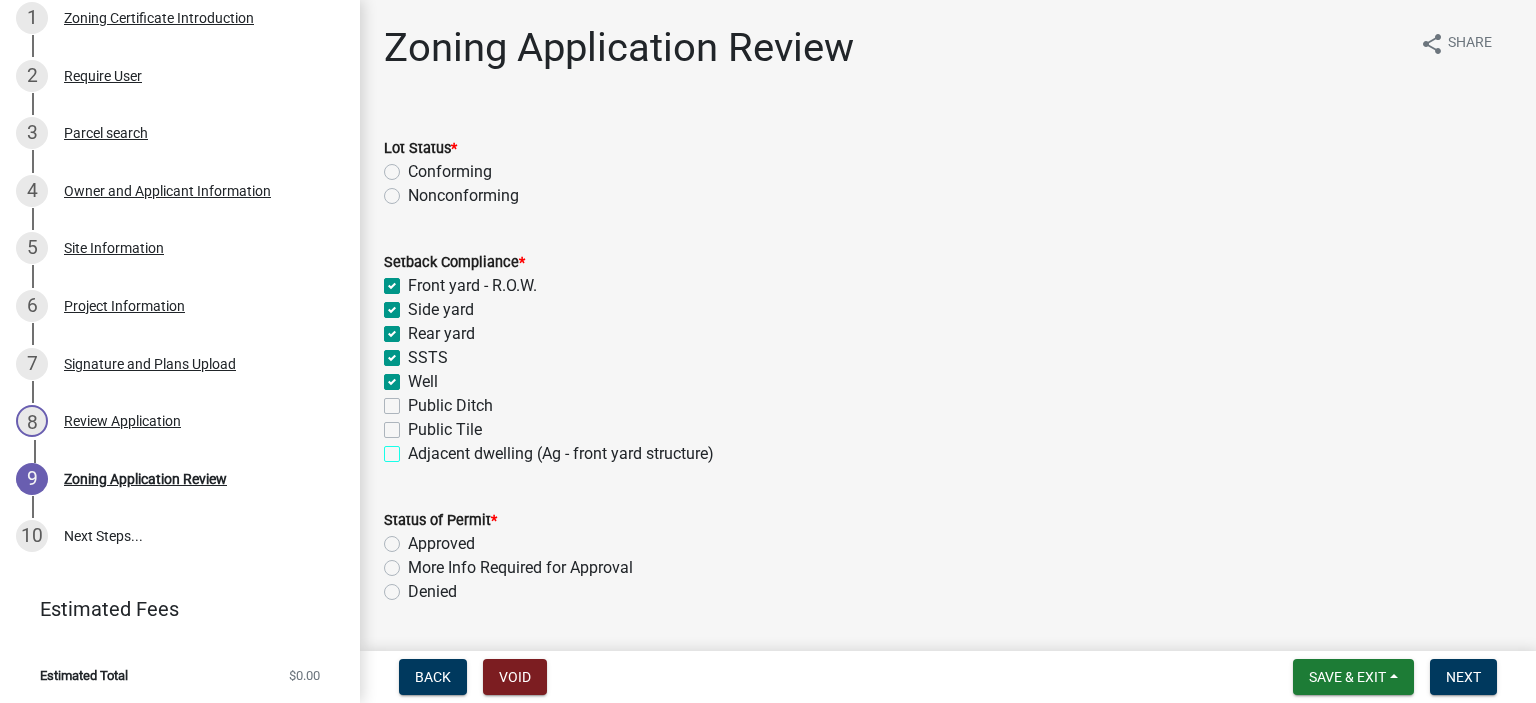 click on "Adjacent dwelling (Ag - front yard structure)" at bounding box center [414, 448] 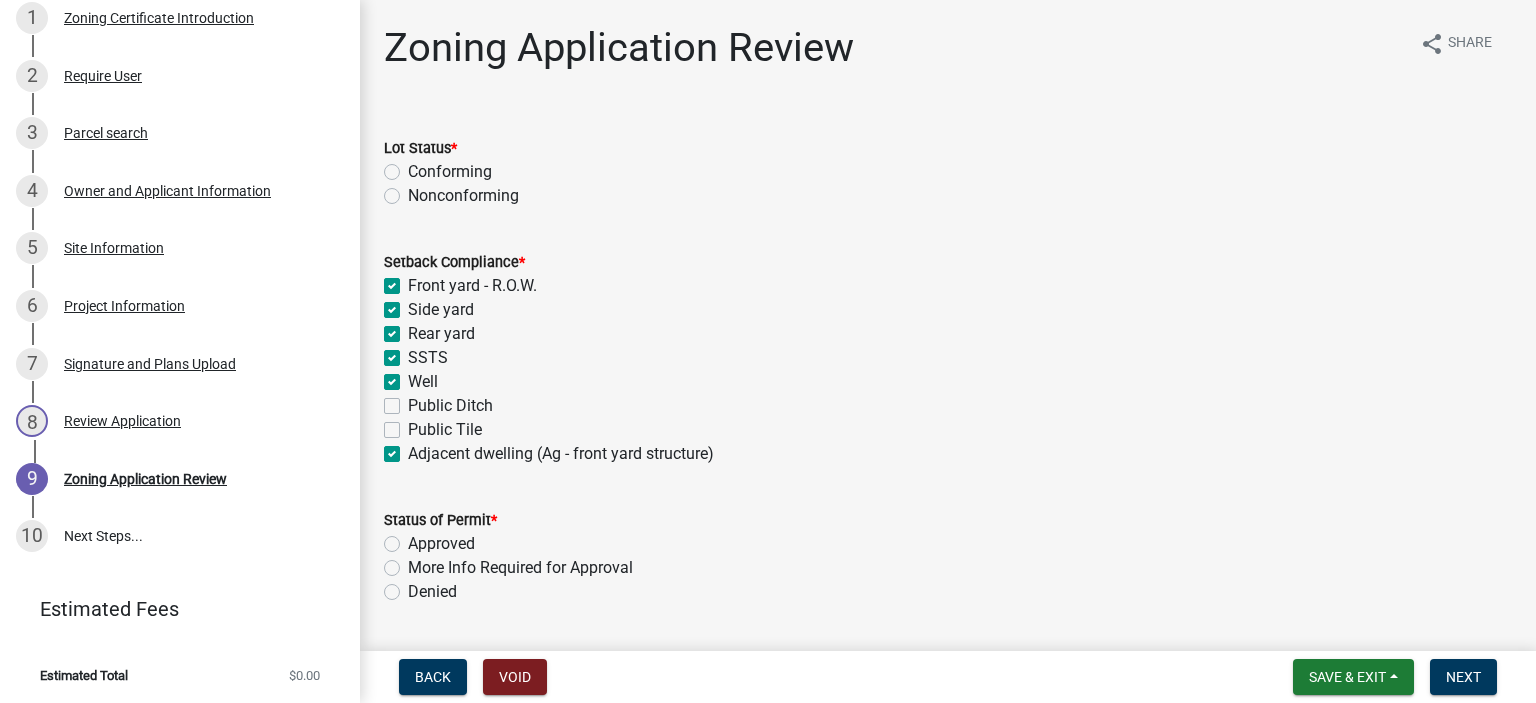 checkbox on "true" 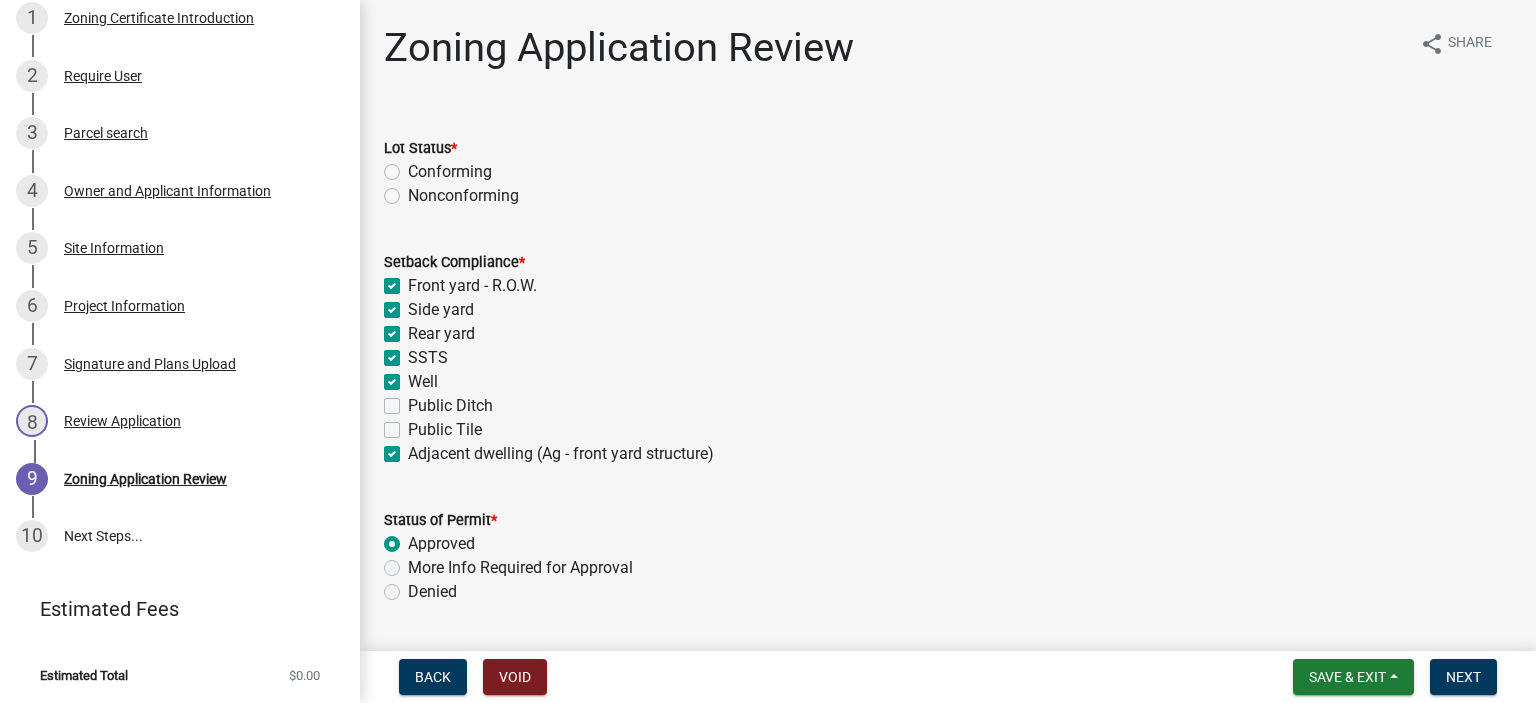 radio on "true" 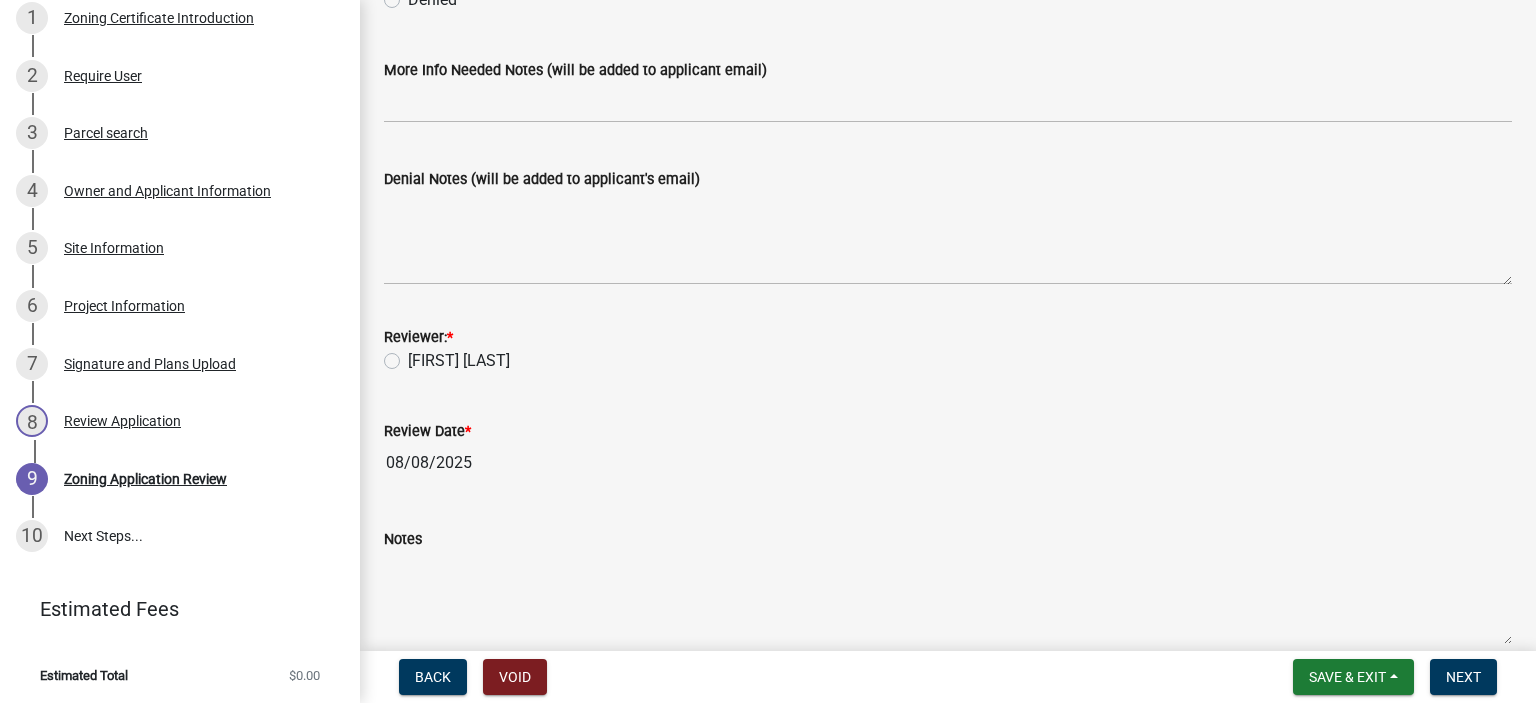scroll, scrollTop: 600, scrollLeft: 0, axis: vertical 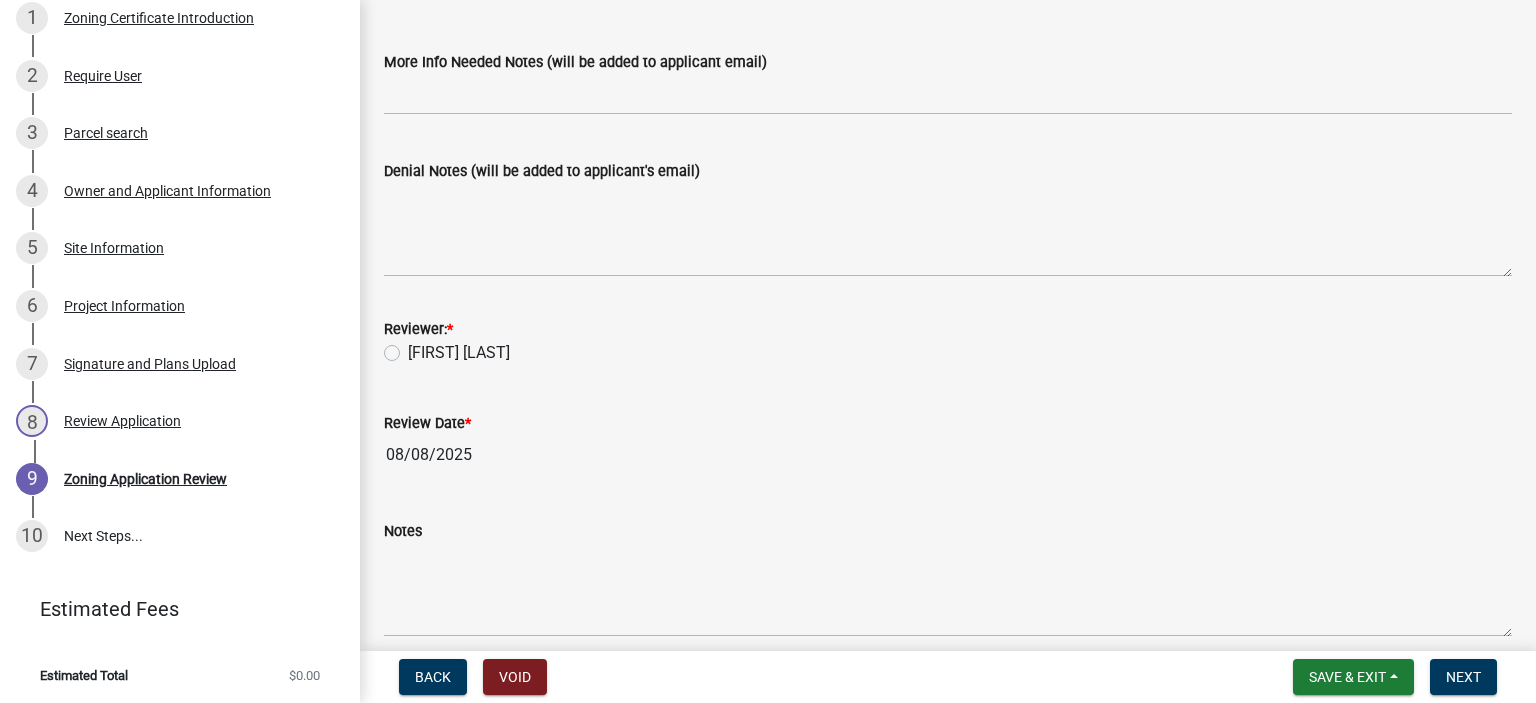 click on "[FIRST] [LAST]" 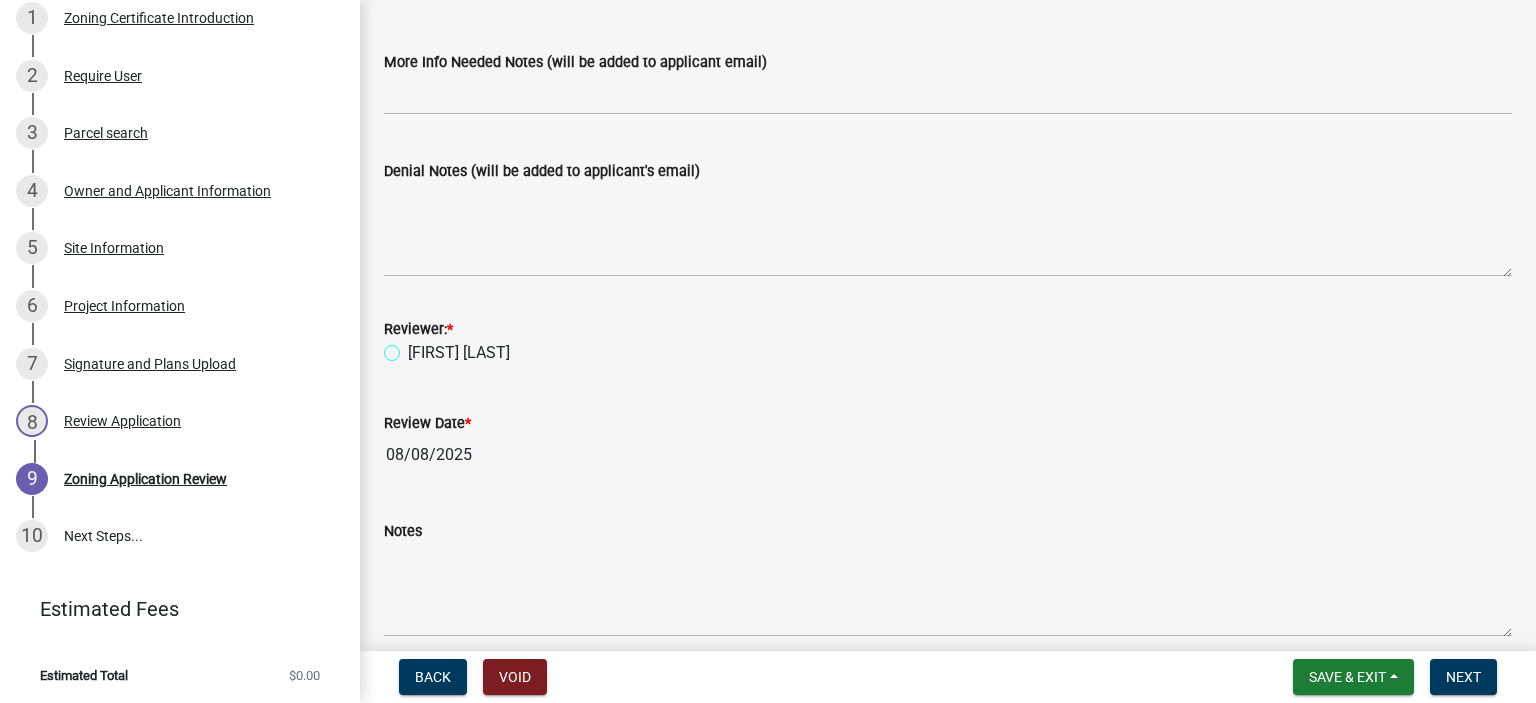 click on "[FIRST] [LAST]" at bounding box center [414, 347] 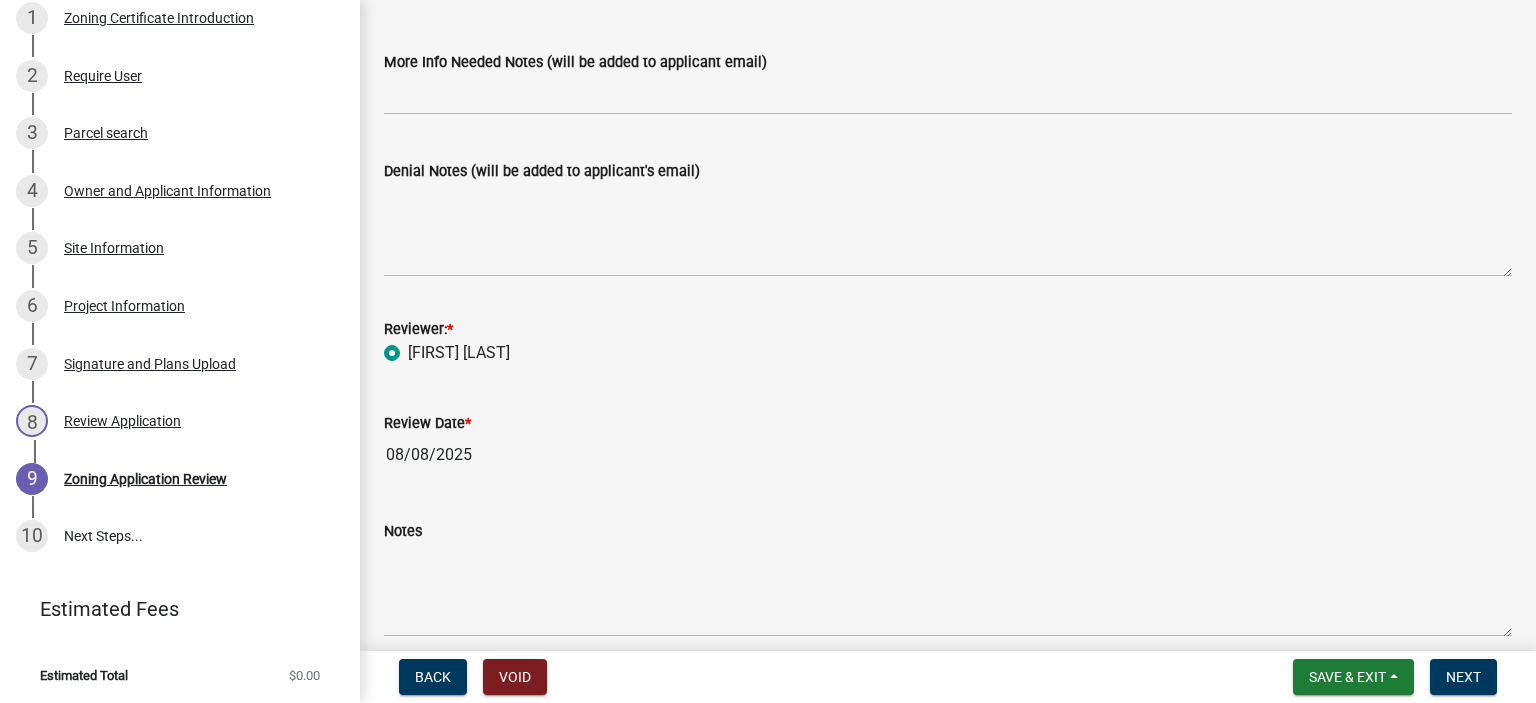 radio on "true" 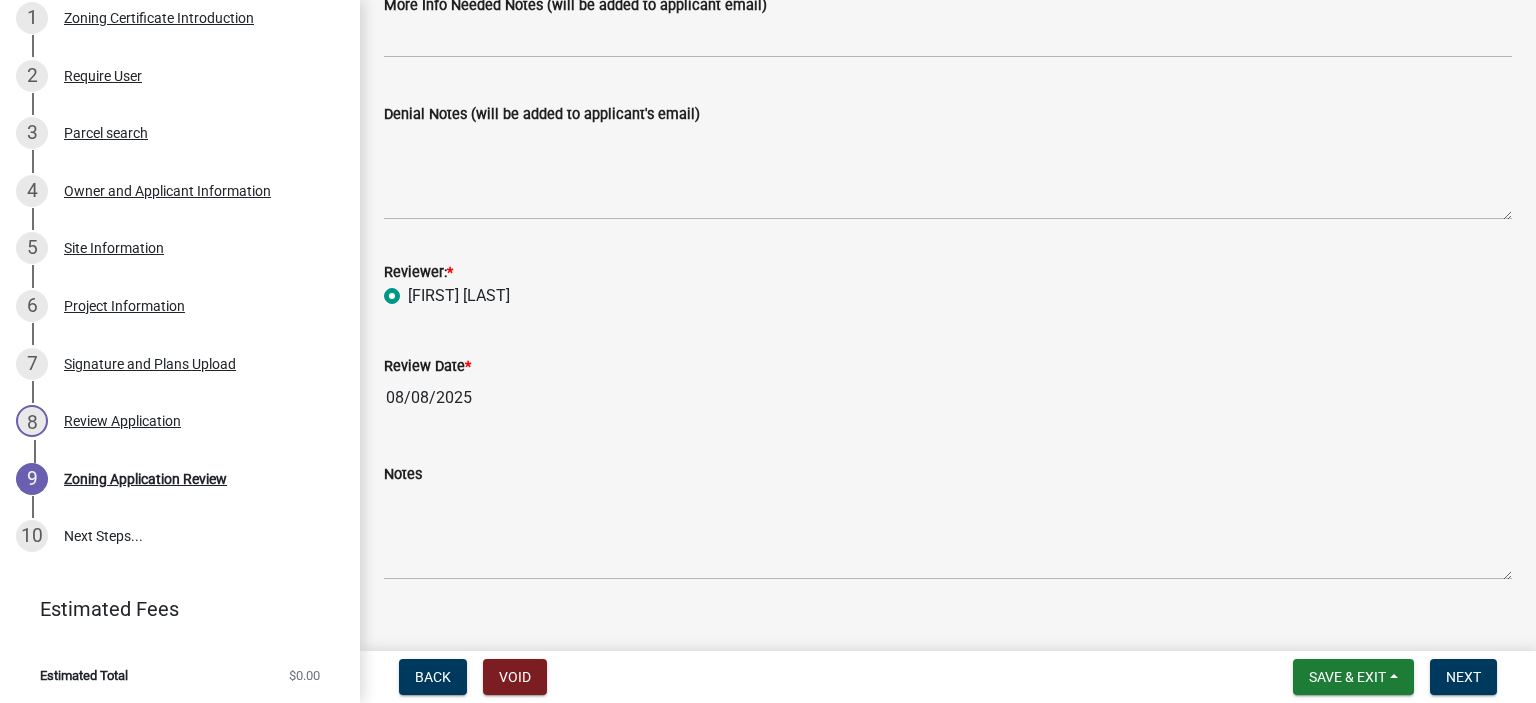 scroll, scrollTop: 687, scrollLeft: 0, axis: vertical 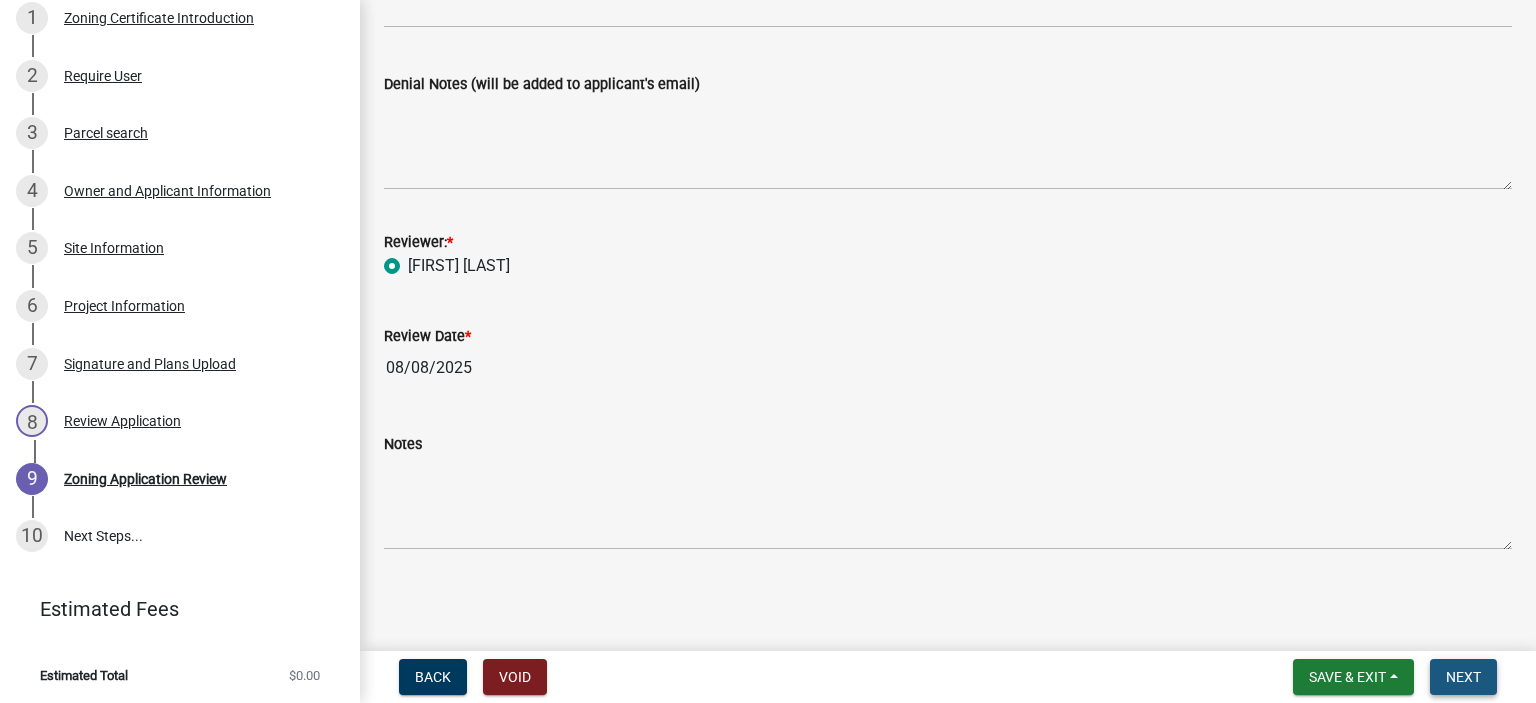 click on "Next" at bounding box center (1463, 677) 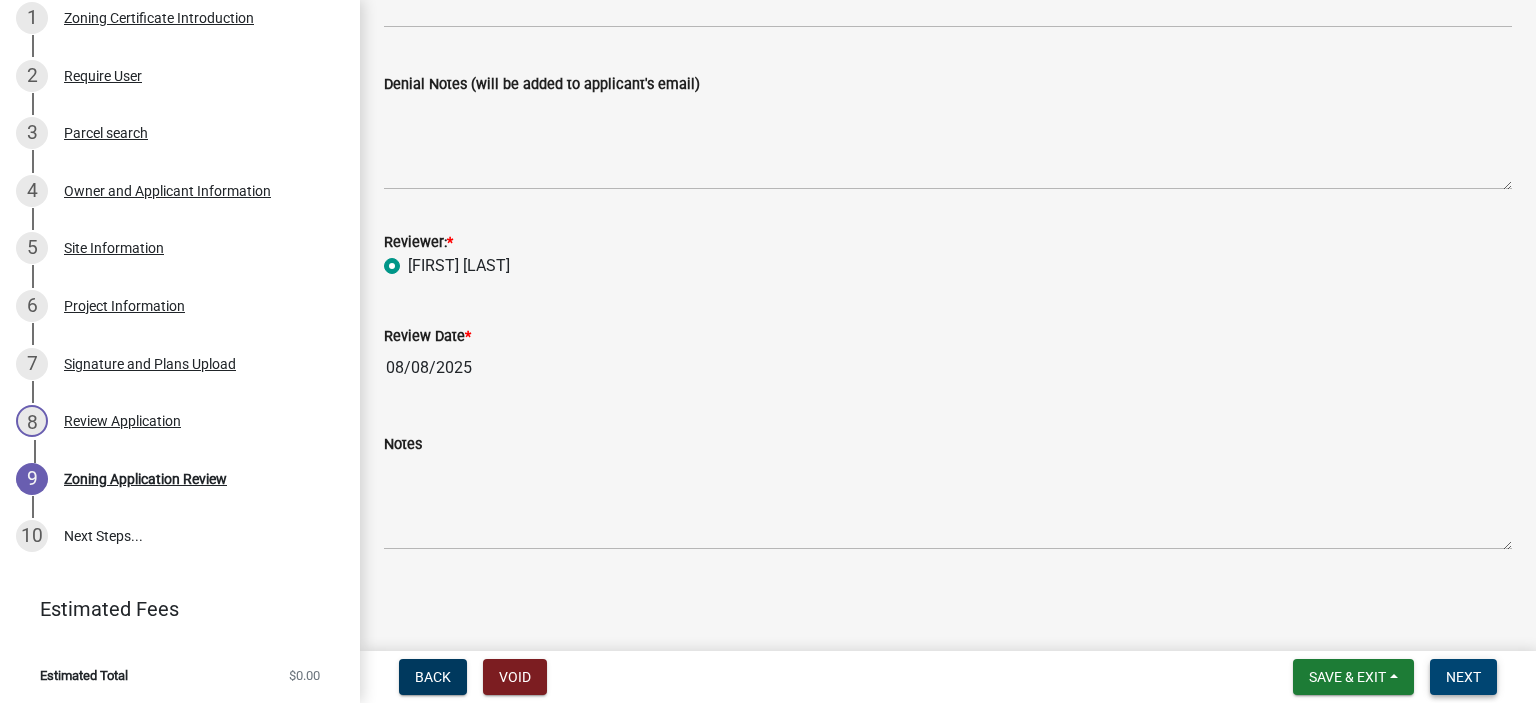 click on "Next" at bounding box center (1463, 677) 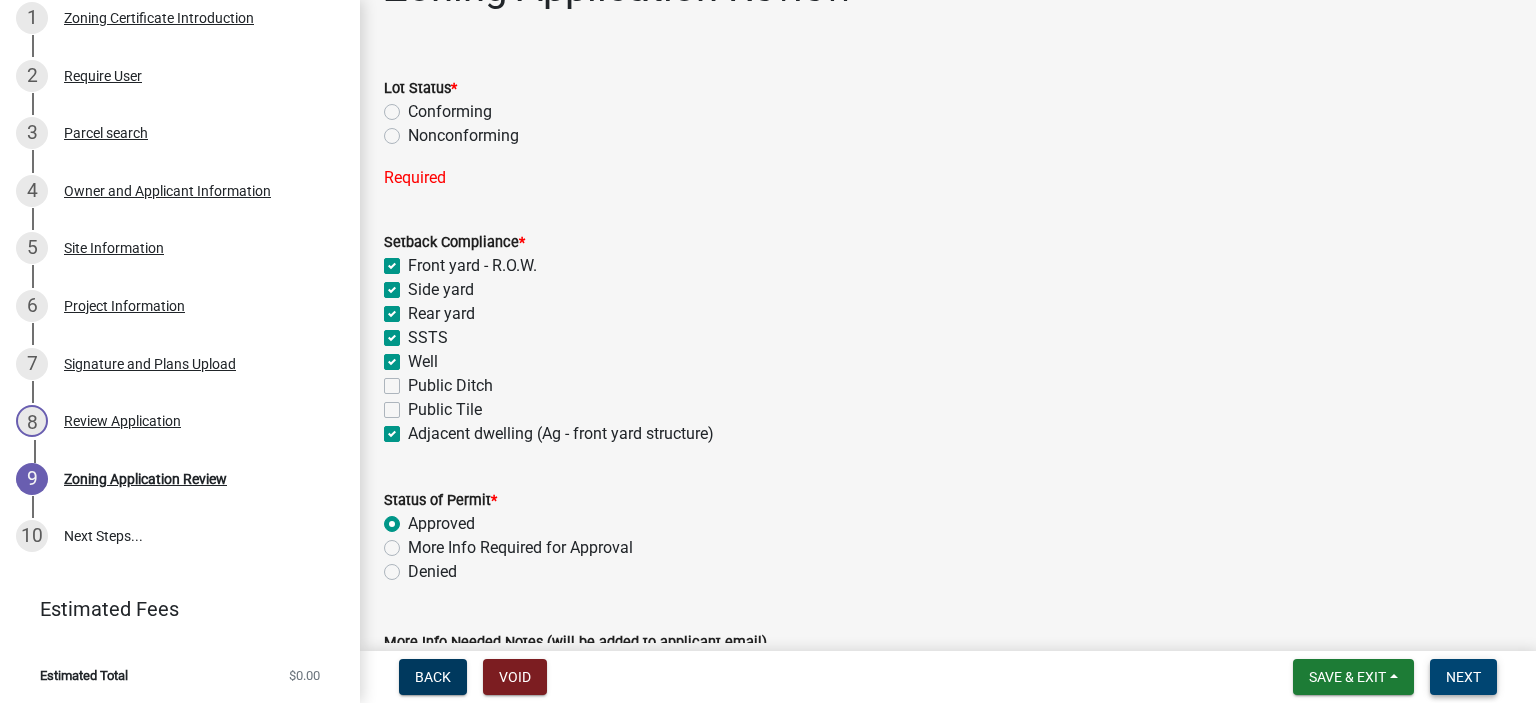 scroll, scrollTop: 0, scrollLeft: 0, axis: both 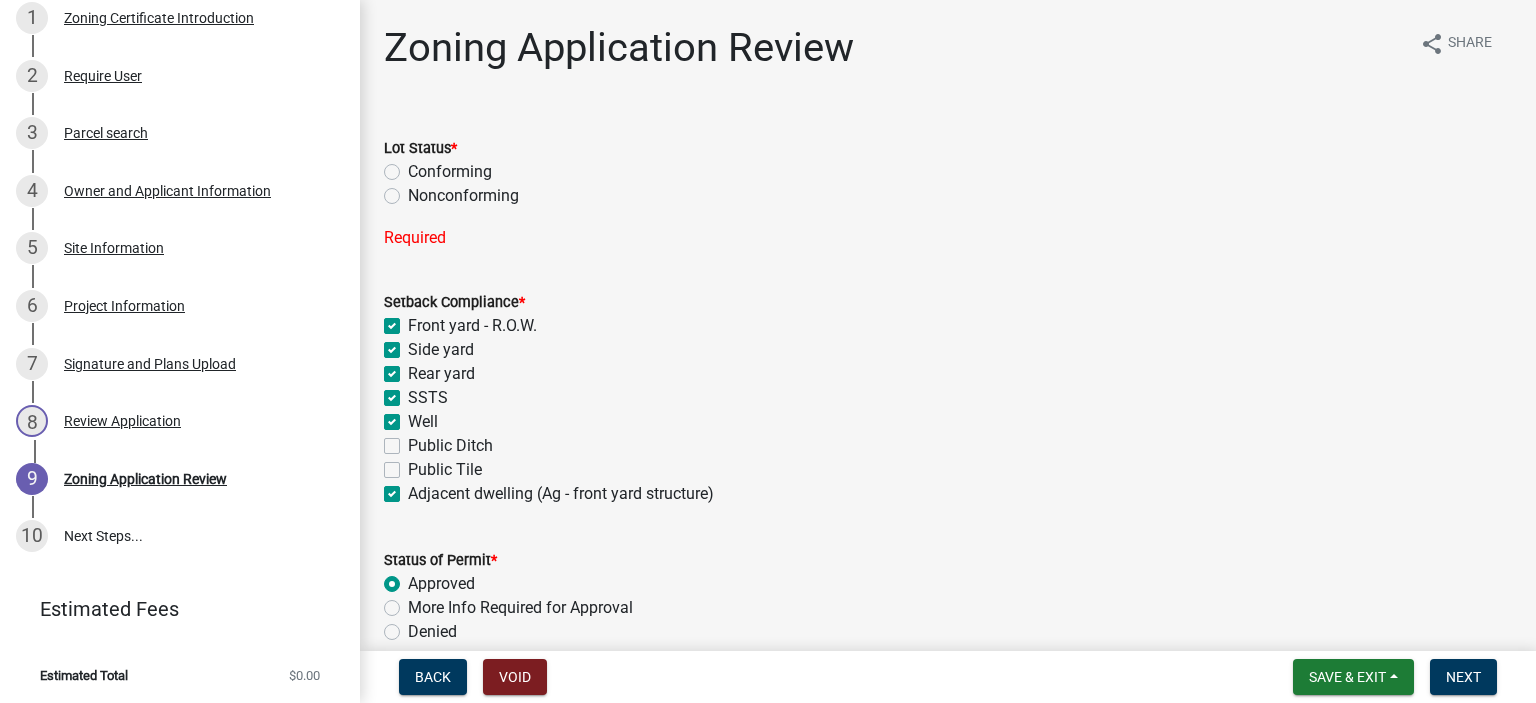 click on "Public Ditch" 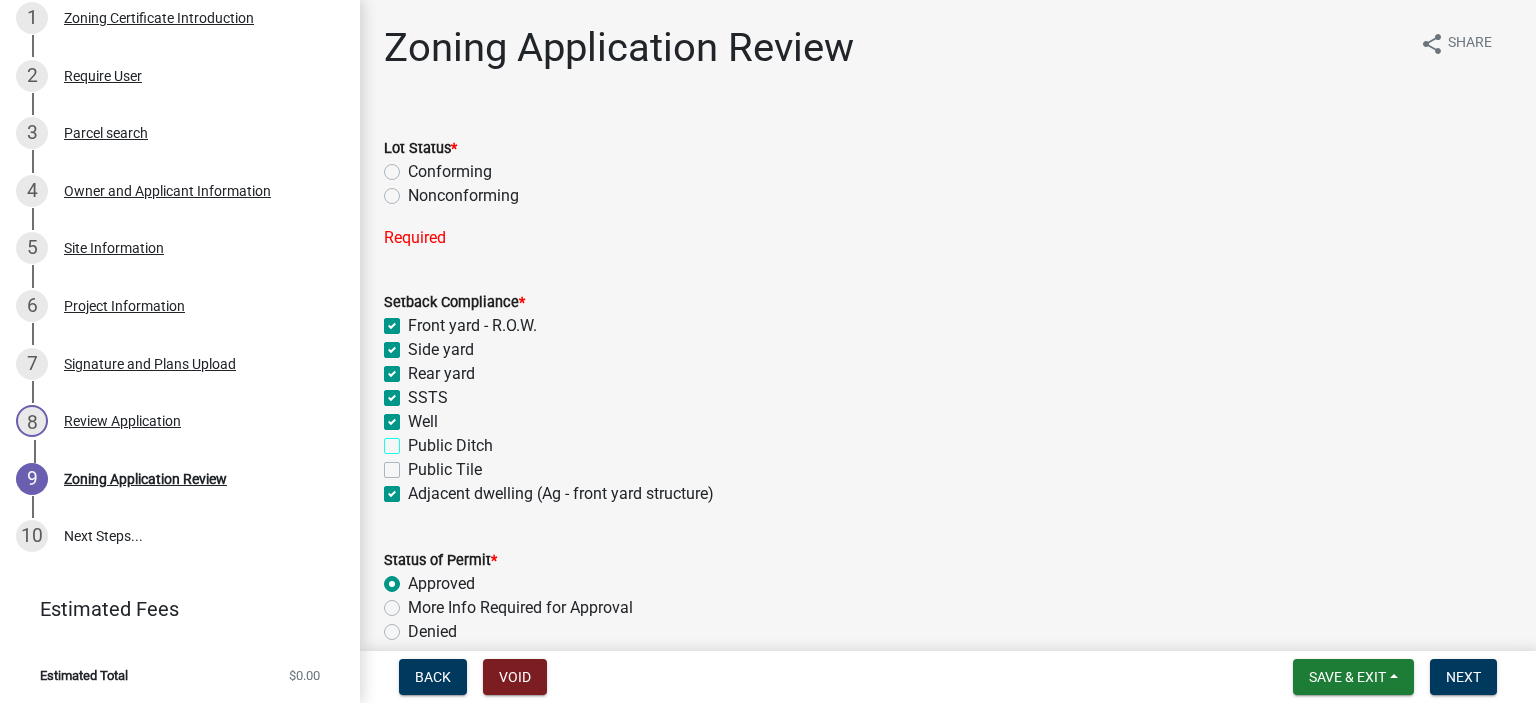 click on "Public Ditch" at bounding box center [414, 440] 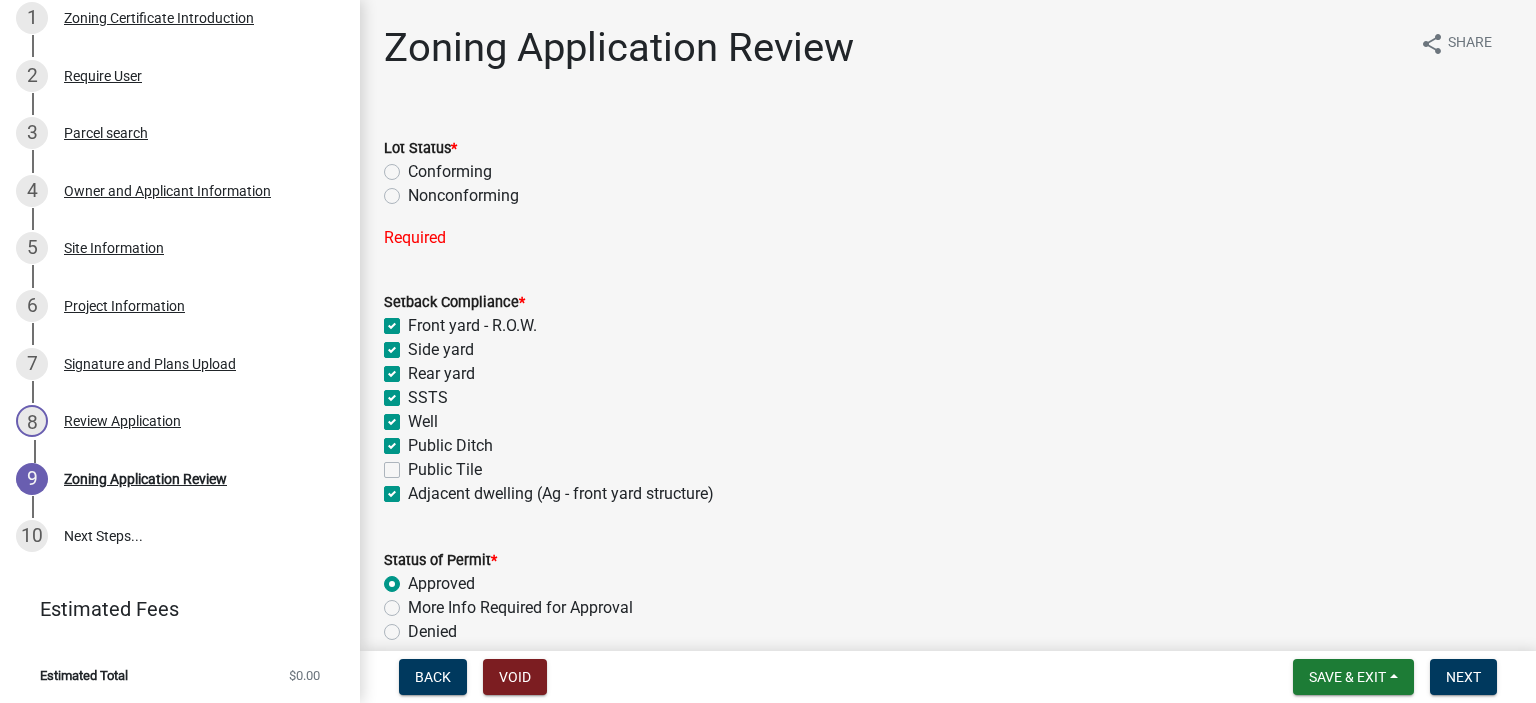 checkbox on "true" 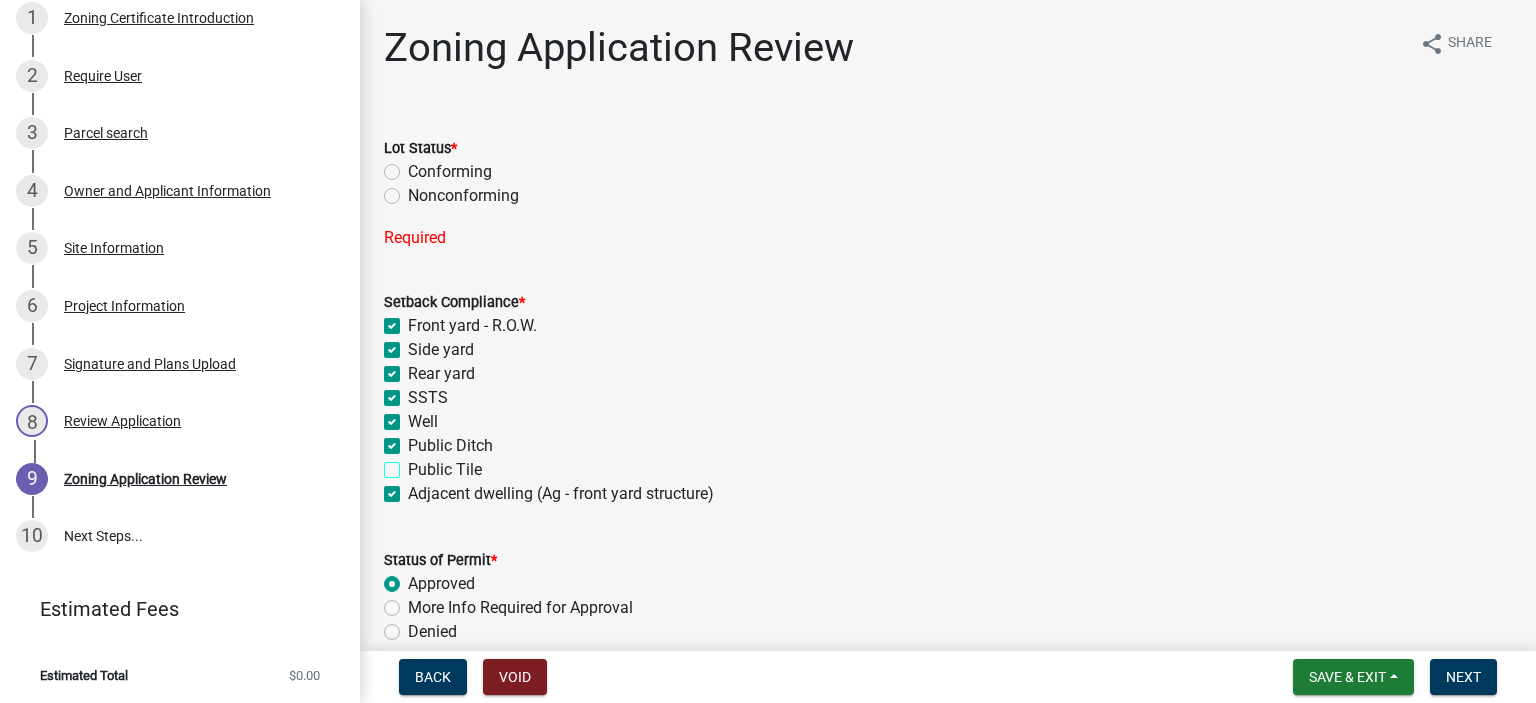 click on "Public Tile" at bounding box center [414, 464] 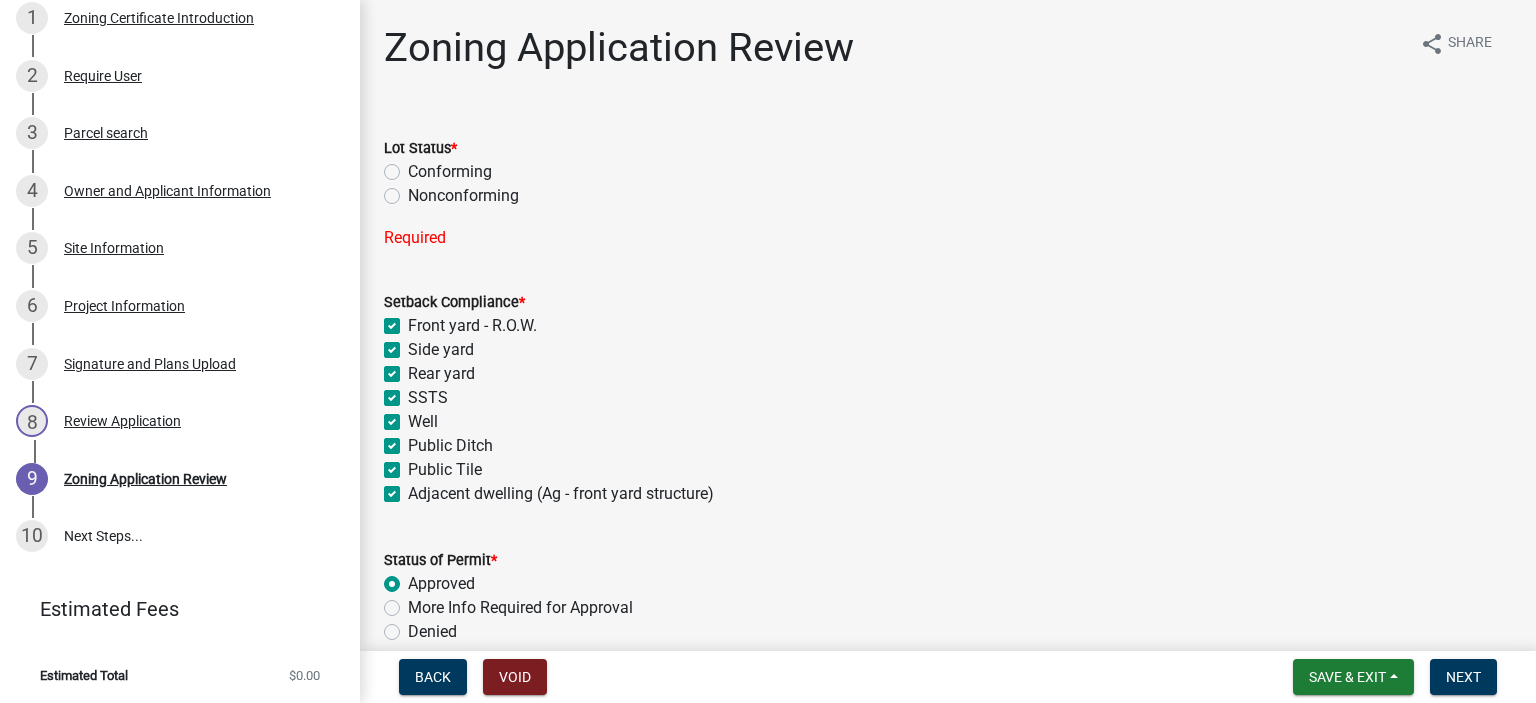 checkbox on "true" 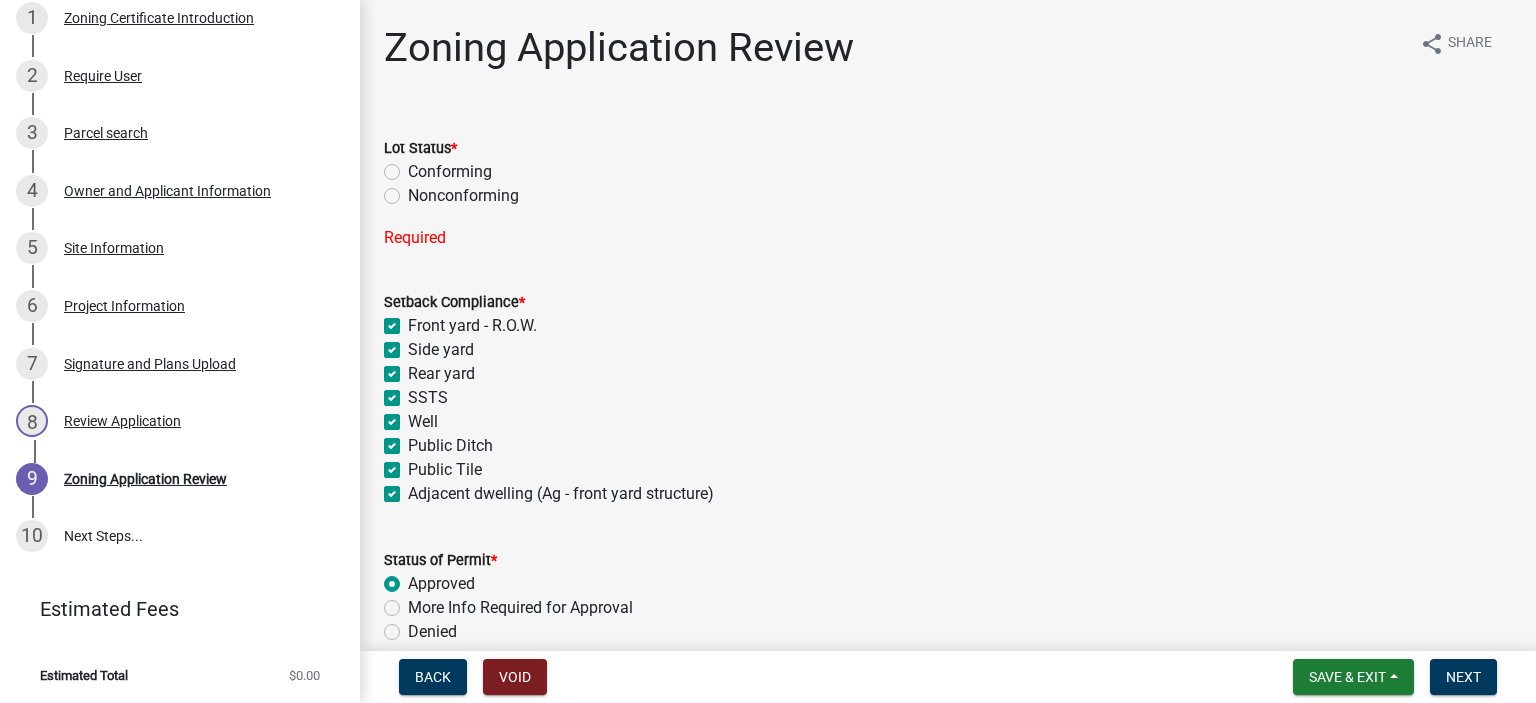 click on "Conforming" 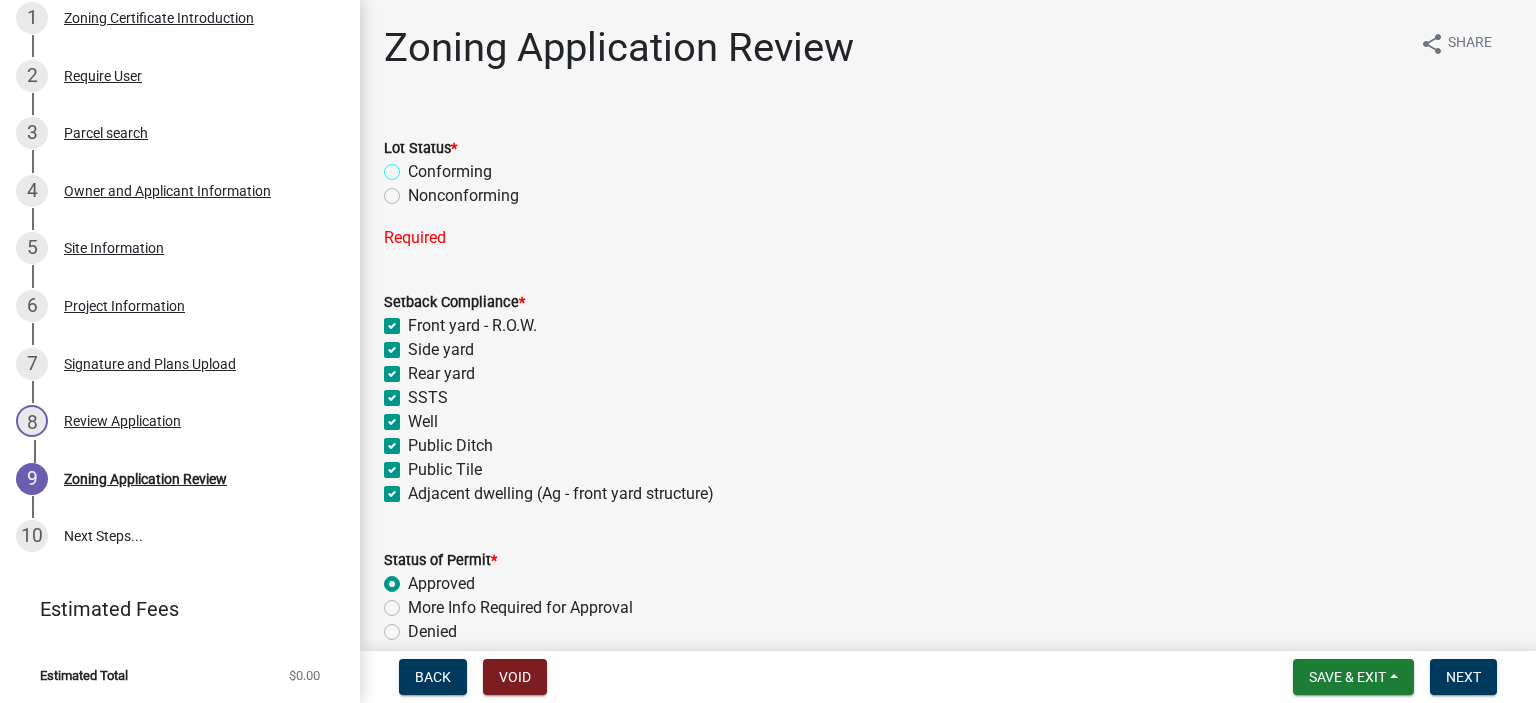 click on "Conforming" at bounding box center [414, 166] 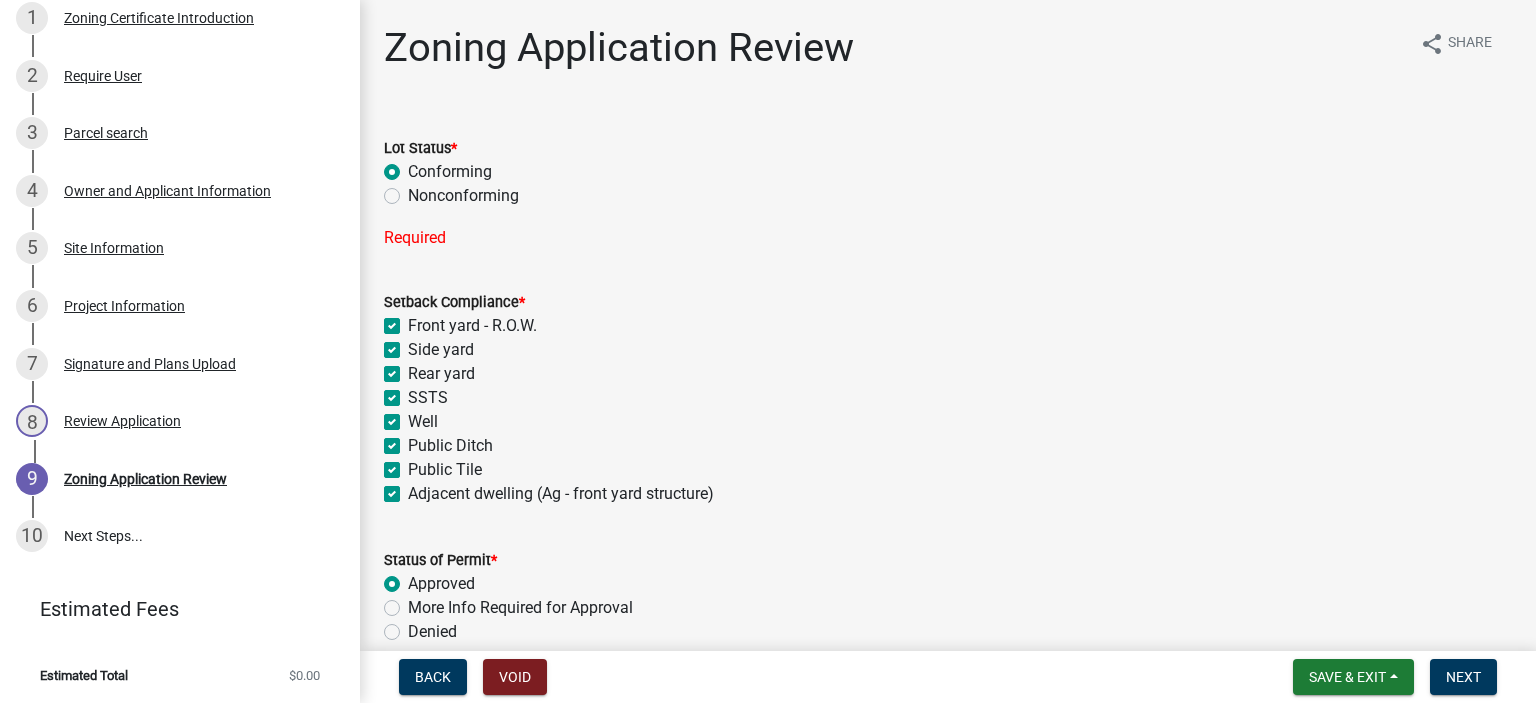 radio on "true" 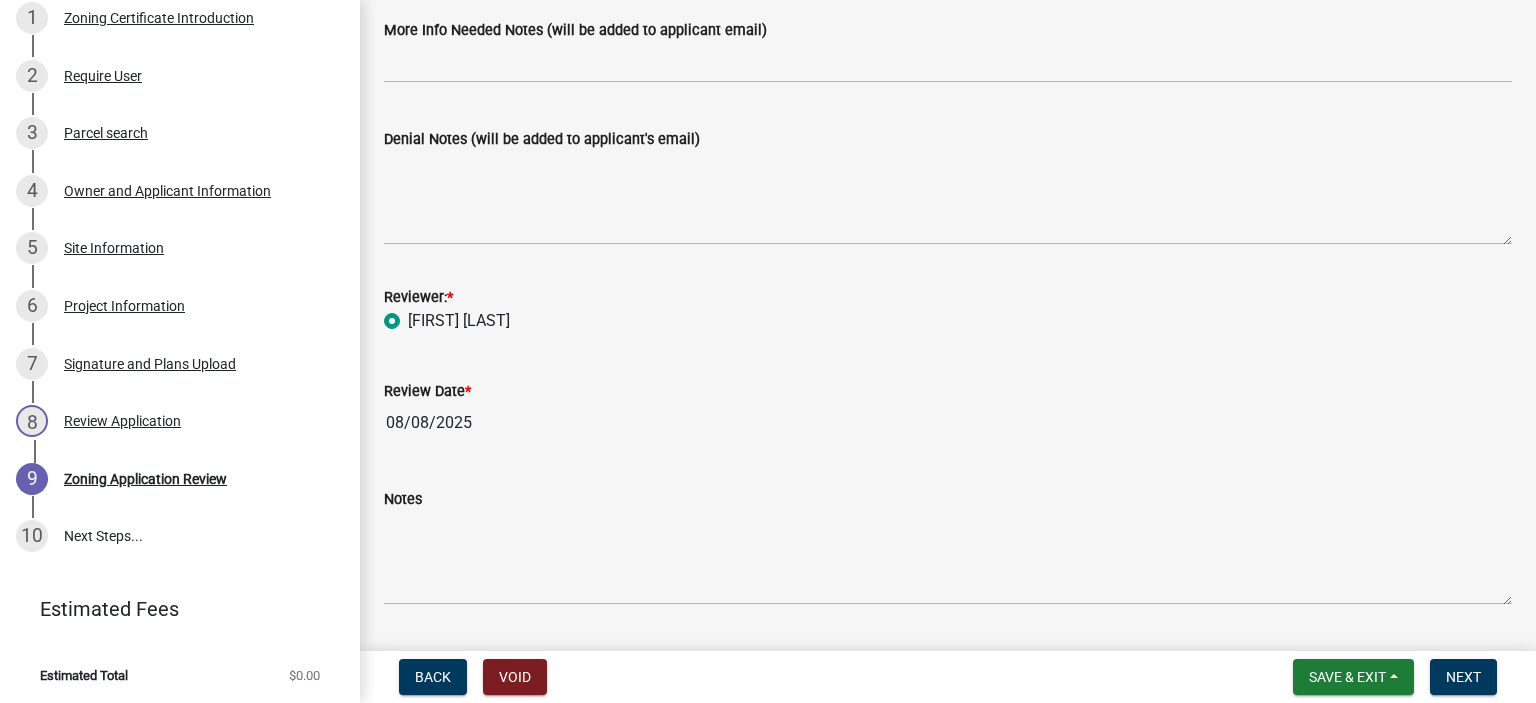 scroll, scrollTop: 687, scrollLeft: 0, axis: vertical 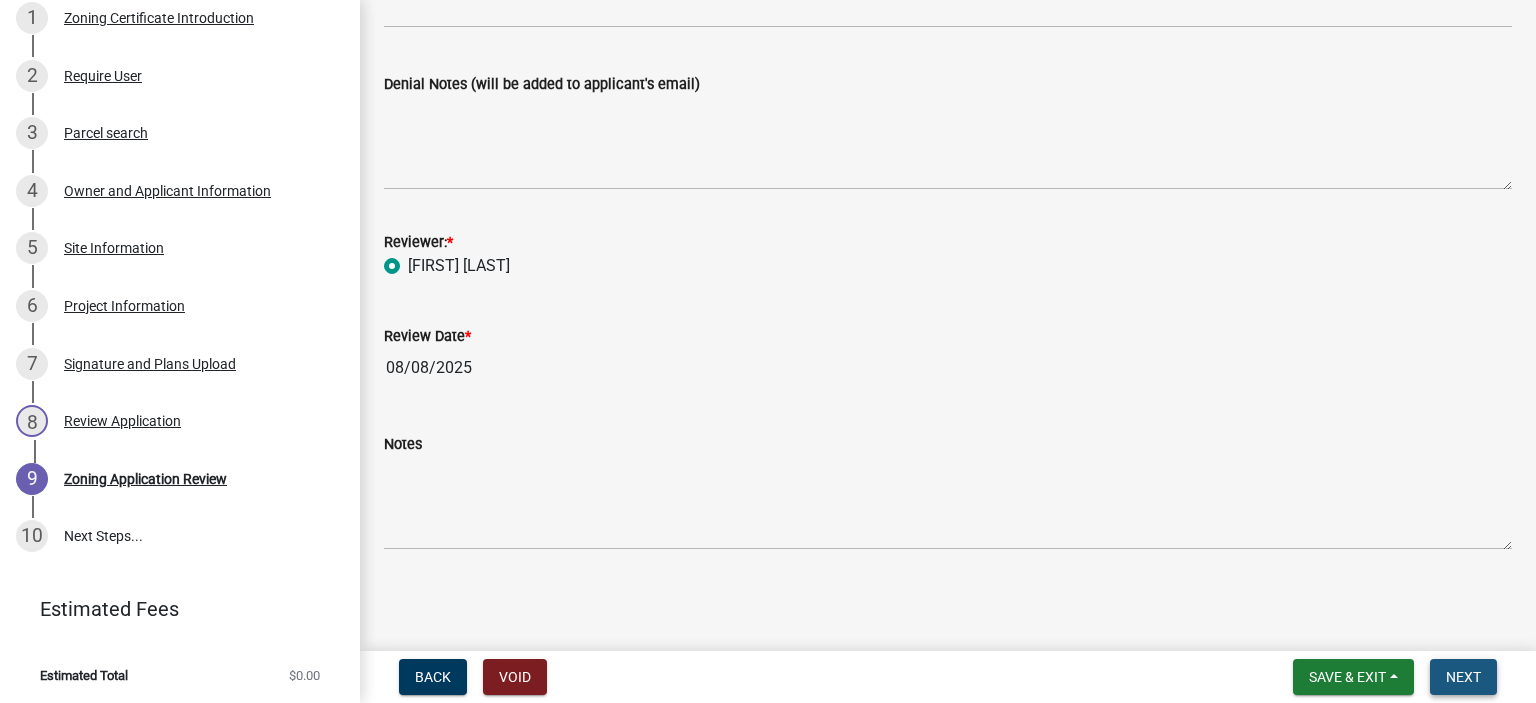 click on "Next" at bounding box center (1463, 677) 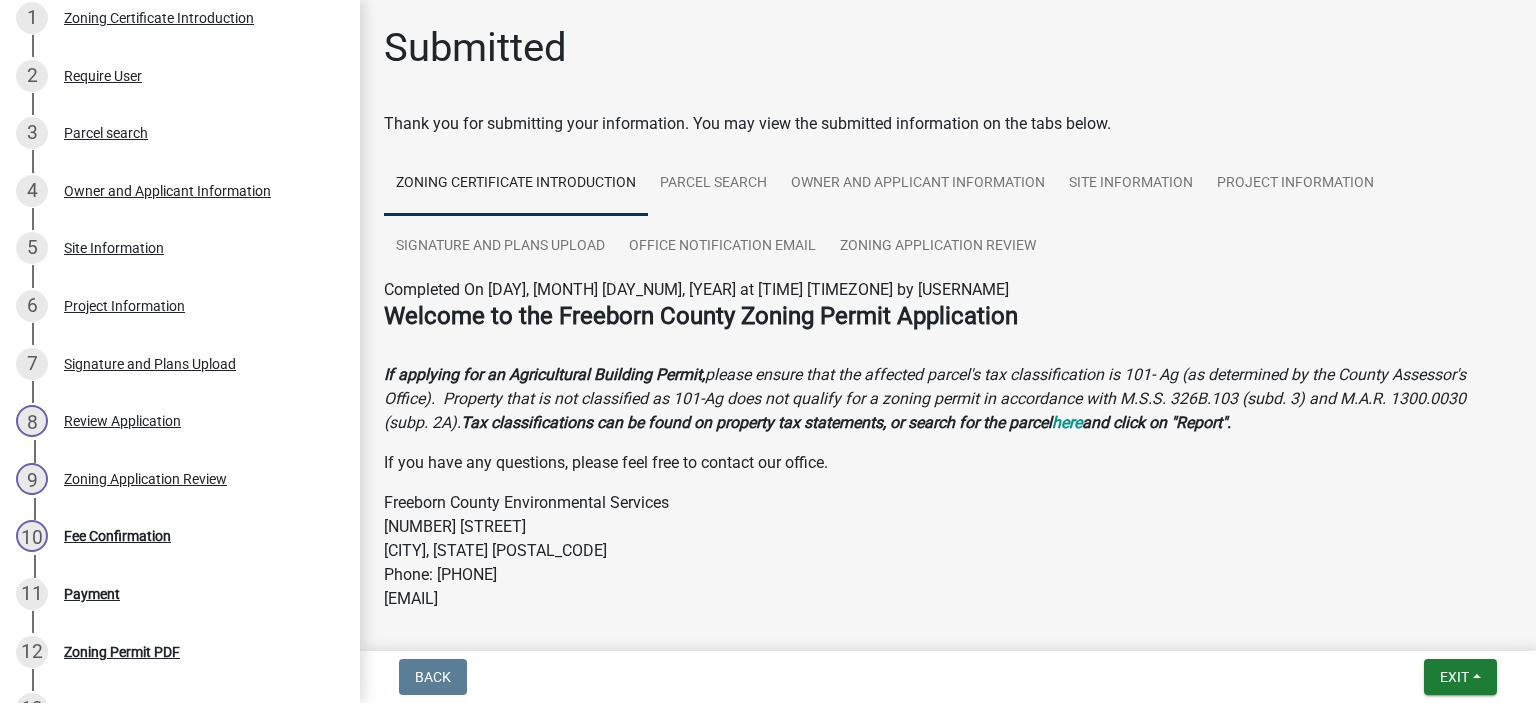 scroll, scrollTop: 452, scrollLeft: 0, axis: vertical 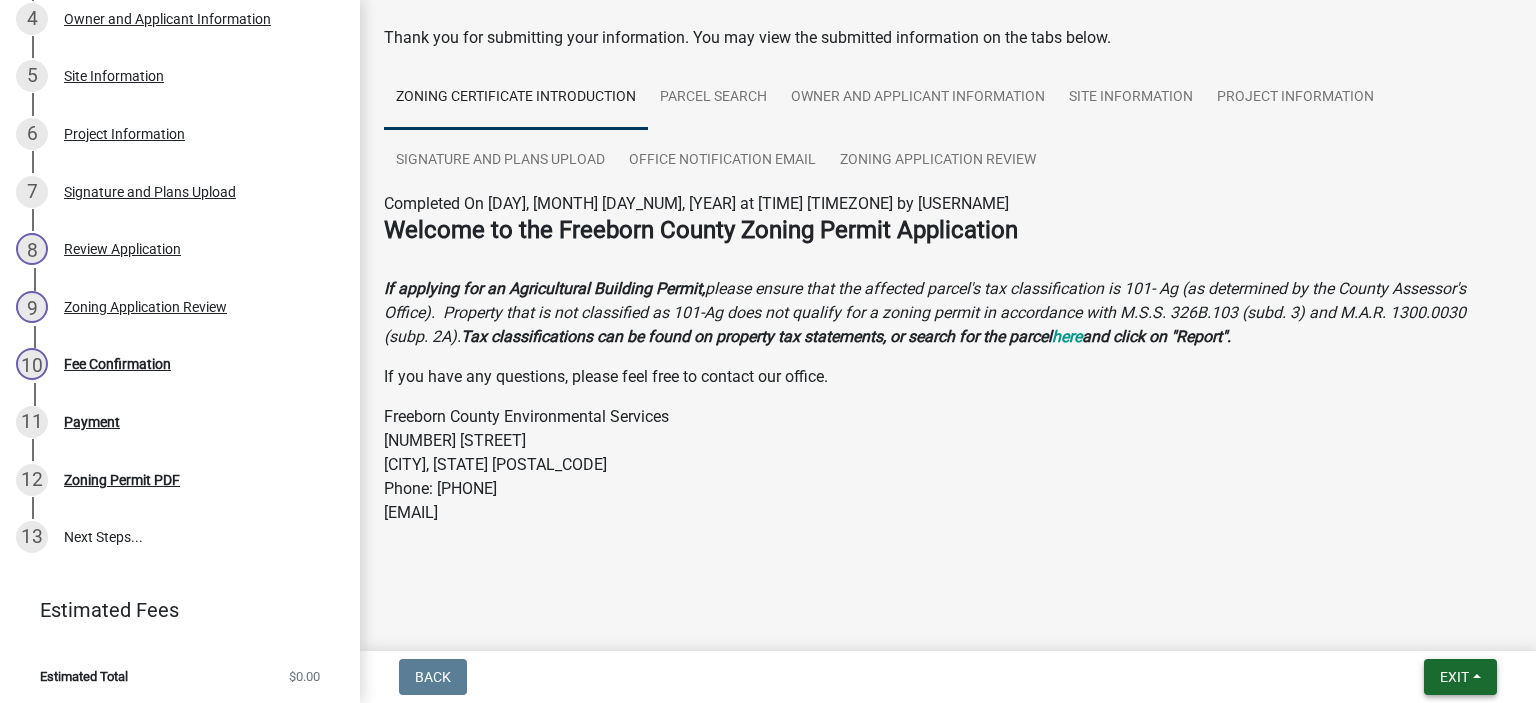 click on "Exit" at bounding box center (1454, 677) 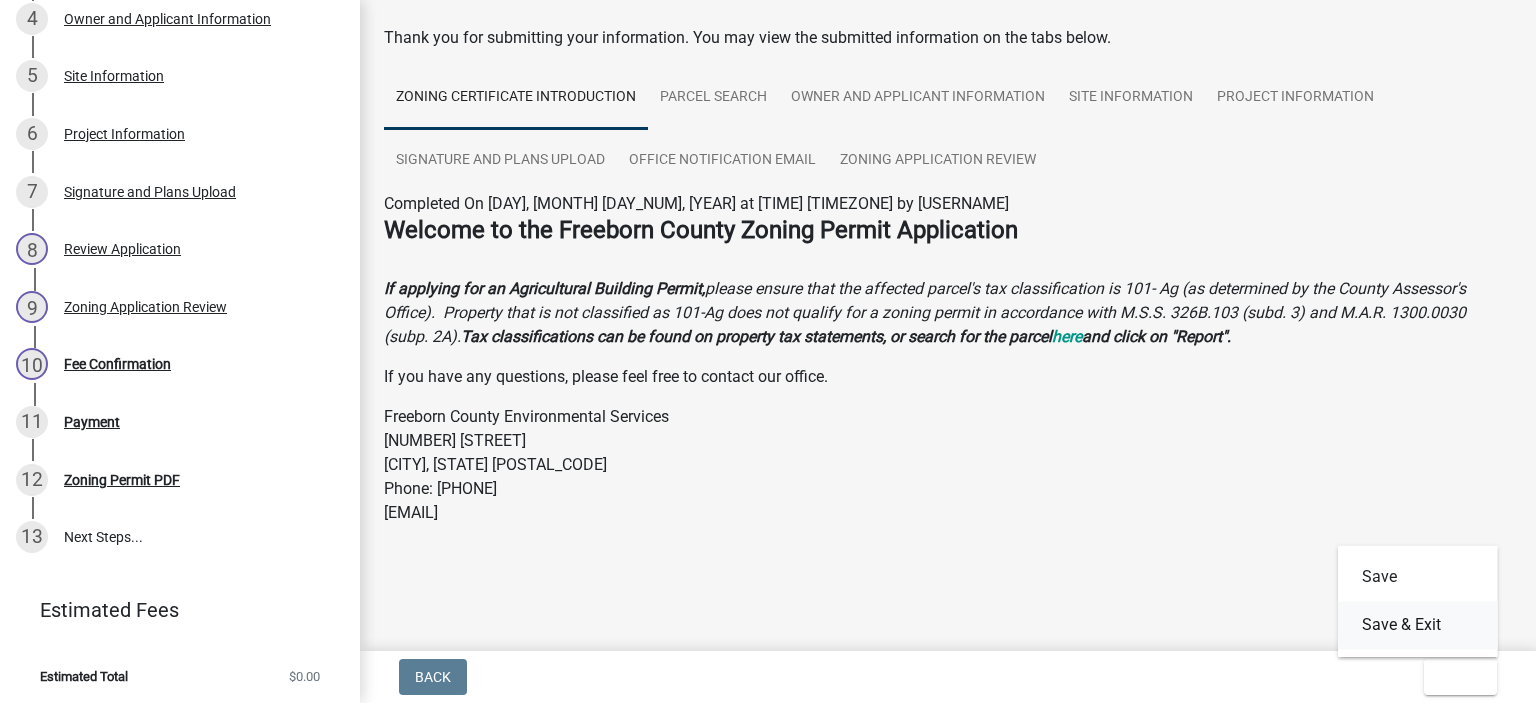 click on "Save & Exit" at bounding box center (1418, 625) 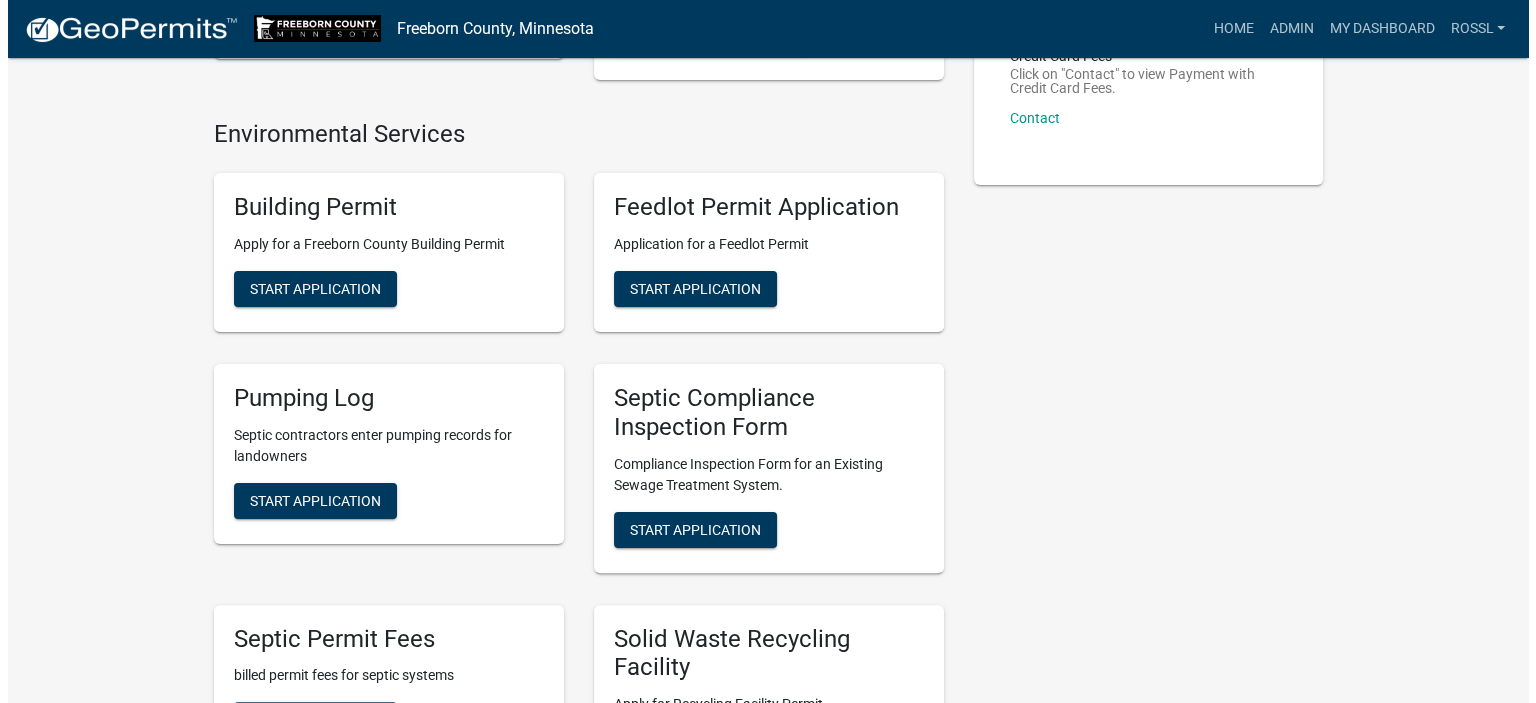 scroll, scrollTop: 0, scrollLeft: 0, axis: both 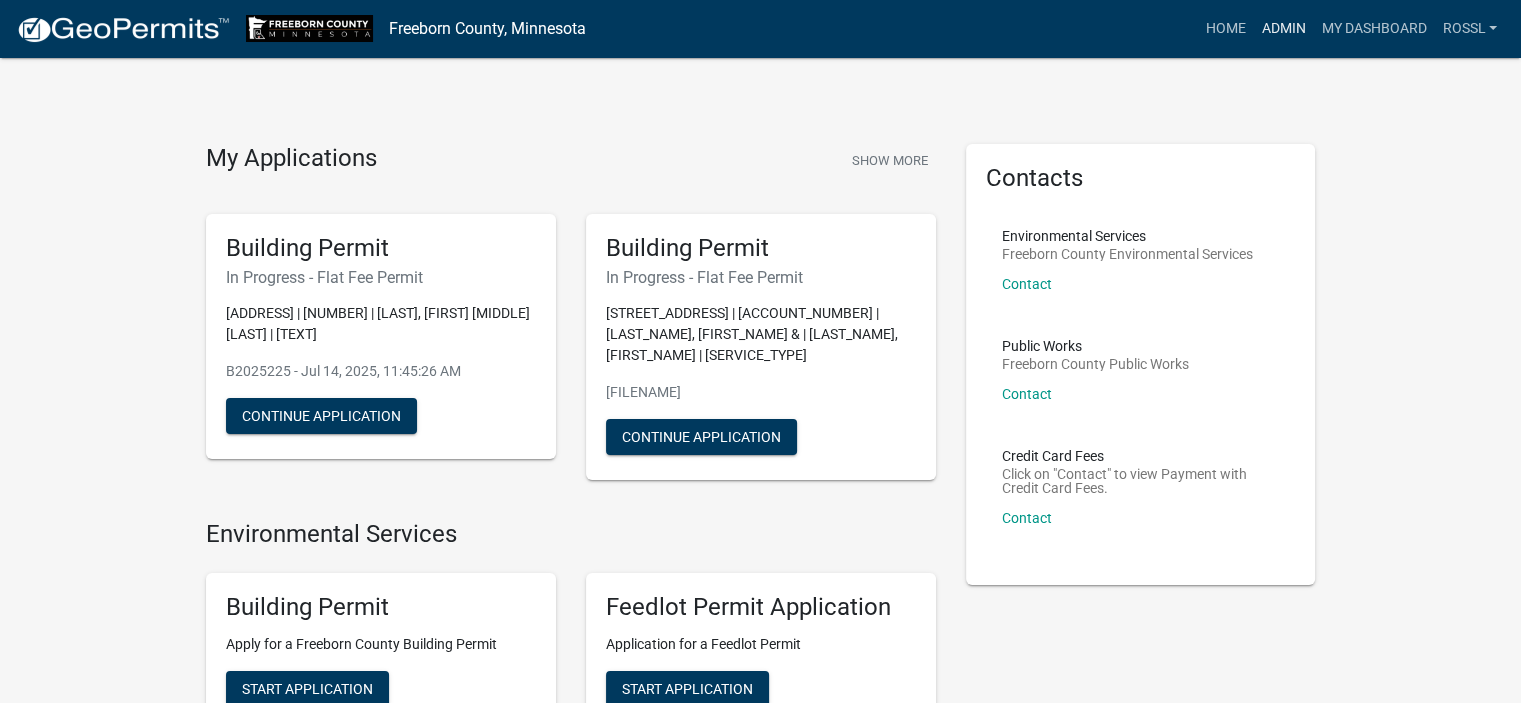 click on "Admin" at bounding box center [1283, 29] 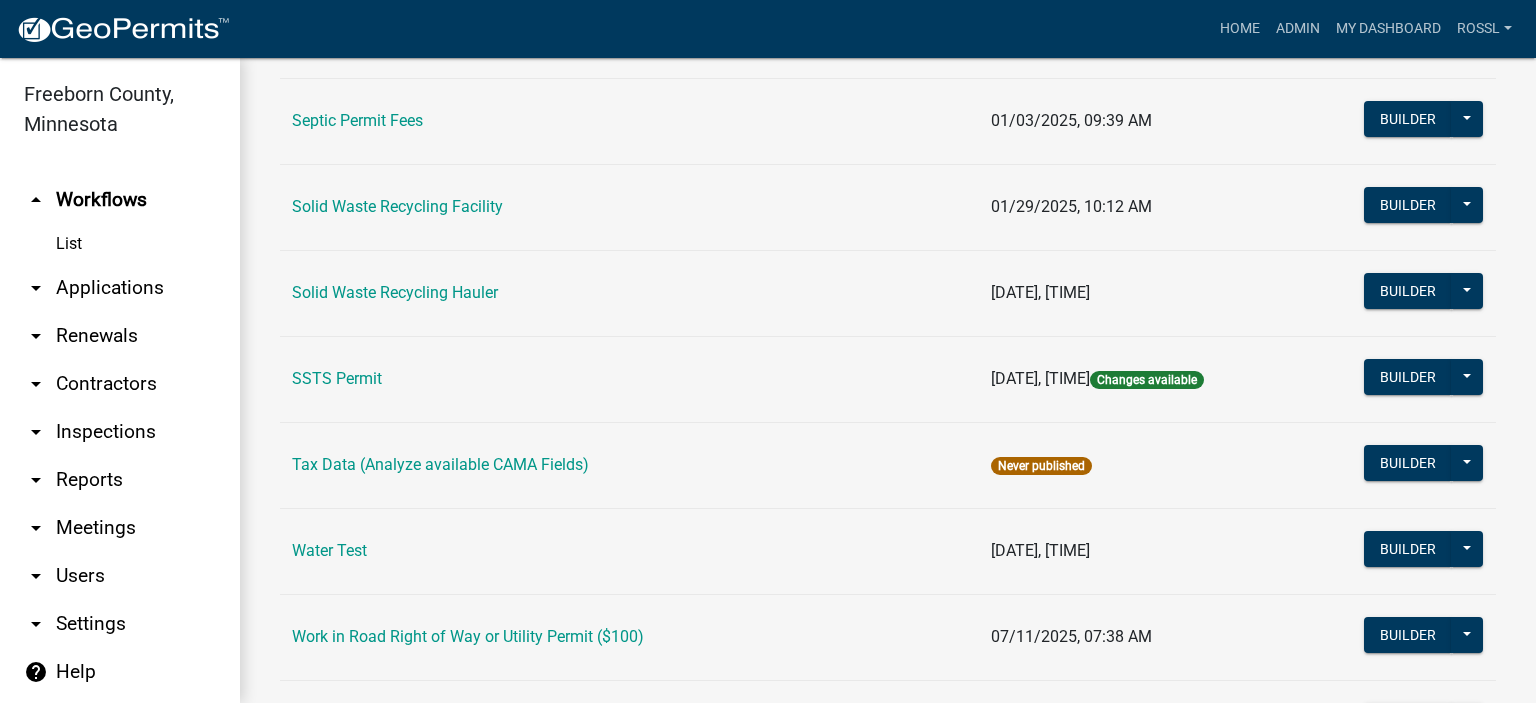 scroll, scrollTop: 1500, scrollLeft: 0, axis: vertical 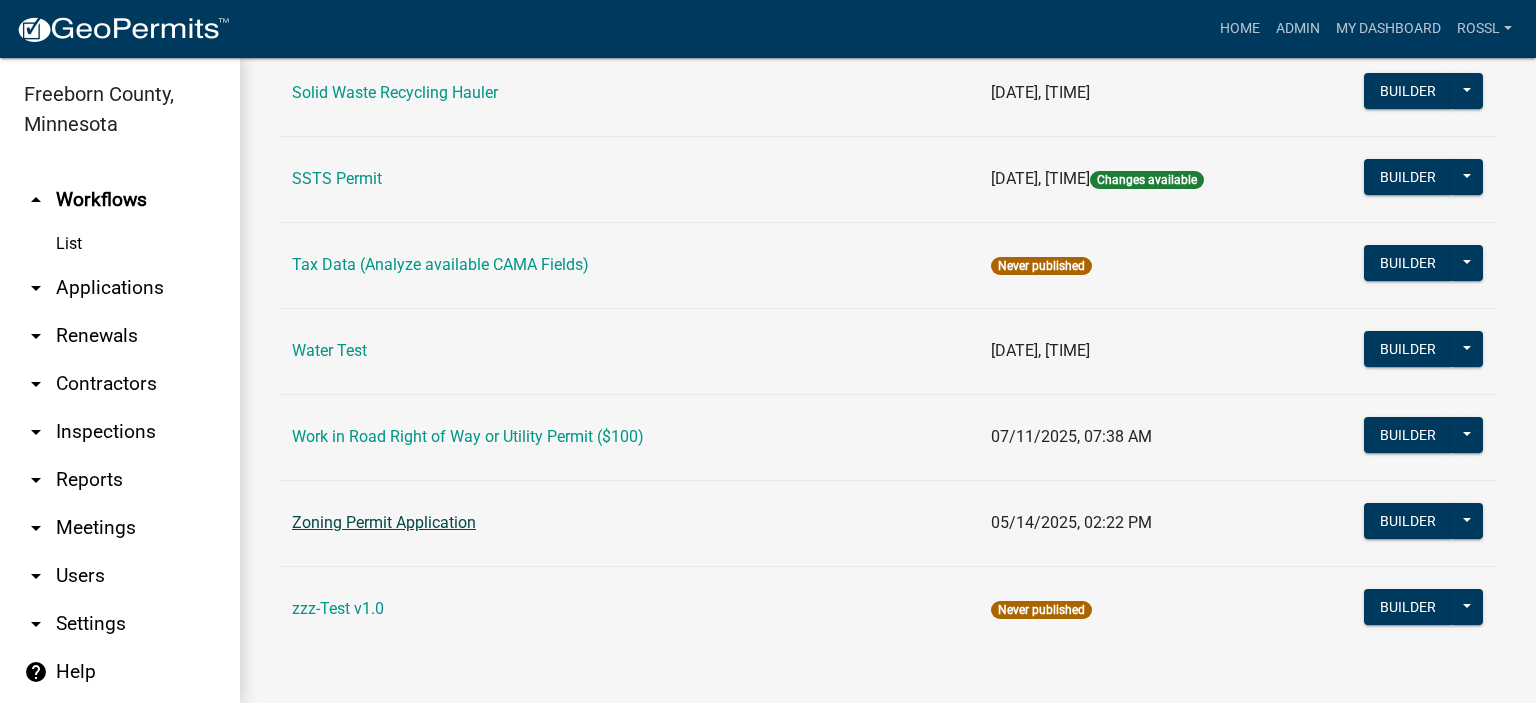 click on "Zoning Permit Application" at bounding box center [384, 522] 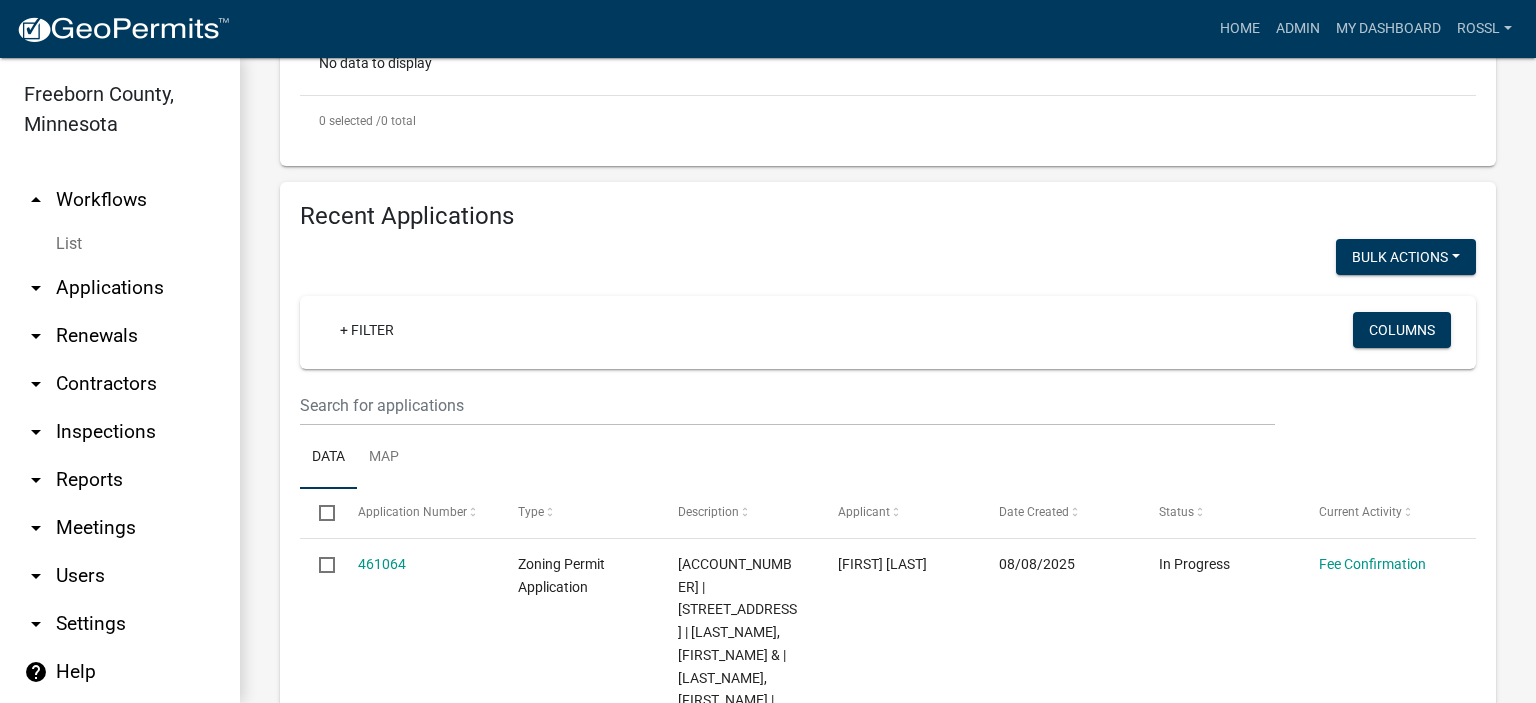 scroll, scrollTop: 700, scrollLeft: 0, axis: vertical 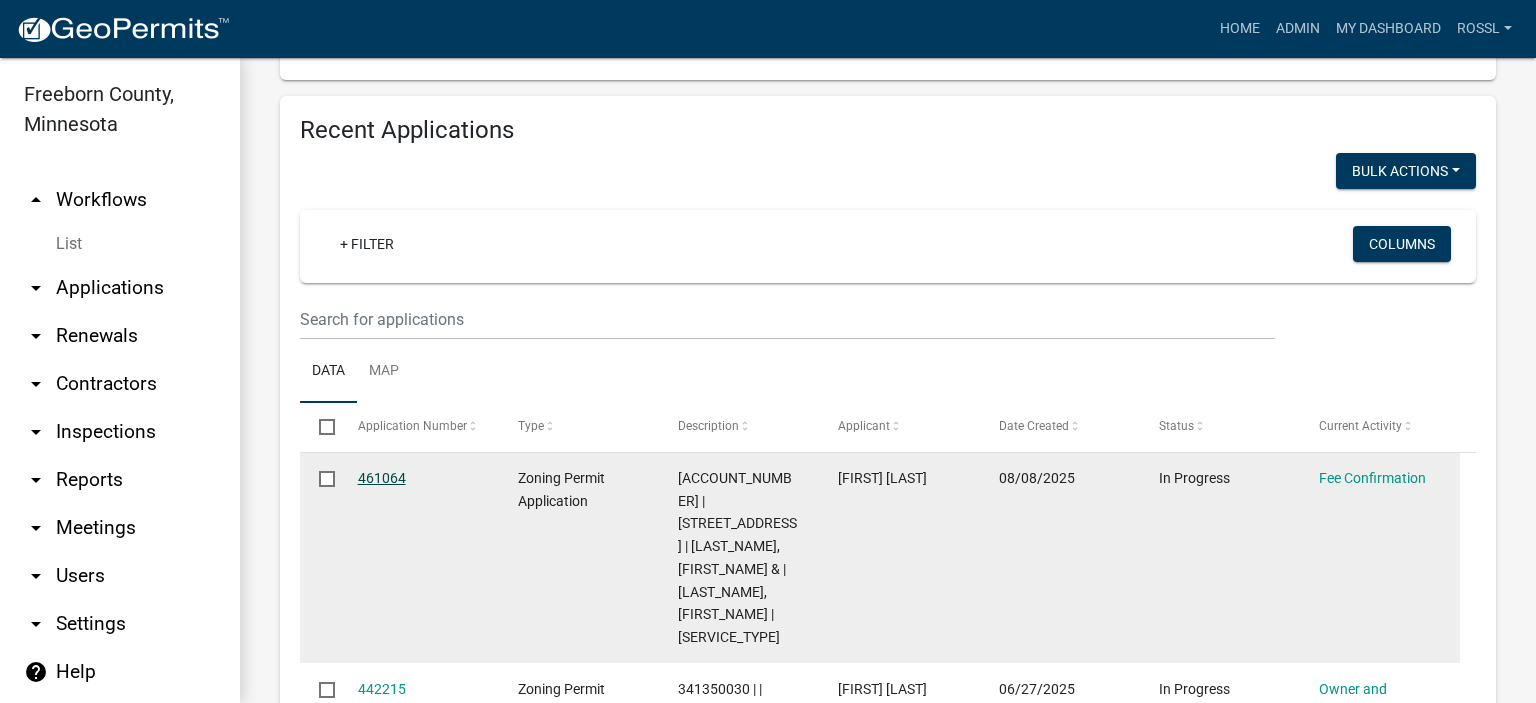 click on "461064" 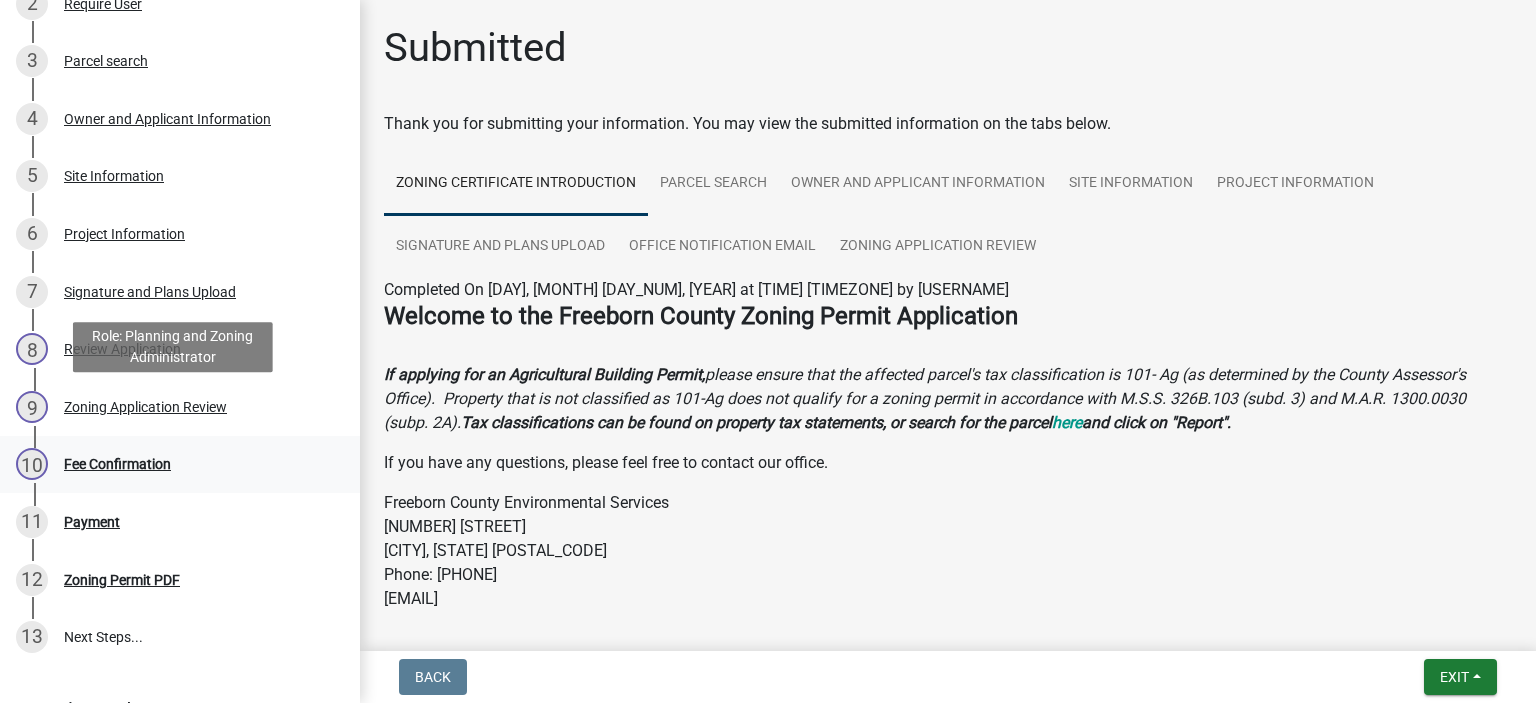 scroll, scrollTop: 400, scrollLeft: 0, axis: vertical 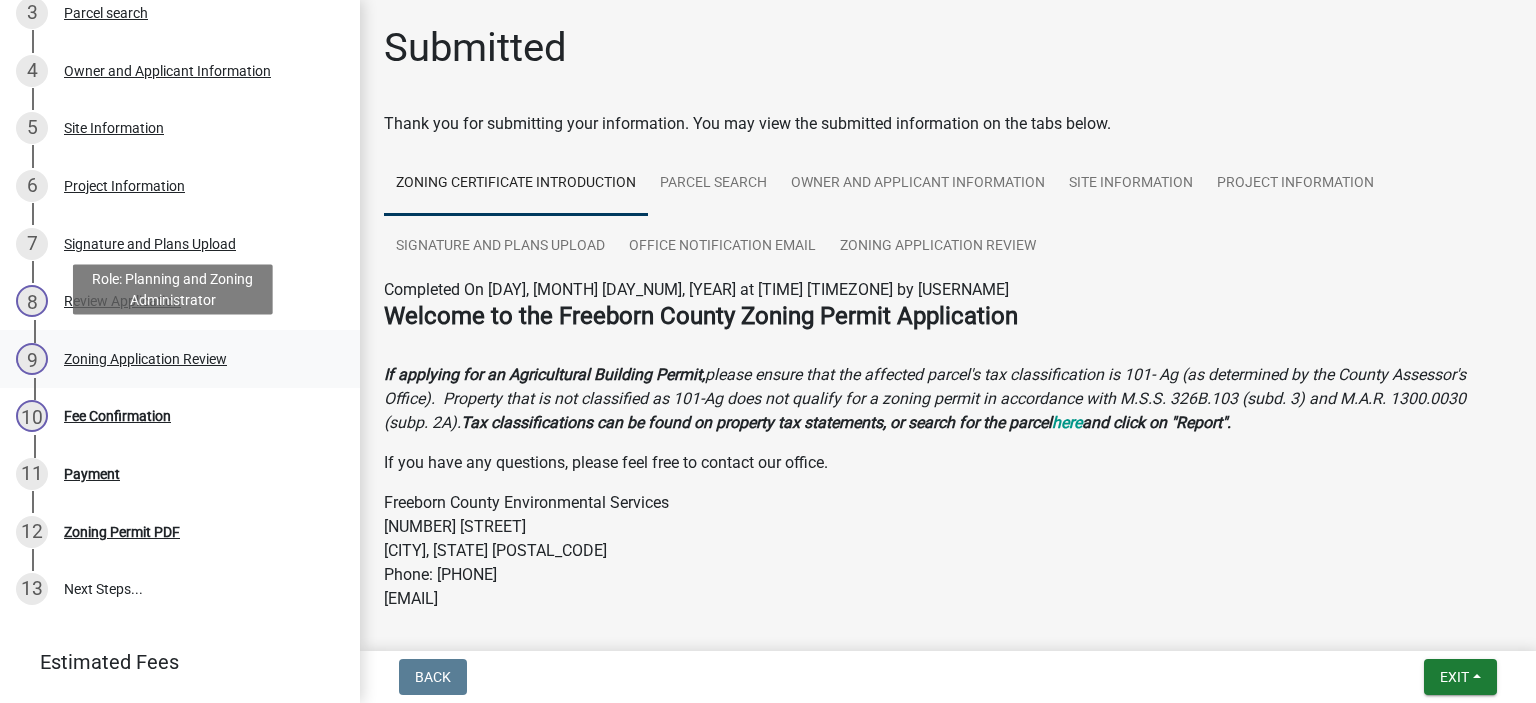 click on "Zoning Application Review" at bounding box center (145, 359) 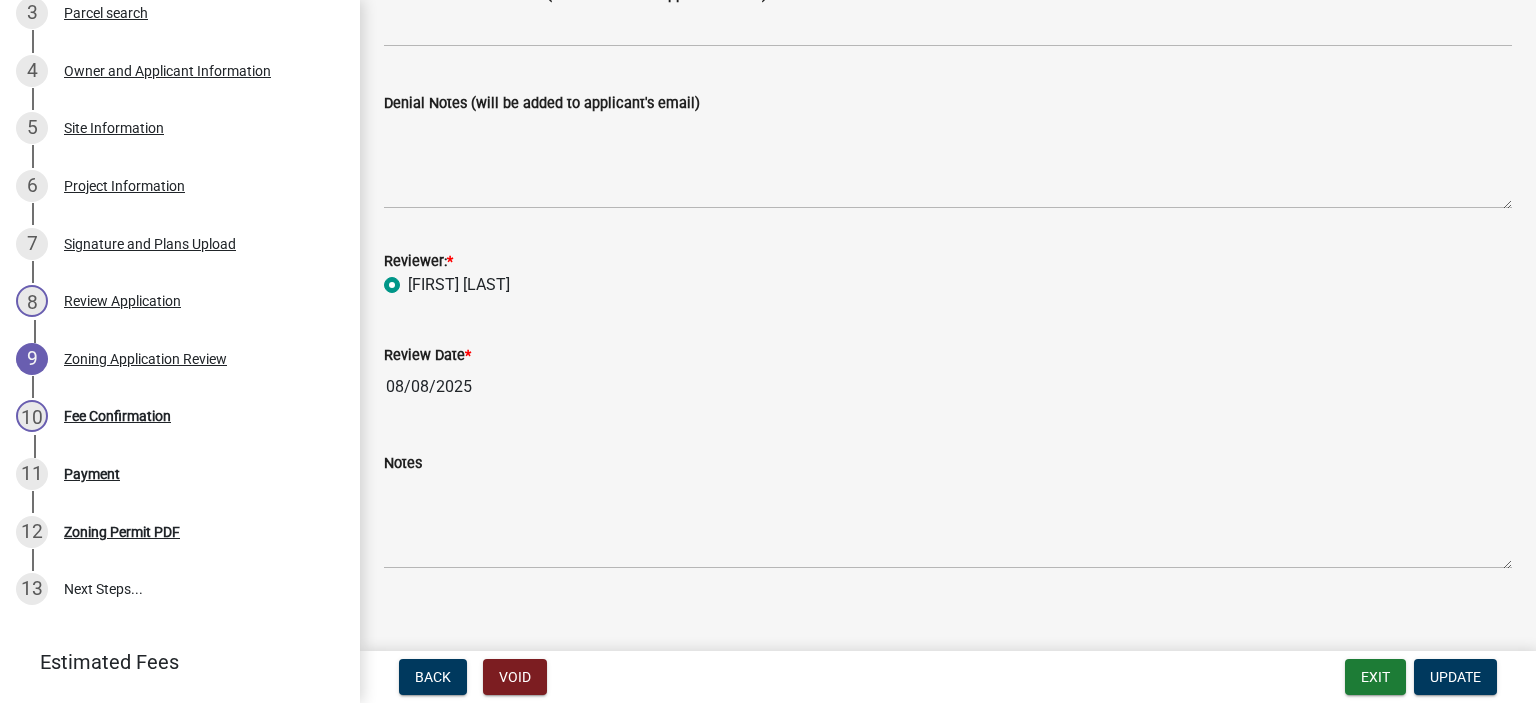 scroll, scrollTop: 687, scrollLeft: 0, axis: vertical 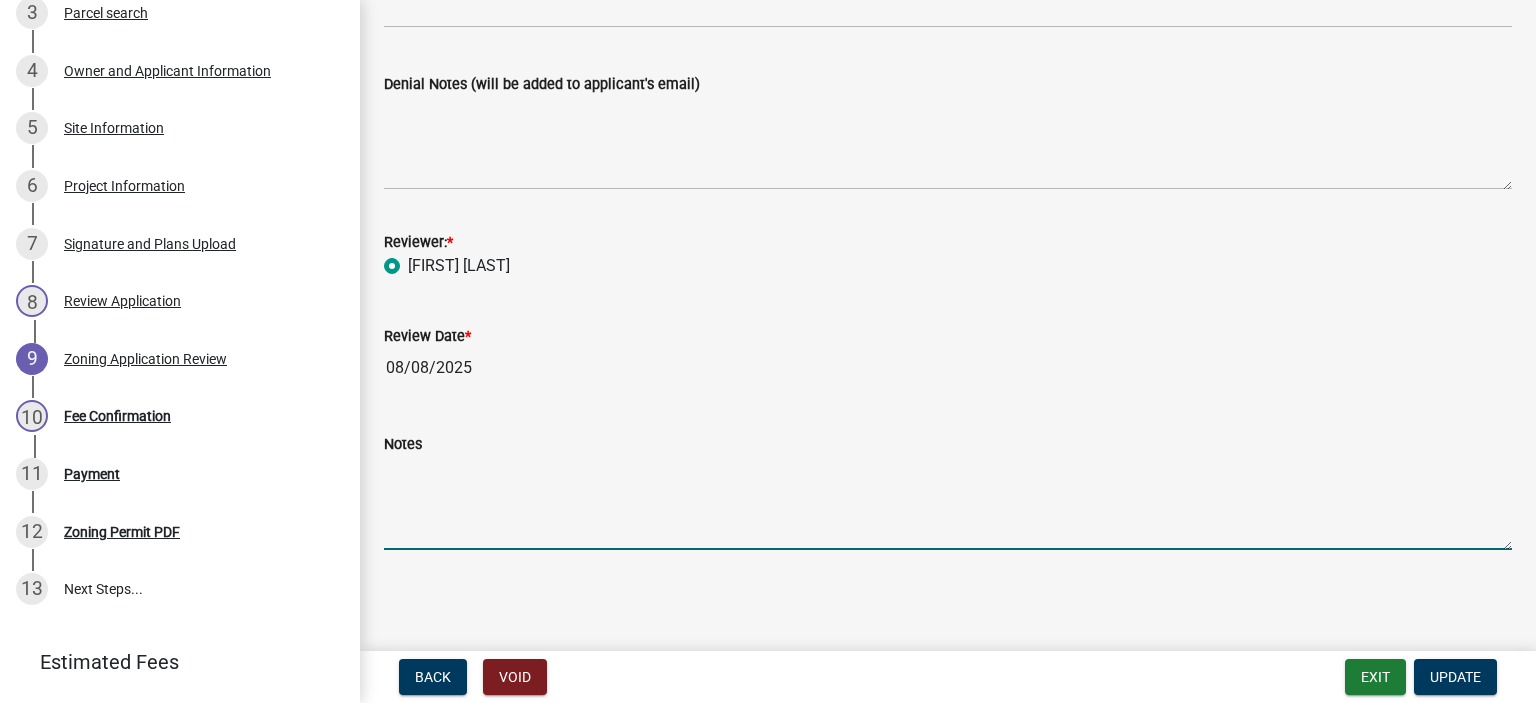 click on "Notes" at bounding box center (948, 503) 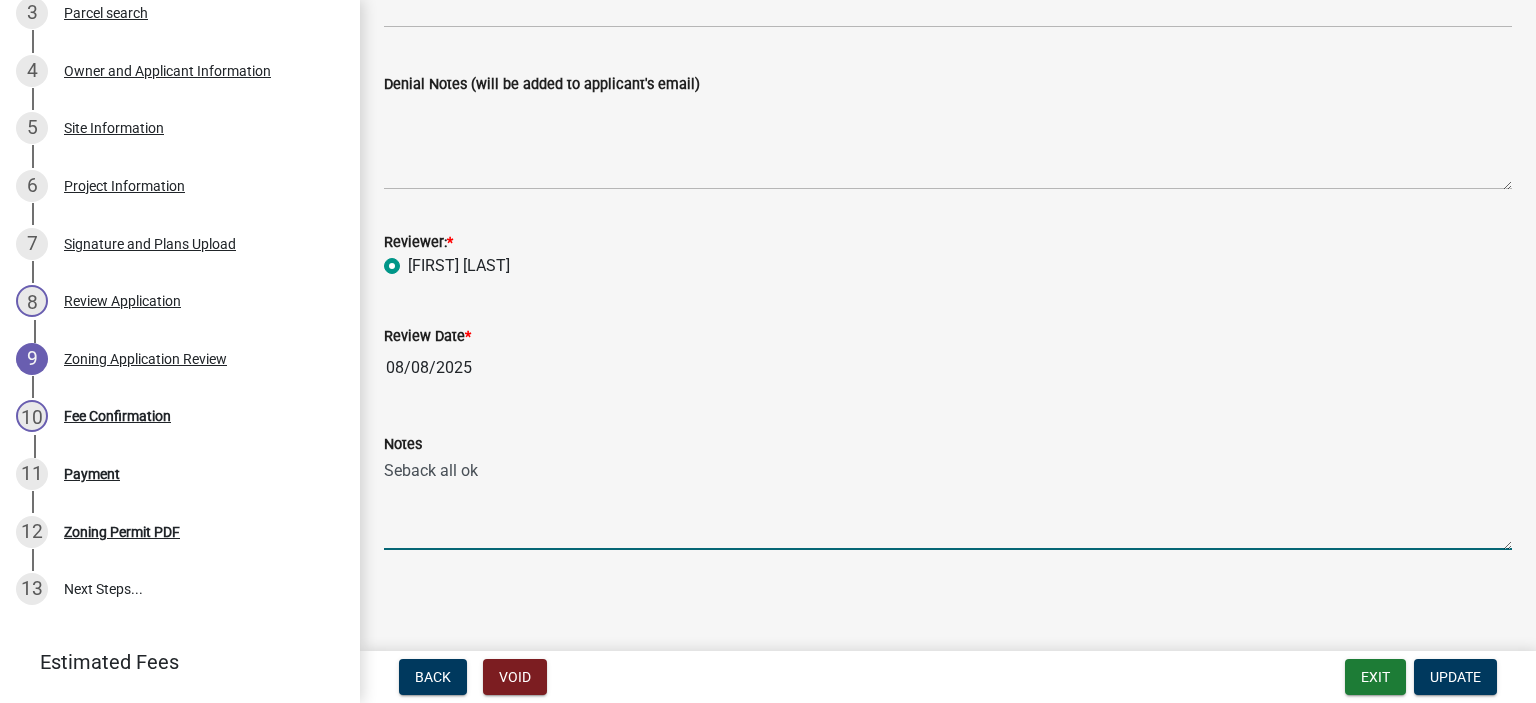click on "Seback all ok" at bounding box center [948, 503] 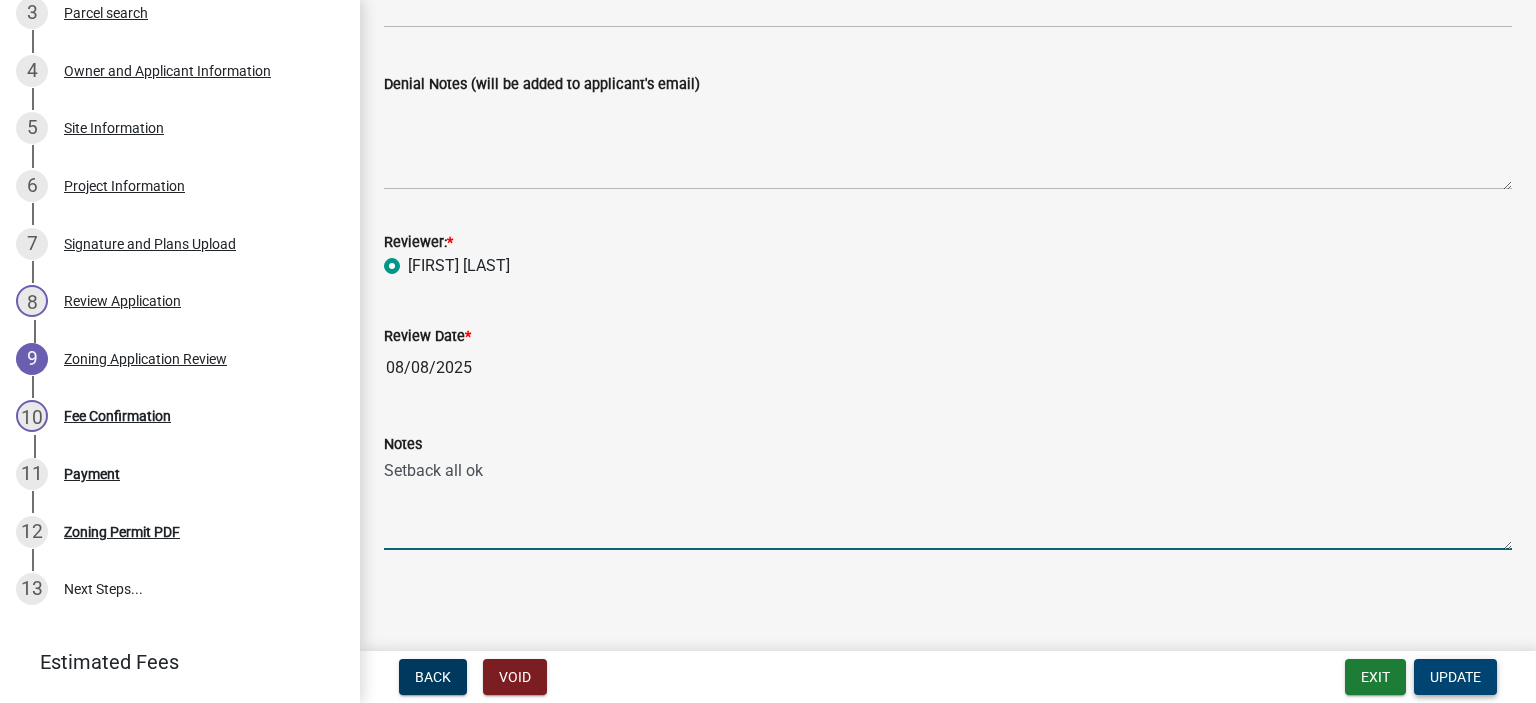 type on "Setback all ok" 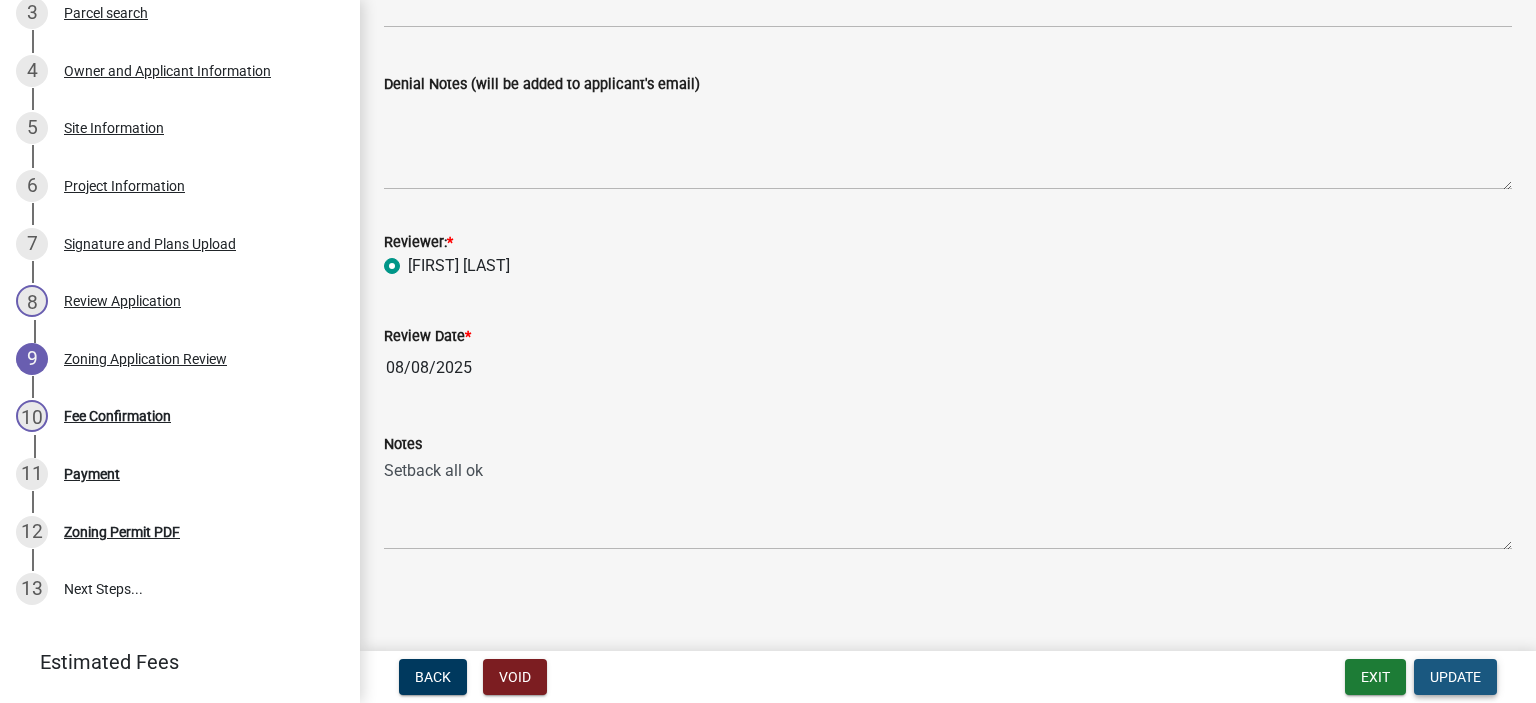 click on "Update" at bounding box center [1455, 677] 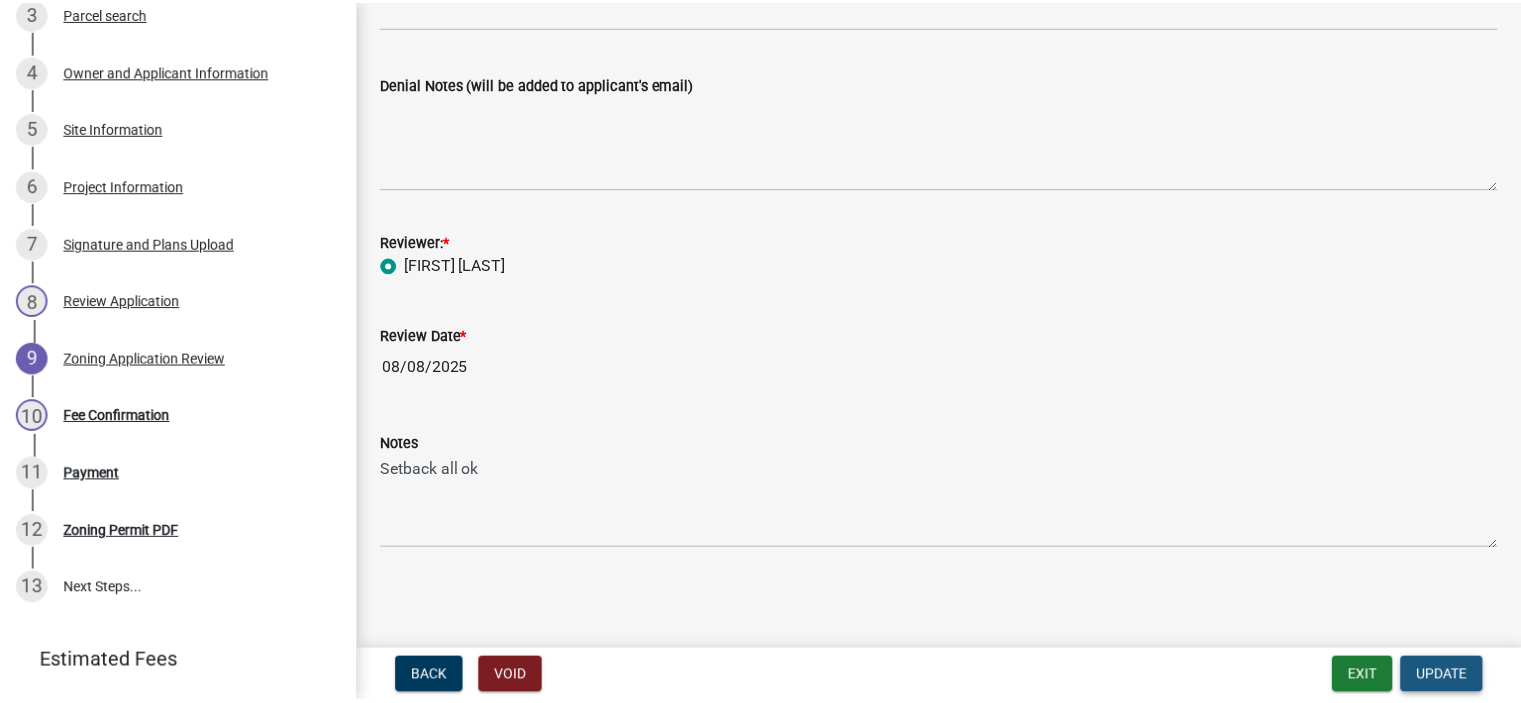 scroll, scrollTop: 0, scrollLeft: 0, axis: both 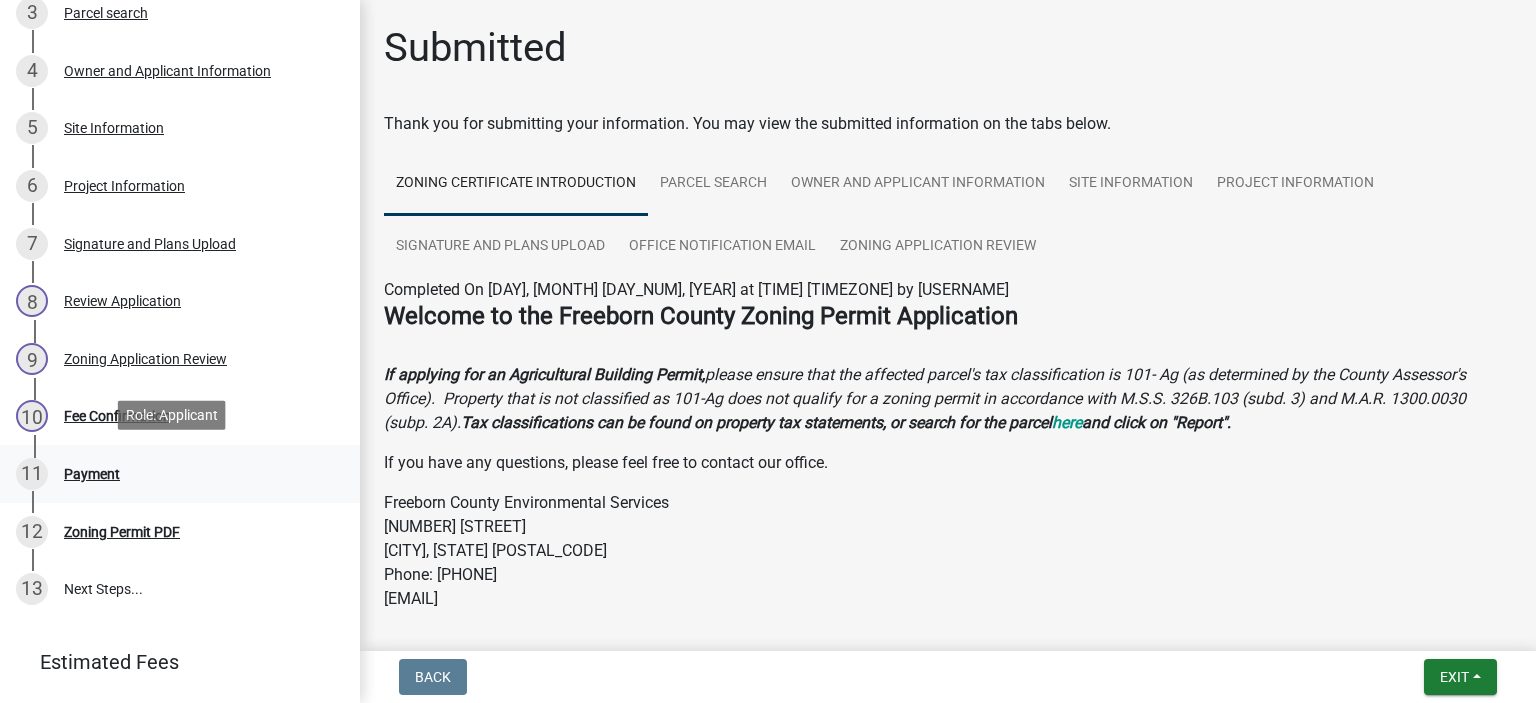 click on "Payment" at bounding box center (92, 474) 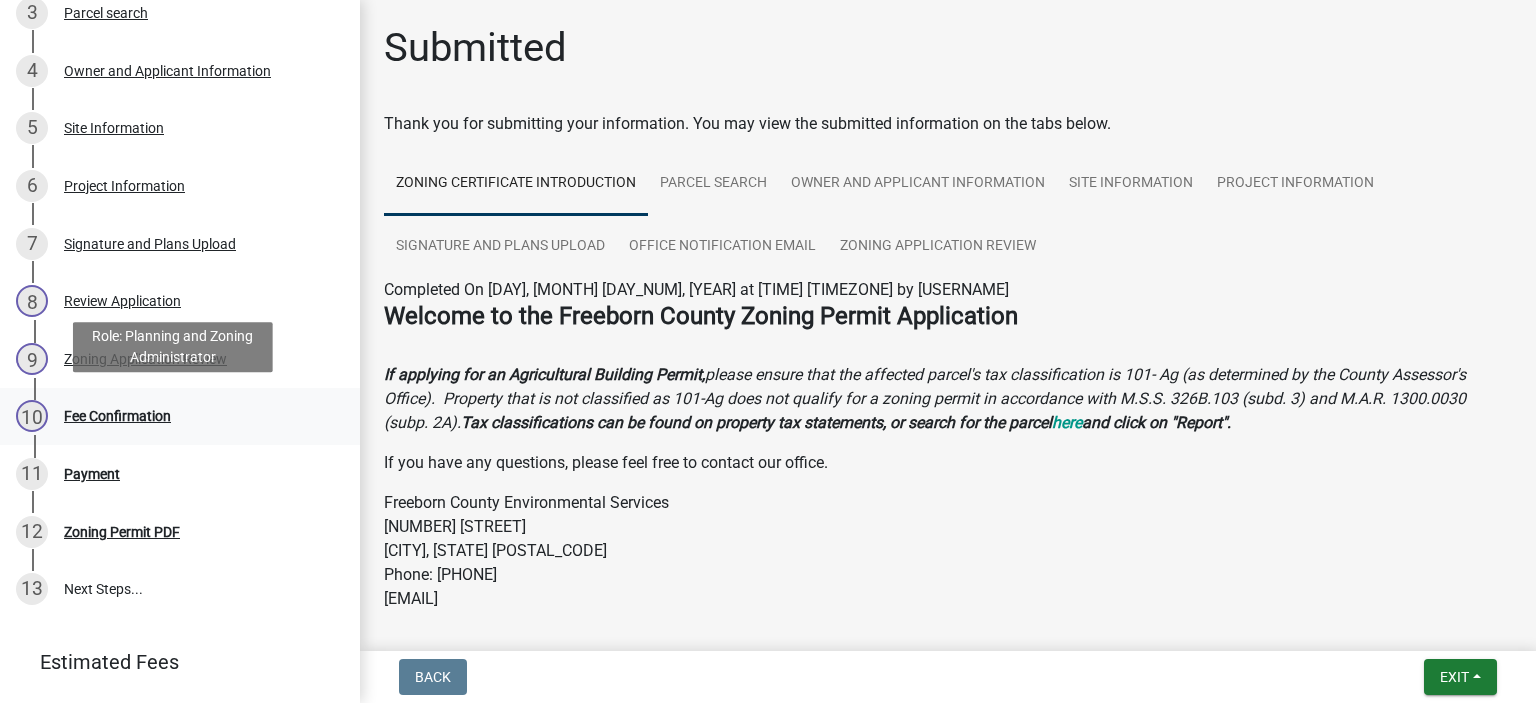 click on "Fee Confirmation" at bounding box center [117, 416] 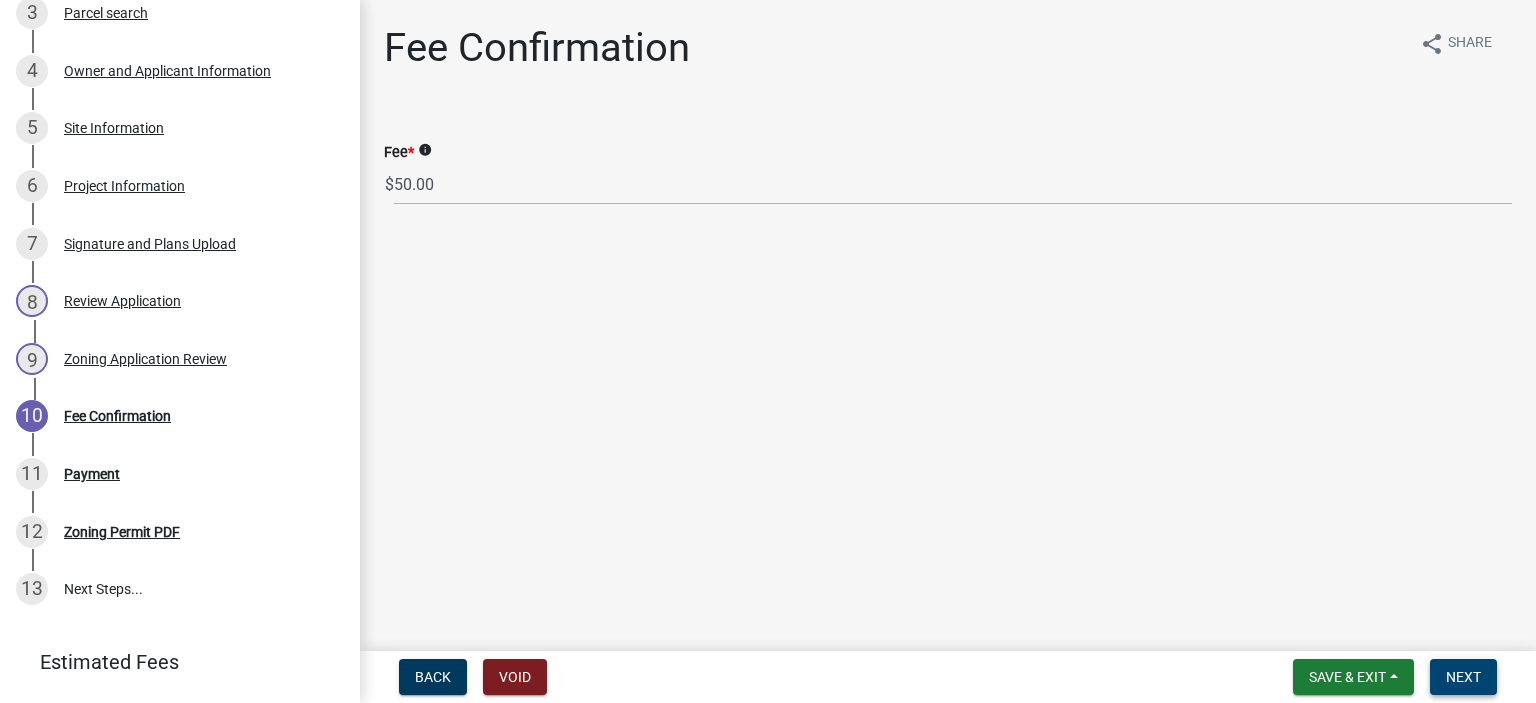 click on "Next" at bounding box center [1463, 677] 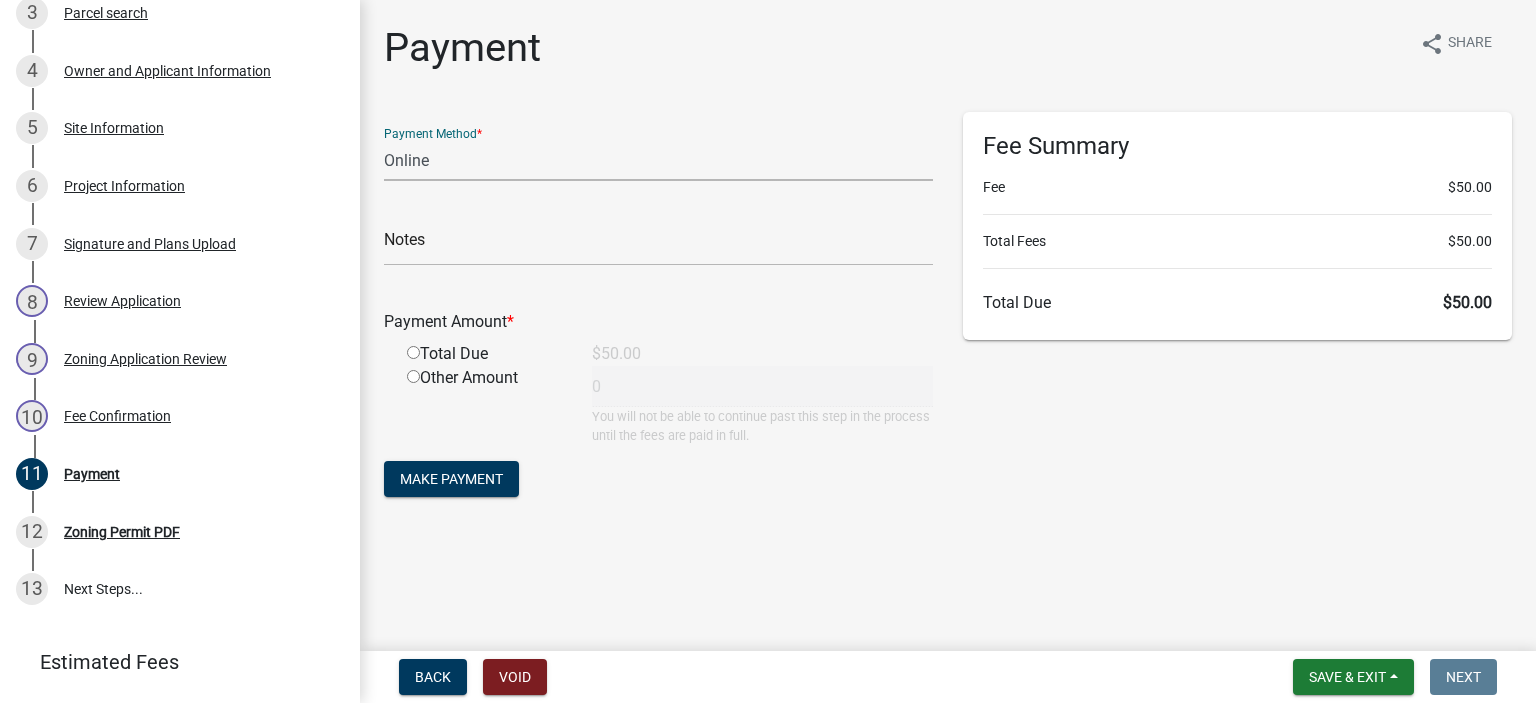 click on "Credit Card POS Check Cash Online" 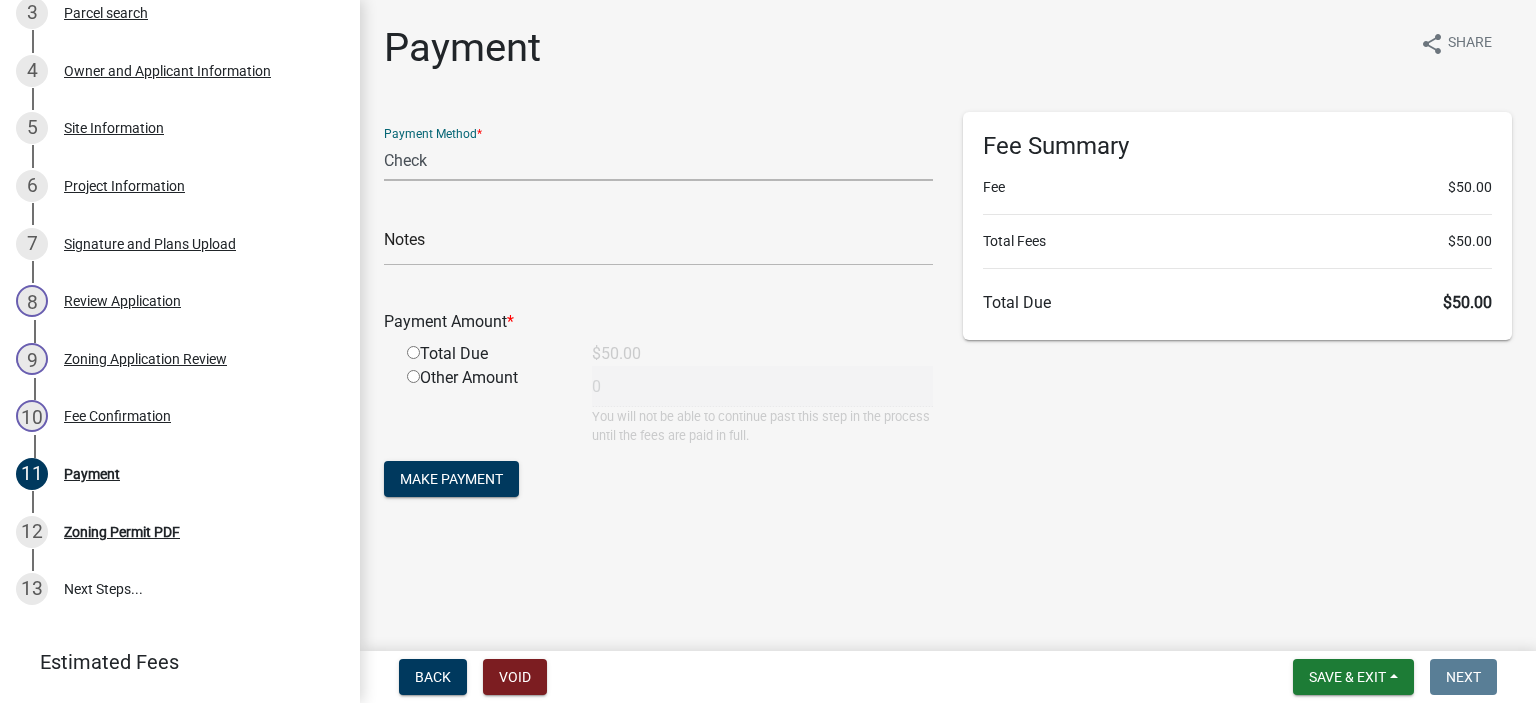 click on "Credit Card POS Check Cash Online" 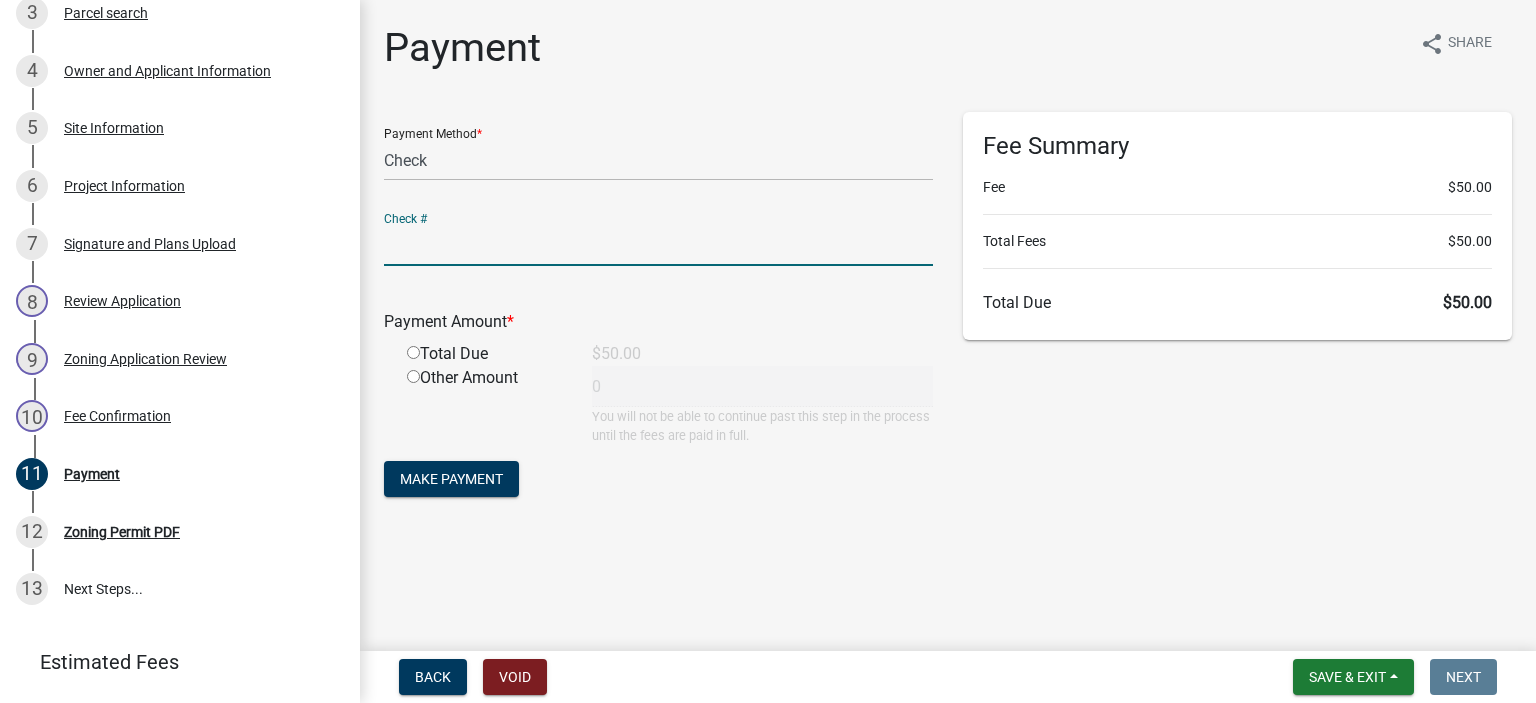 click 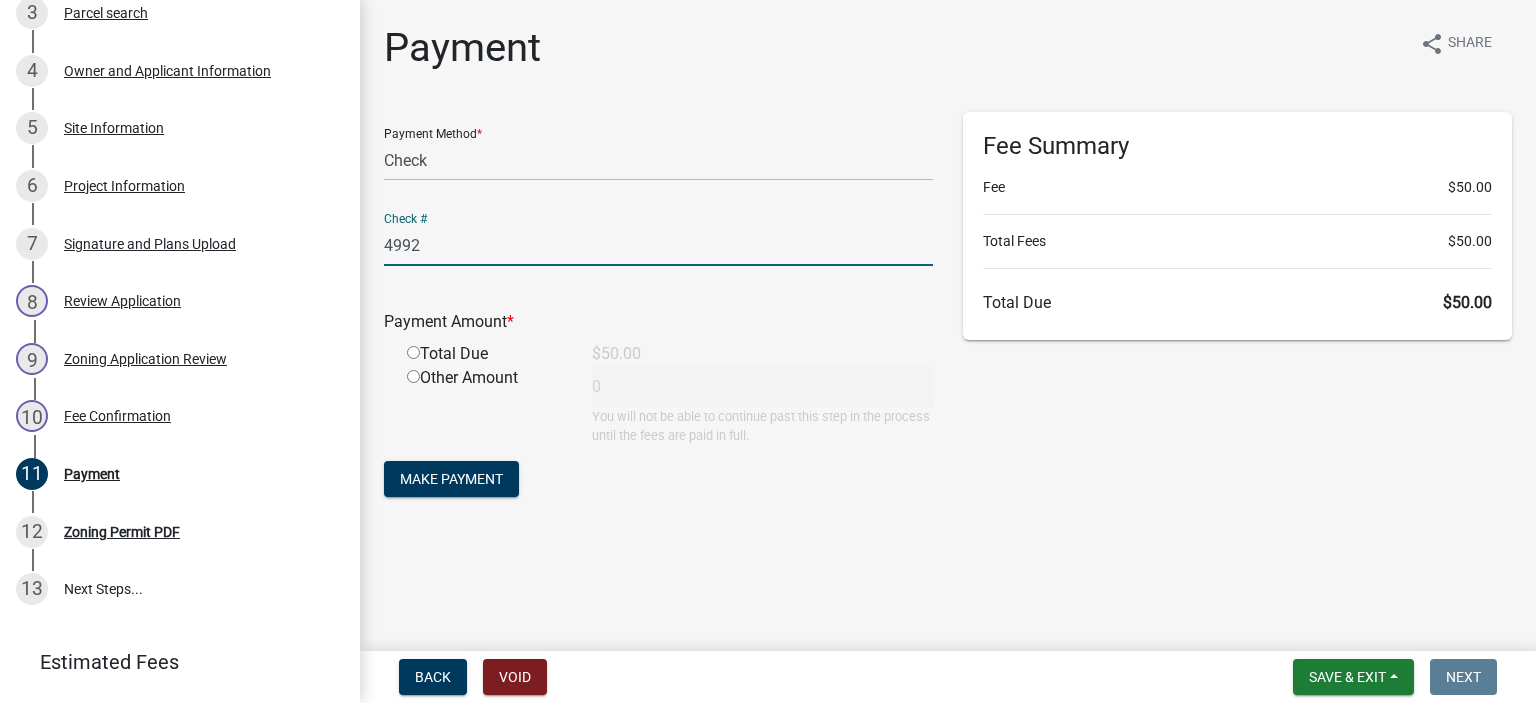 type on "4992" 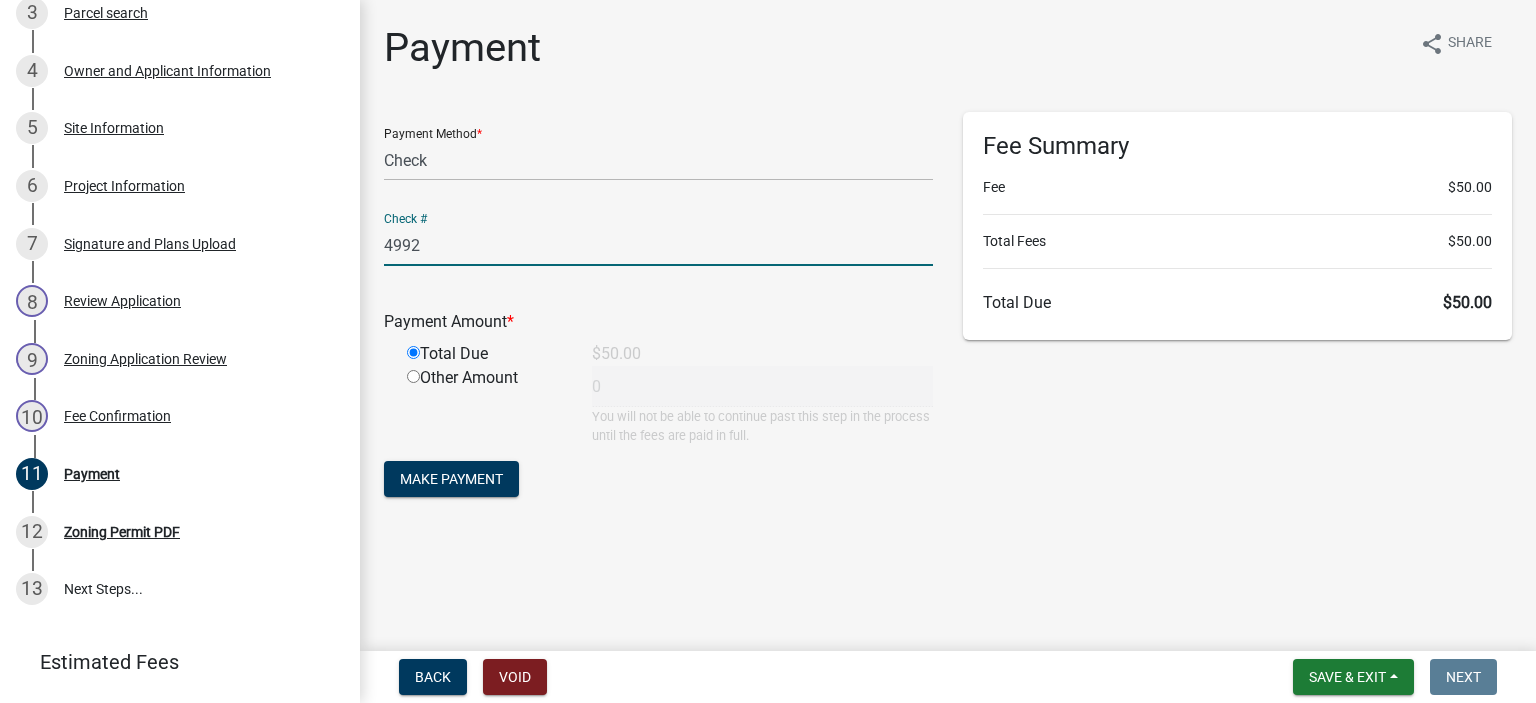 type on "50" 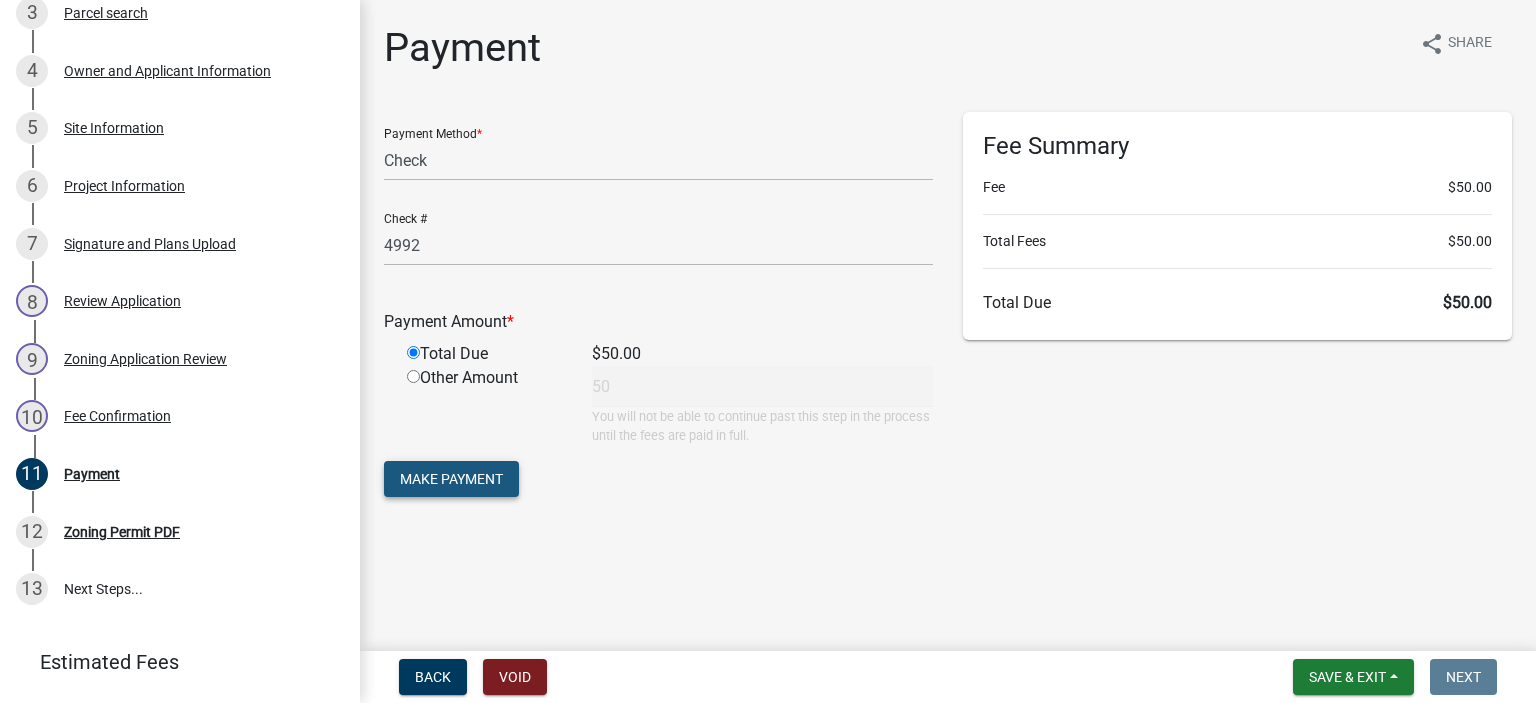 click on "Make Payment" 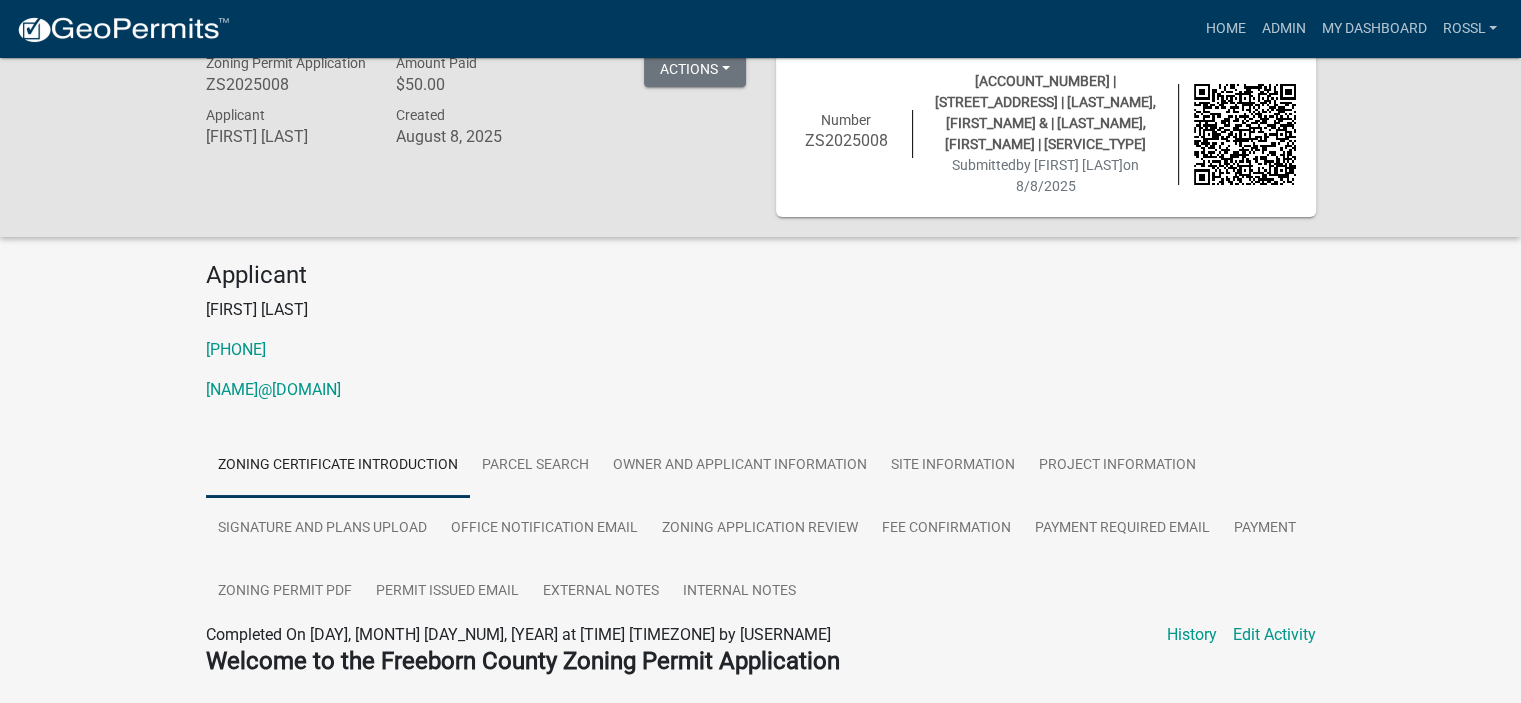 scroll, scrollTop: 0, scrollLeft: 0, axis: both 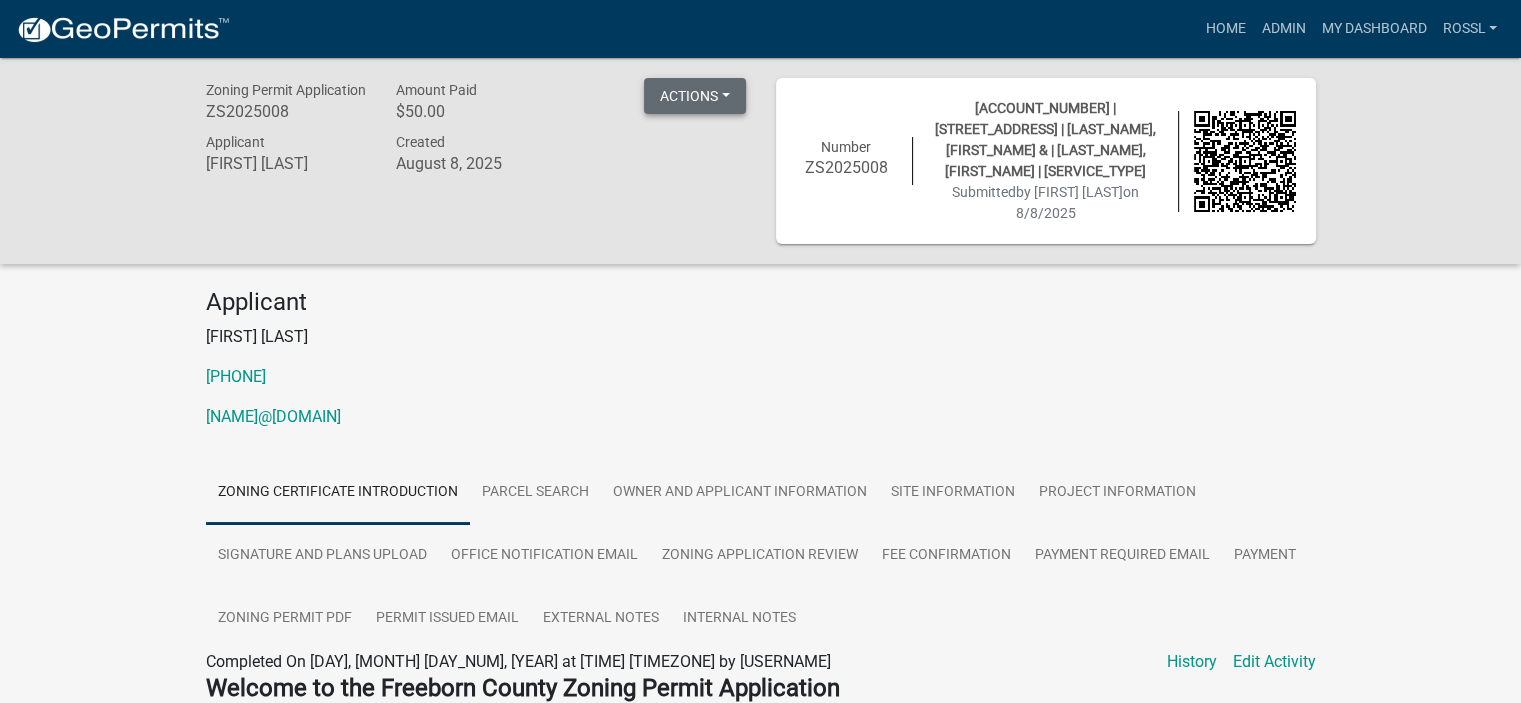 click on "Actions" at bounding box center [695, 96] 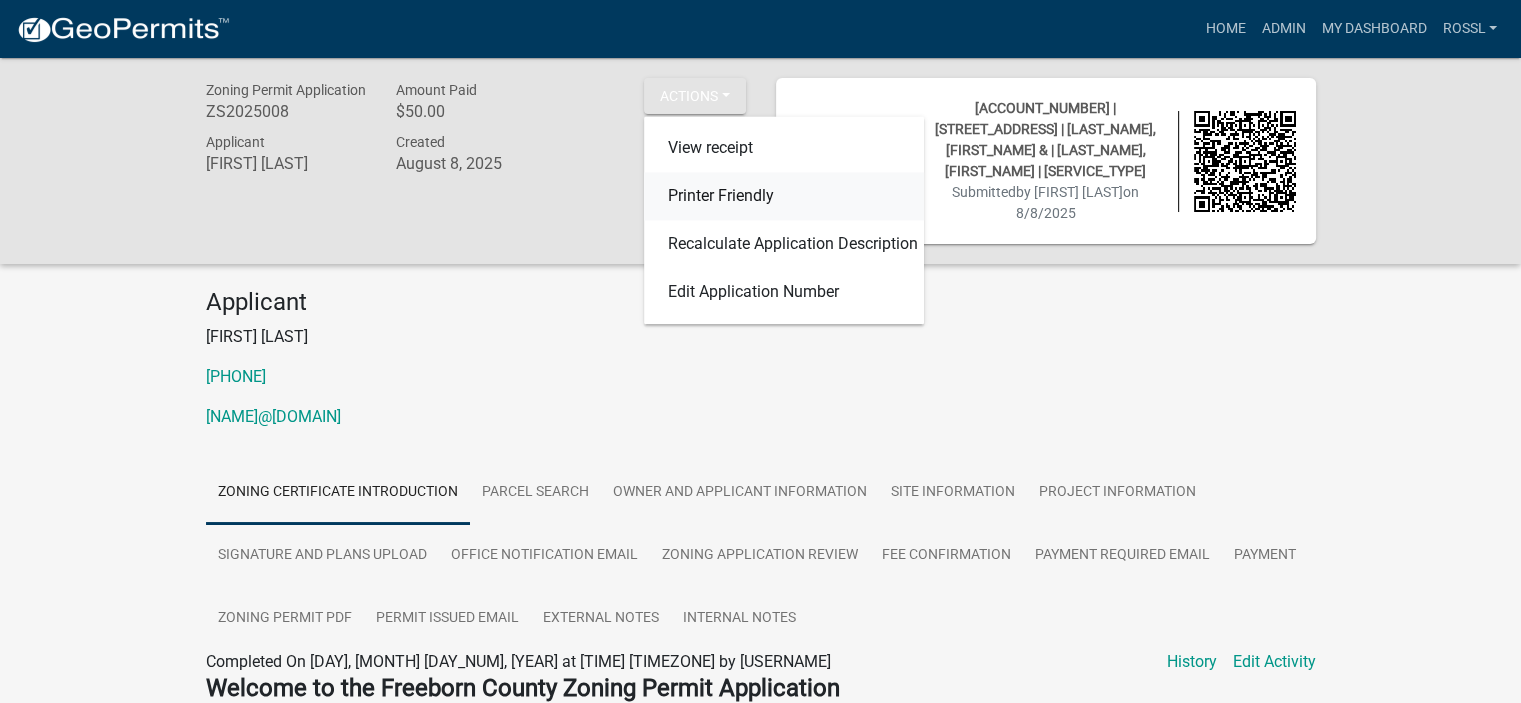 click on "Printer Friendly" 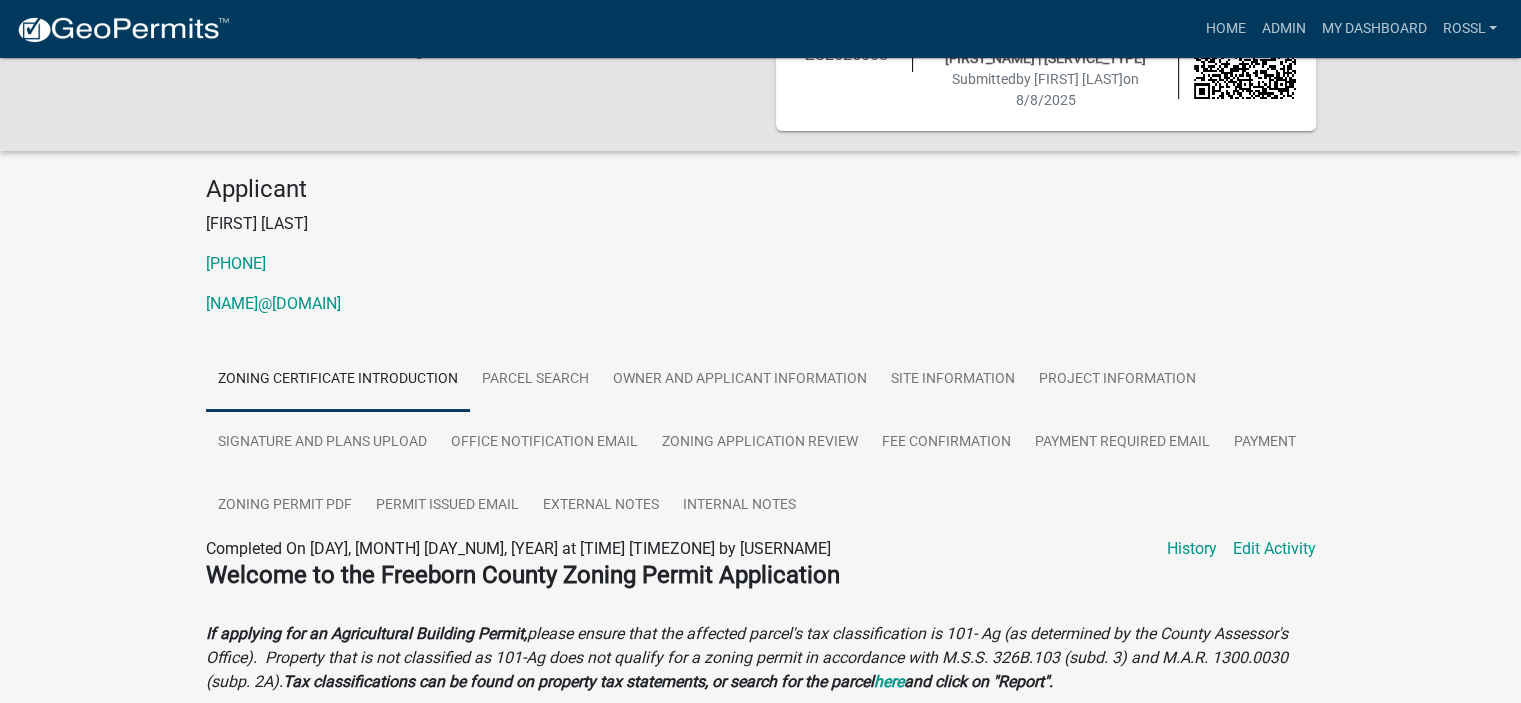 scroll, scrollTop: 0, scrollLeft: 0, axis: both 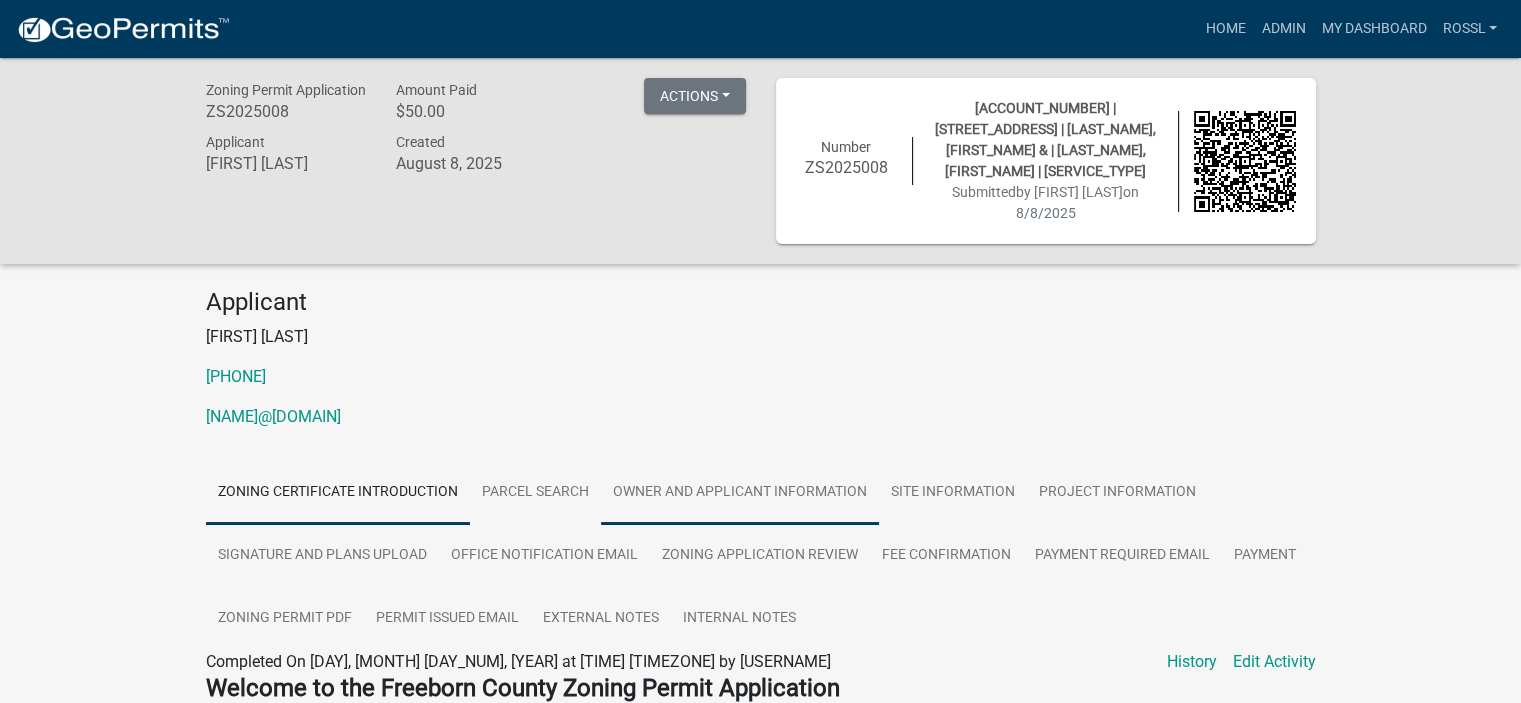click on "Owner and Applicant Information" at bounding box center (740, 493) 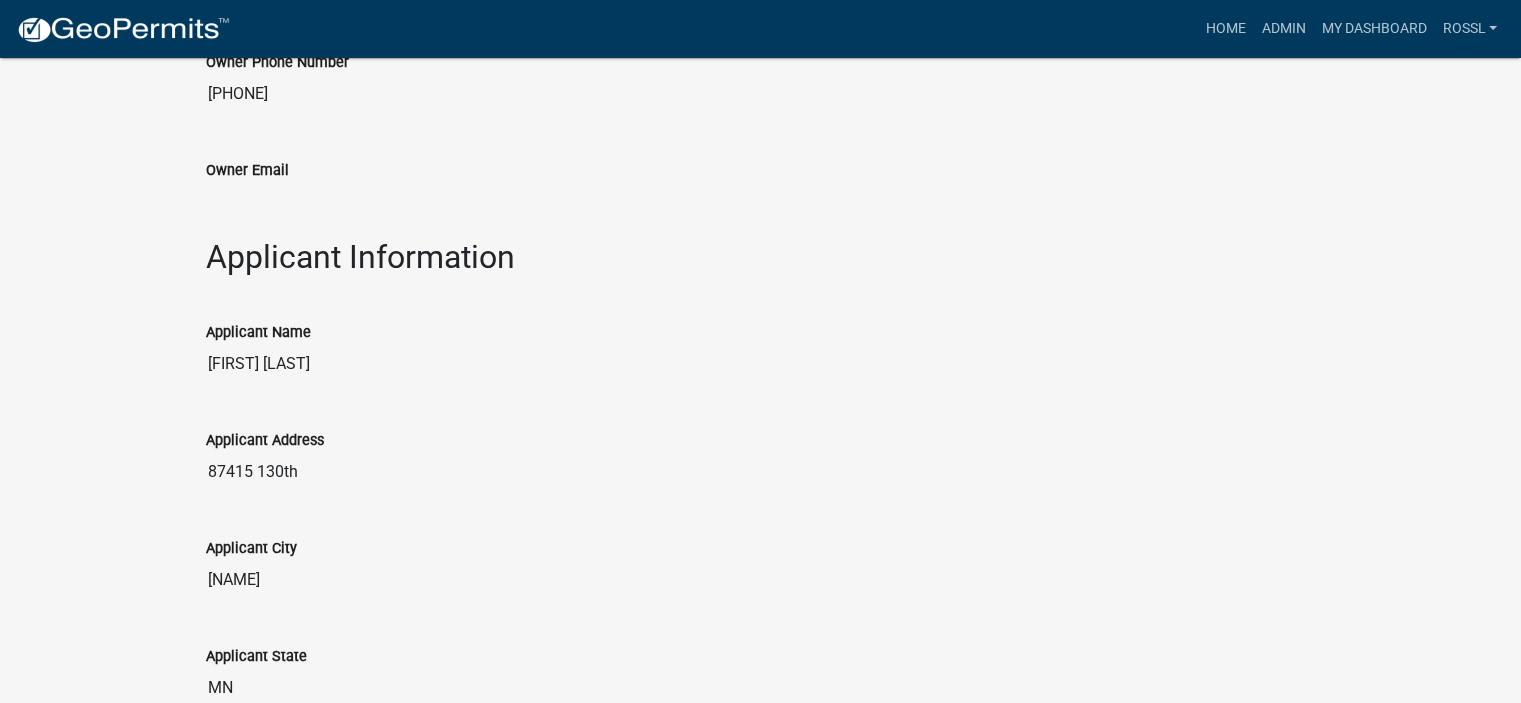 scroll, scrollTop: 1400, scrollLeft: 0, axis: vertical 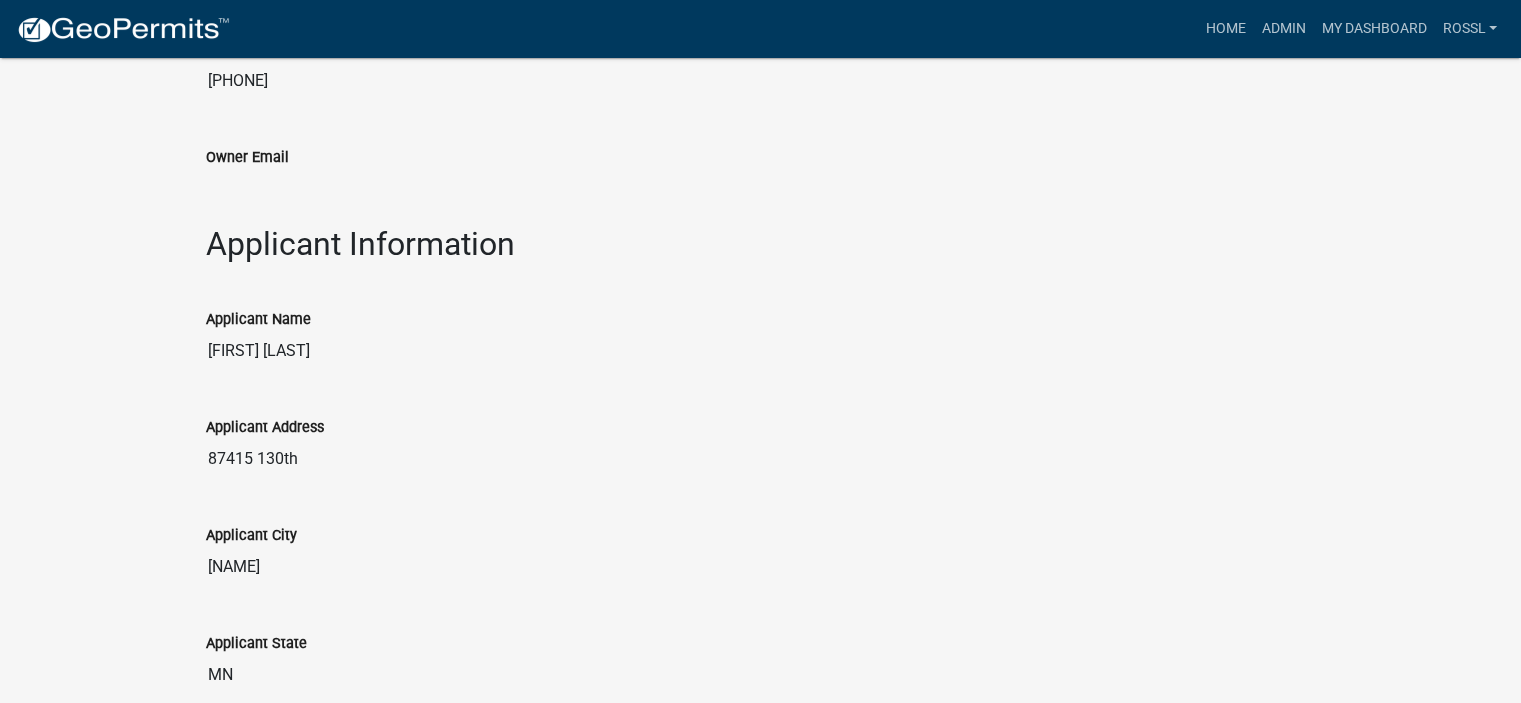 click on "Owner Email" 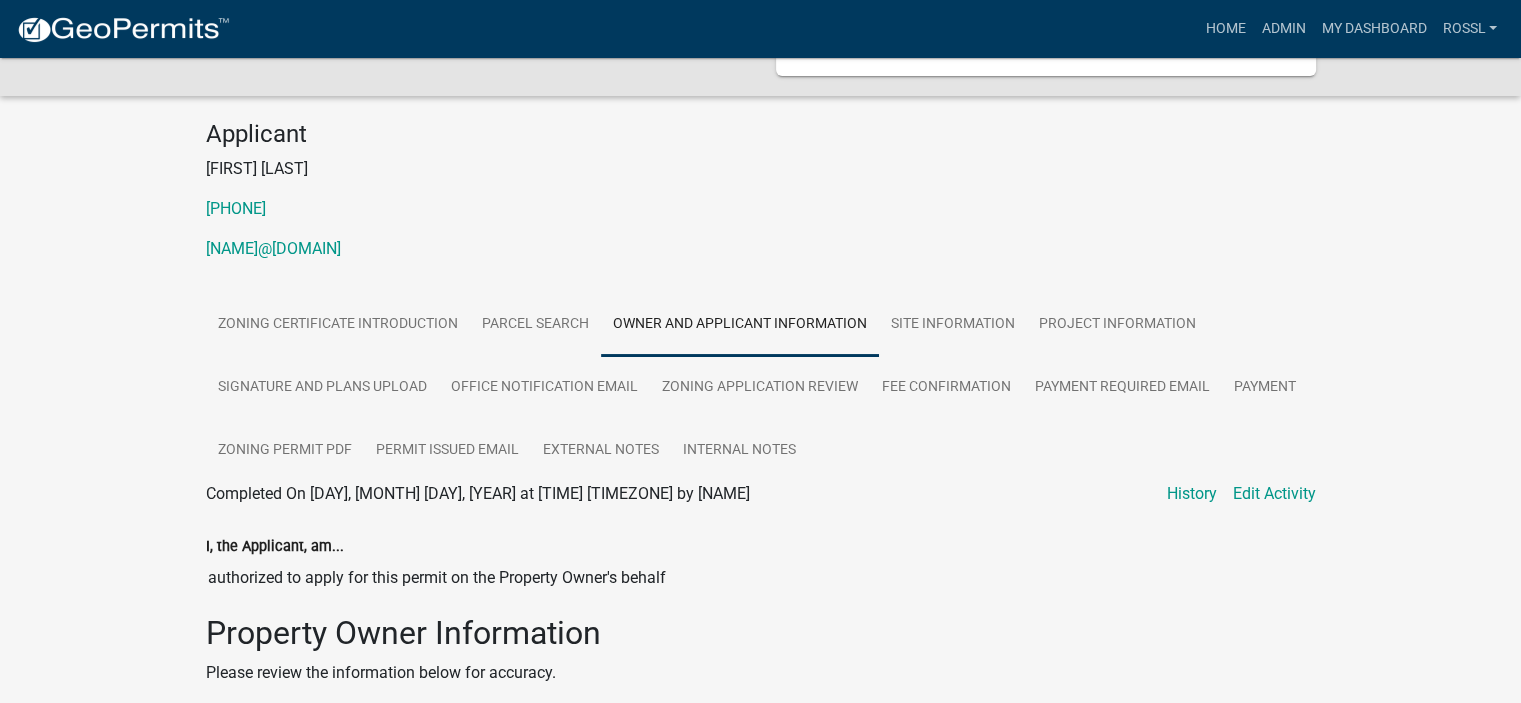 scroll, scrollTop: 0, scrollLeft: 0, axis: both 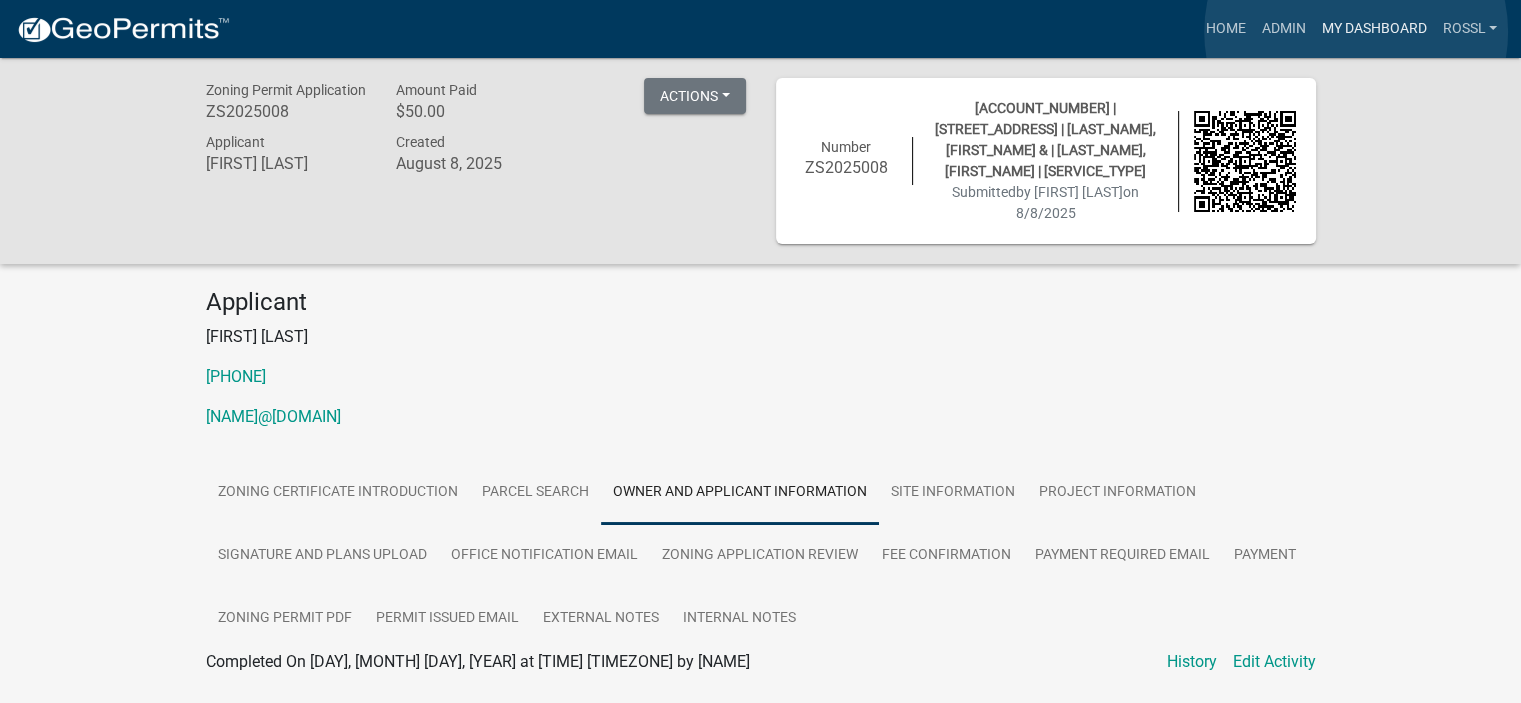click on "My Dashboard" at bounding box center (1373, 29) 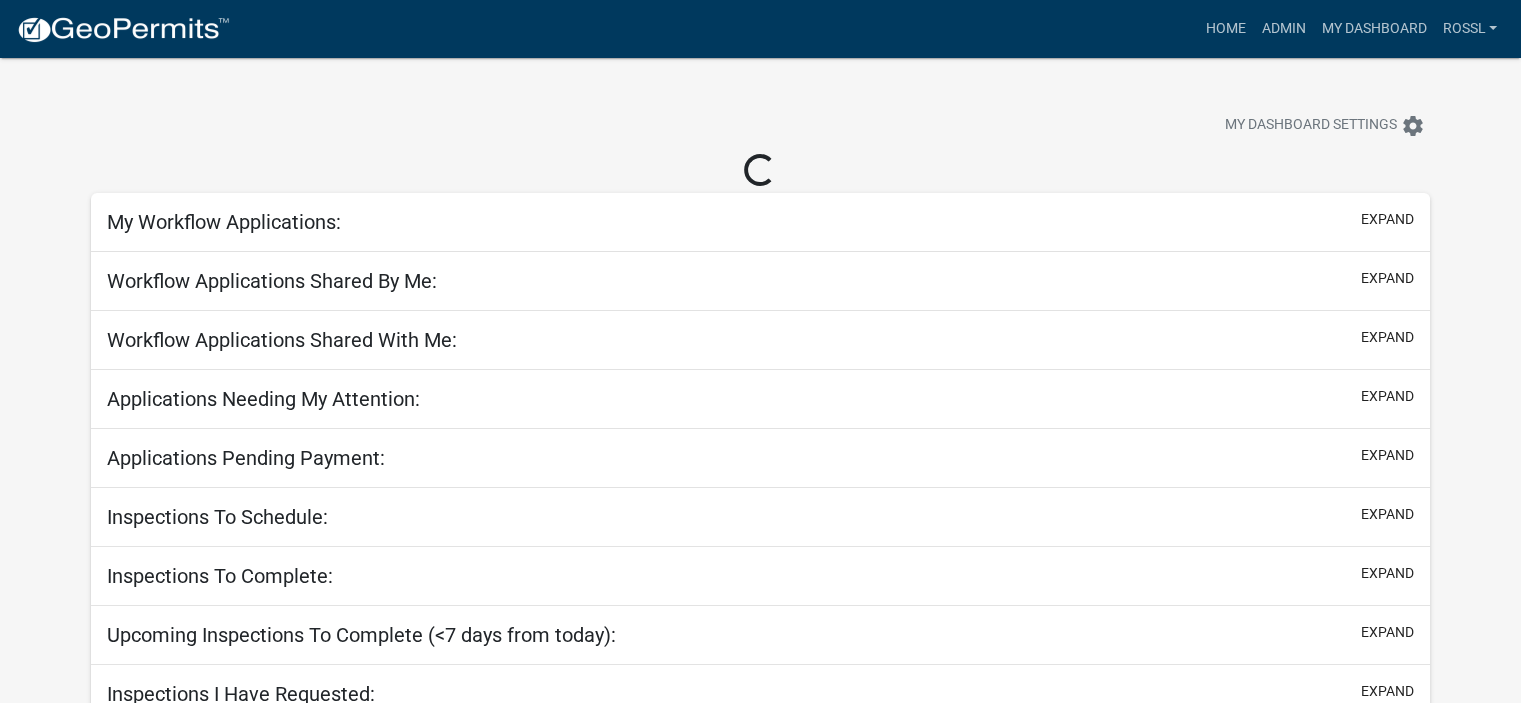 select on "2: 50" 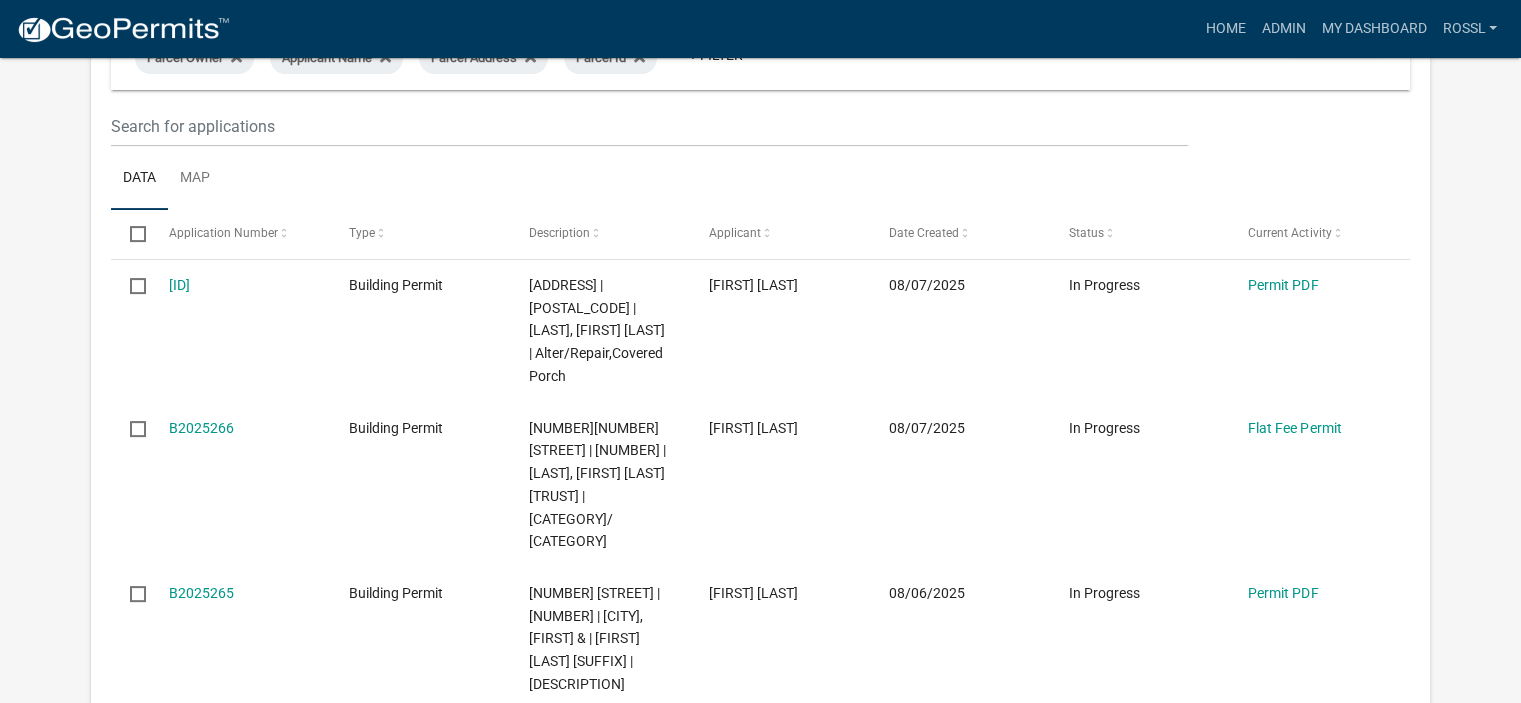 scroll, scrollTop: 0, scrollLeft: 0, axis: both 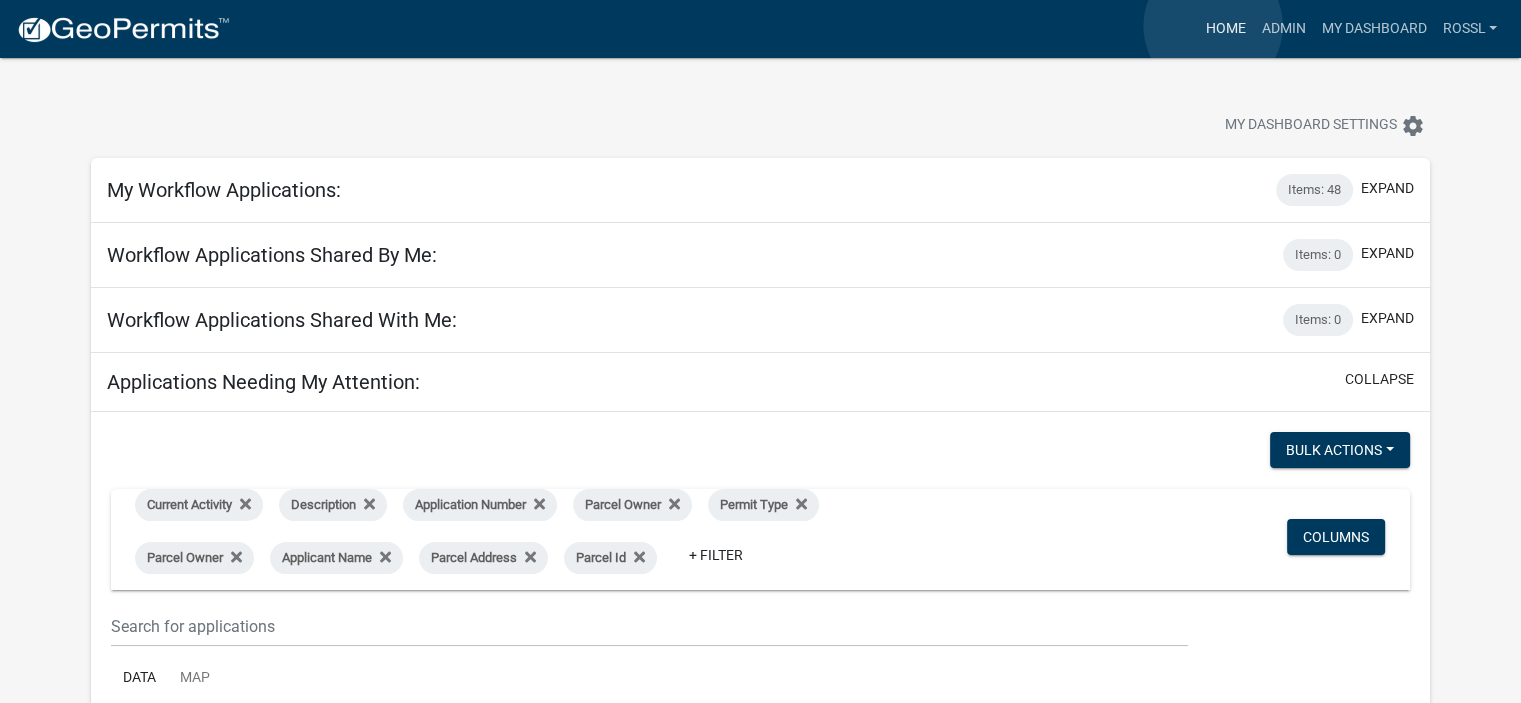 click on "Home" at bounding box center (1225, 29) 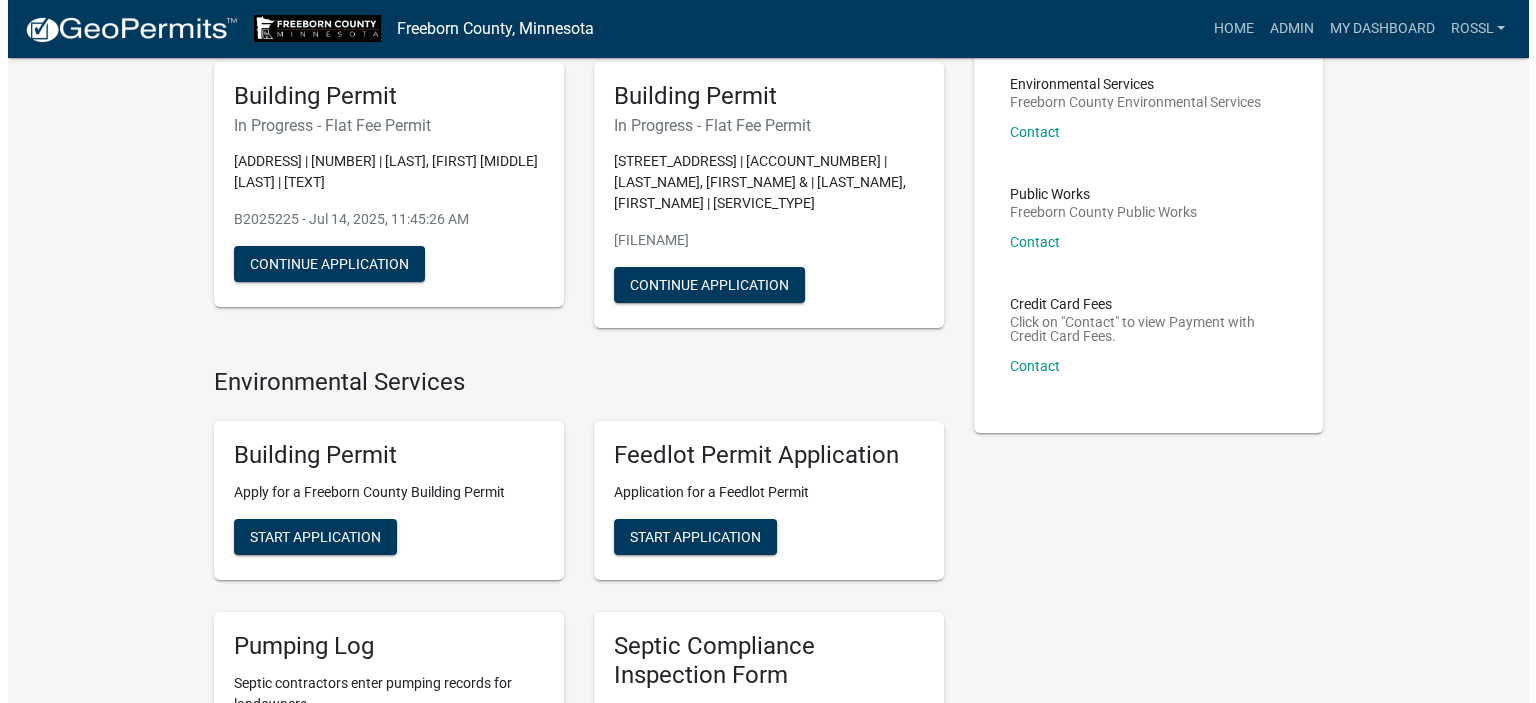 scroll, scrollTop: 0, scrollLeft: 0, axis: both 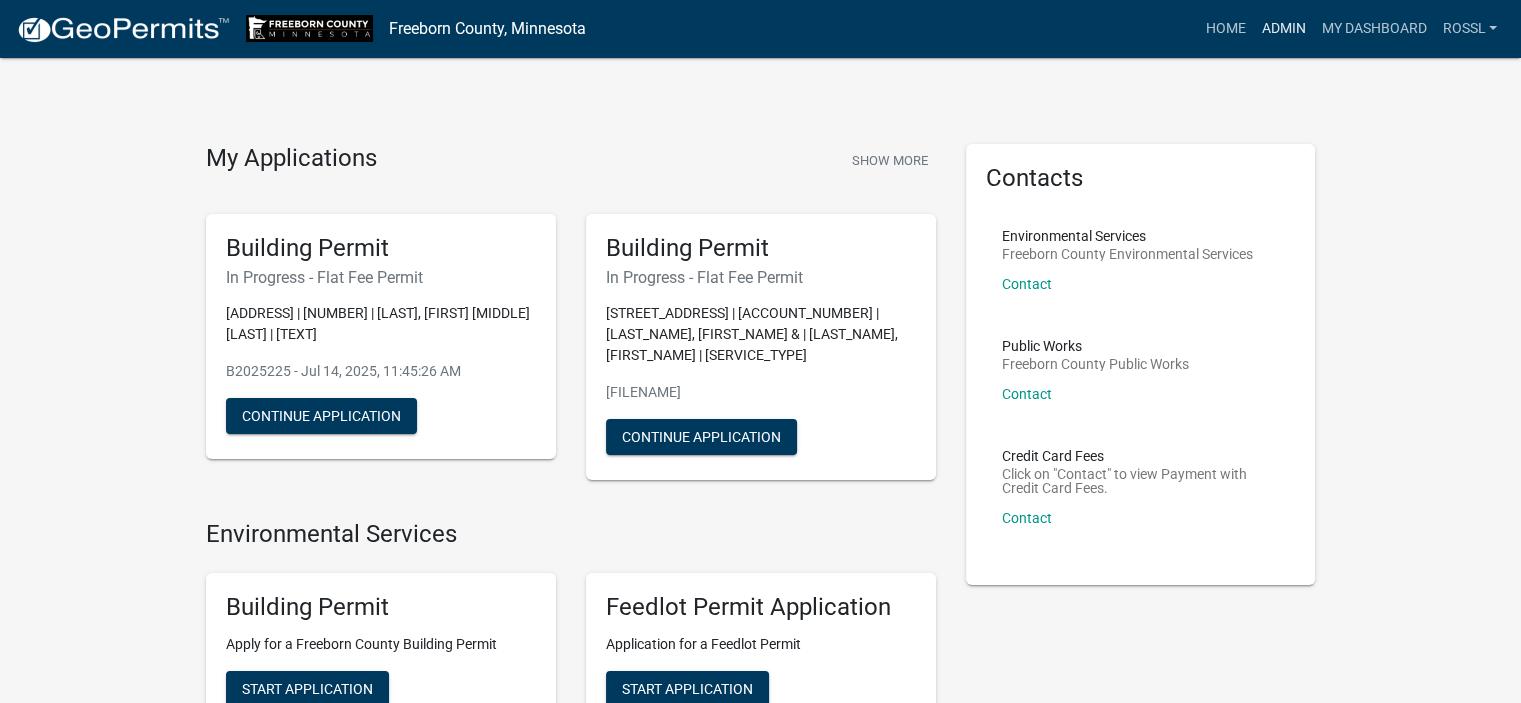 click on "Admin" at bounding box center (1283, 29) 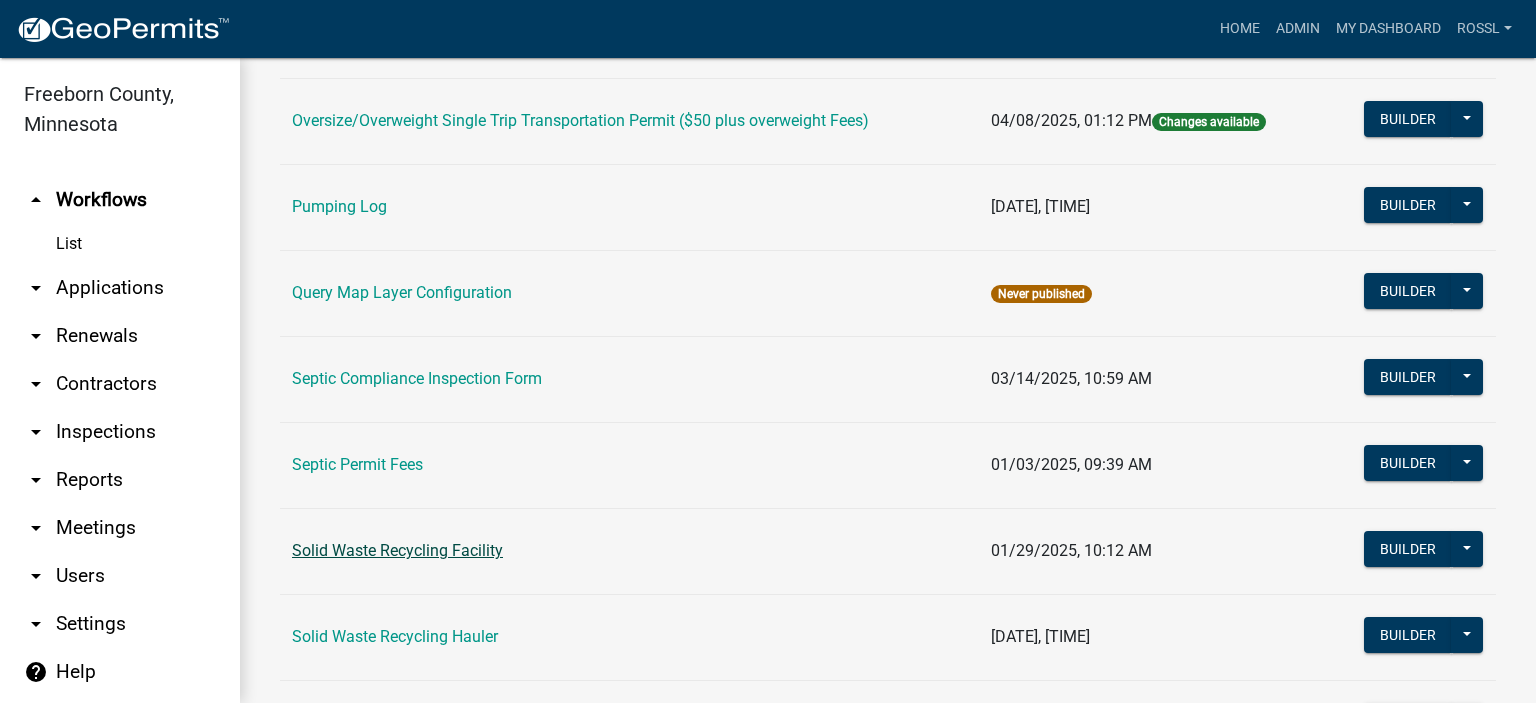 scroll, scrollTop: 1500, scrollLeft: 0, axis: vertical 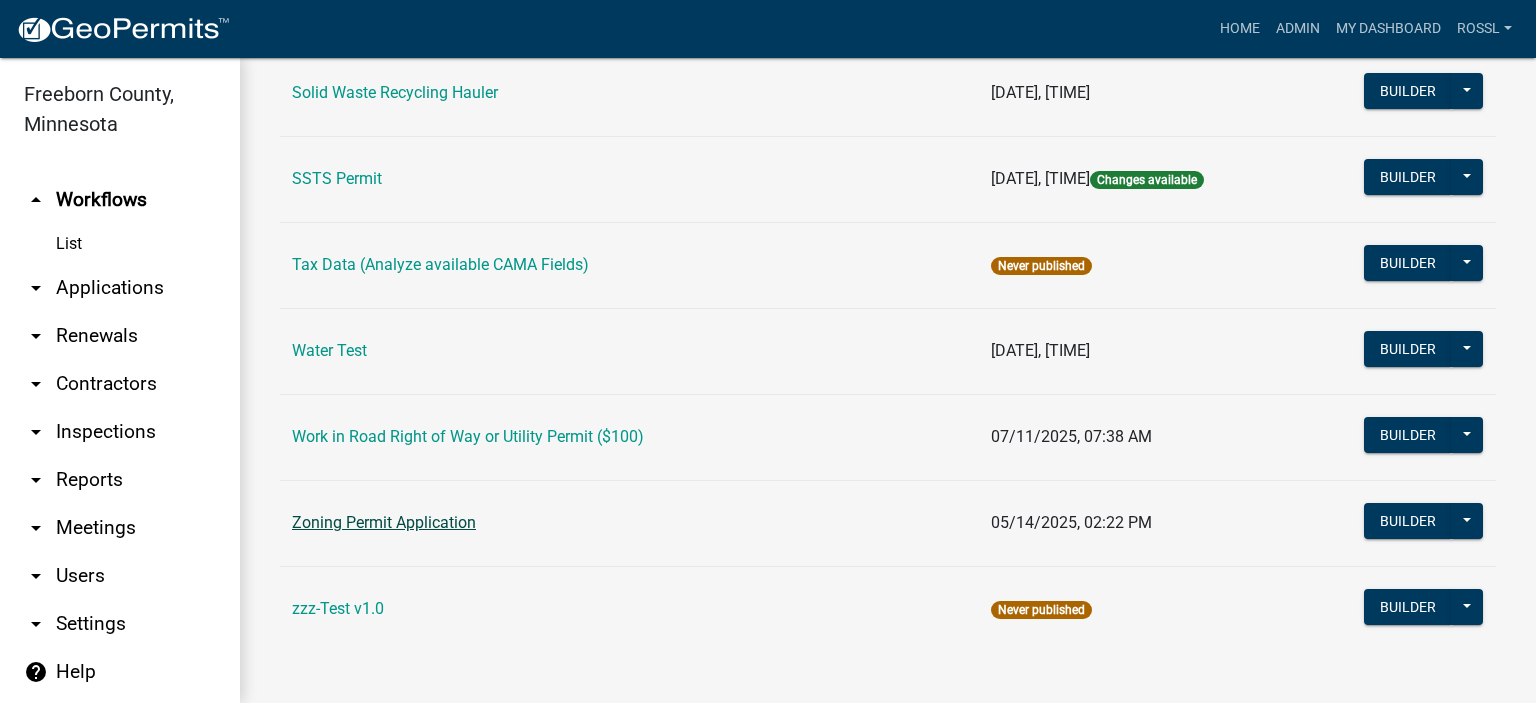 click on "Zoning Permit Application" at bounding box center [384, 522] 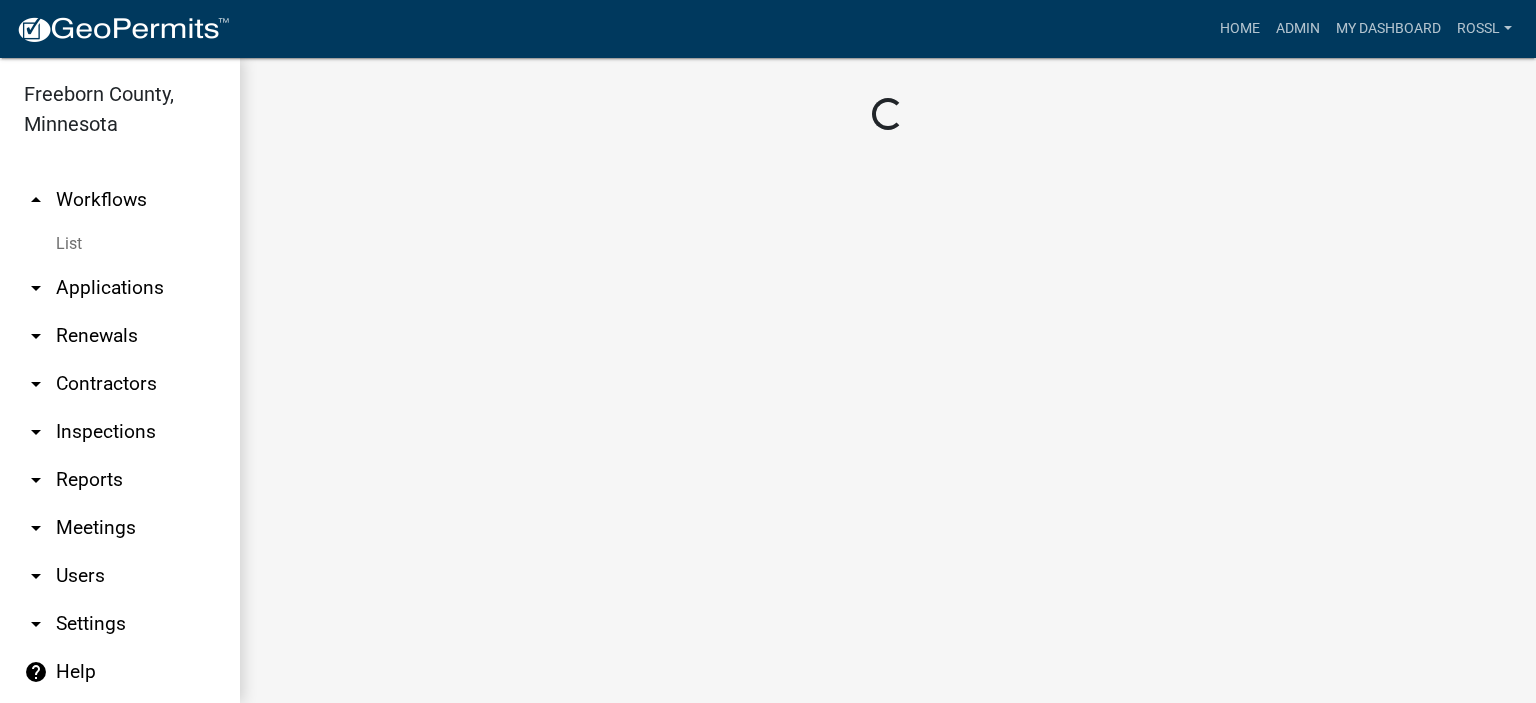 scroll, scrollTop: 0, scrollLeft: 0, axis: both 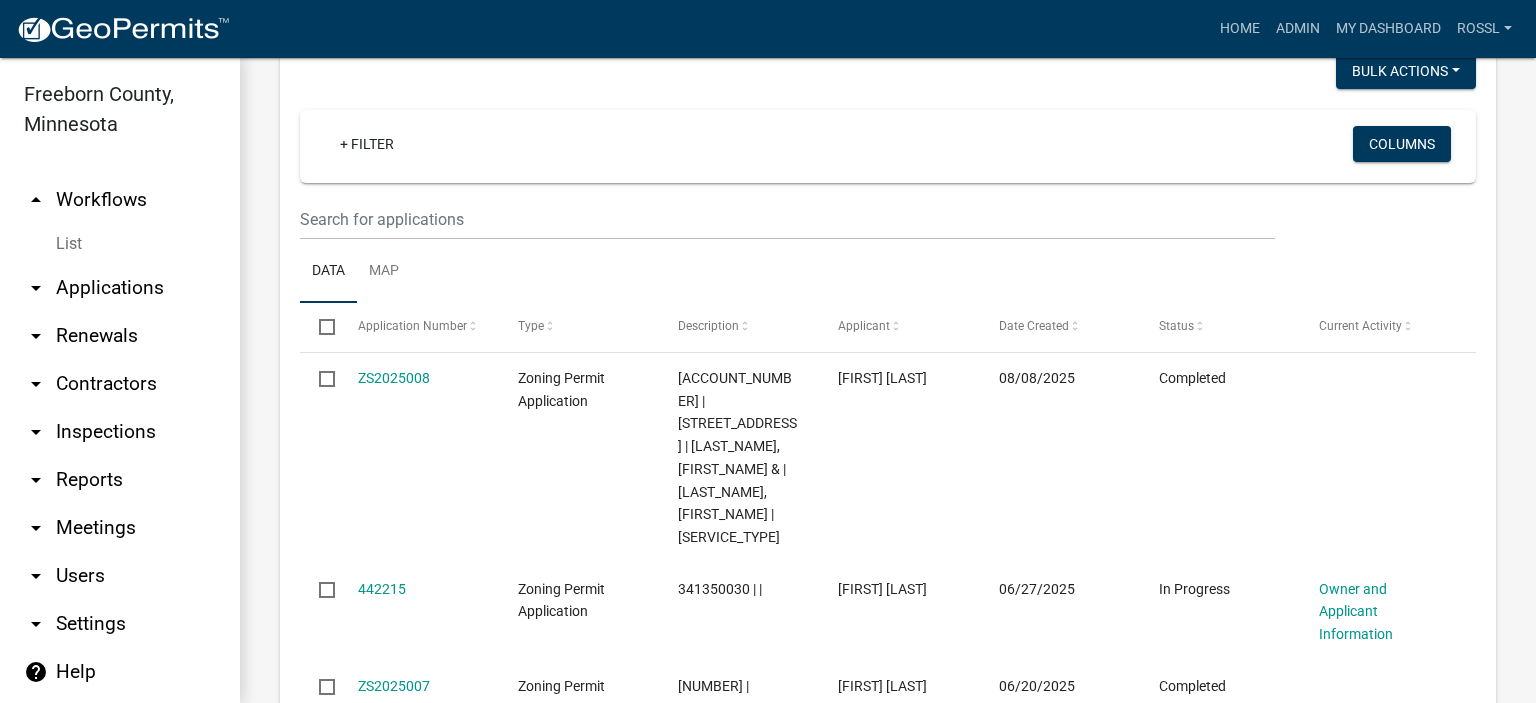 click on "ZS2025008" 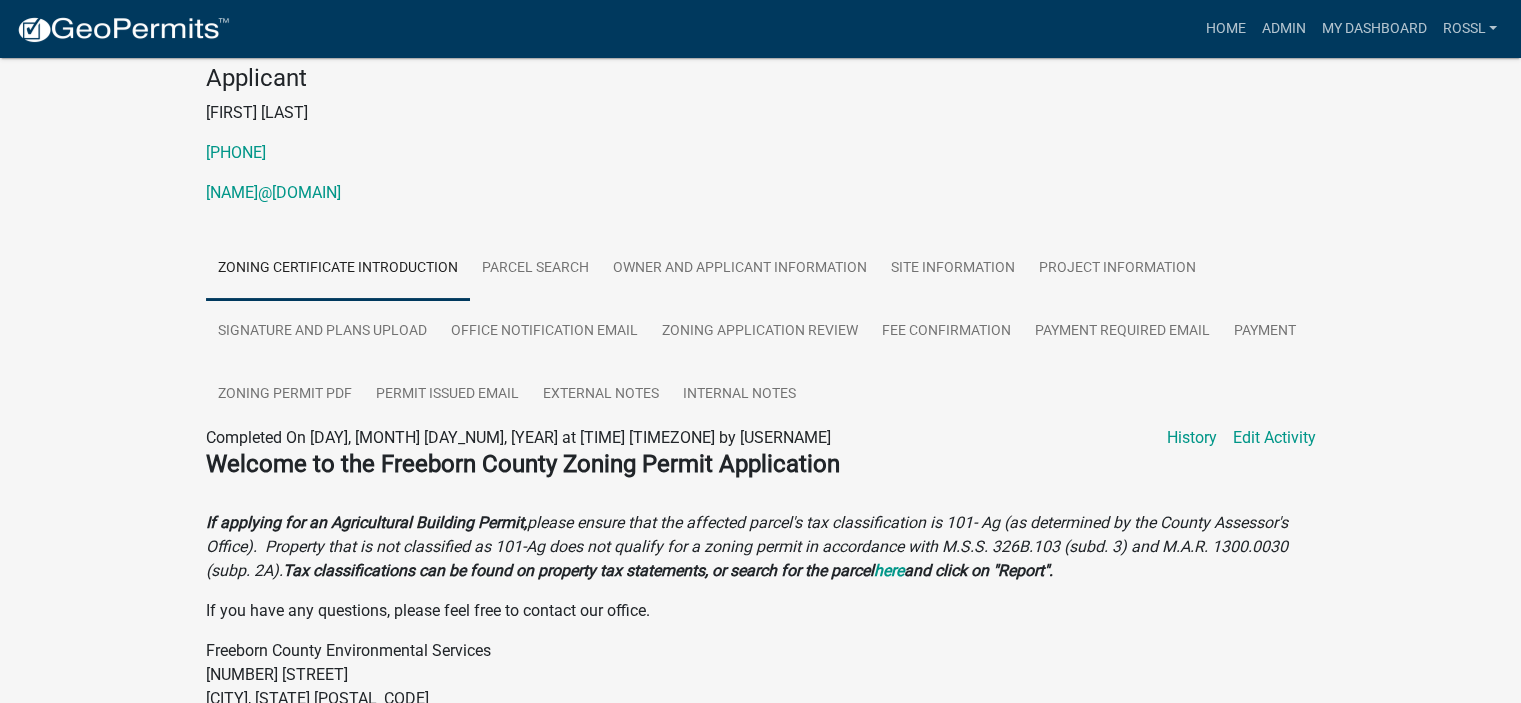 scroll, scrollTop: 359, scrollLeft: 0, axis: vertical 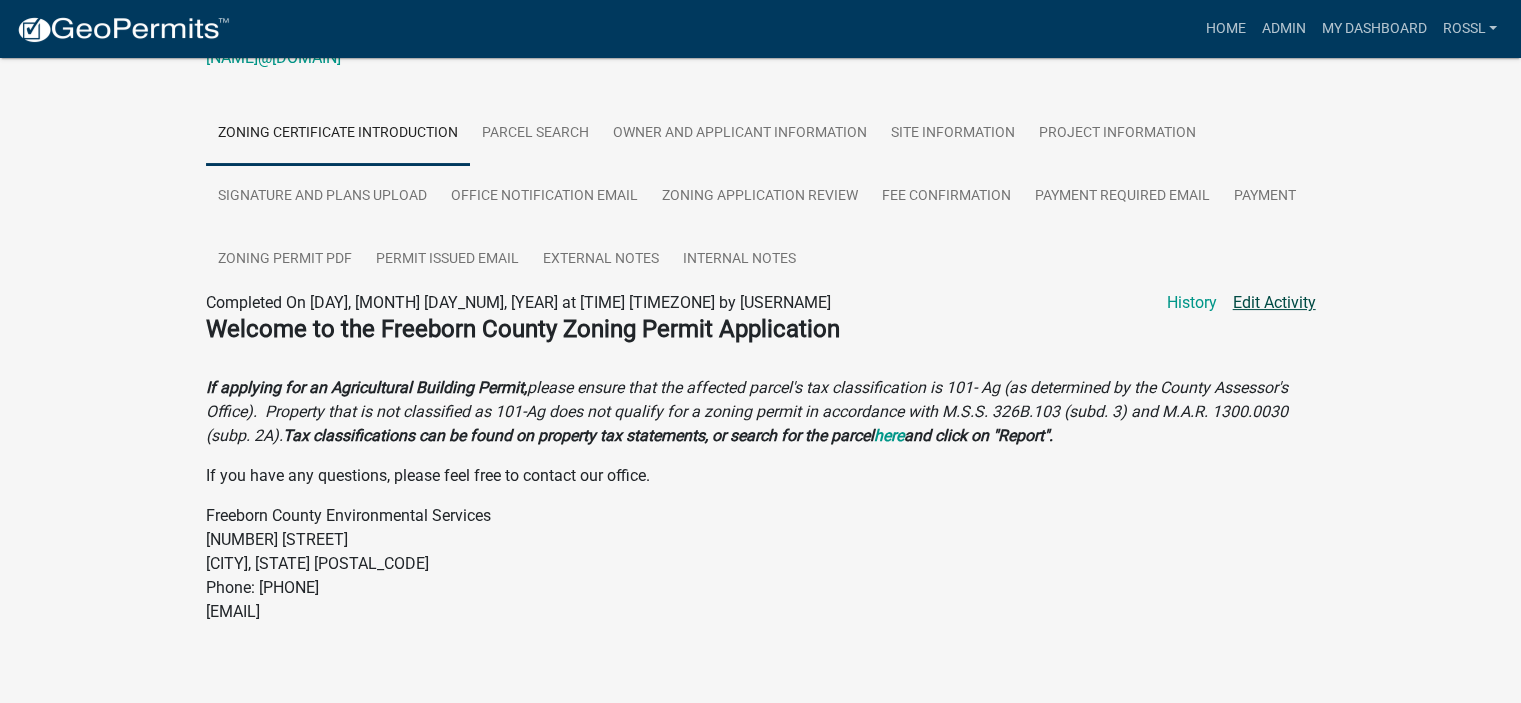 click on "Edit Activity" at bounding box center [1274, 303] 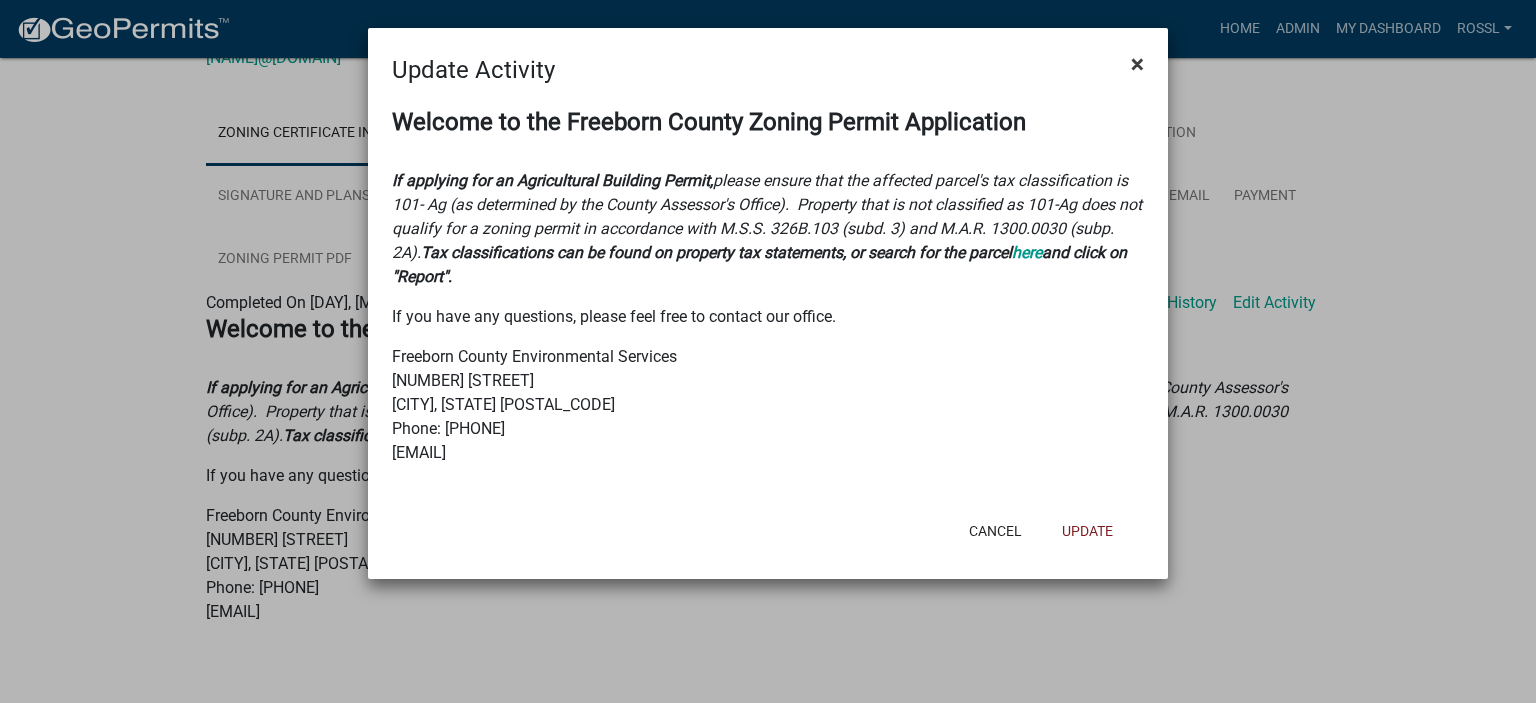 click on "×" 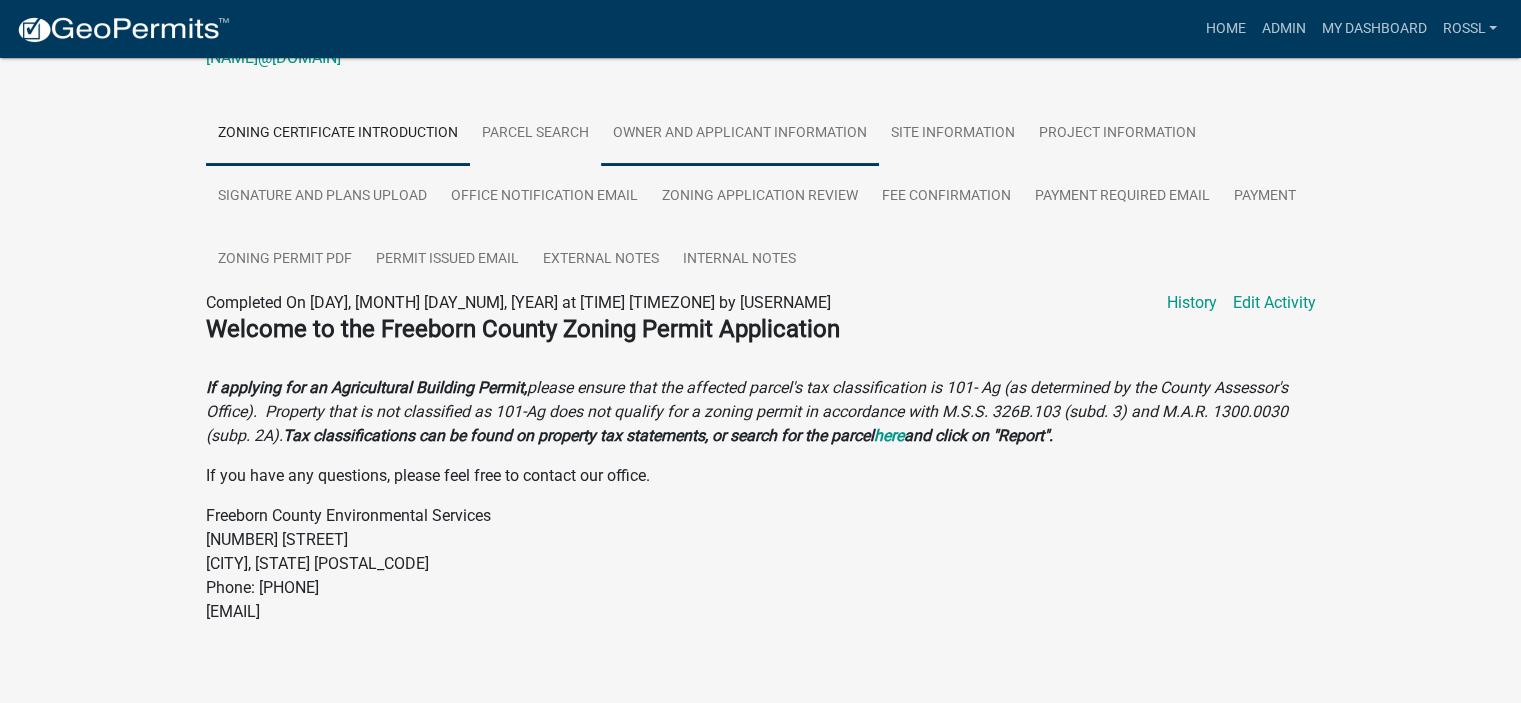 click on "Owner and Applicant Information" at bounding box center (740, 134) 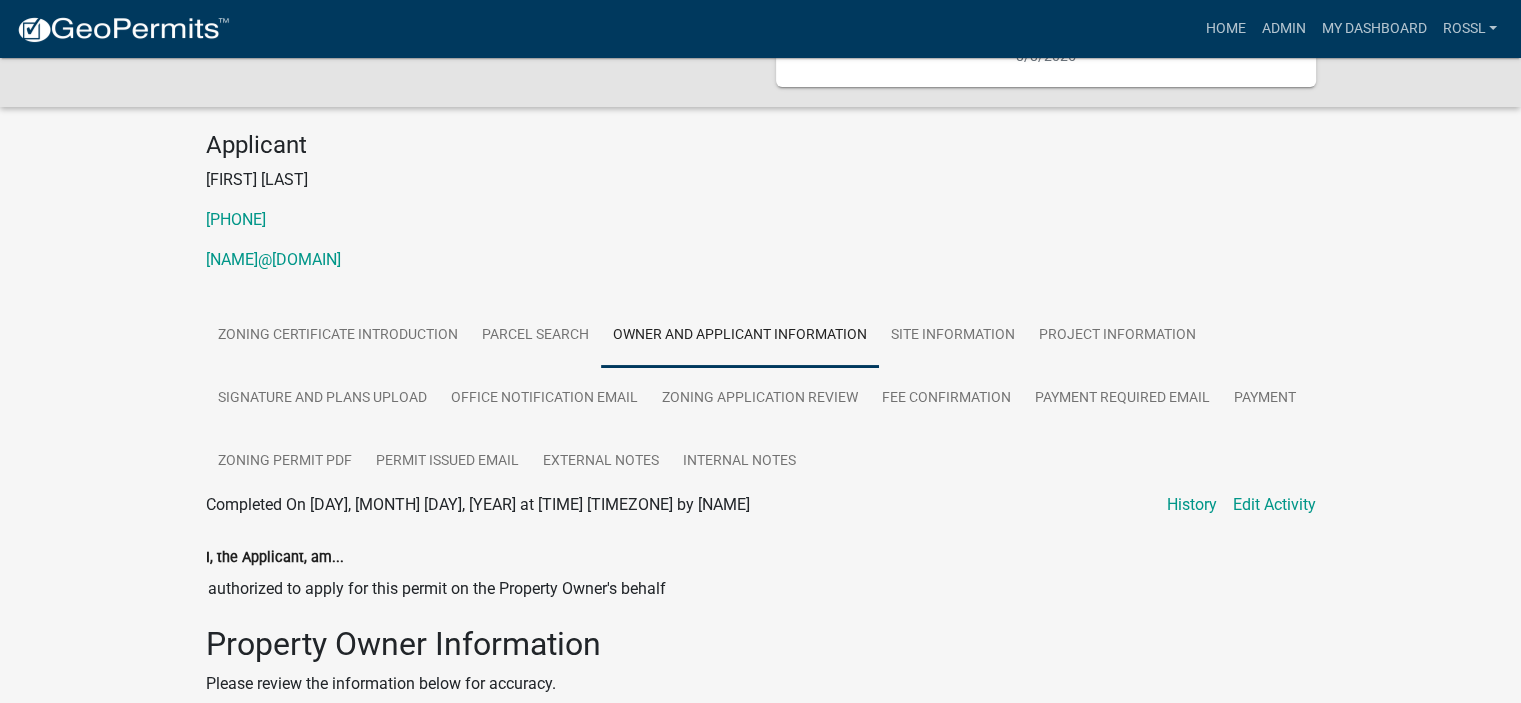 scroll, scrollTop: 0, scrollLeft: 0, axis: both 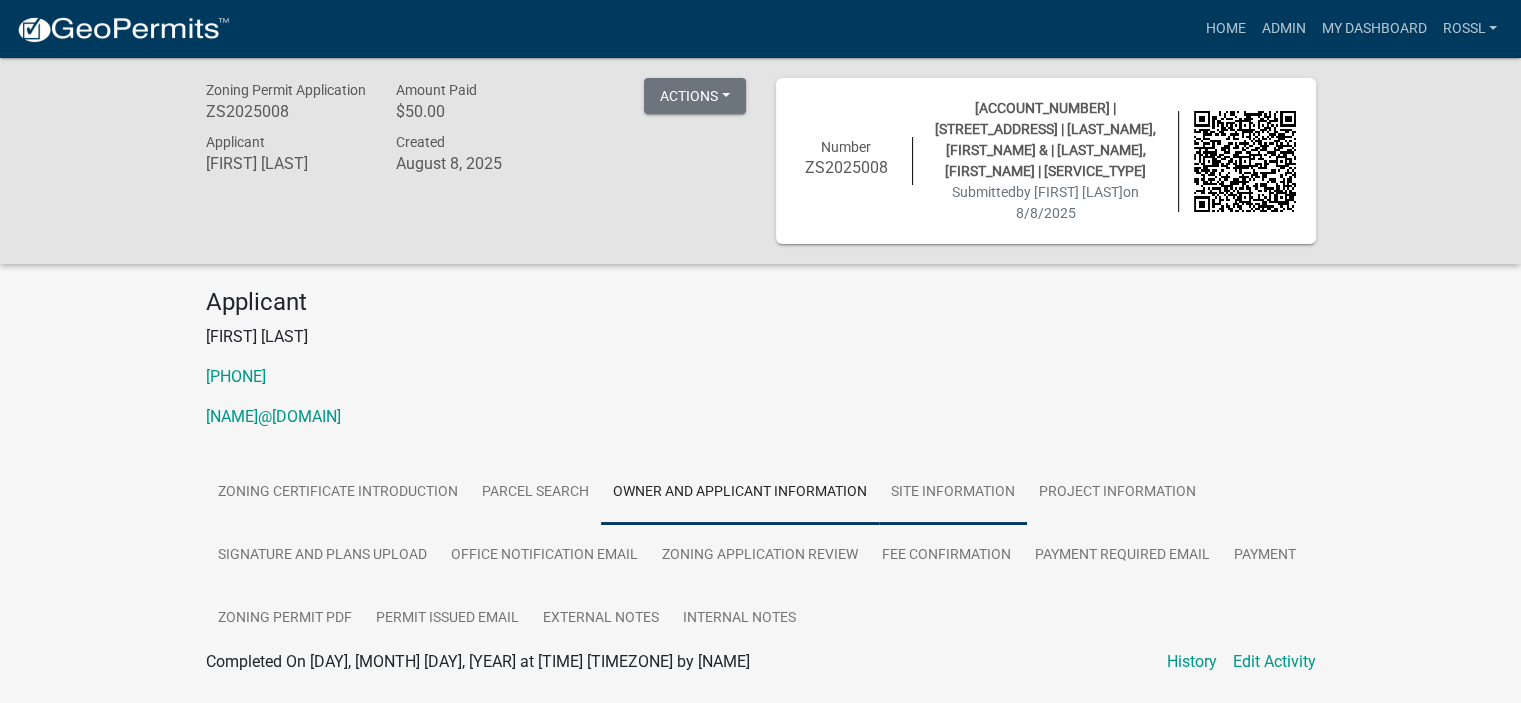 click on "Site Information" at bounding box center [953, 493] 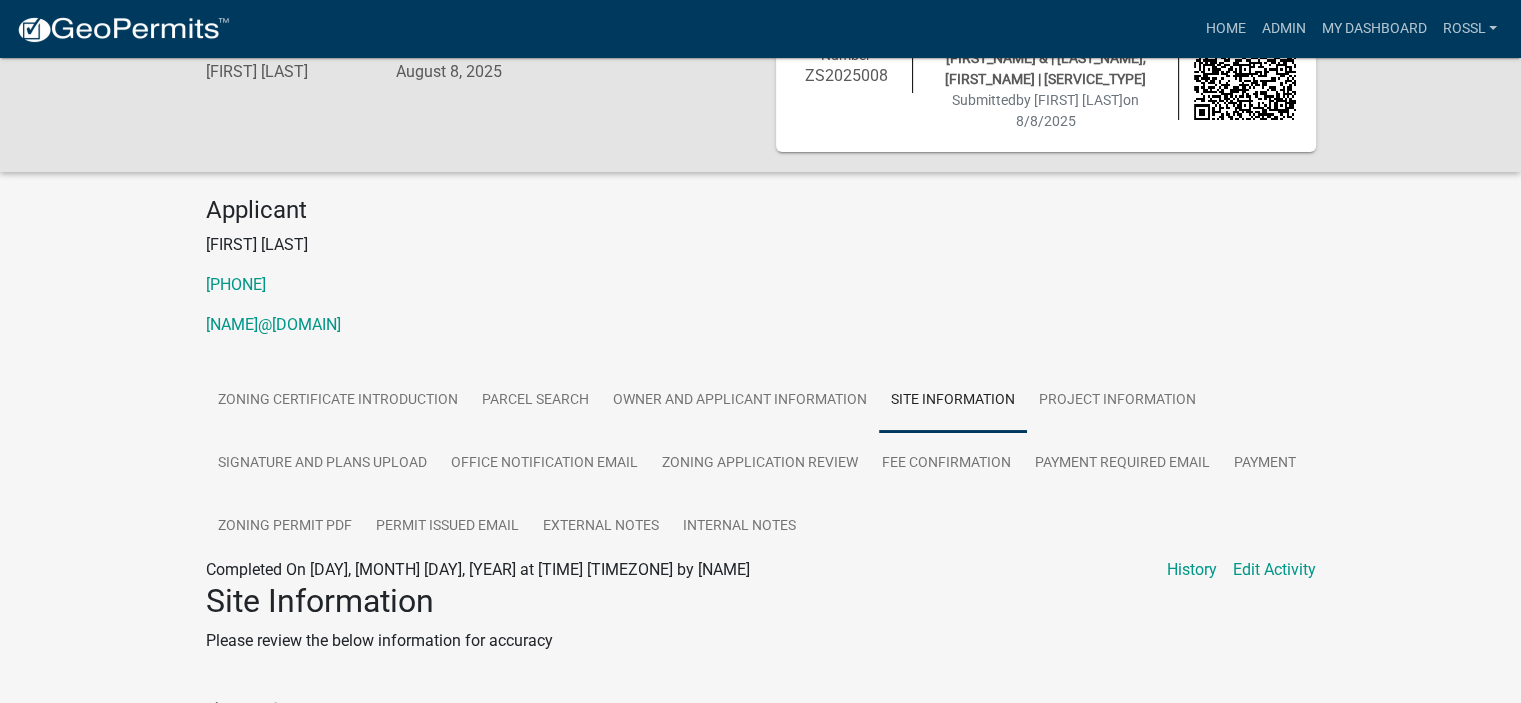 scroll, scrollTop: 0, scrollLeft: 0, axis: both 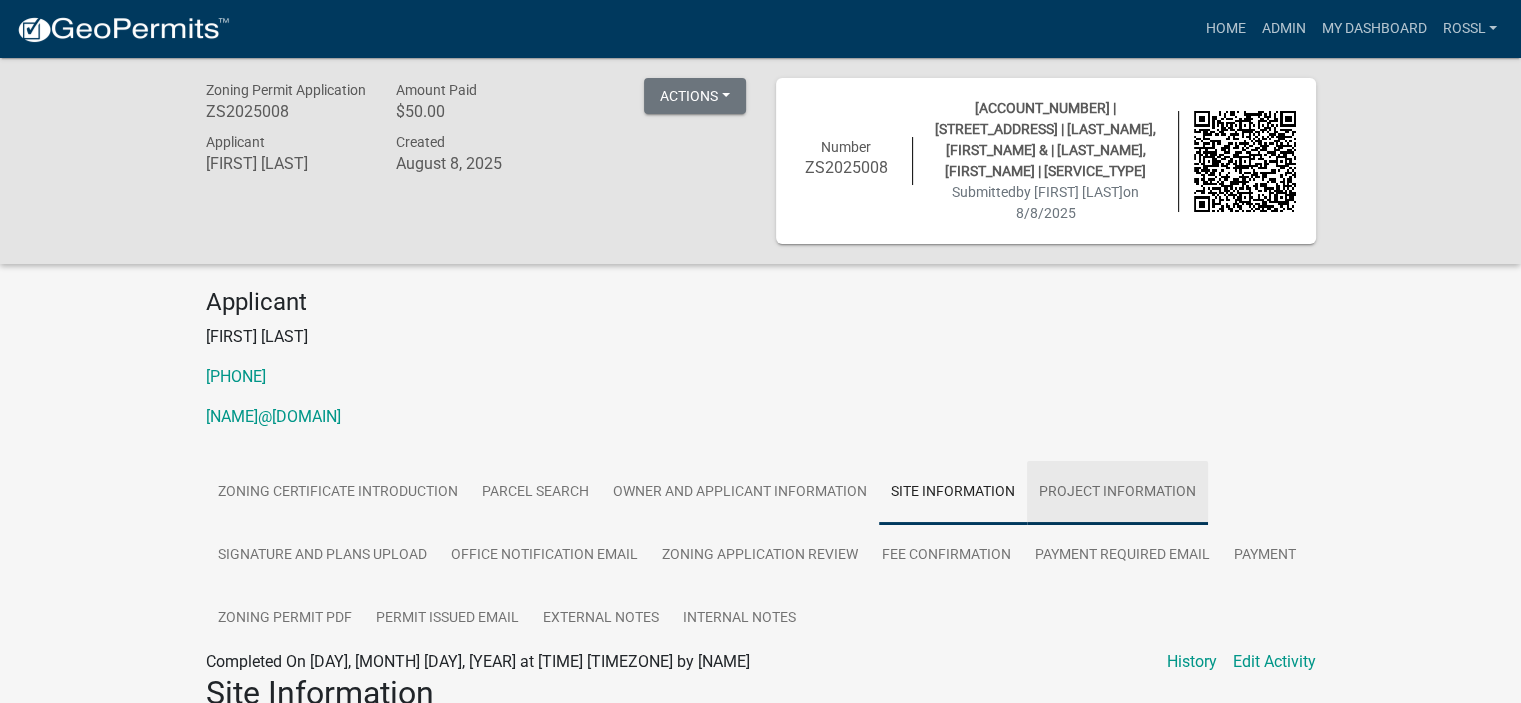 click on "Project Information" at bounding box center (1117, 493) 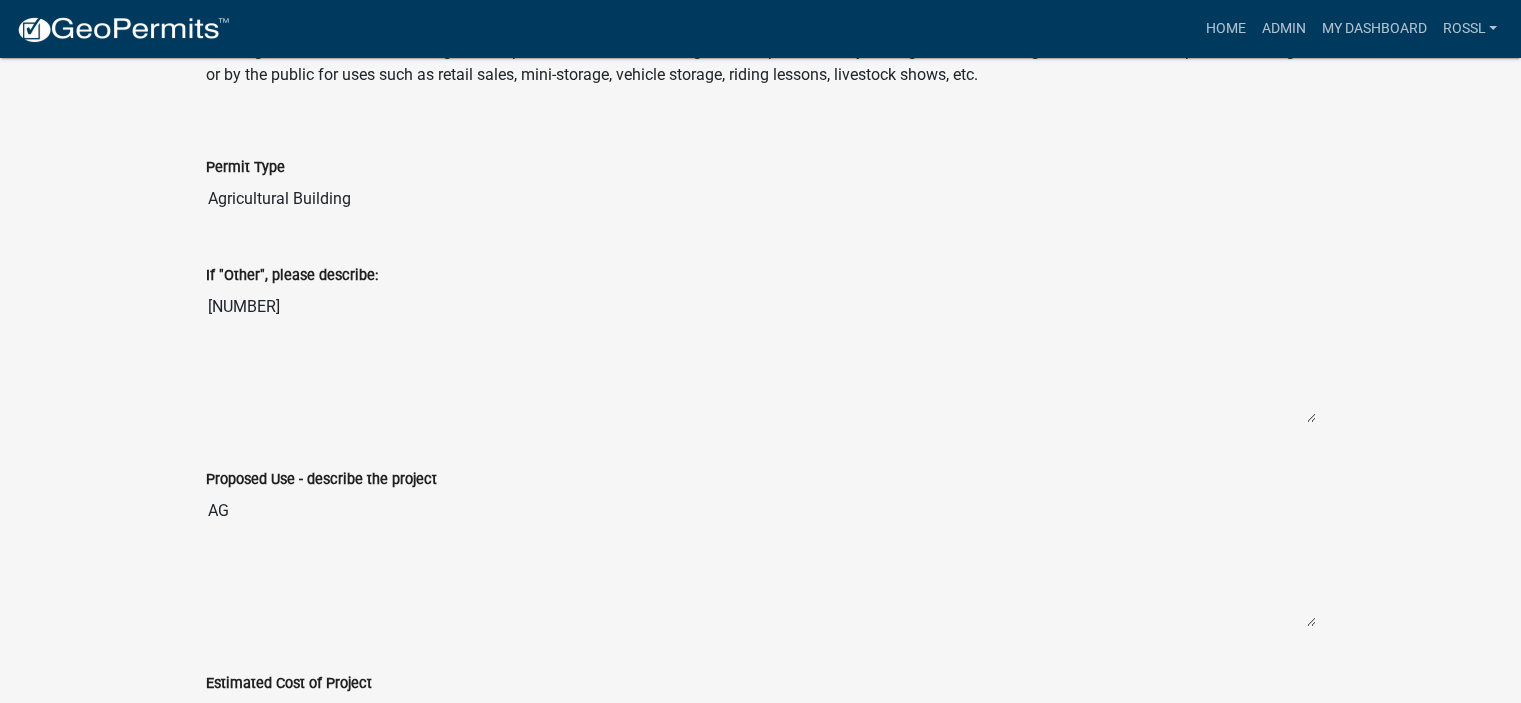scroll, scrollTop: 900, scrollLeft: 0, axis: vertical 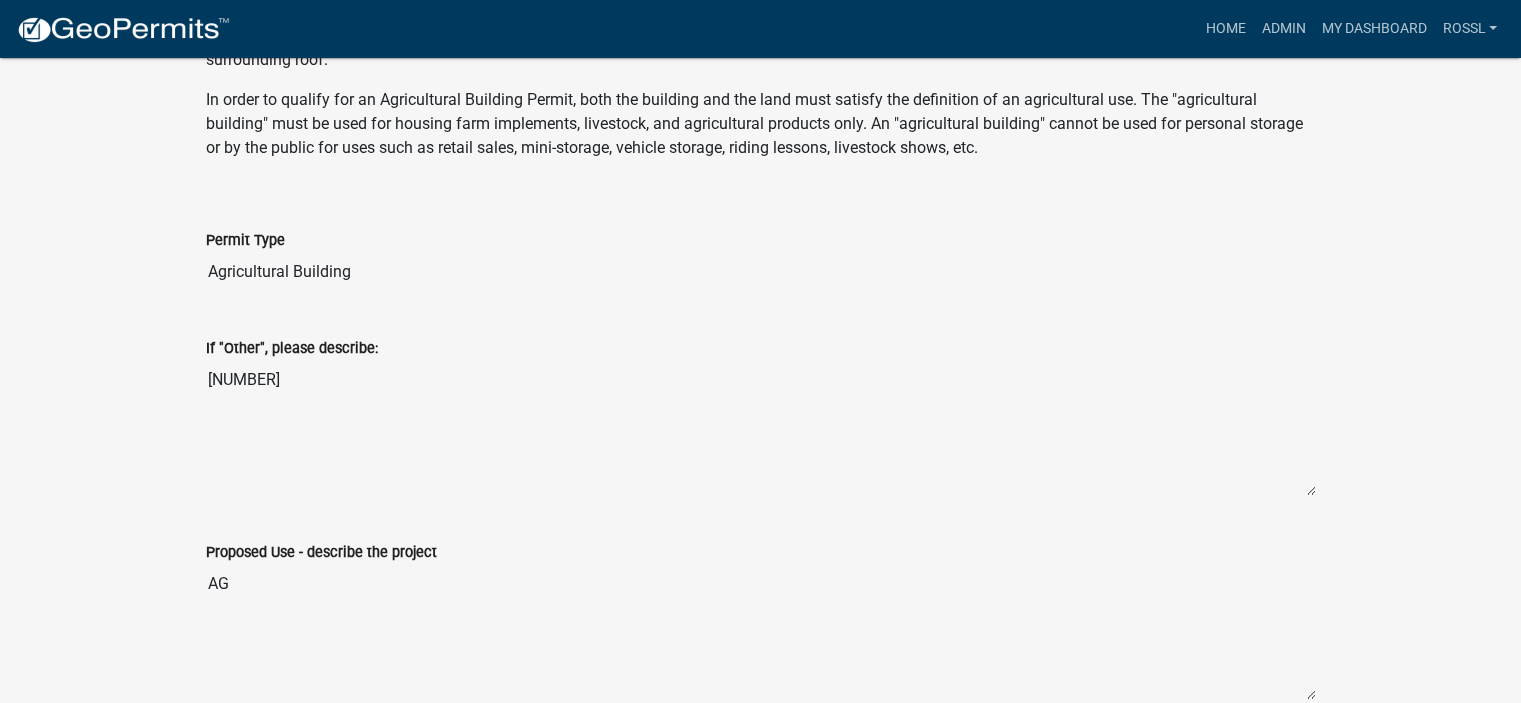 click on "[NUMBER]" at bounding box center [761, 428] 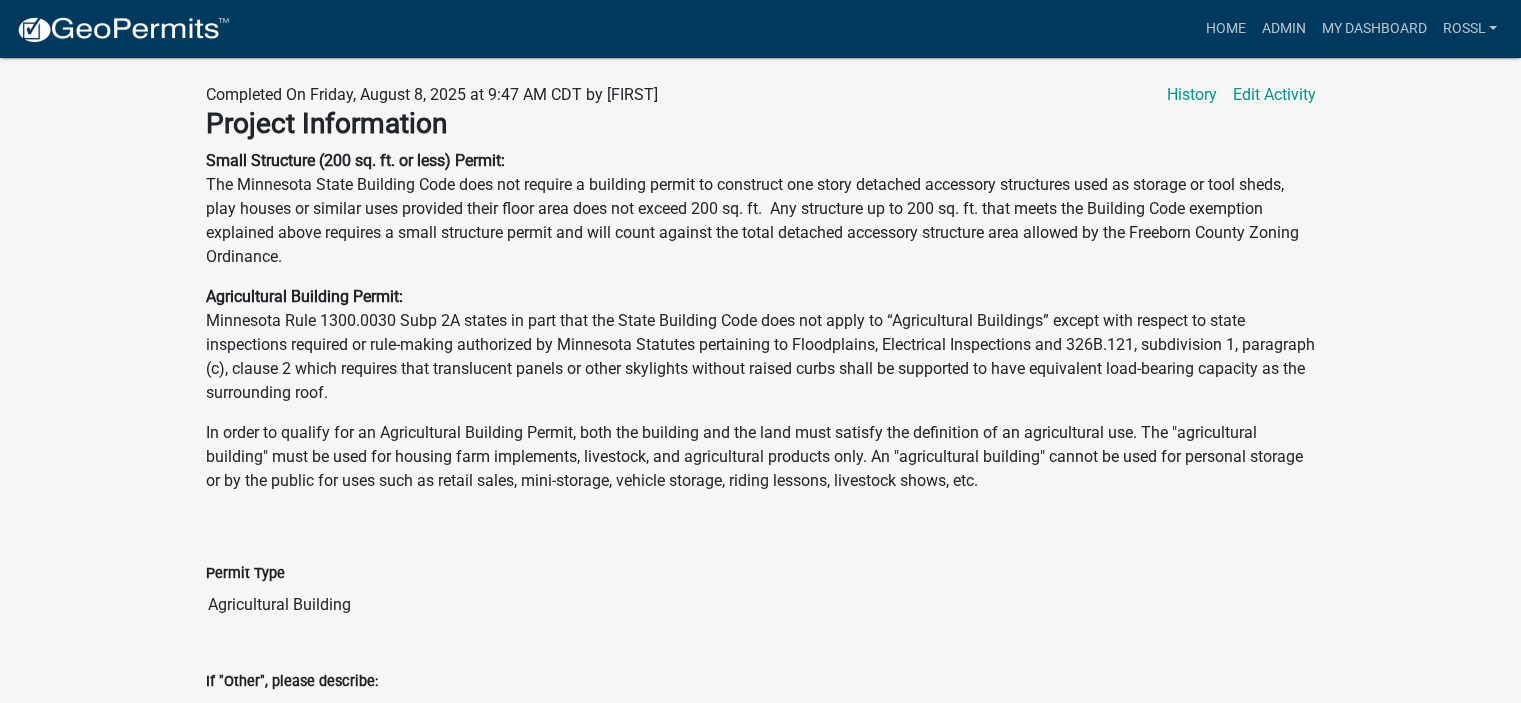 scroll, scrollTop: 315, scrollLeft: 0, axis: vertical 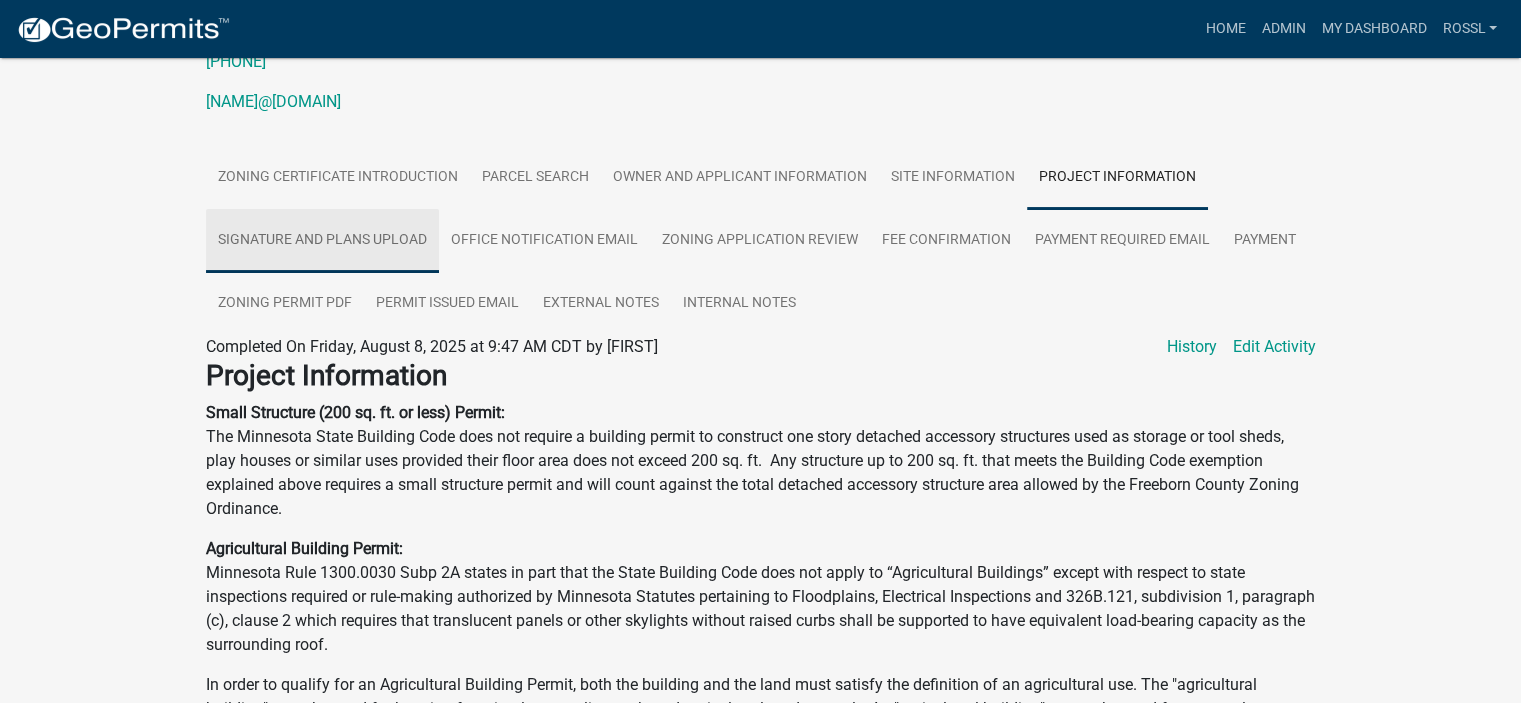 click on "Signature and Plans Upload" at bounding box center (322, 241) 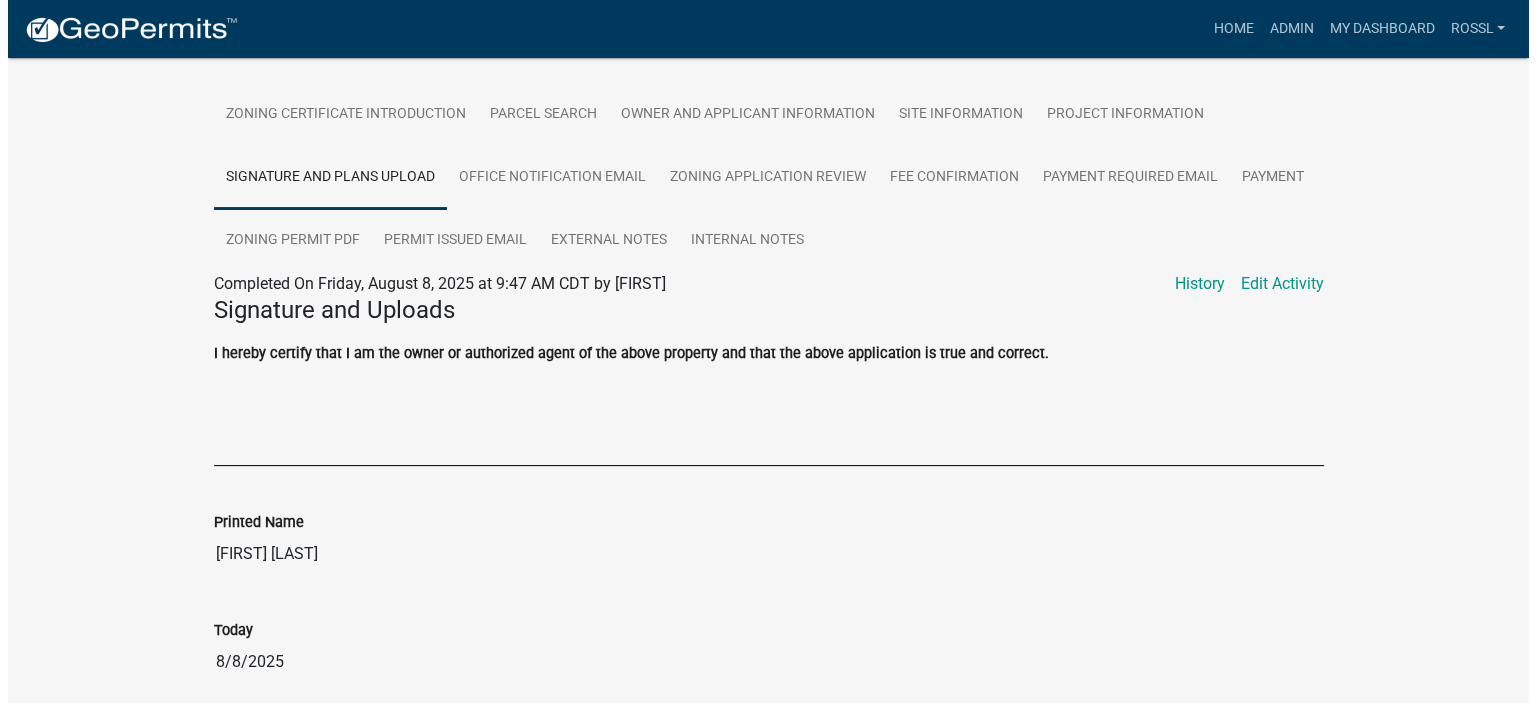 scroll, scrollTop: 275, scrollLeft: 0, axis: vertical 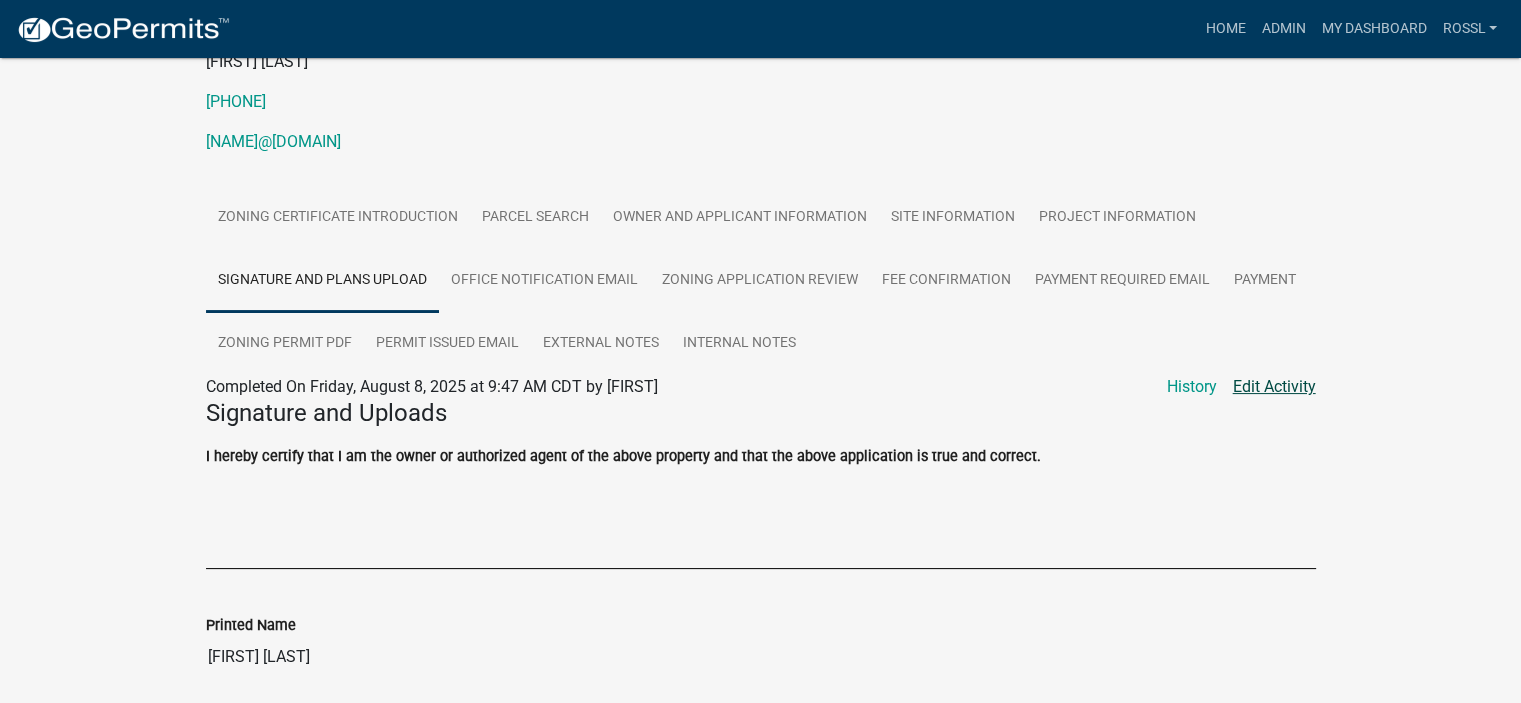 click on "Edit Activity" at bounding box center [1274, 387] 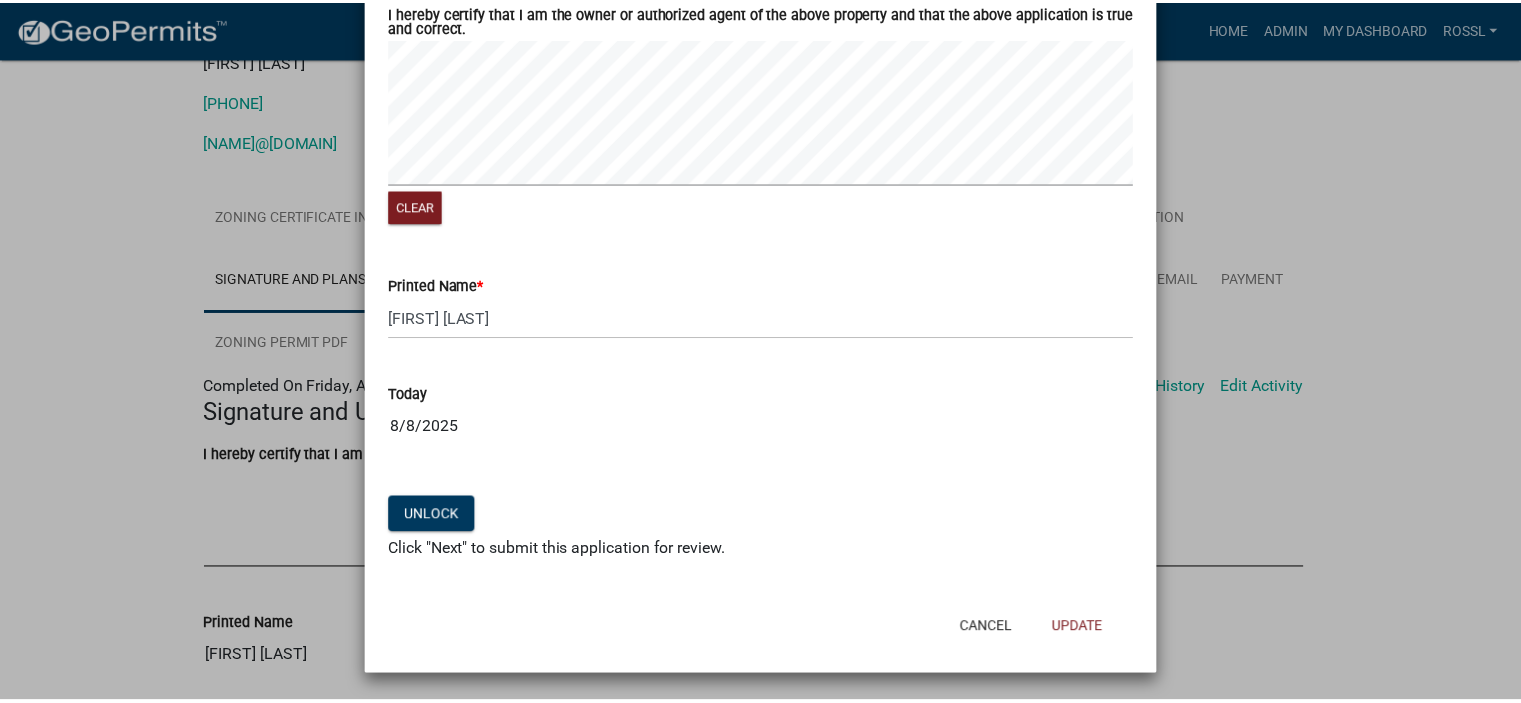 scroll, scrollTop: 0, scrollLeft: 0, axis: both 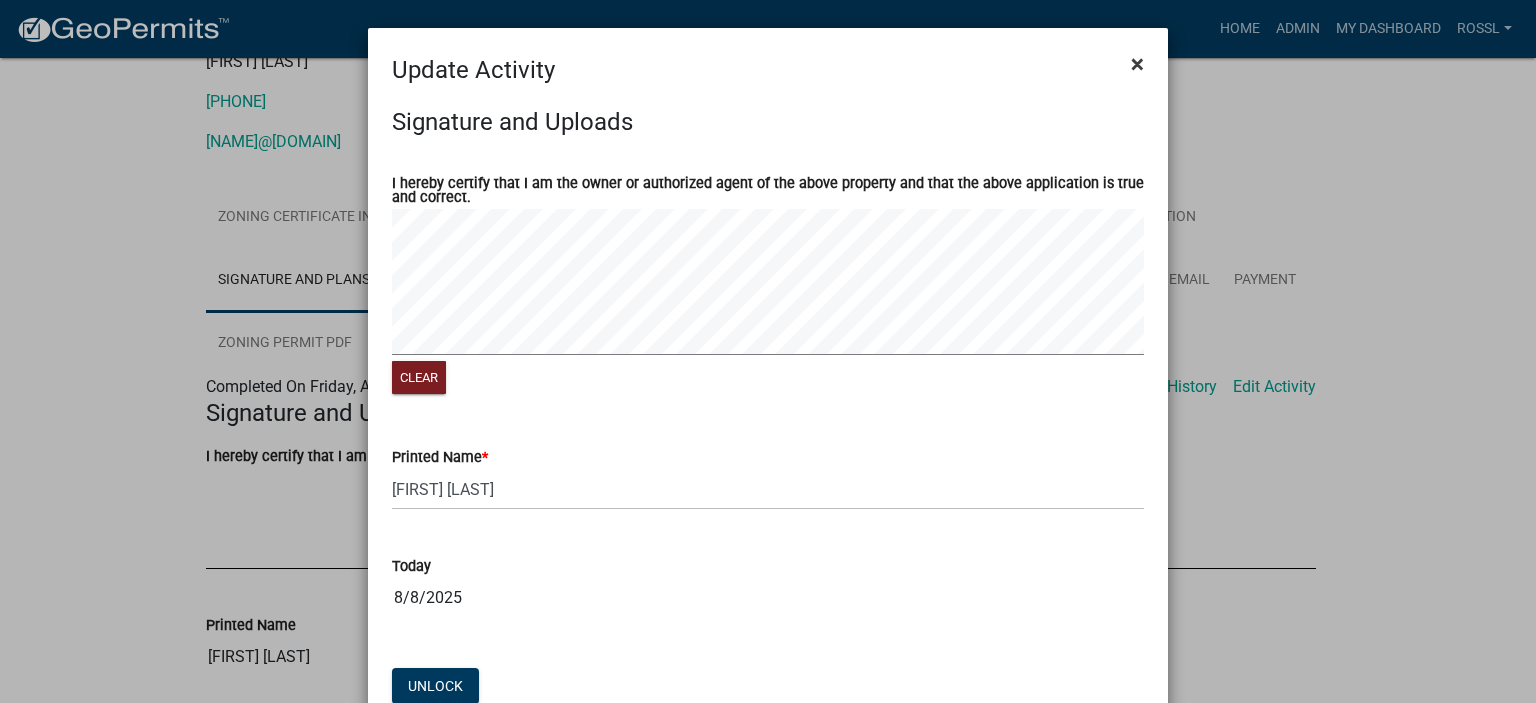 click on "×" 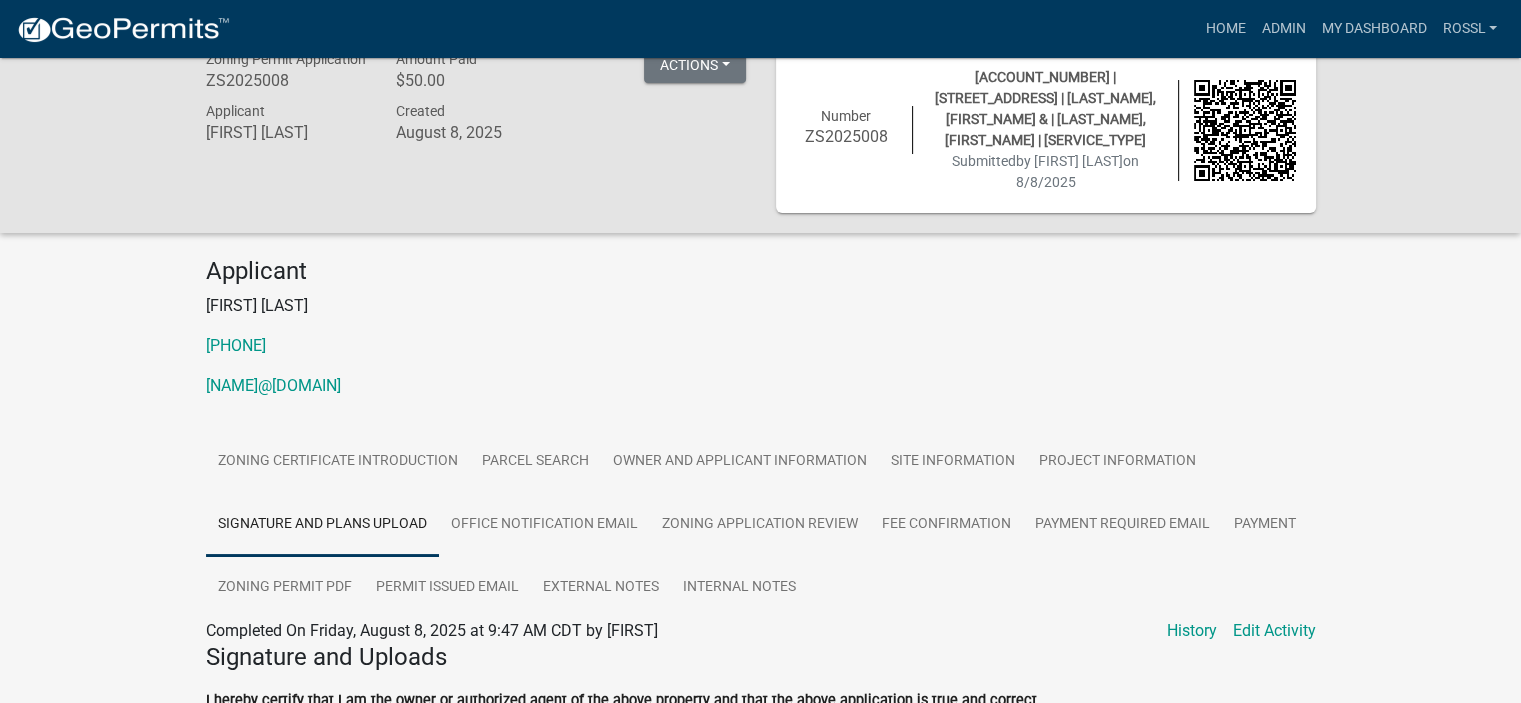 scroll, scrollTop: 0, scrollLeft: 0, axis: both 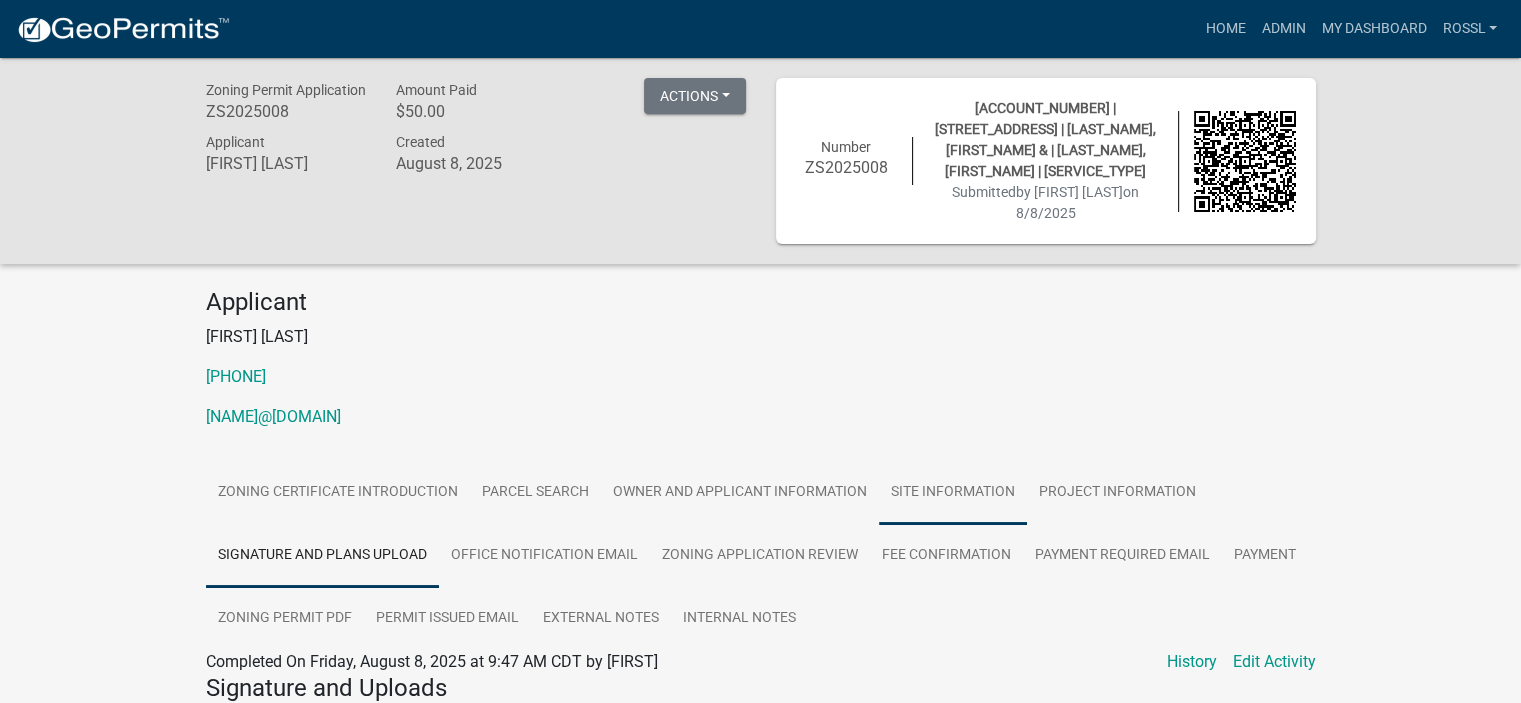 click on "Site Information" at bounding box center [953, 493] 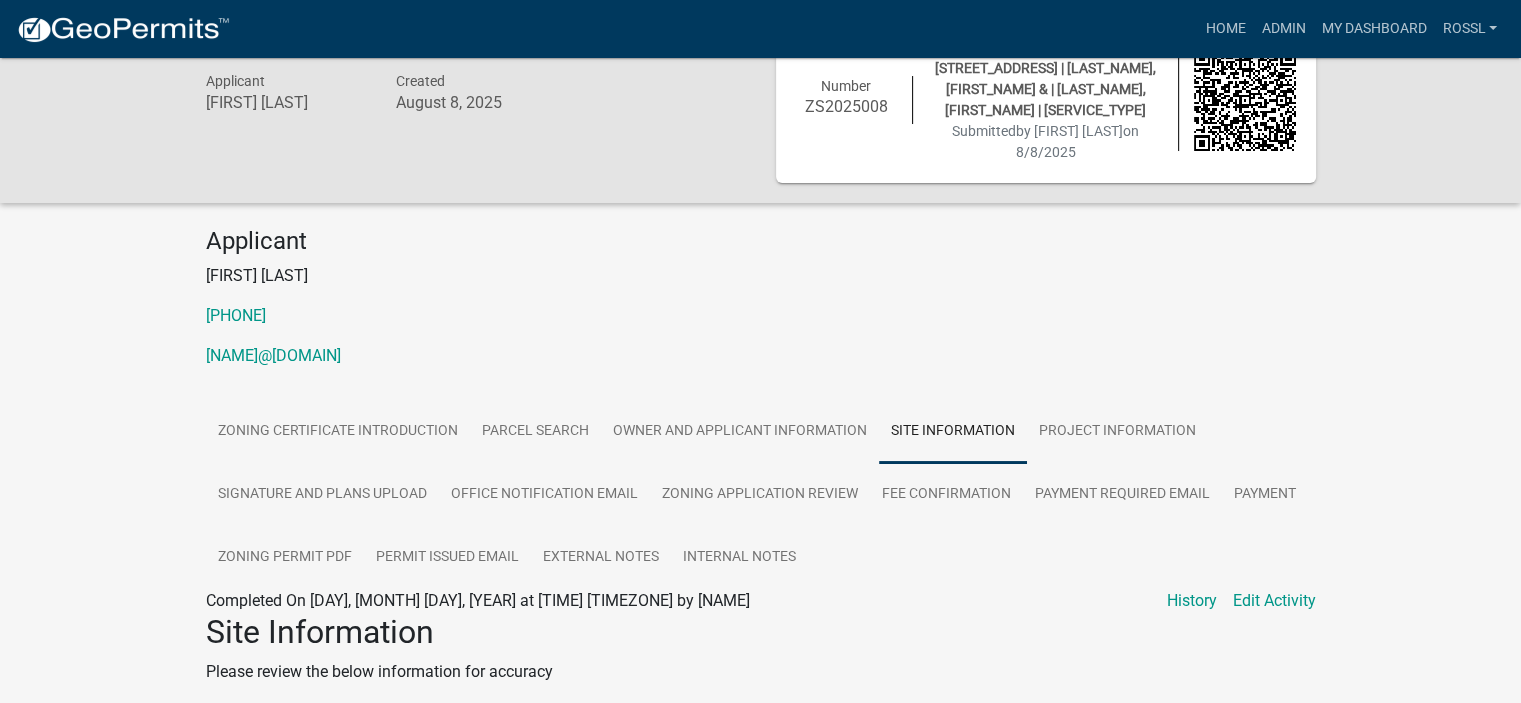 scroll, scrollTop: 36, scrollLeft: 0, axis: vertical 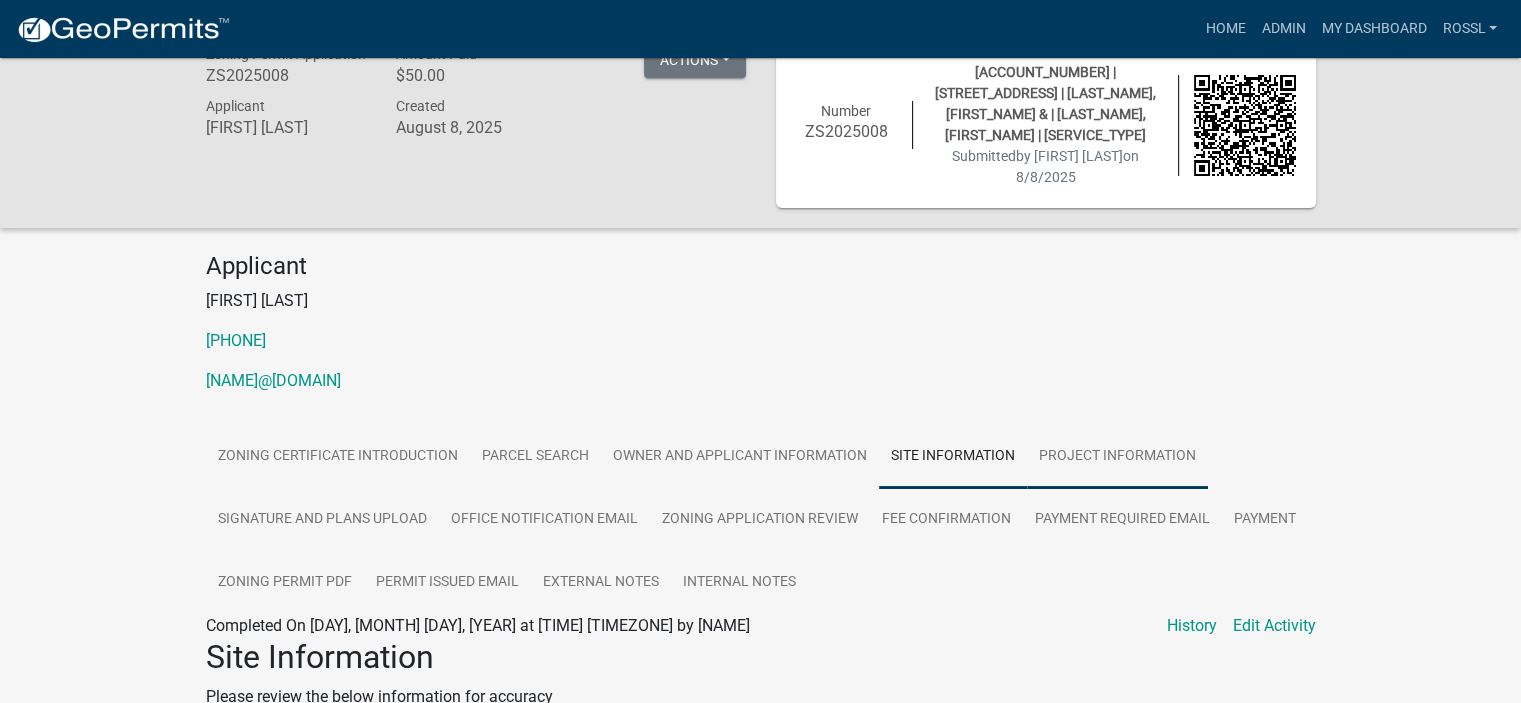 click on "Project Information" at bounding box center (1117, 457) 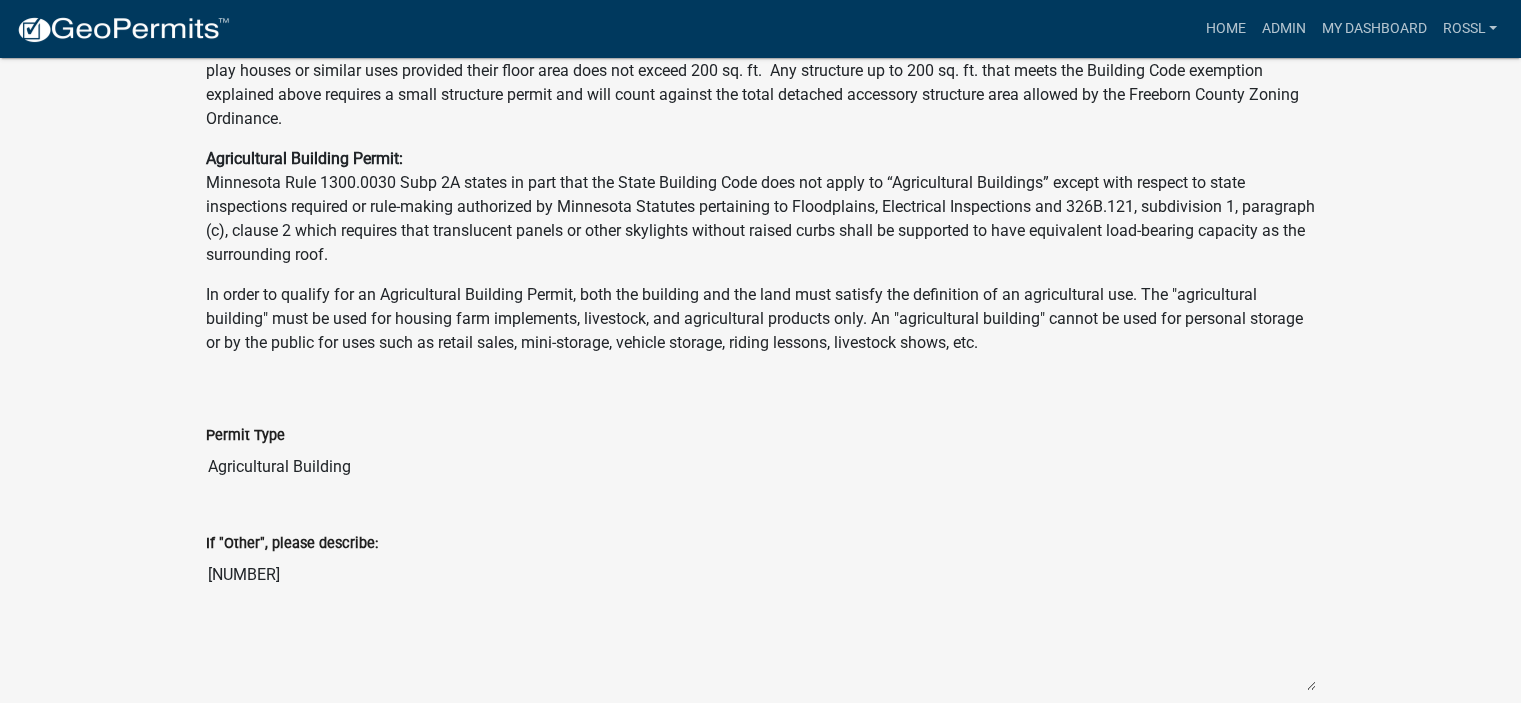 scroll, scrollTop: 936, scrollLeft: 0, axis: vertical 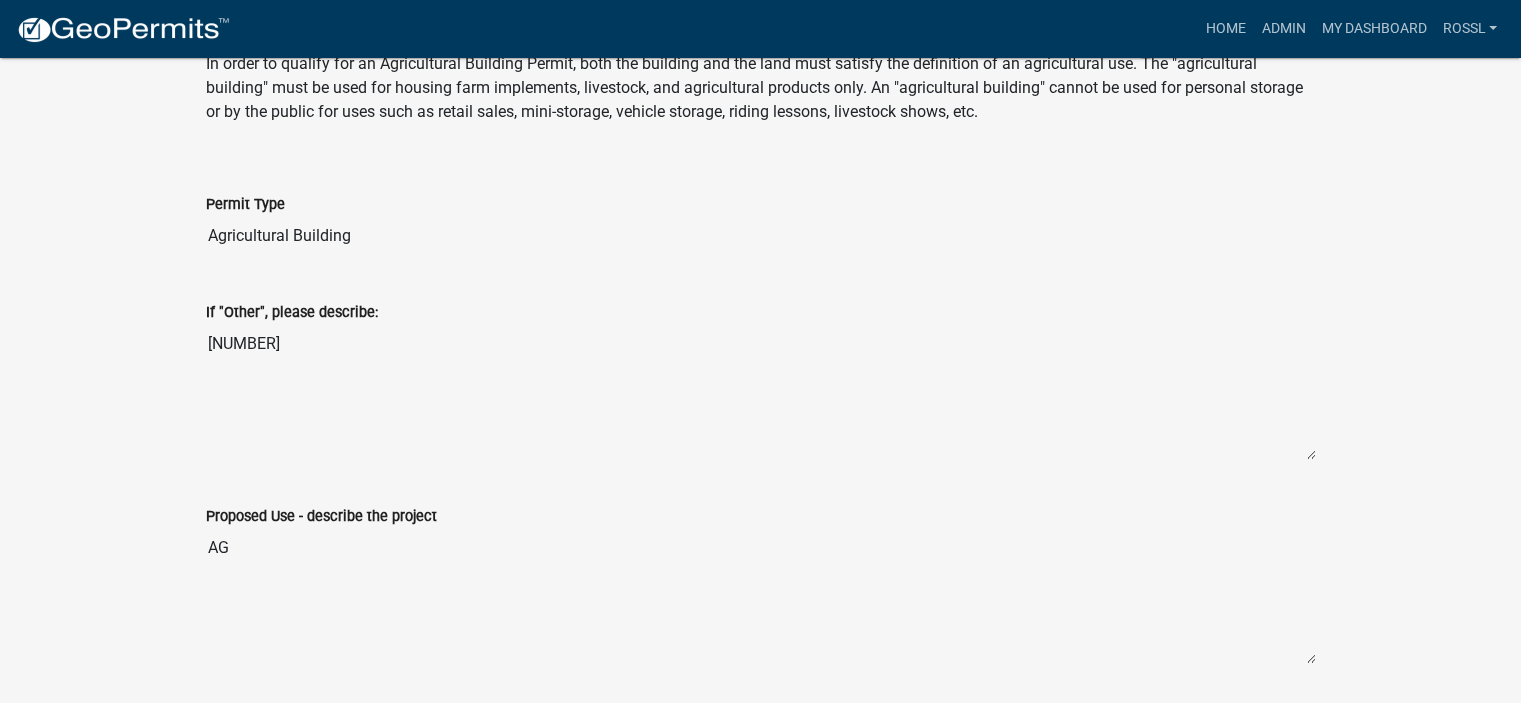click on "[NUMBER]" at bounding box center [761, 392] 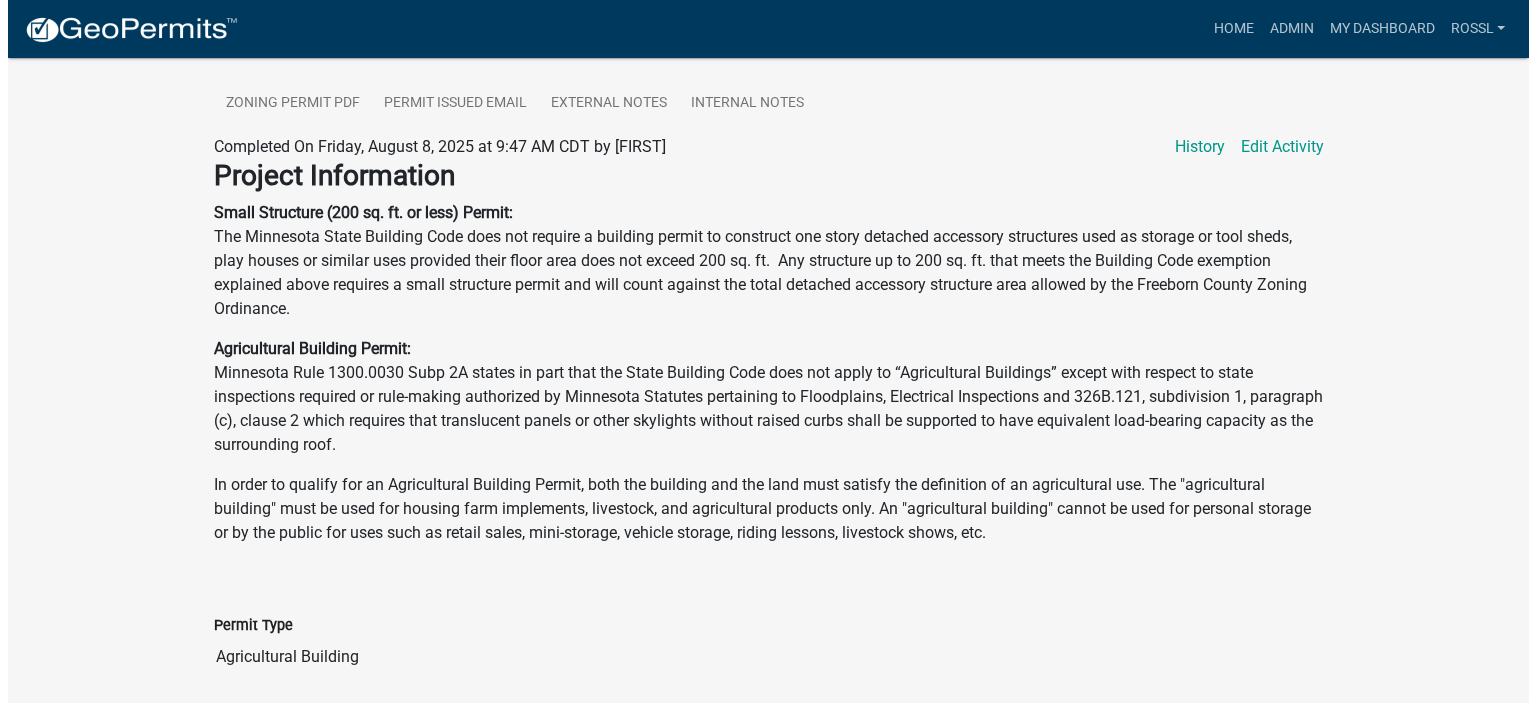 scroll, scrollTop: 236, scrollLeft: 0, axis: vertical 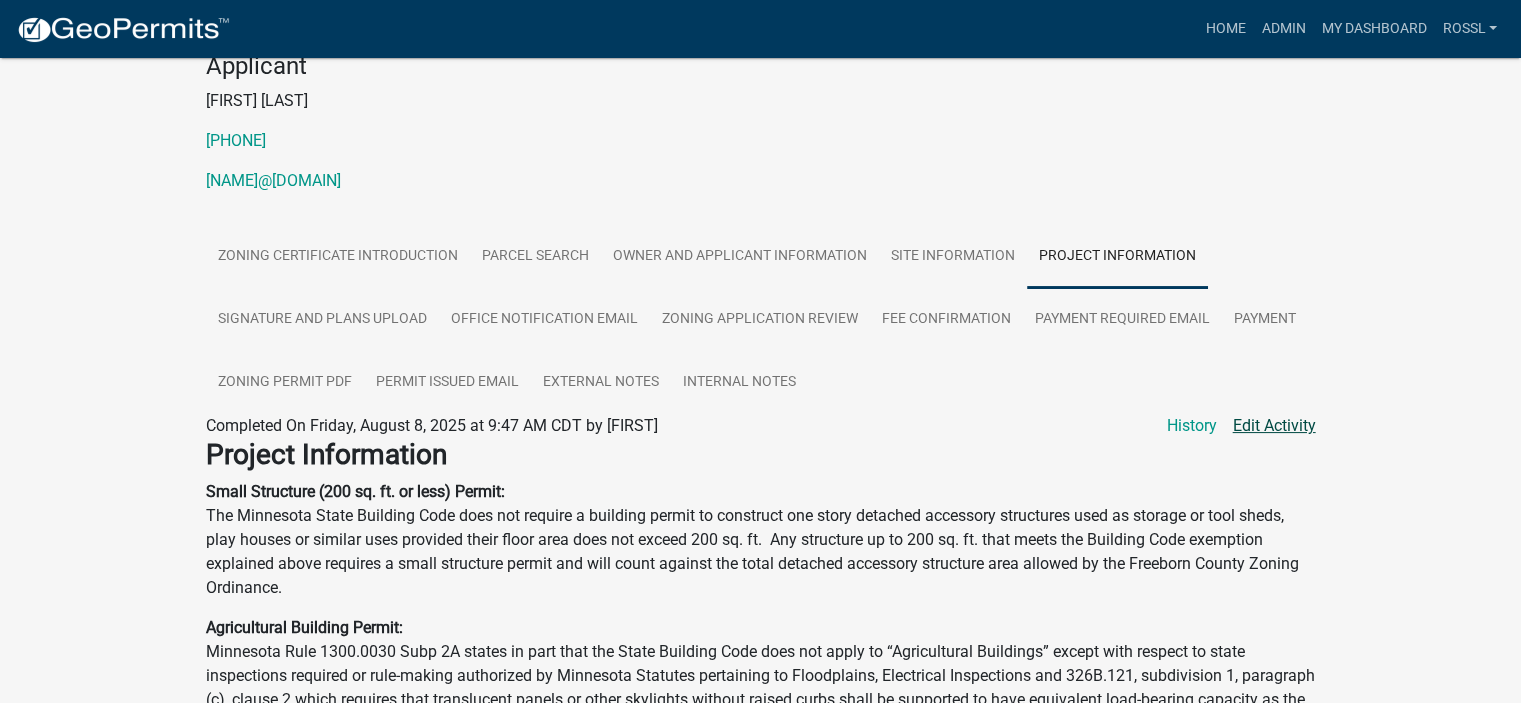 click on "Edit Activity" at bounding box center (1274, 426) 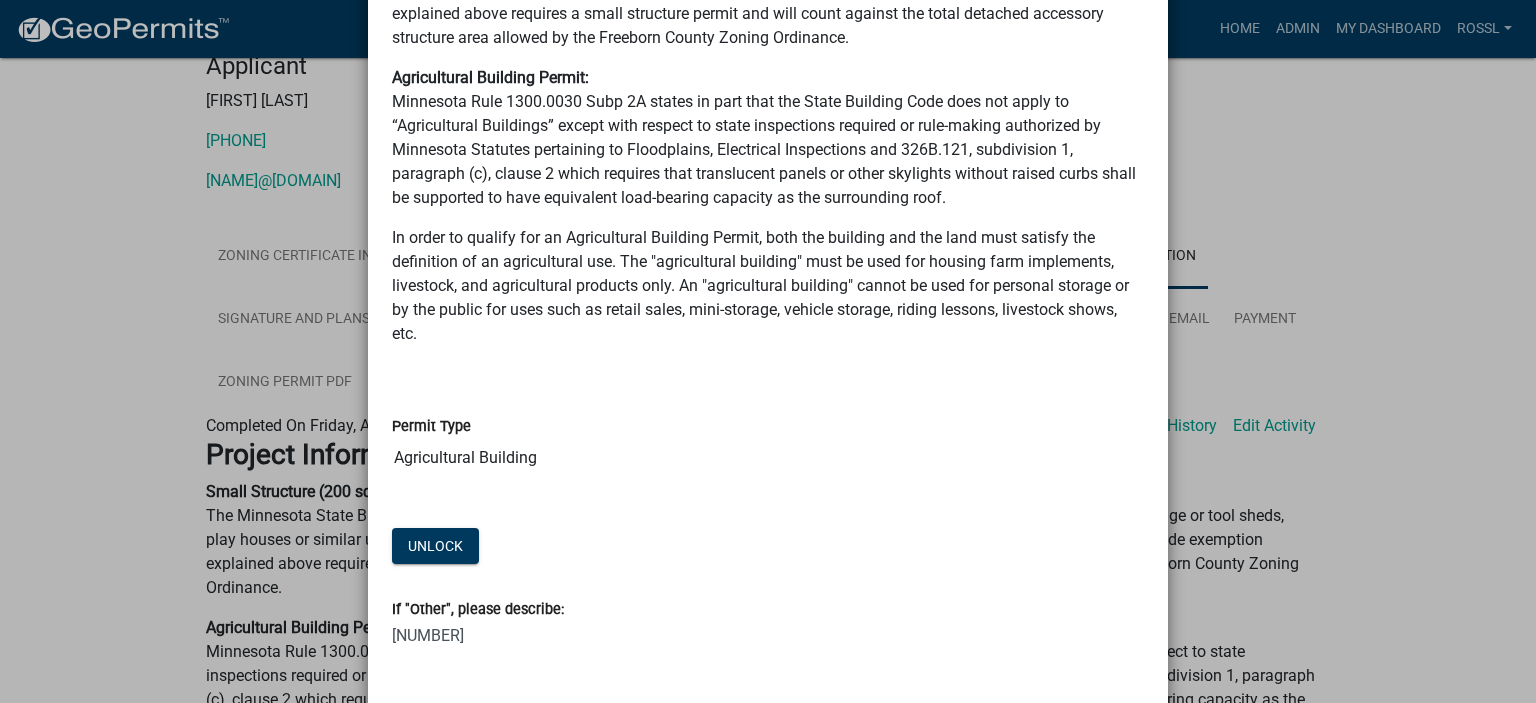 scroll, scrollTop: 500, scrollLeft: 0, axis: vertical 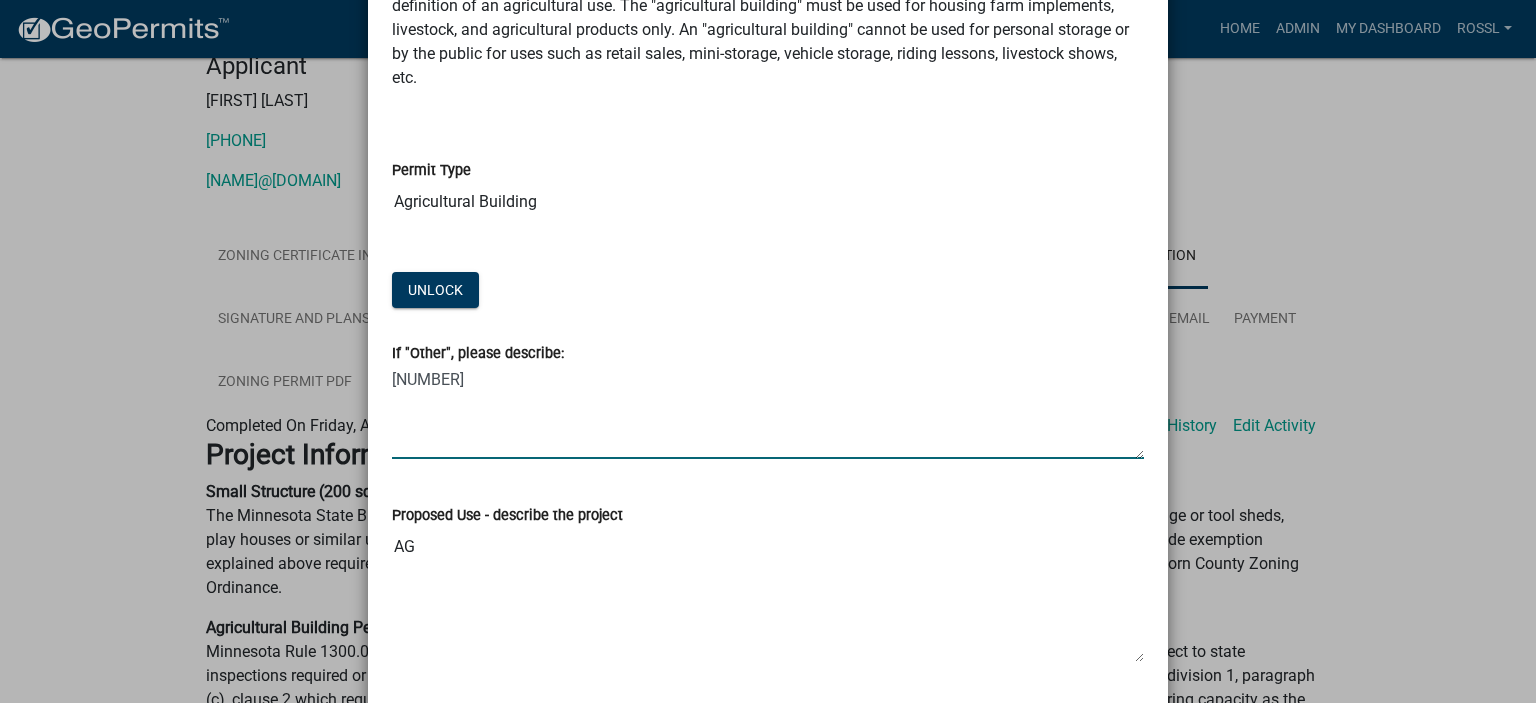 click on "[NUMBER]" at bounding box center [768, 412] 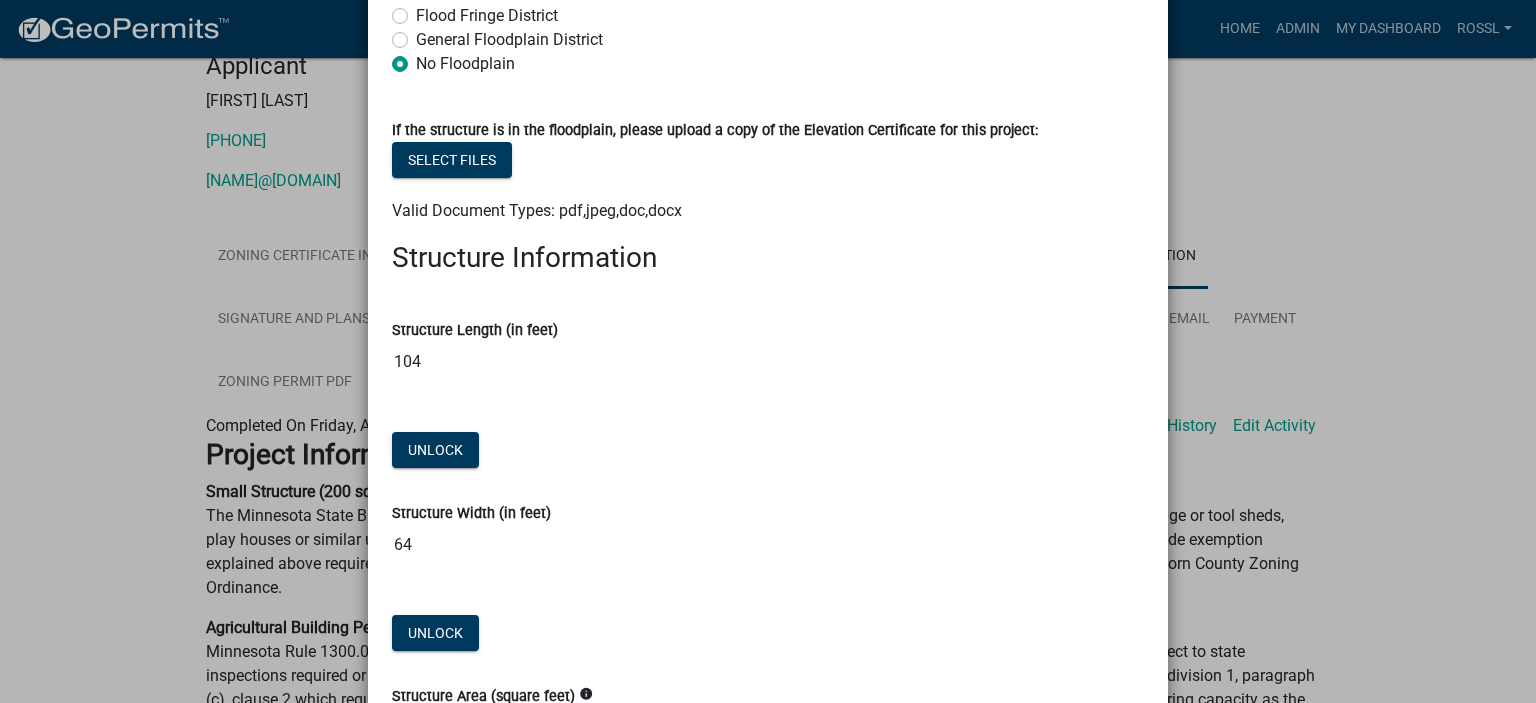 scroll, scrollTop: 2220, scrollLeft: 0, axis: vertical 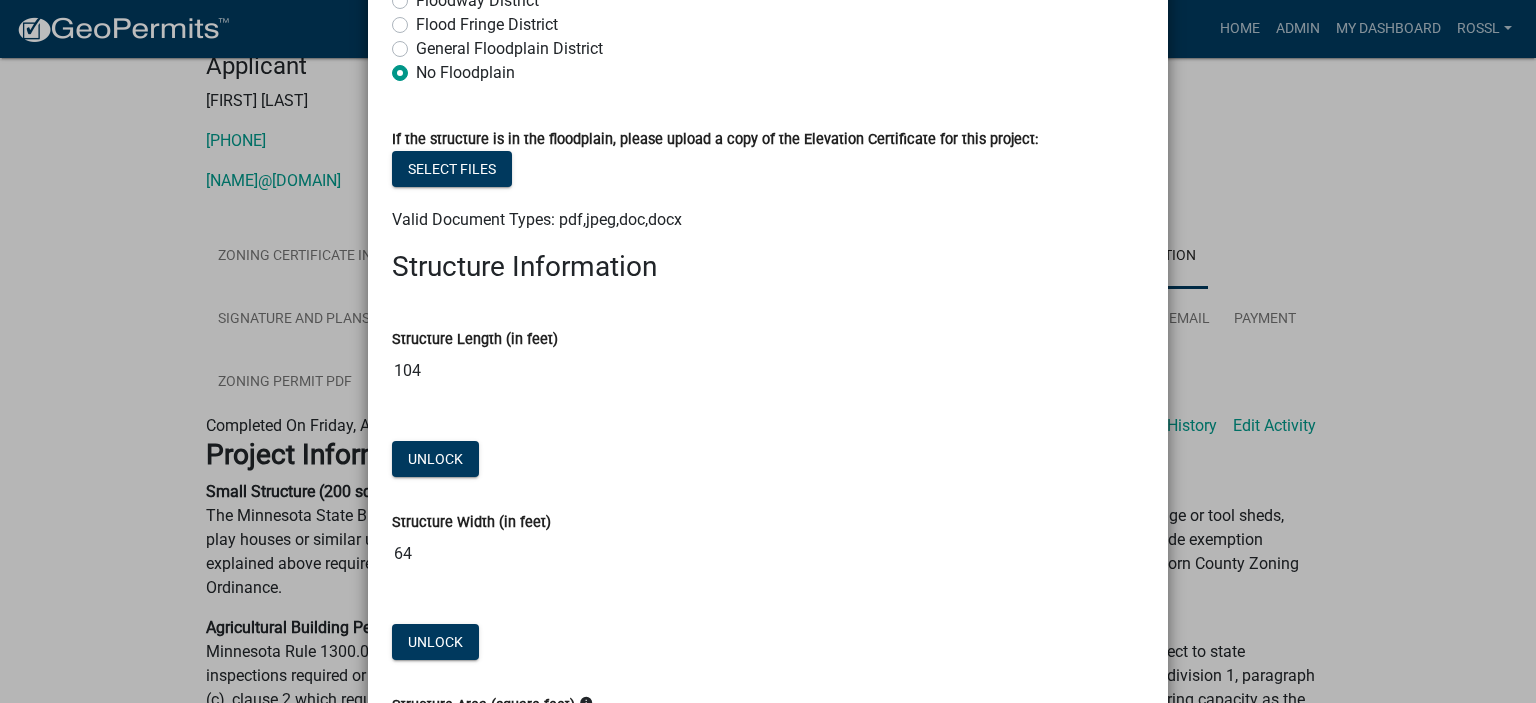 type on "64x104  shed and new bin" 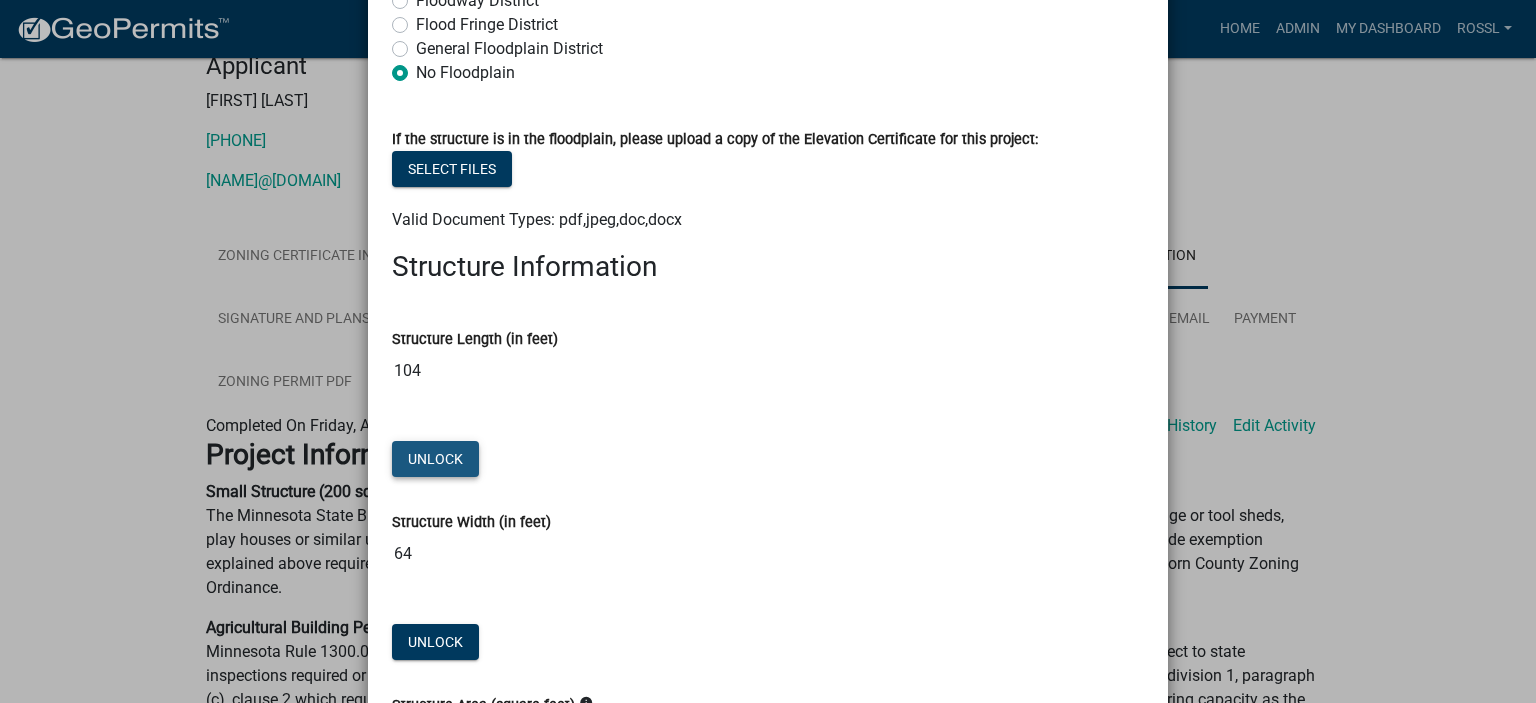 click on "Unlock" at bounding box center [435, -1430] 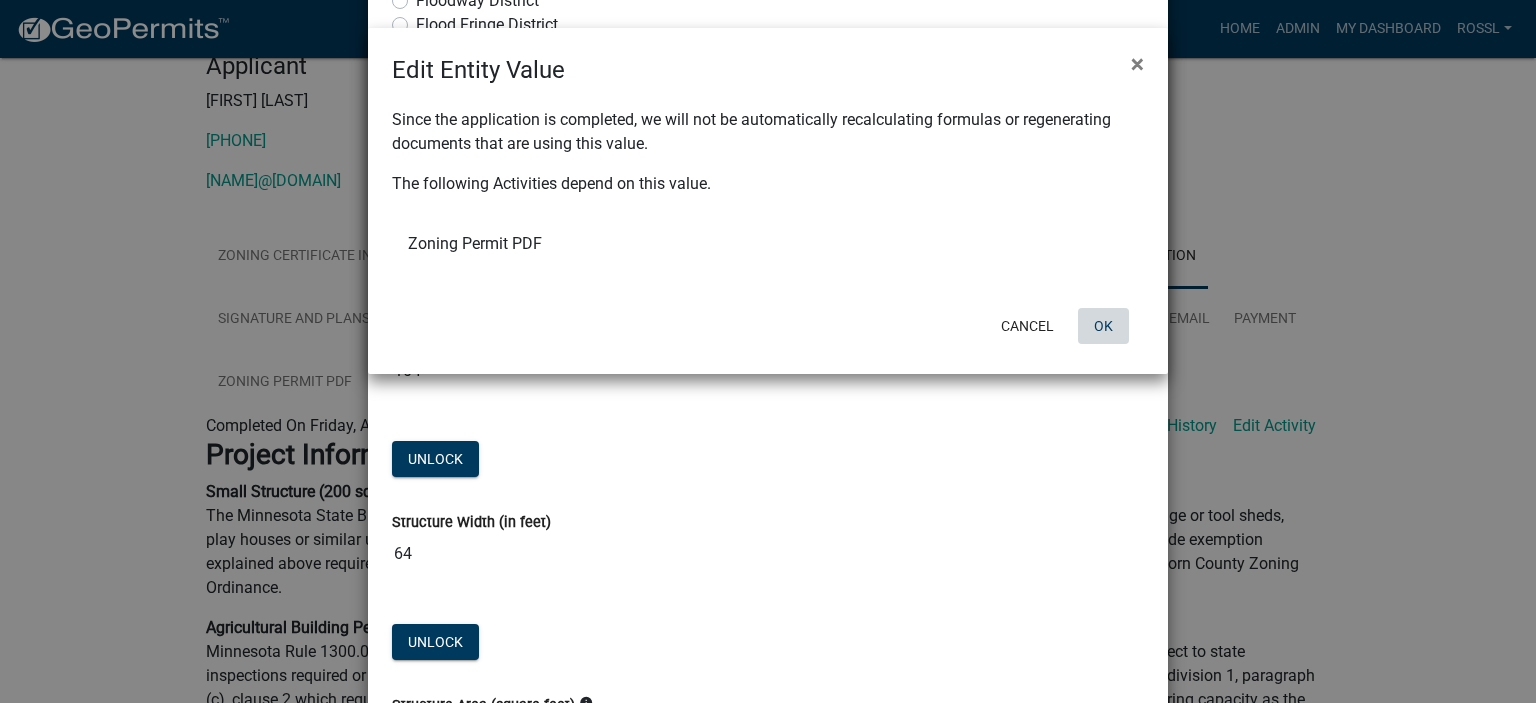 click on "OK" 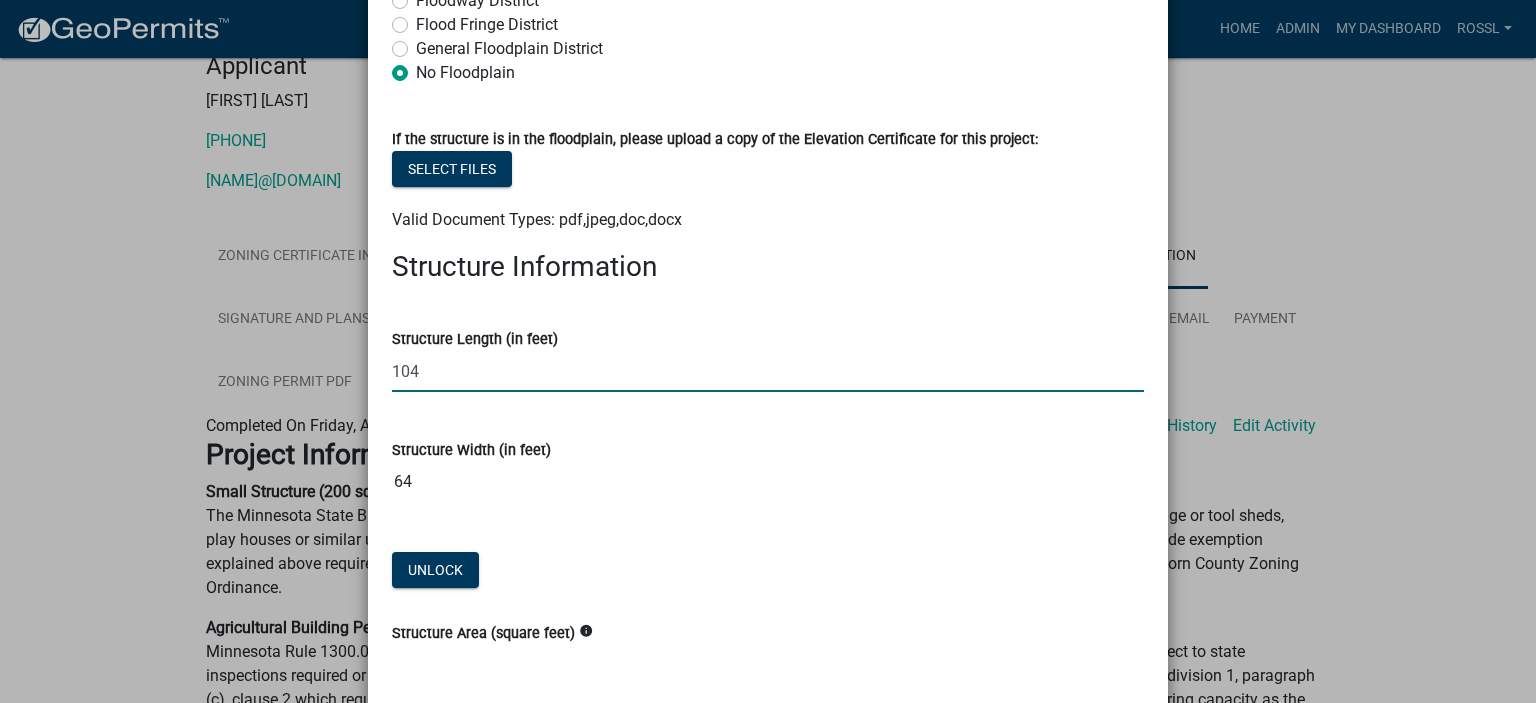 click on "104" 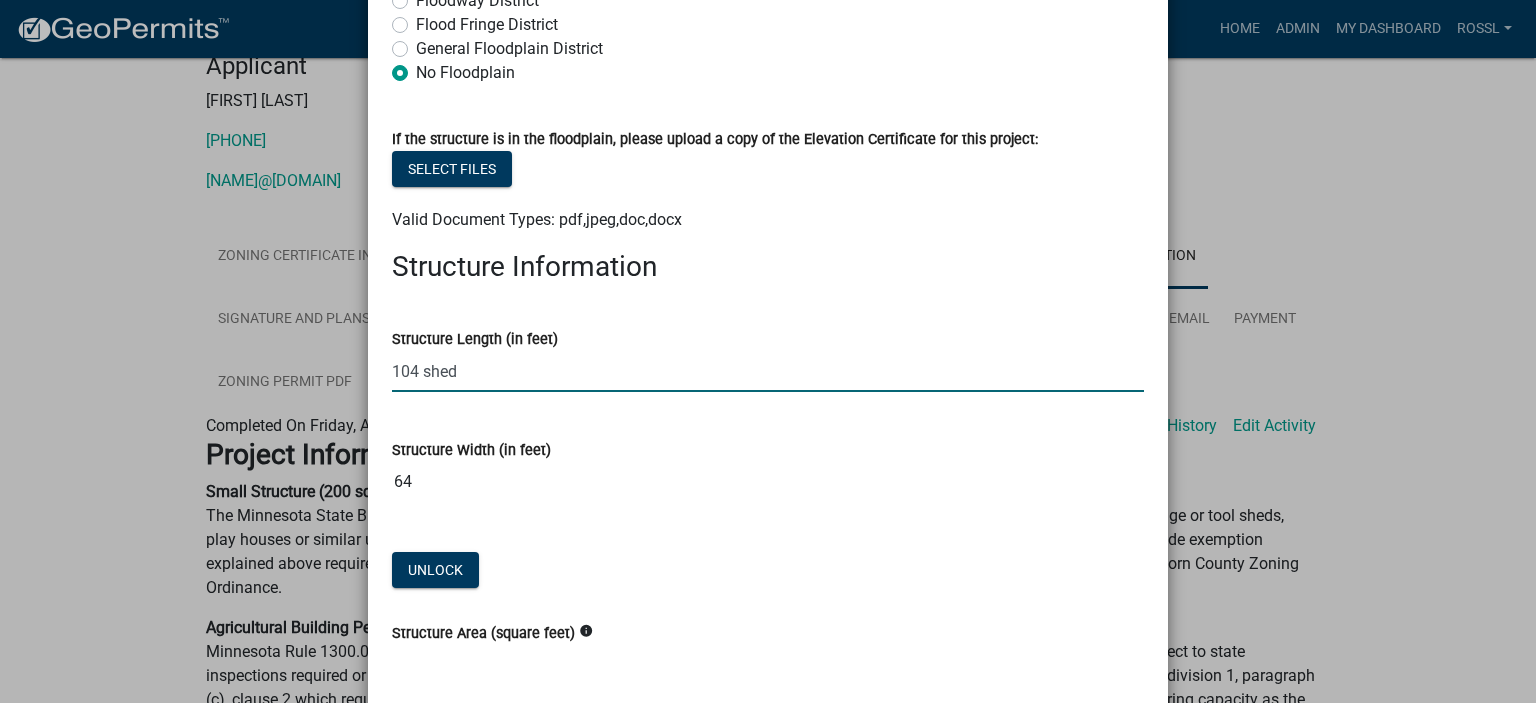 click on "104 shed" 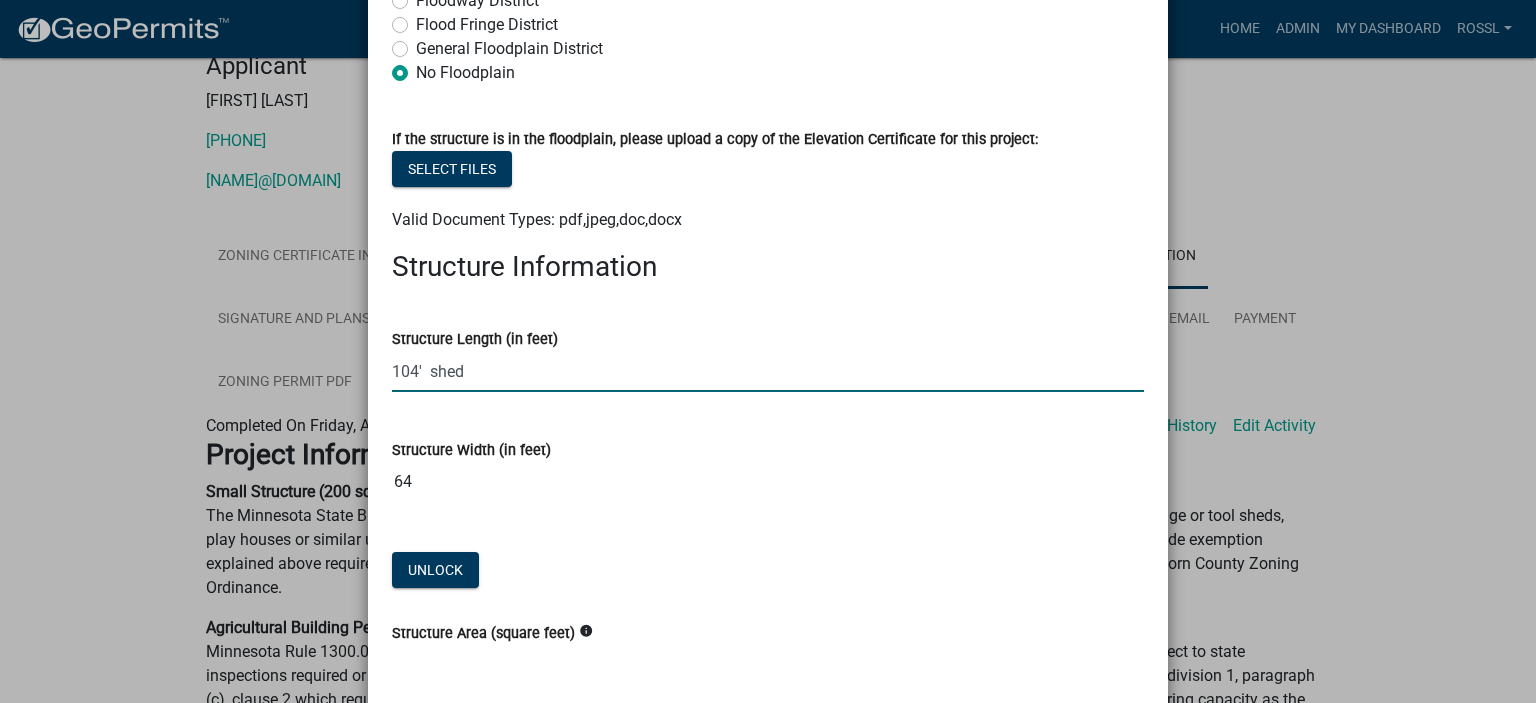 click on "104'  shed" 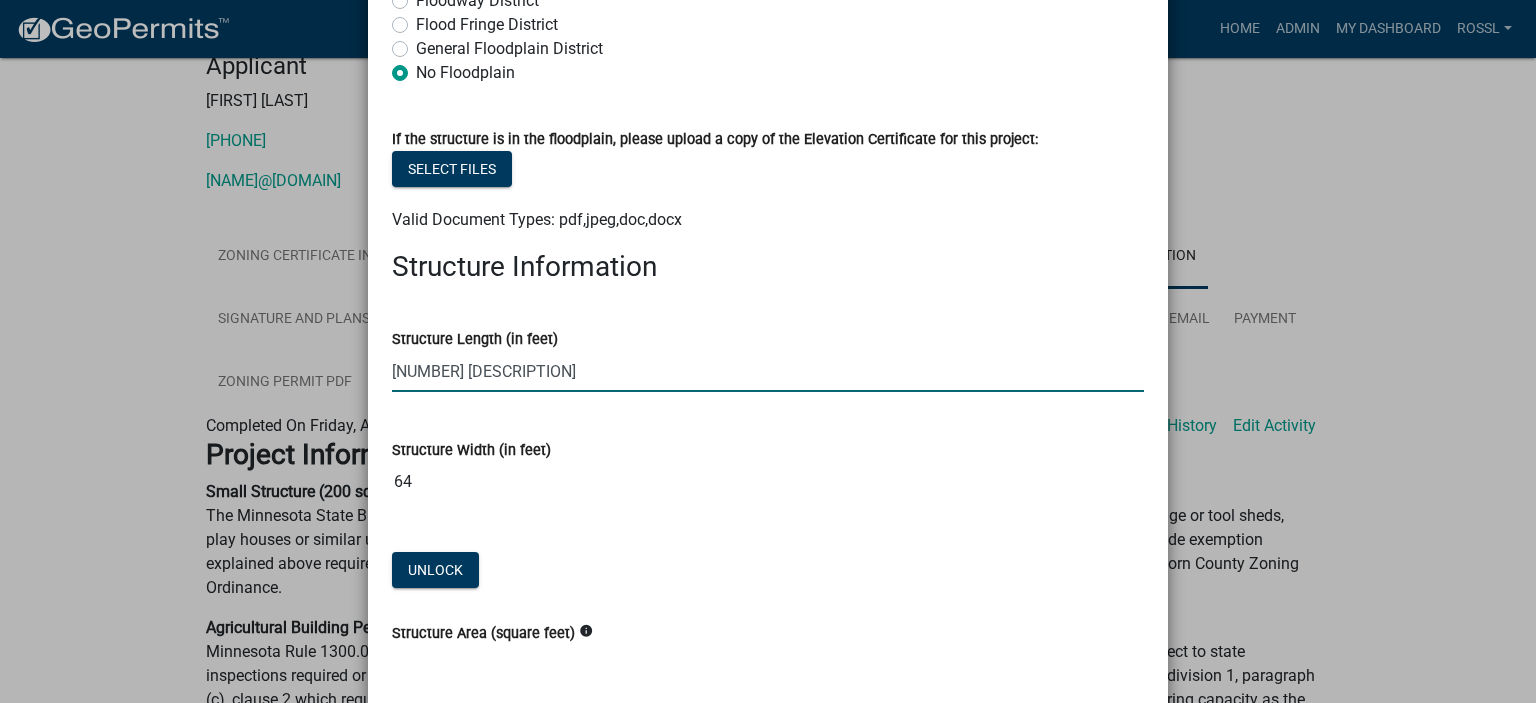 type on "104" 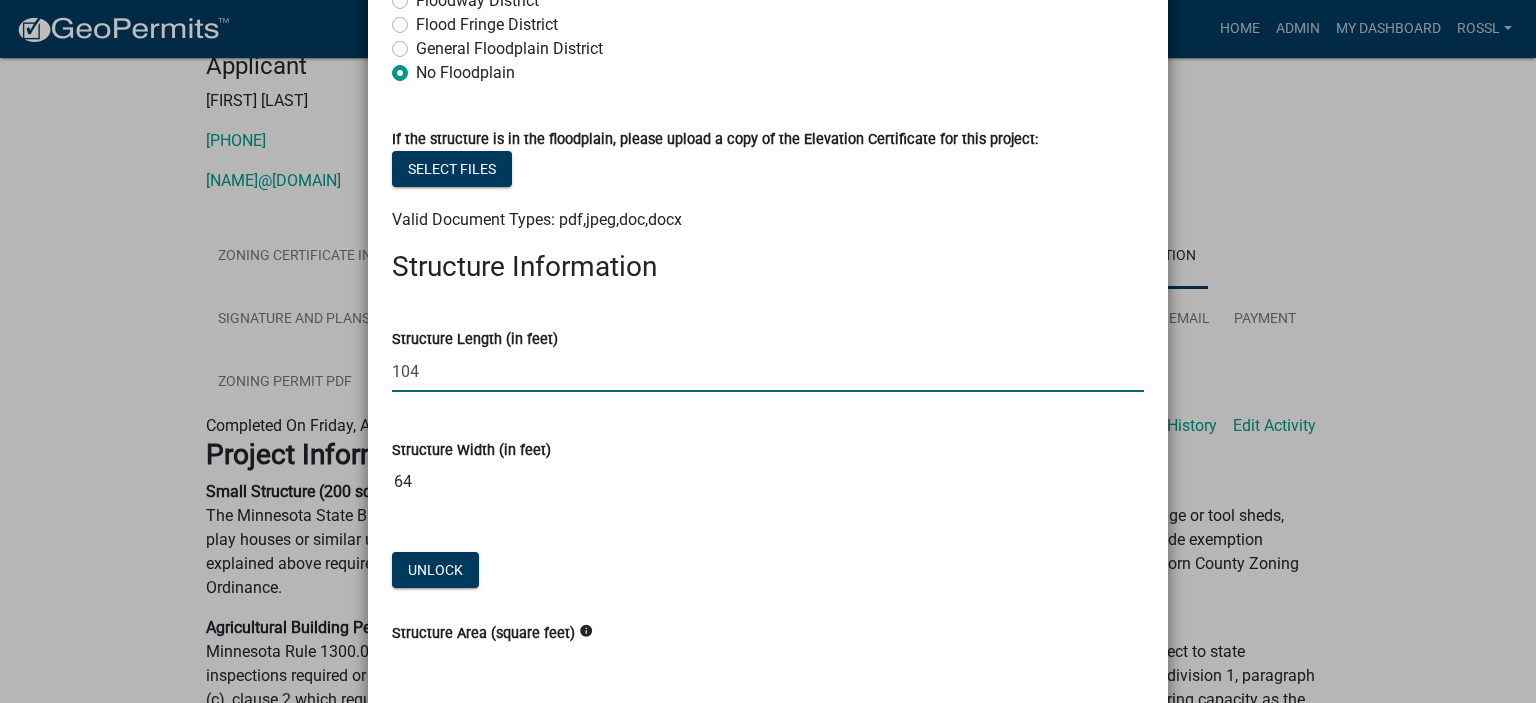 click on "64" at bounding box center [768, 482] 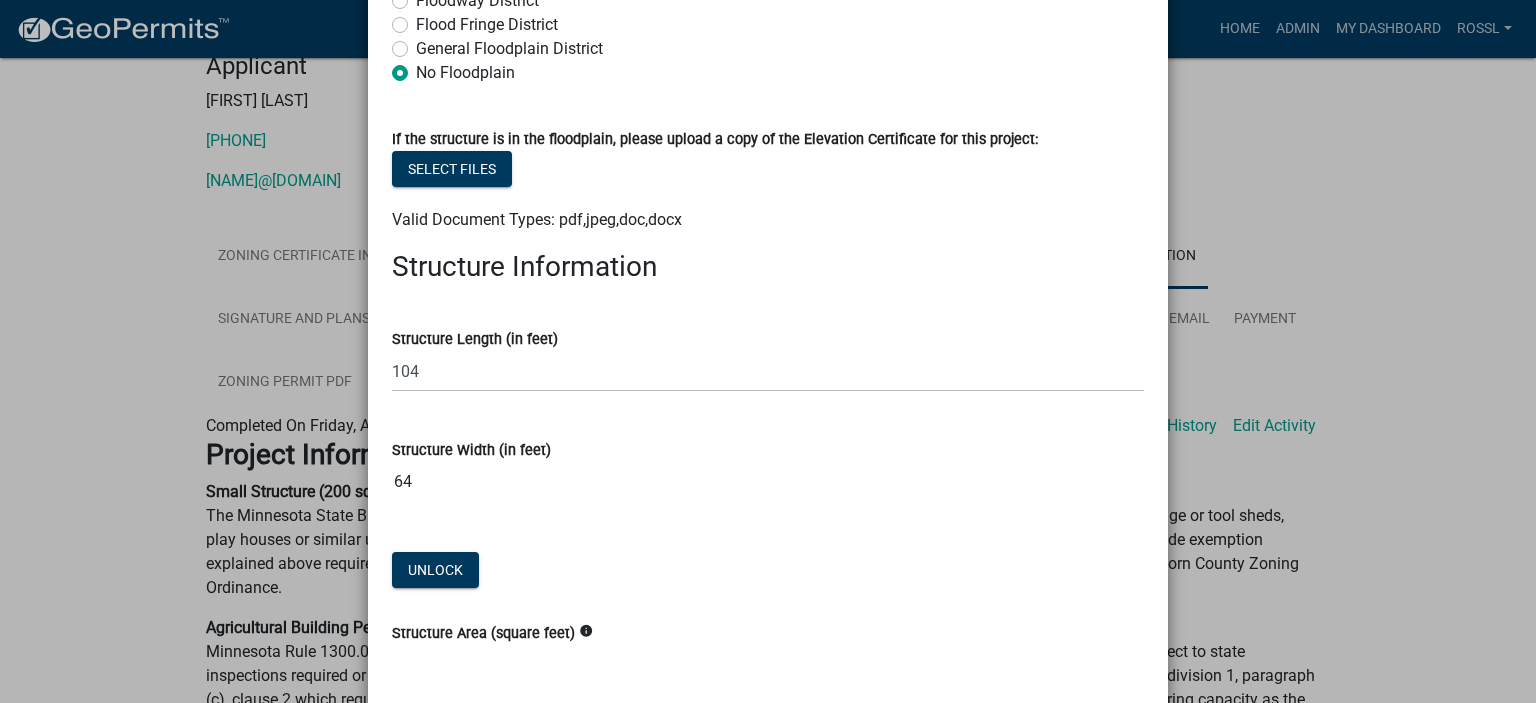 click on "64" at bounding box center (768, 482) 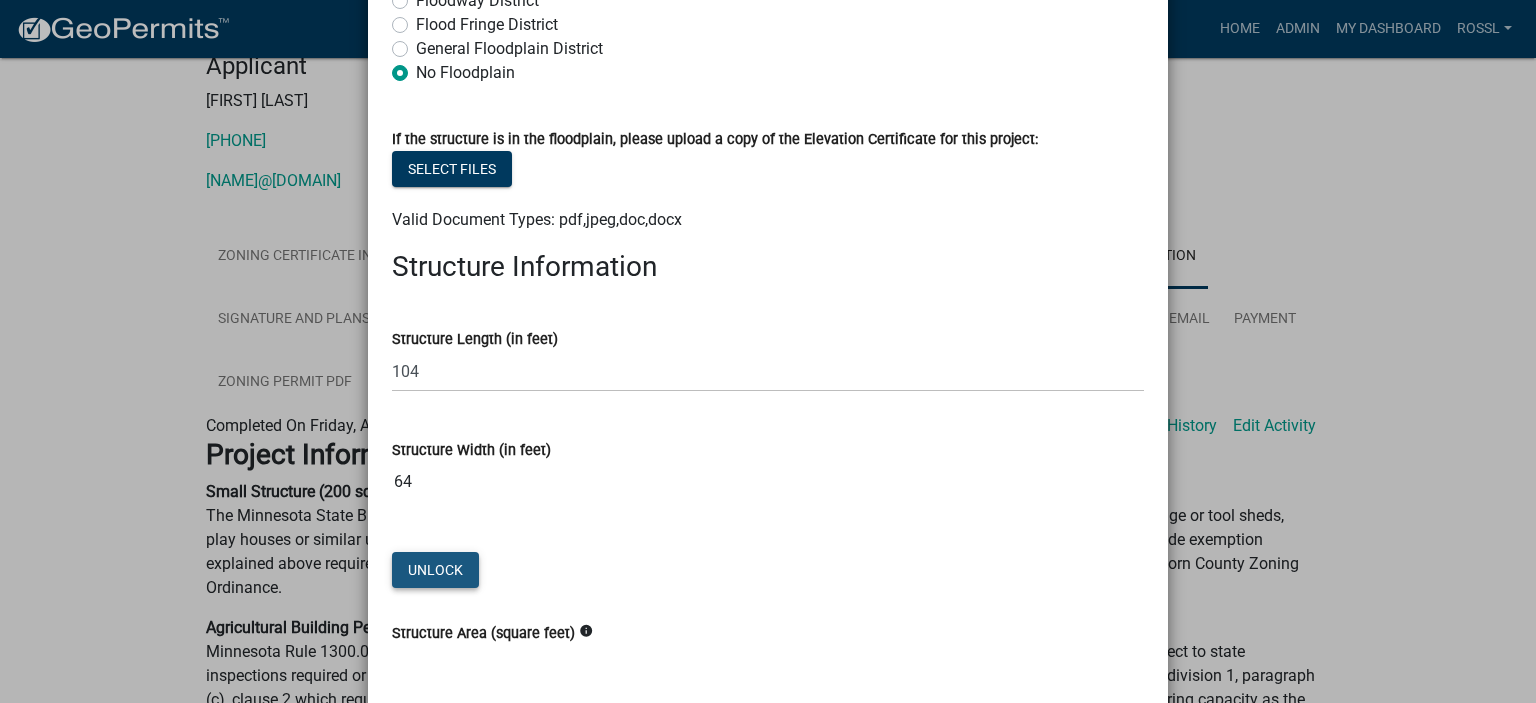 click on "Unlock" at bounding box center (435, -1430) 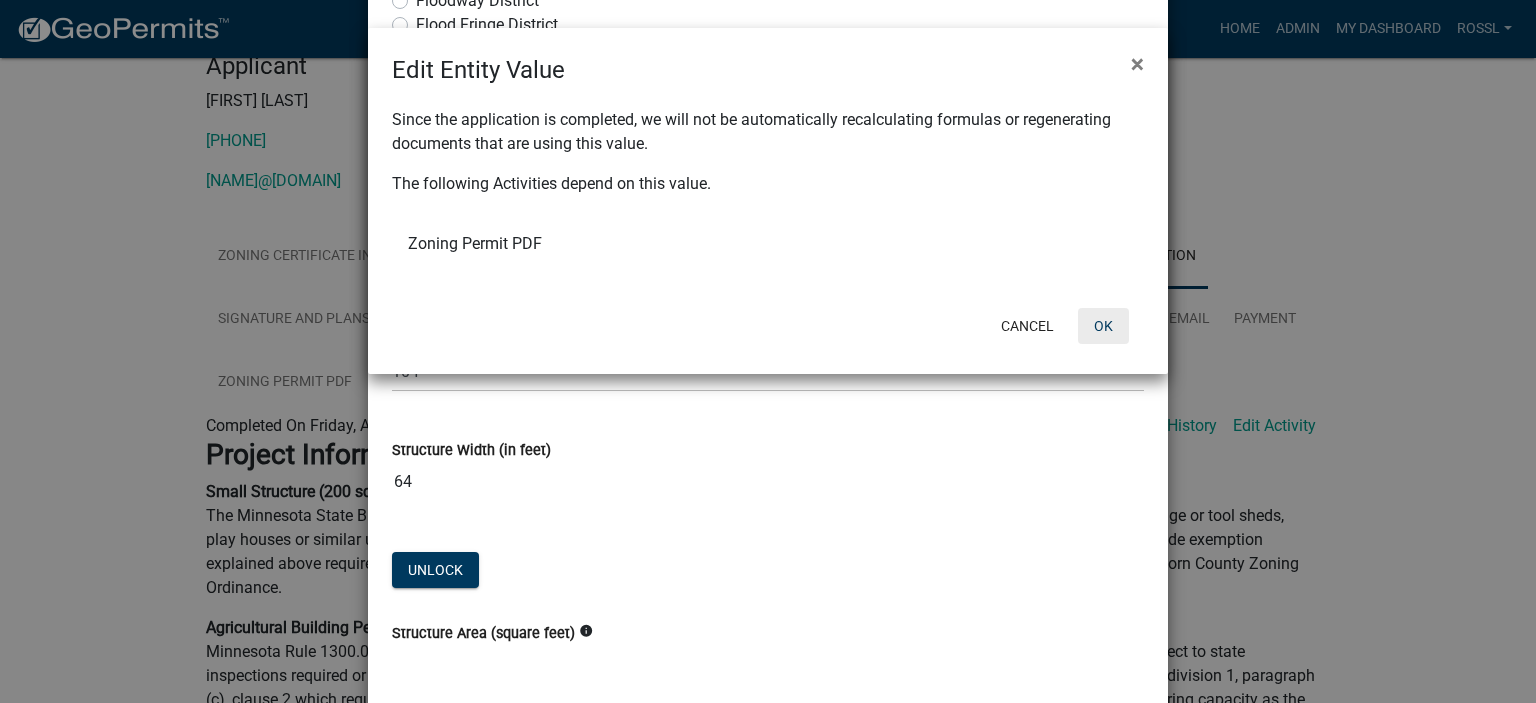 click on "OK" 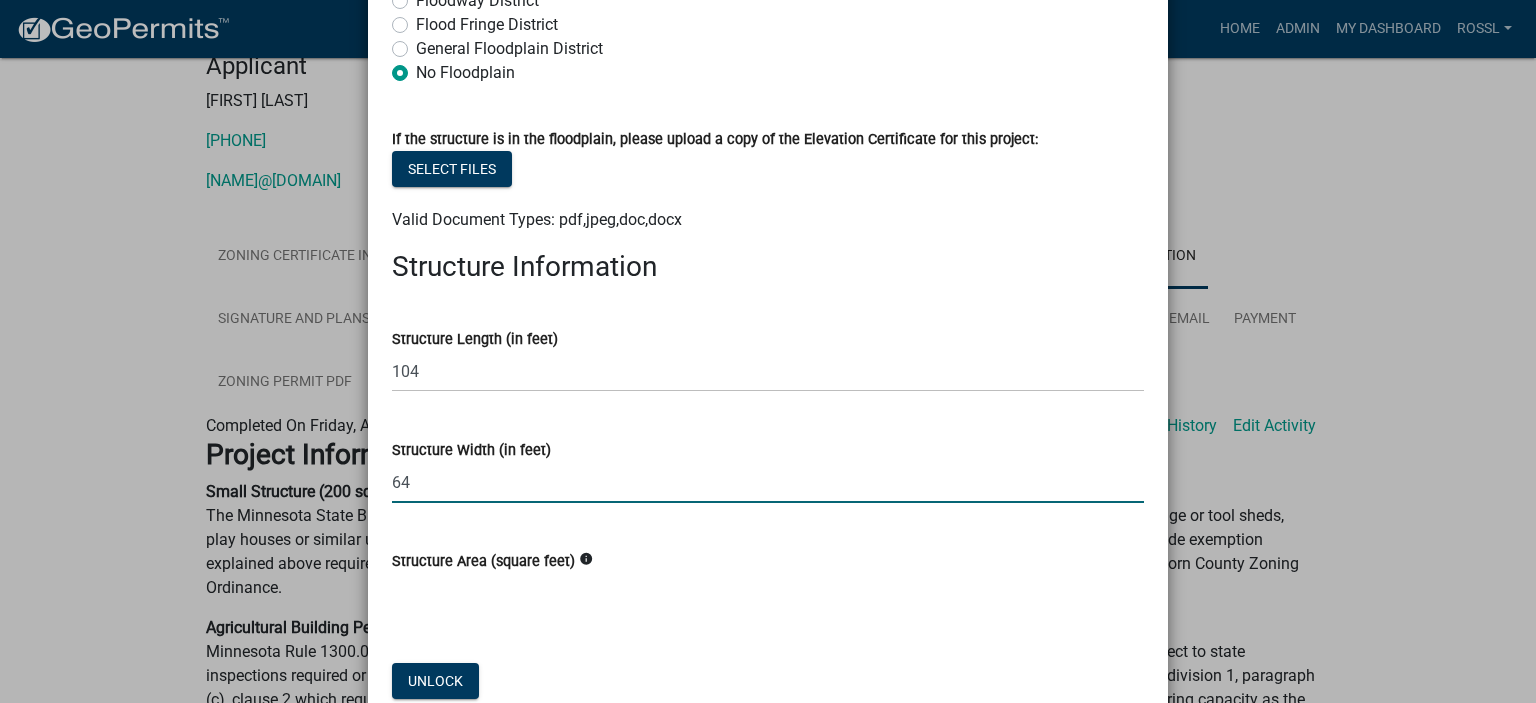 click on "64" 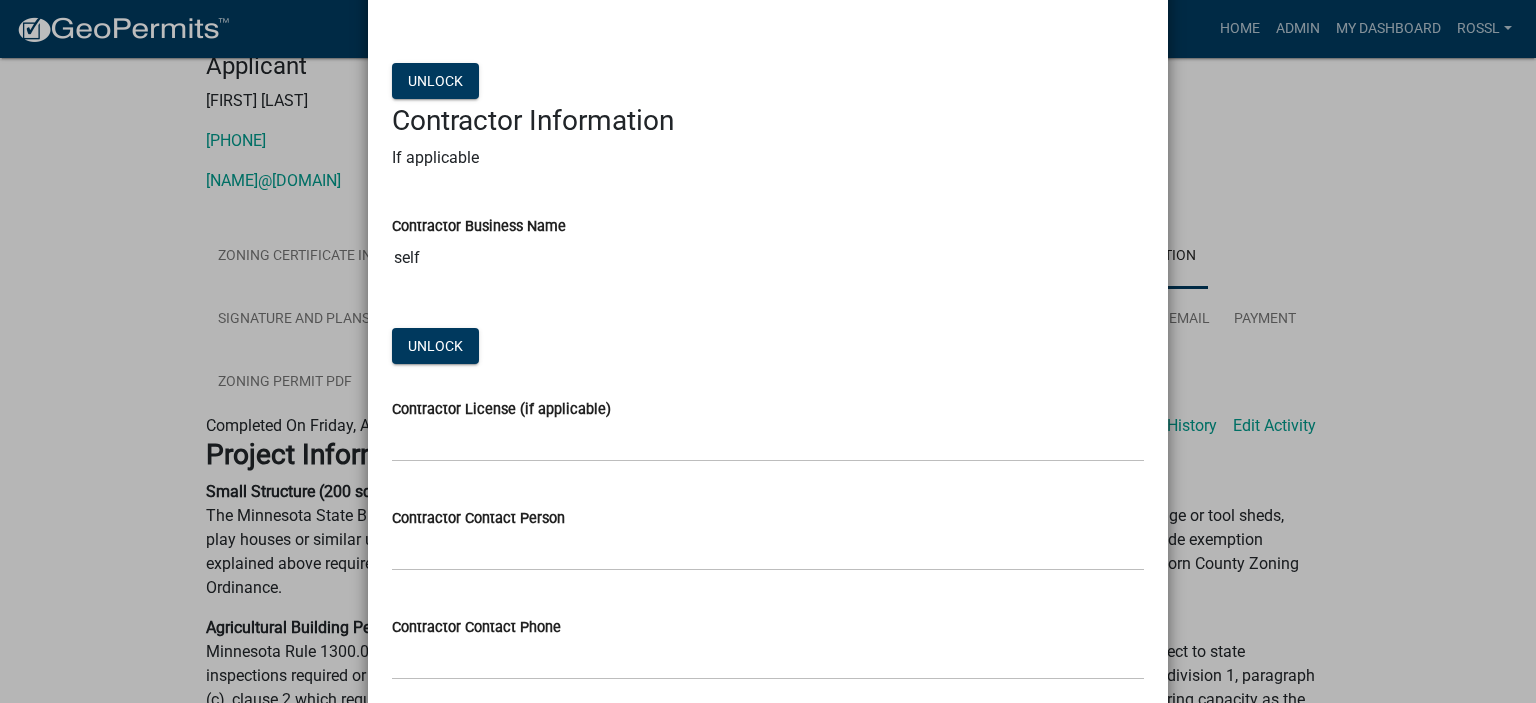 scroll, scrollTop: 3377, scrollLeft: 0, axis: vertical 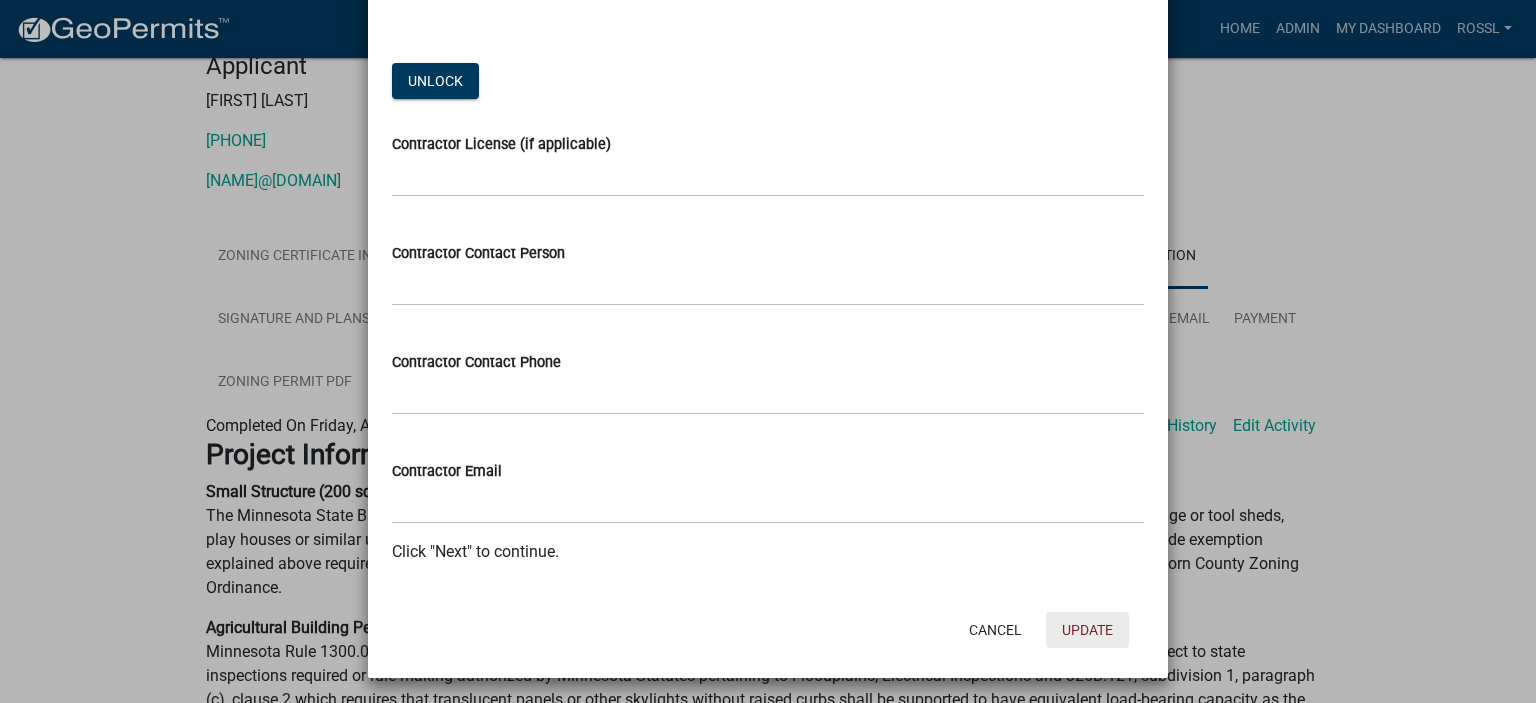 type on "64" 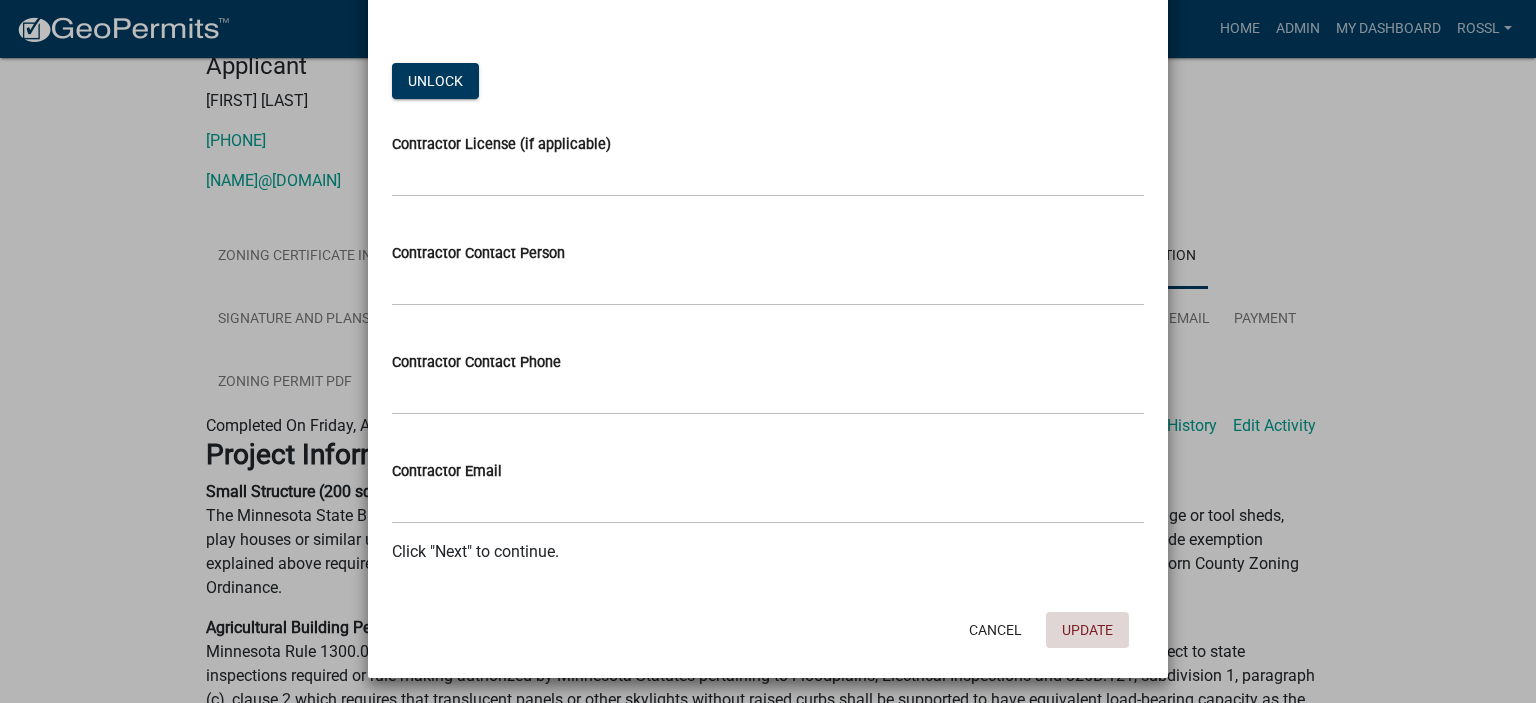 click on "Update" 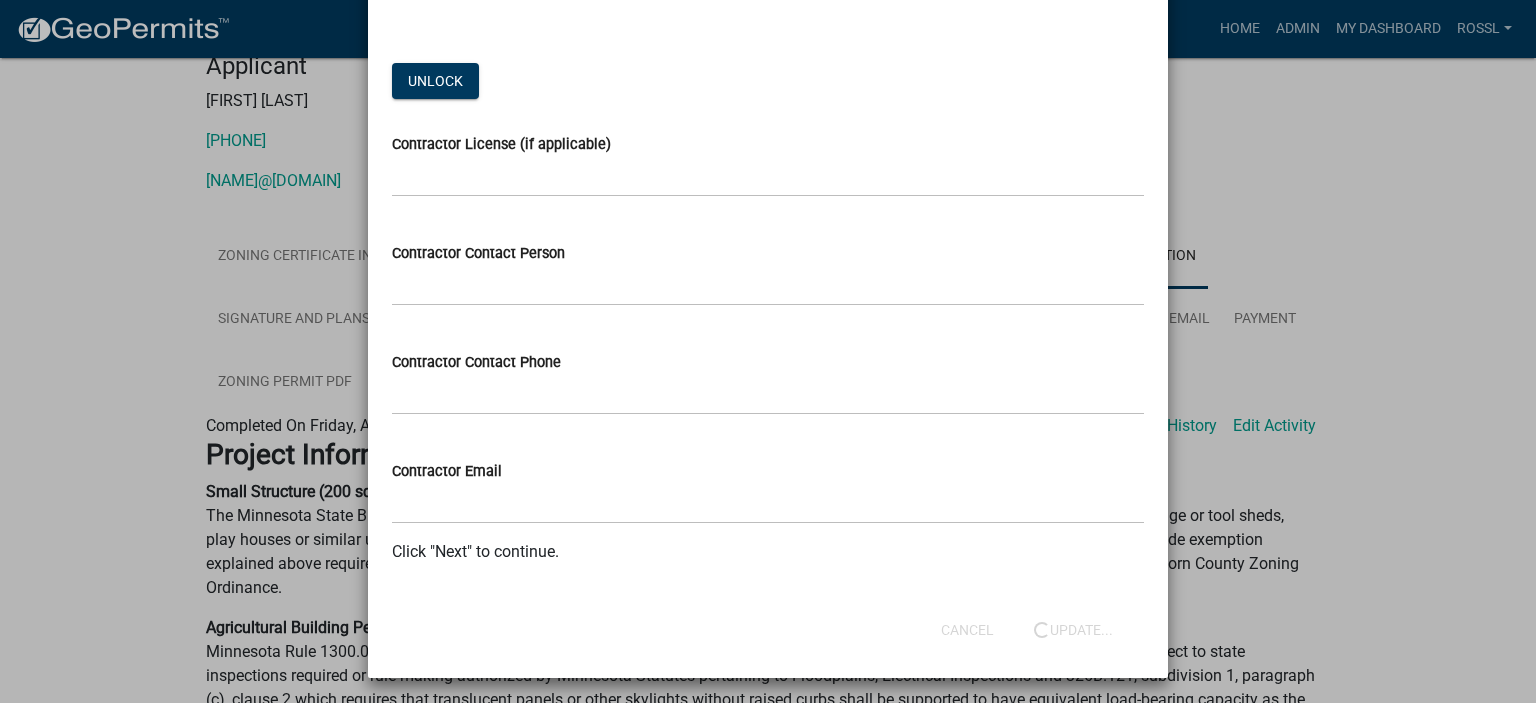 scroll, scrollTop: 0, scrollLeft: 0, axis: both 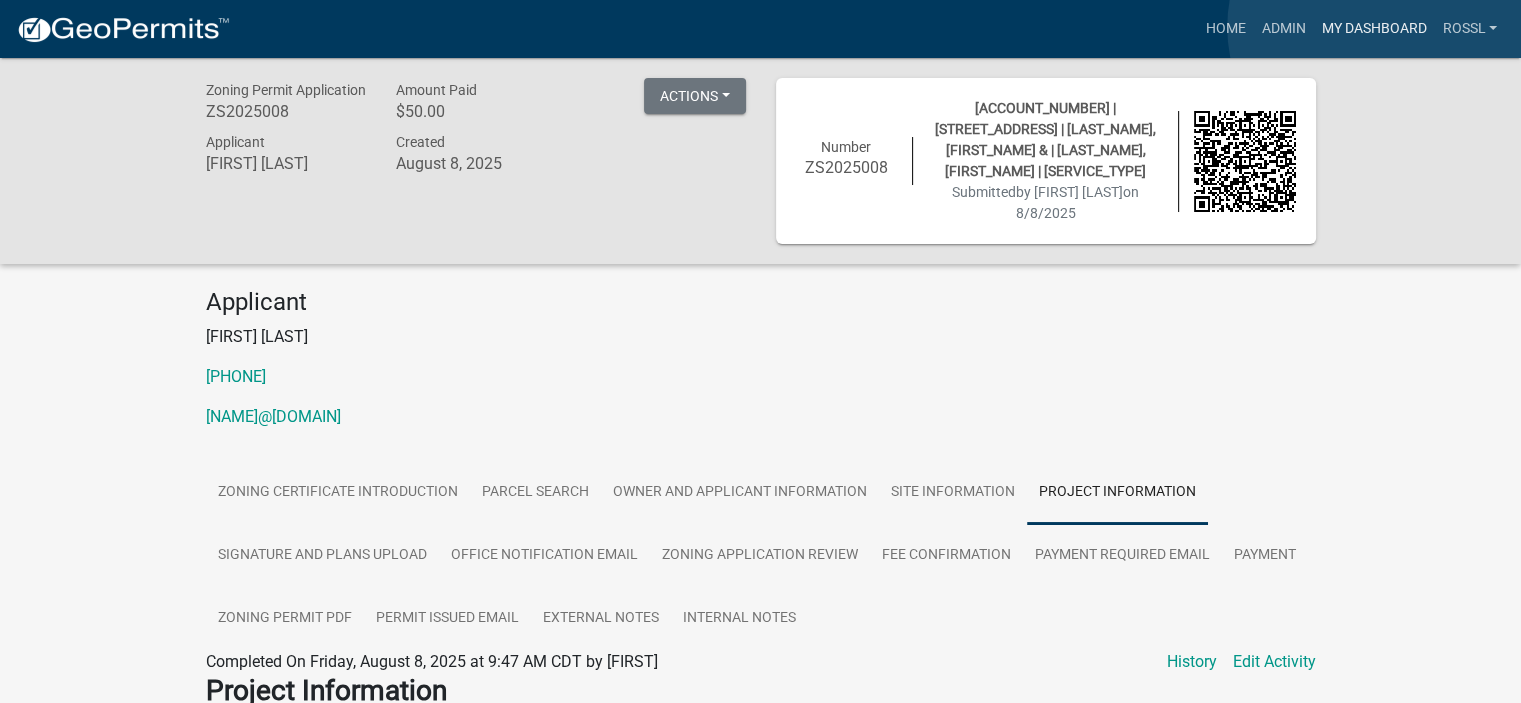 click on "My Dashboard" at bounding box center (1373, 29) 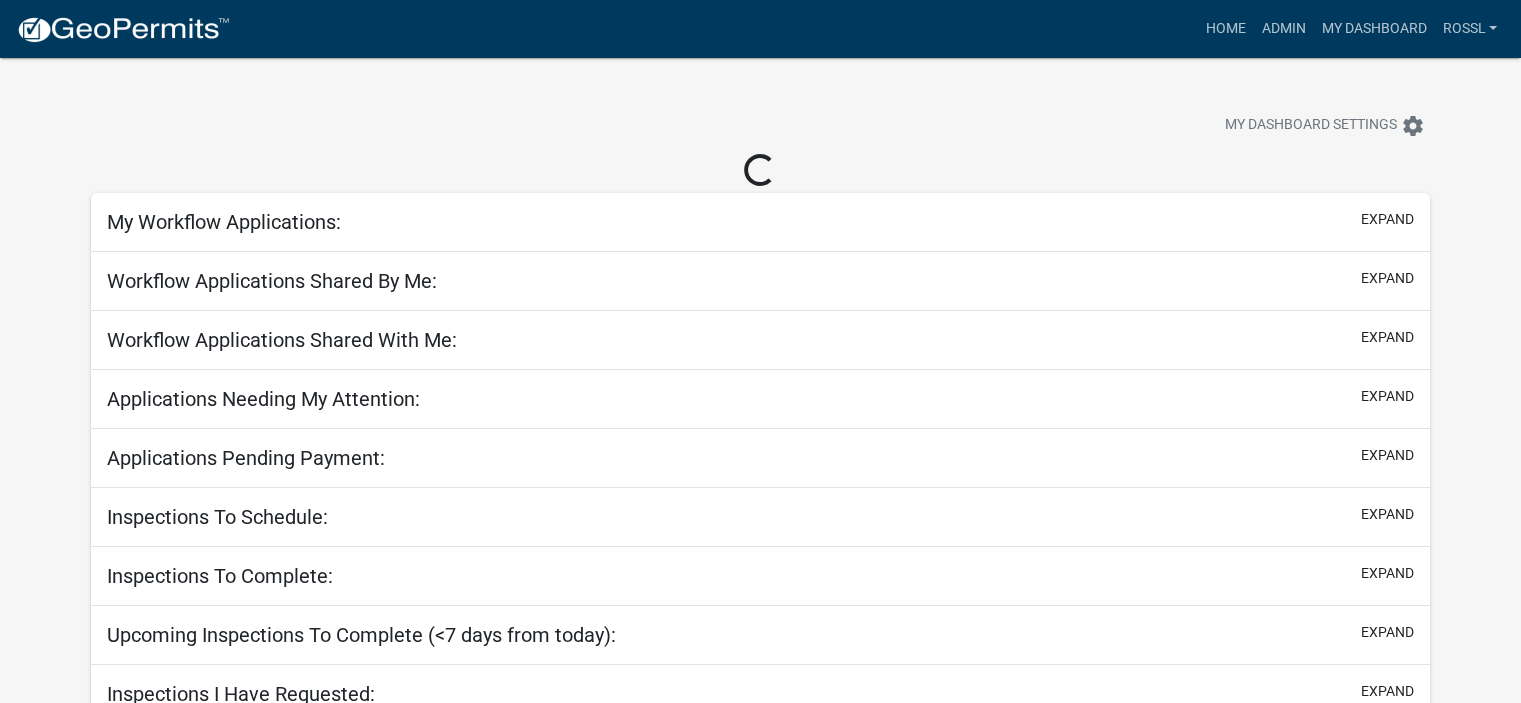 select on "2: 50" 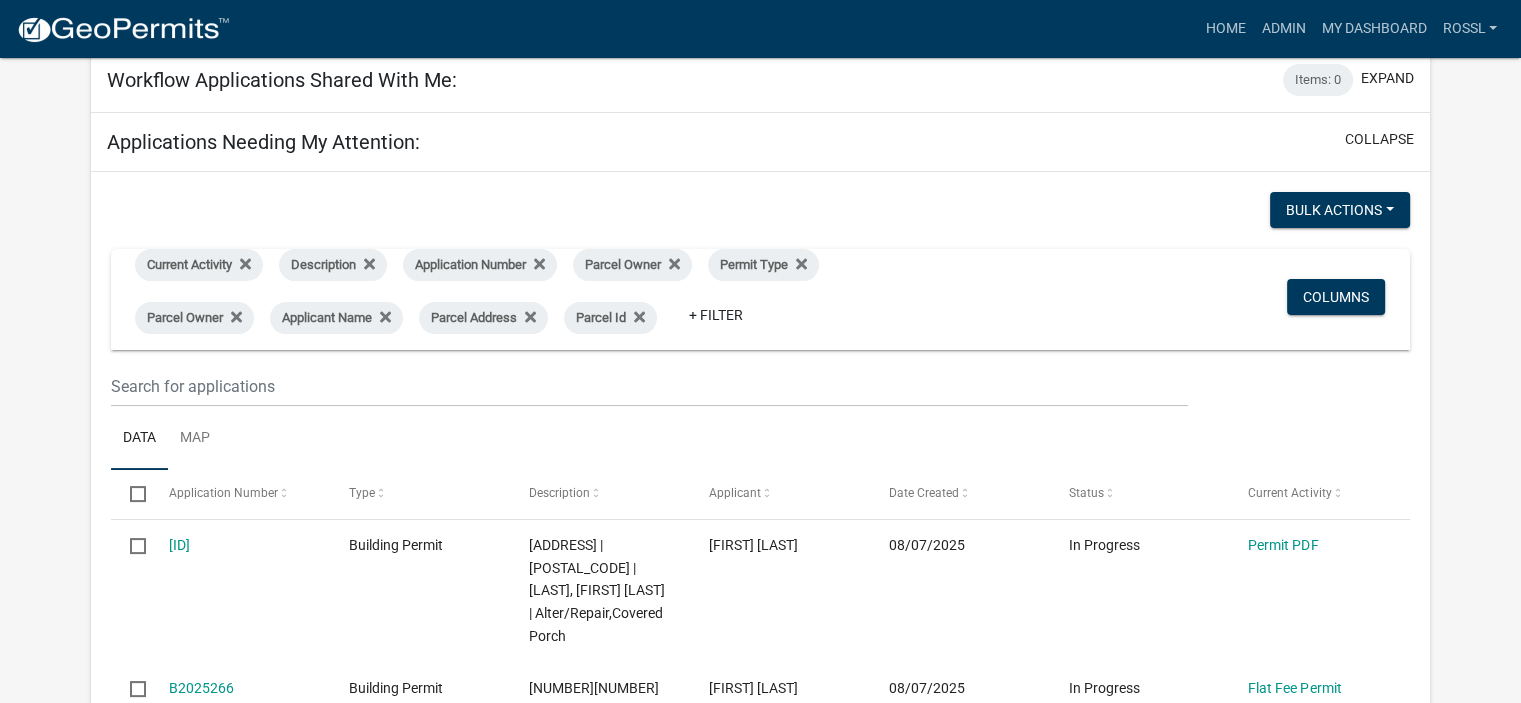 scroll, scrollTop: 400, scrollLeft: 0, axis: vertical 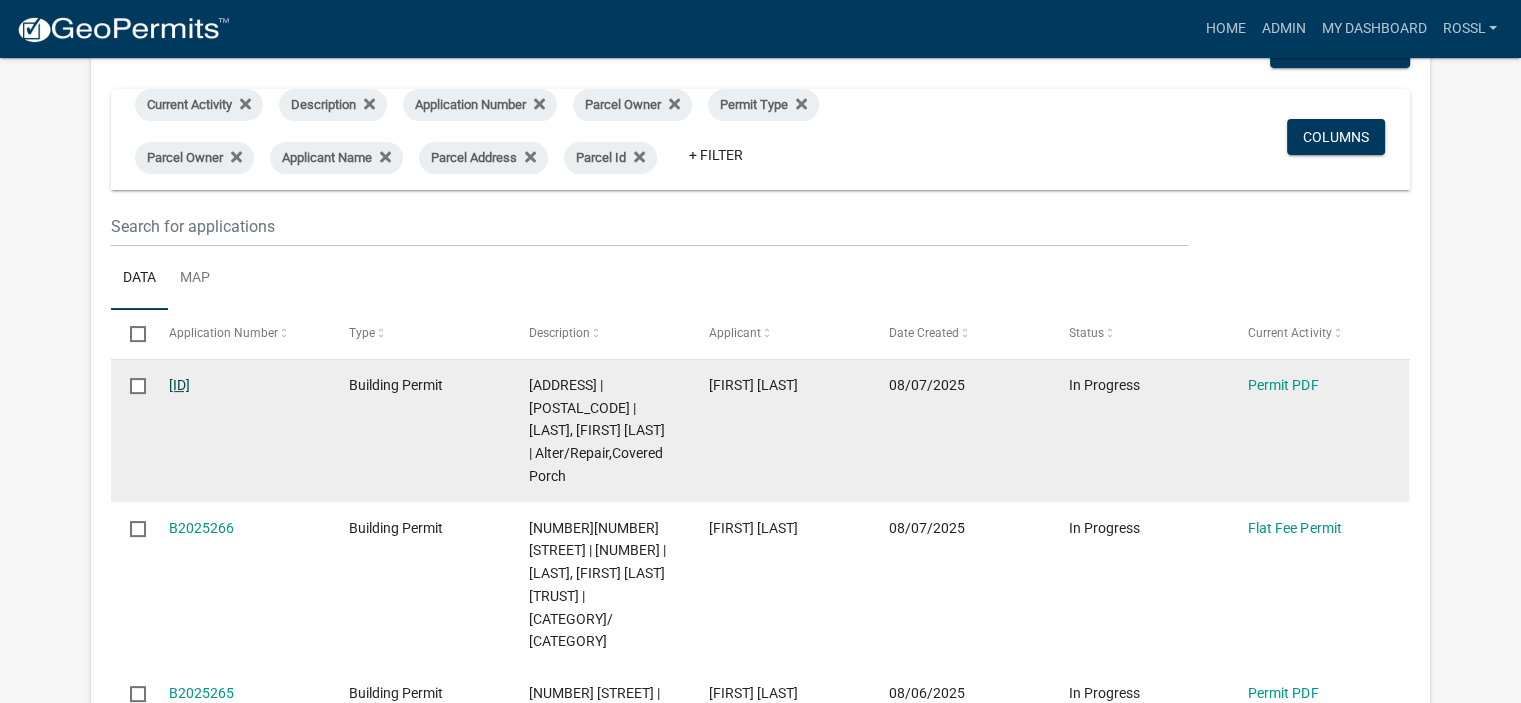 click on "[ID]" 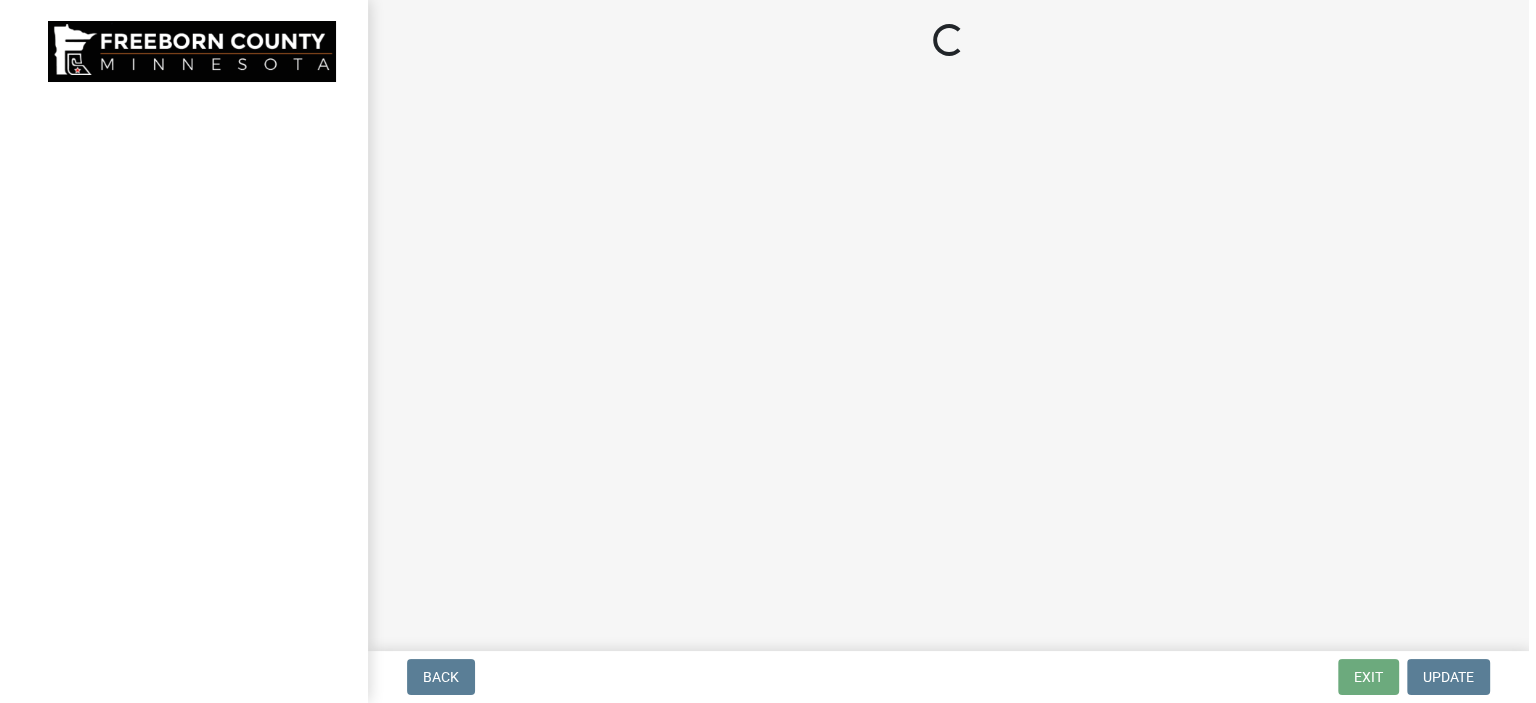 scroll, scrollTop: 0, scrollLeft: 0, axis: both 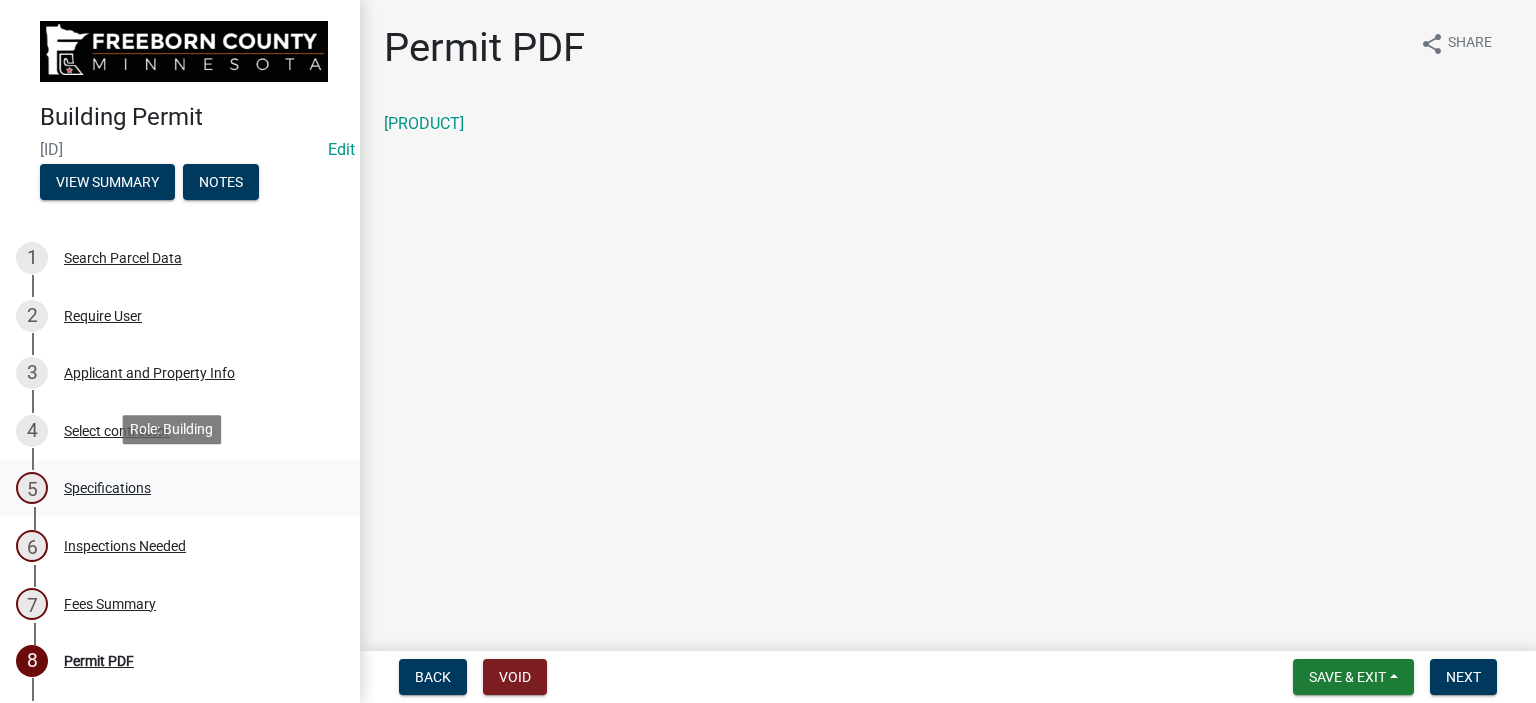 click on "Specifications" at bounding box center [107, 488] 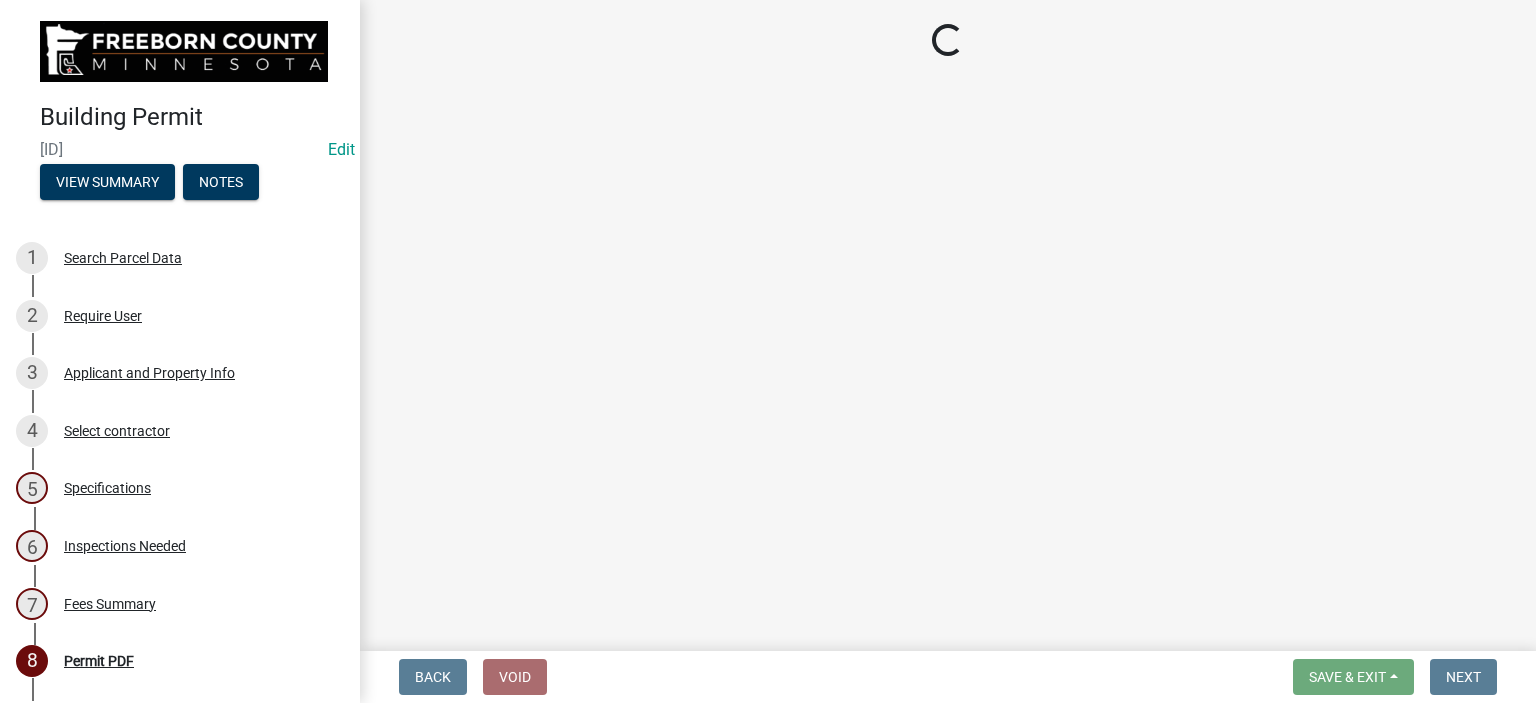 select on "cf5e982a-8fde-449d-bcd8-be8cdfb99374" 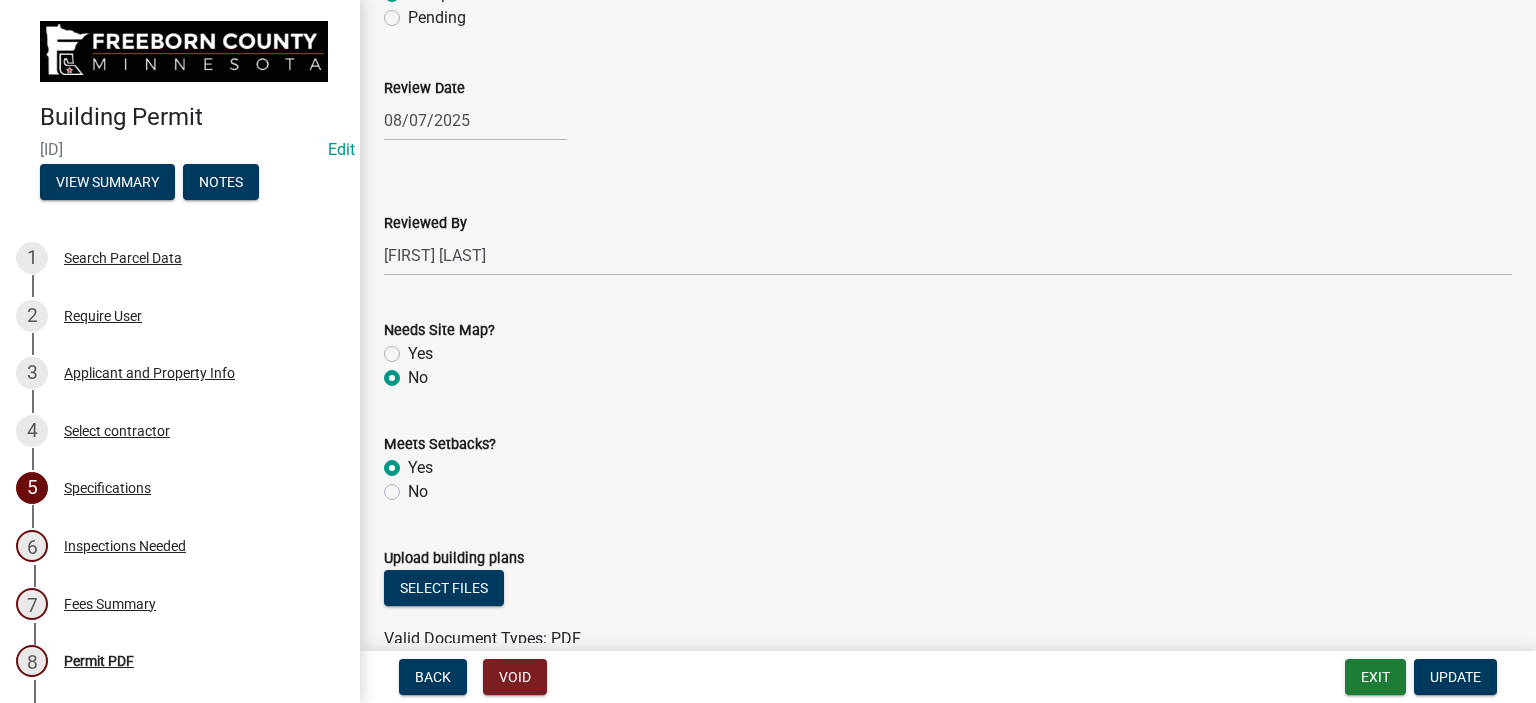 scroll, scrollTop: 2000, scrollLeft: 0, axis: vertical 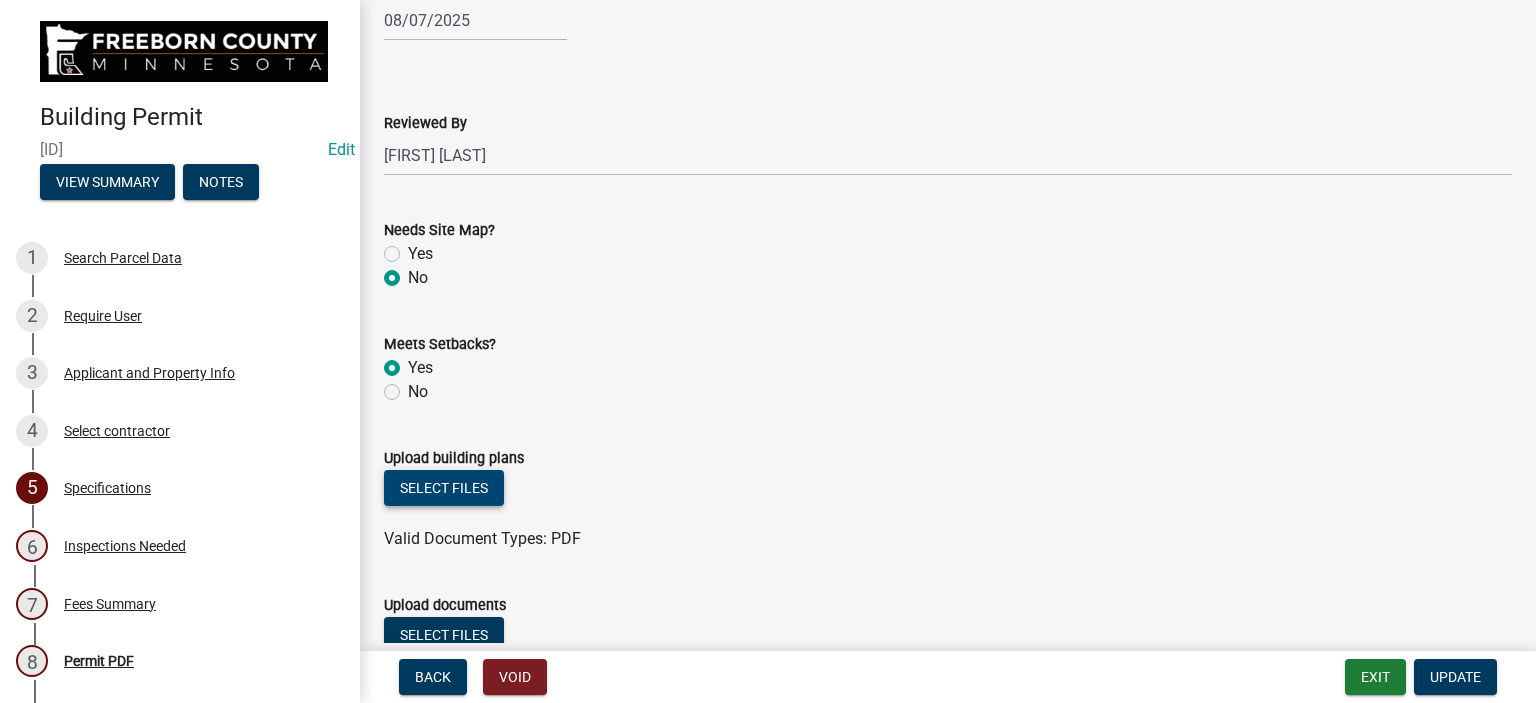 click on "Select files" 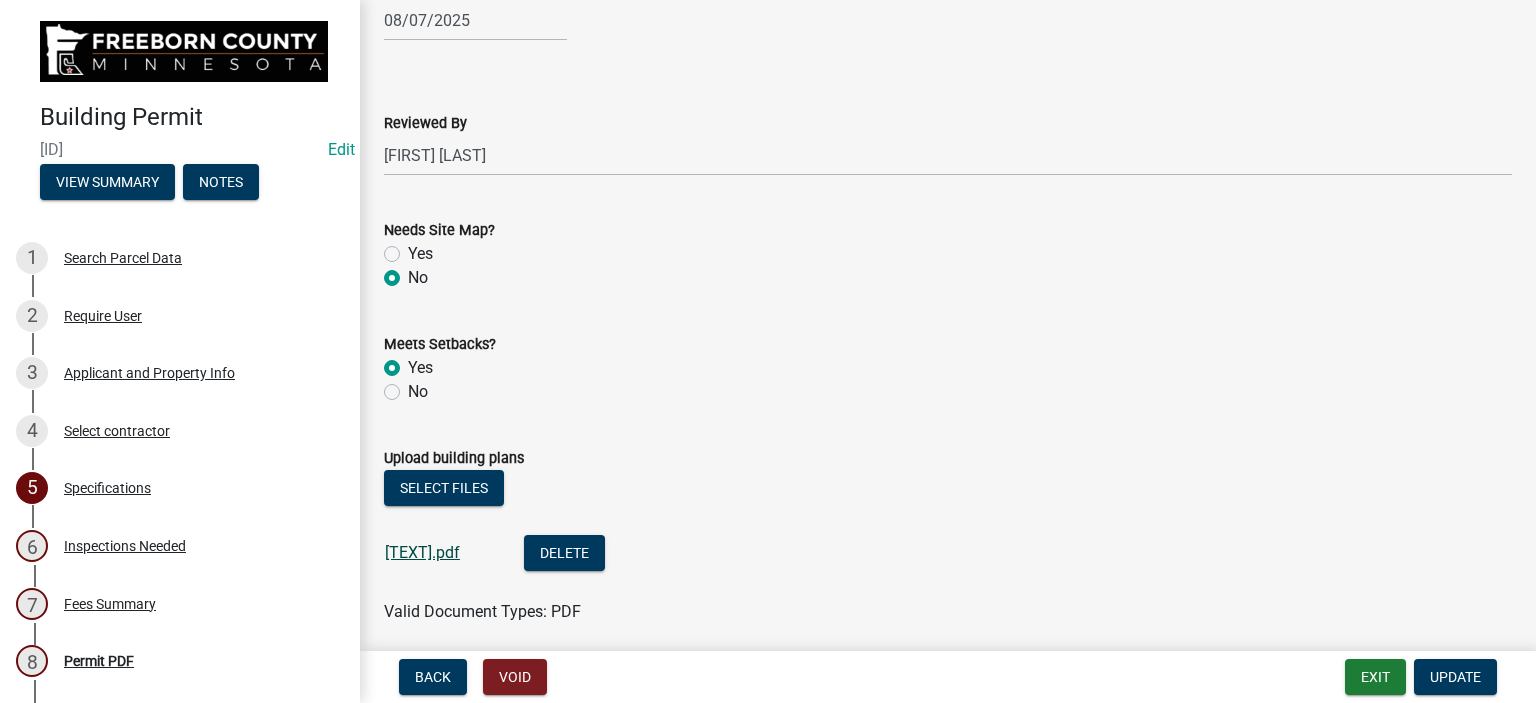 click on "[TEXT].pdf" 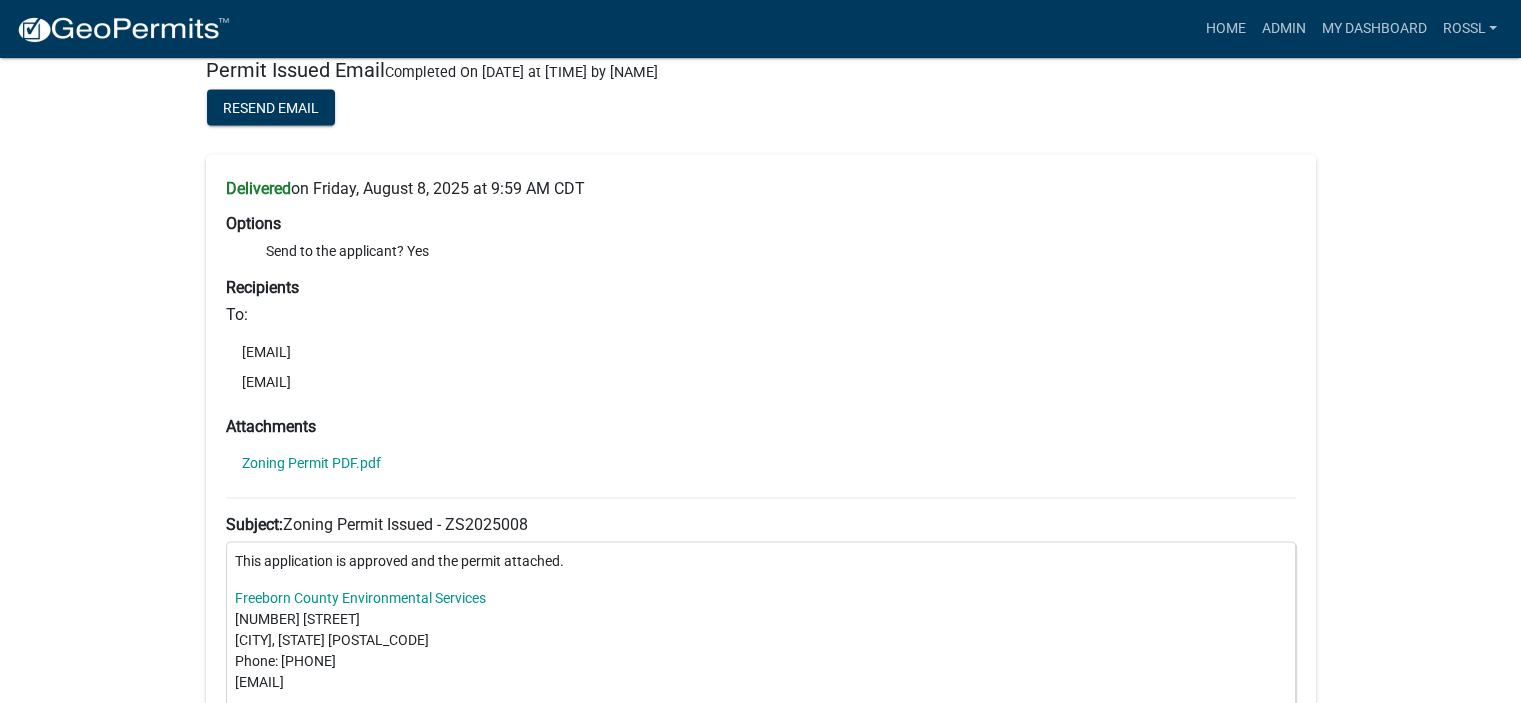 scroll, scrollTop: 10761, scrollLeft: 0, axis: vertical 